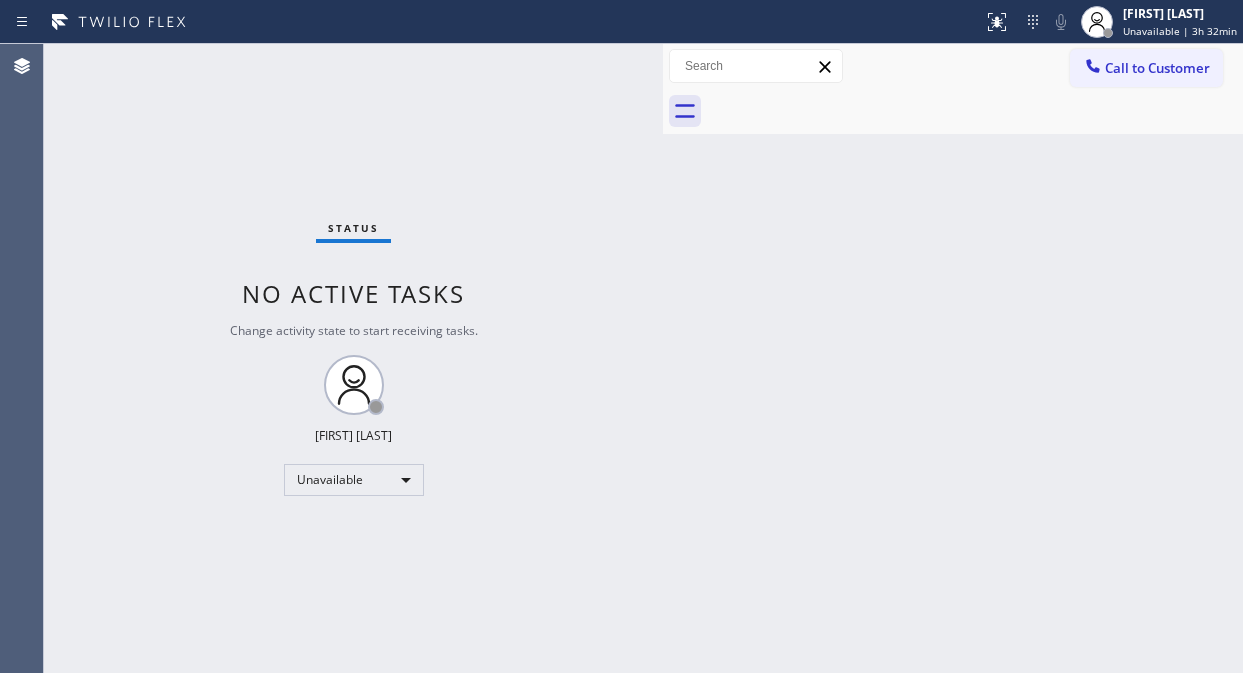 scroll, scrollTop: 0, scrollLeft: 0, axis: both 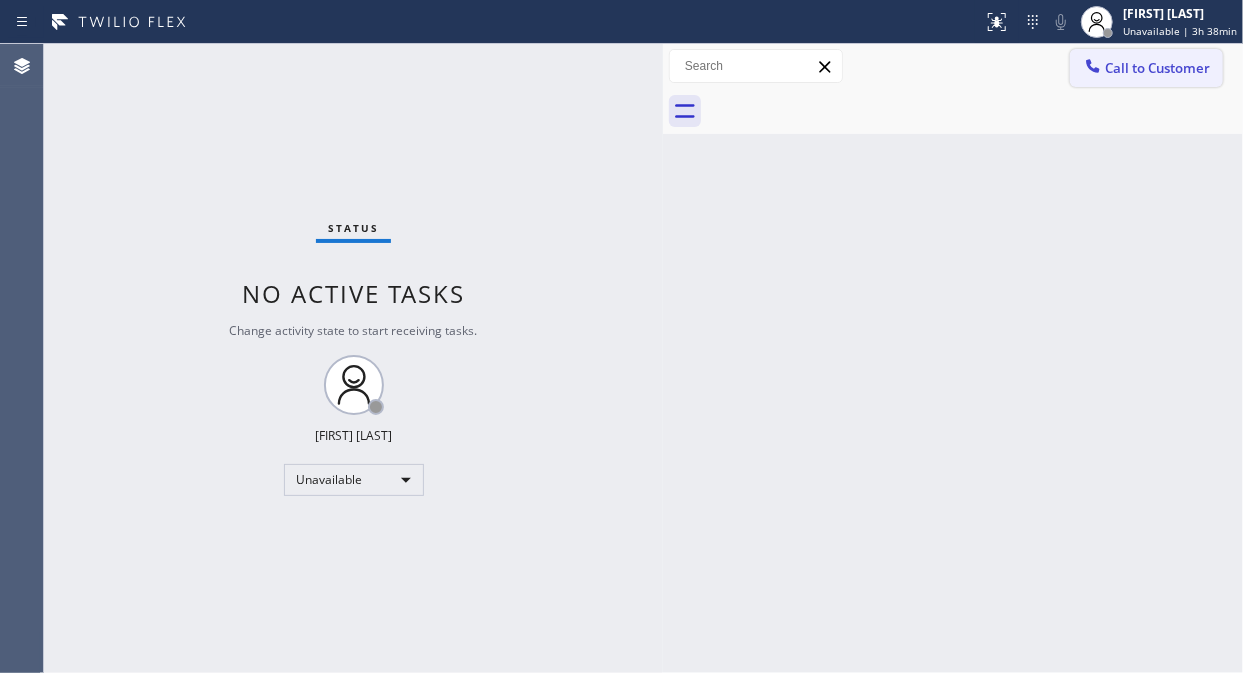 click on "Call to Customer" at bounding box center [1157, 68] 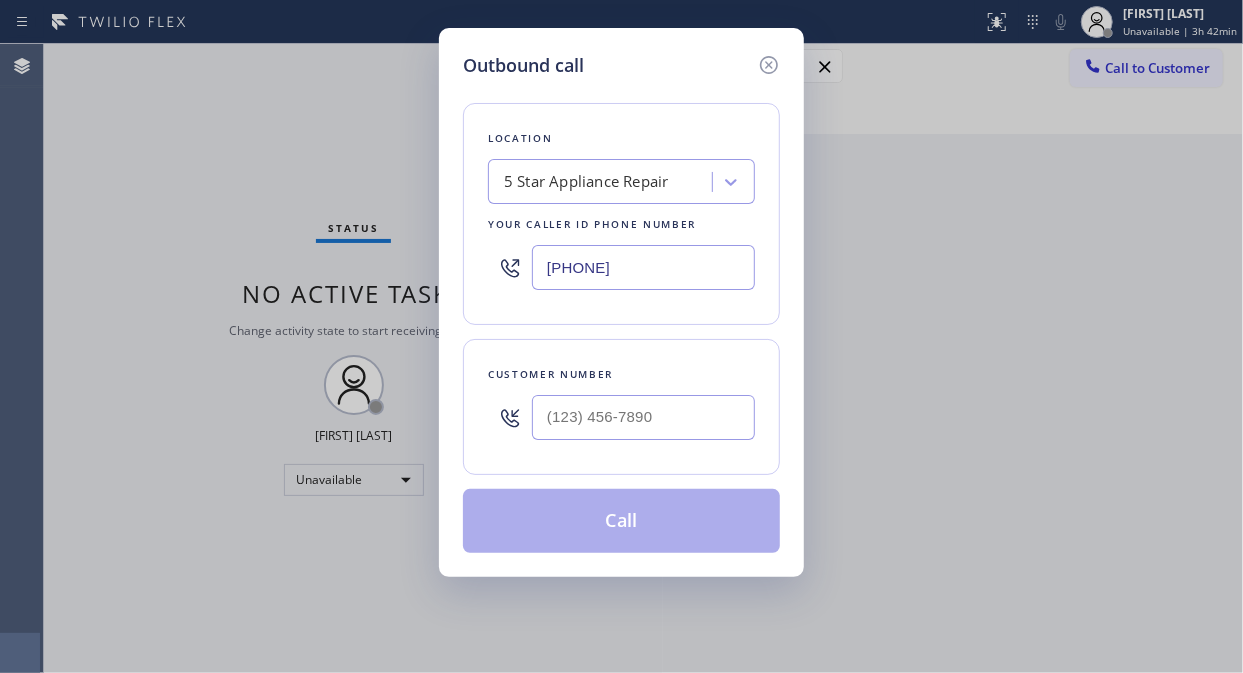 click on "Location 5 Star Appliance Repair Your caller id phone number [PHONE]" at bounding box center [621, 214] 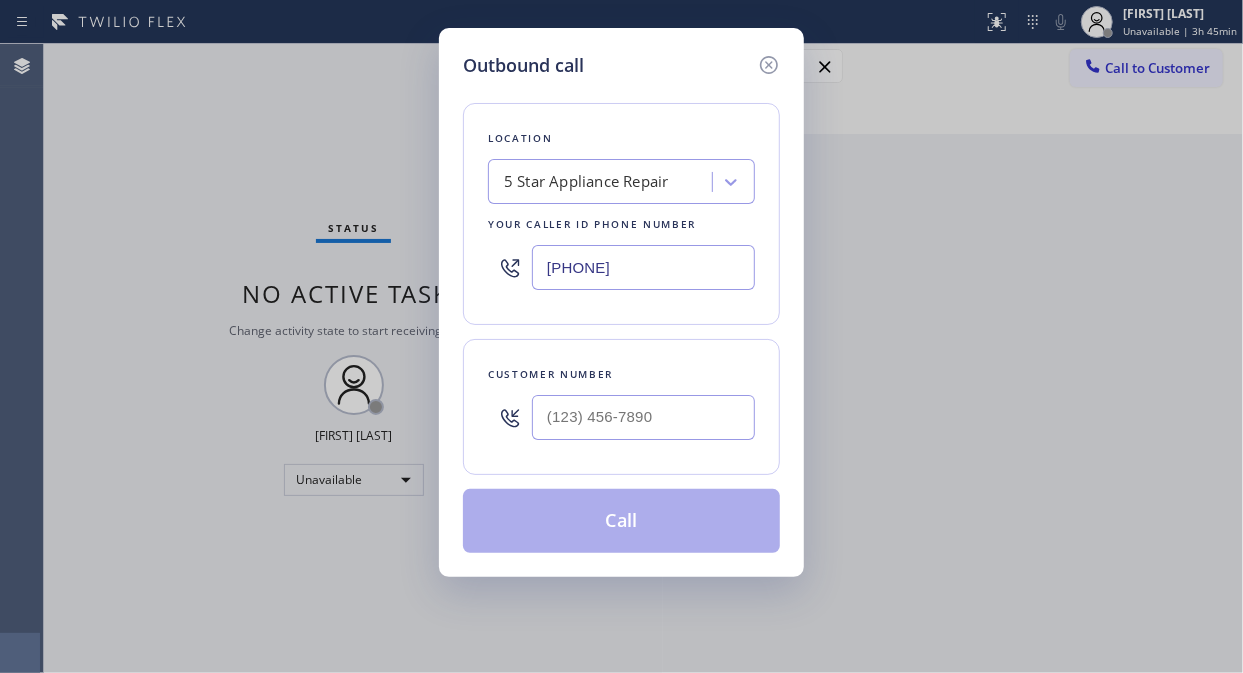 click on "[PHONE]" at bounding box center [643, 267] 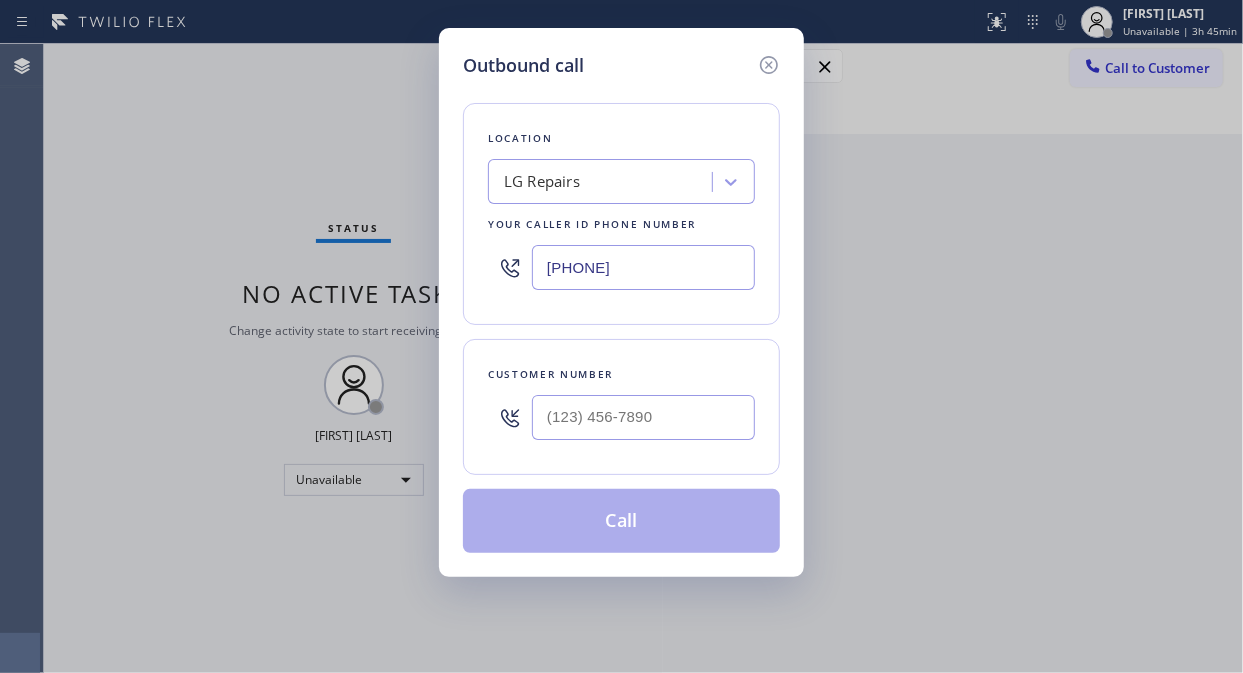 type on "[PHONE]" 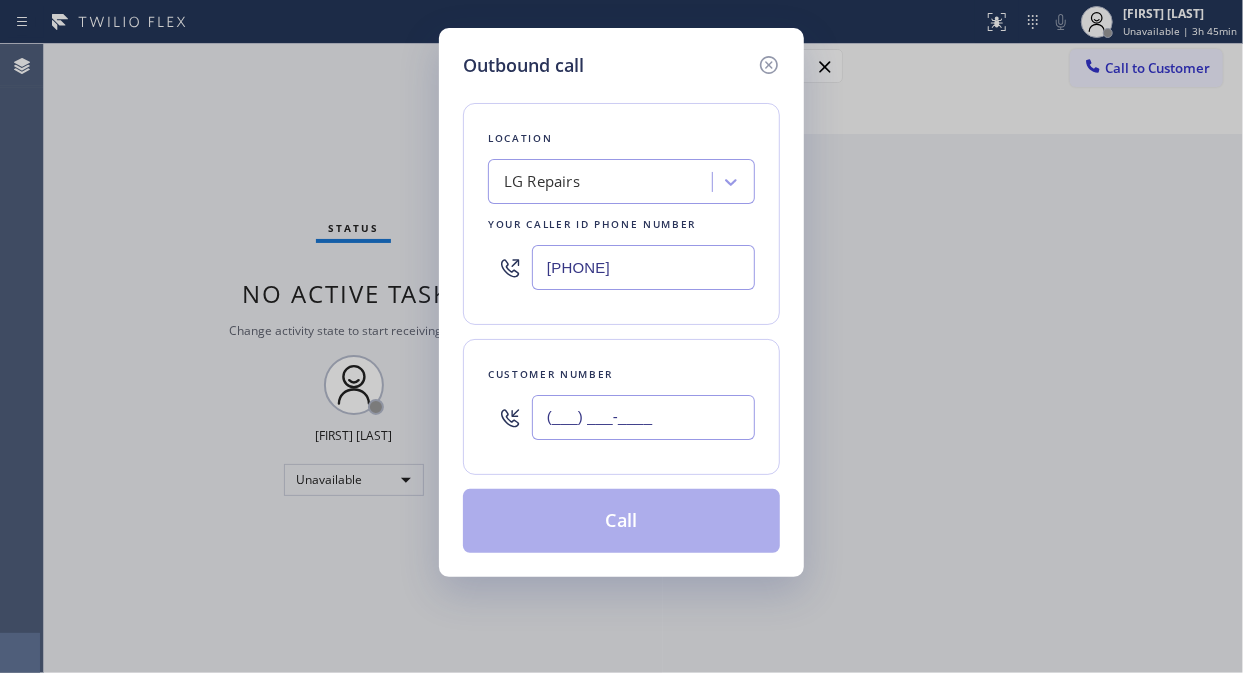 click on "(___) ___-____" at bounding box center (643, 417) 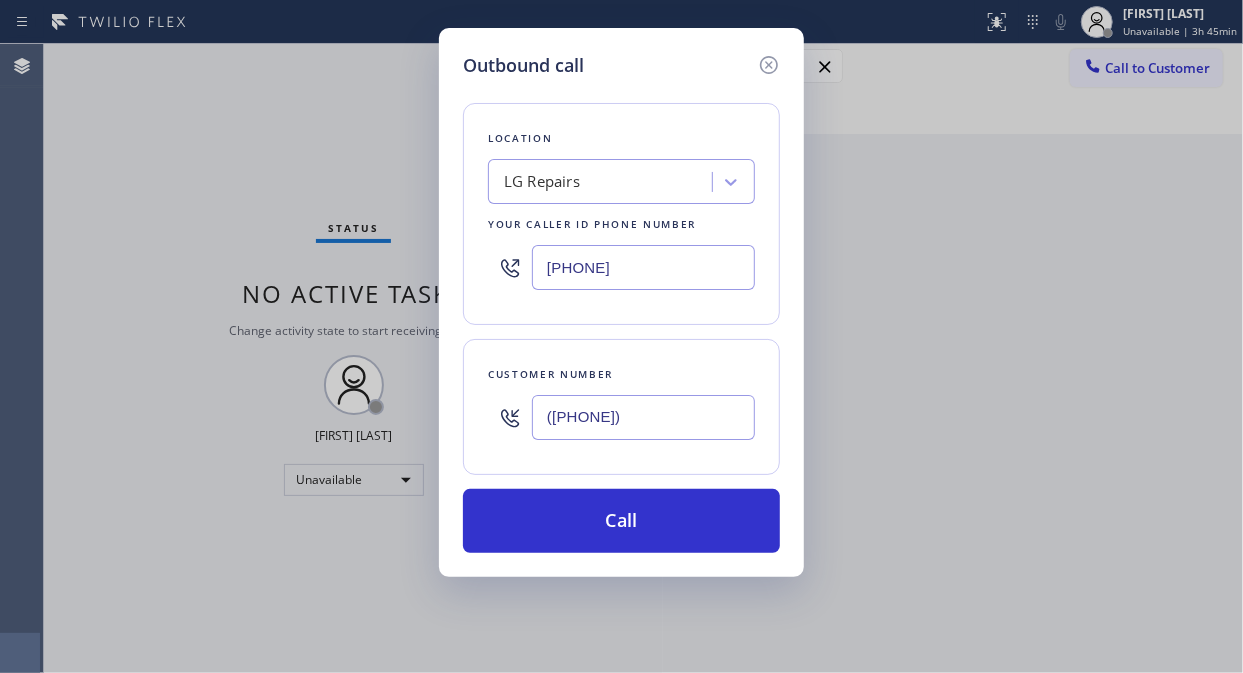 type on "([PHONE])" 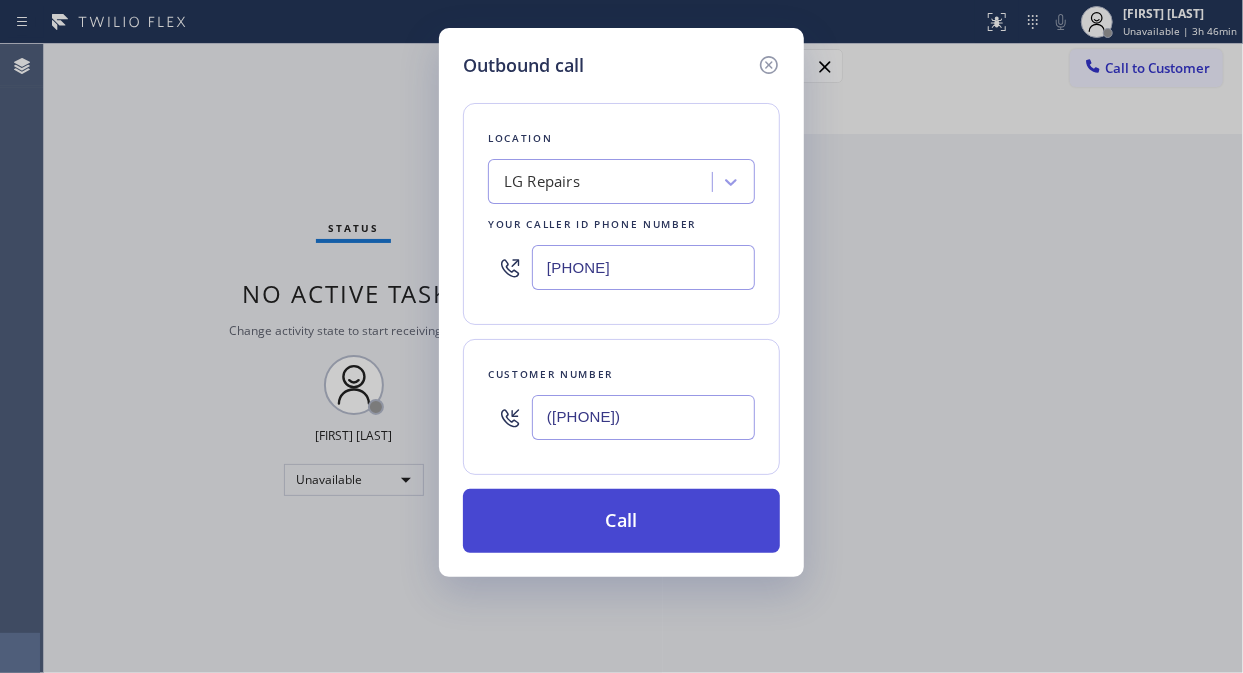 click on "Call" at bounding box center (621, 521) 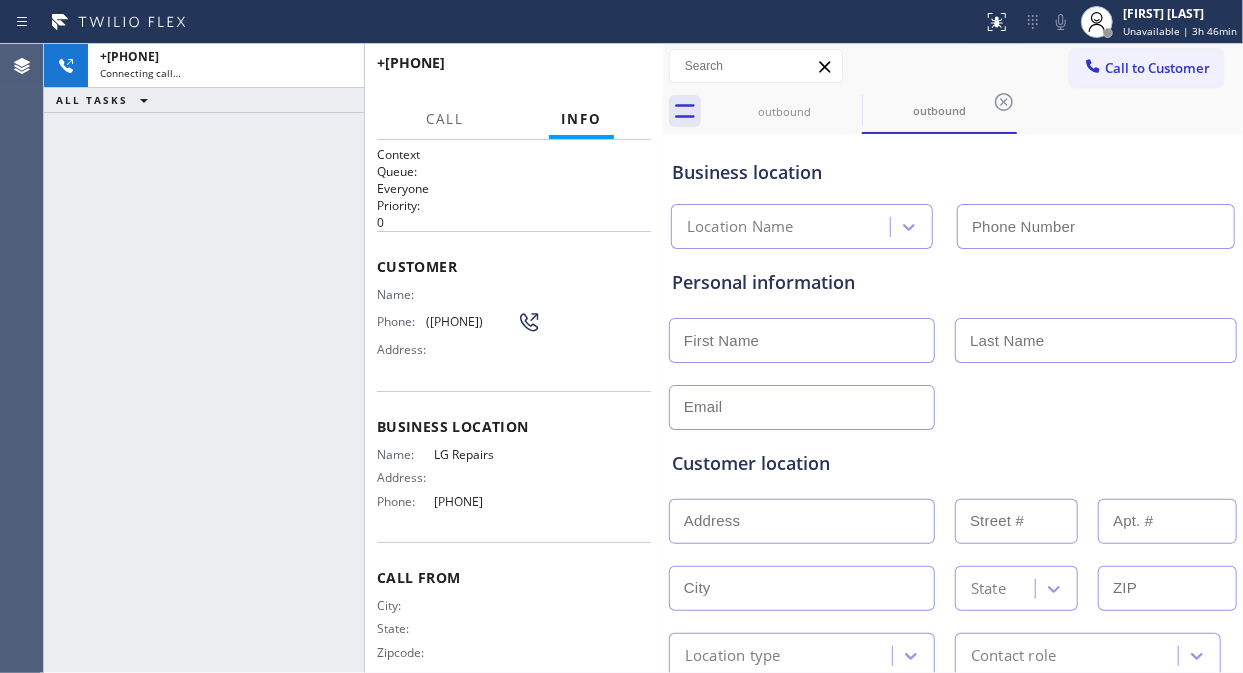 type on "[PHONE]" 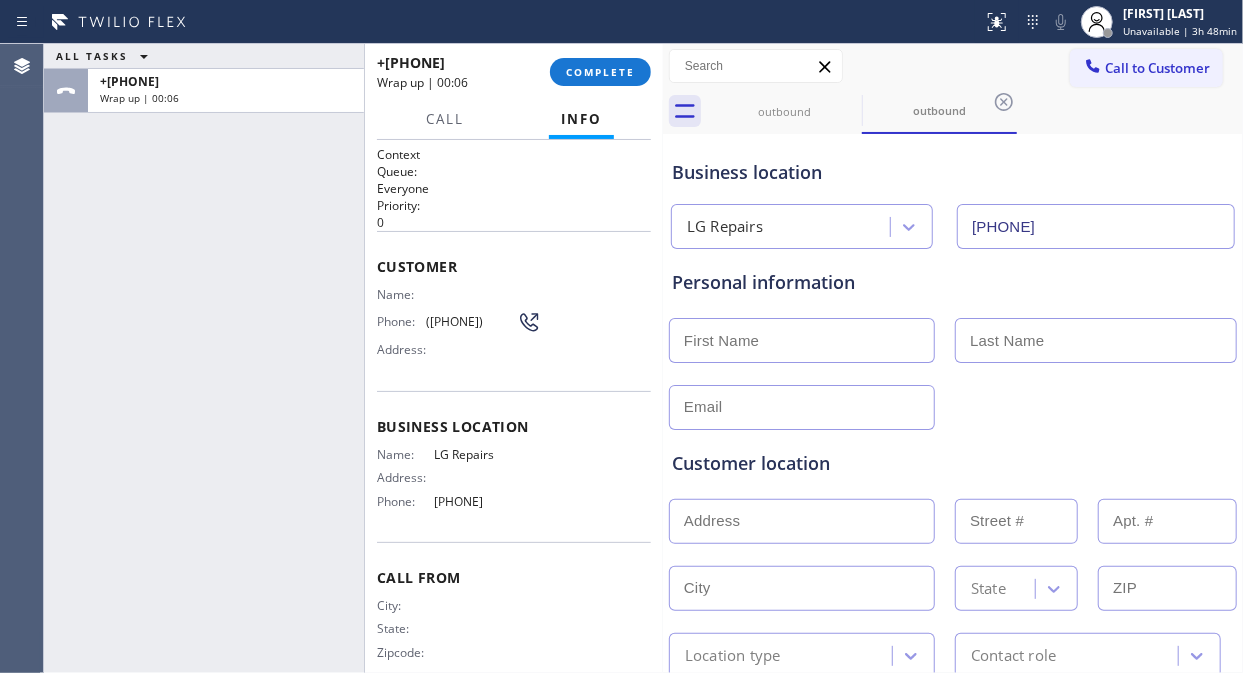 drag, startPoint x: 221, startPoint y: 243, endPoint x: 233, endPoint y: 247, distance: 12.649111 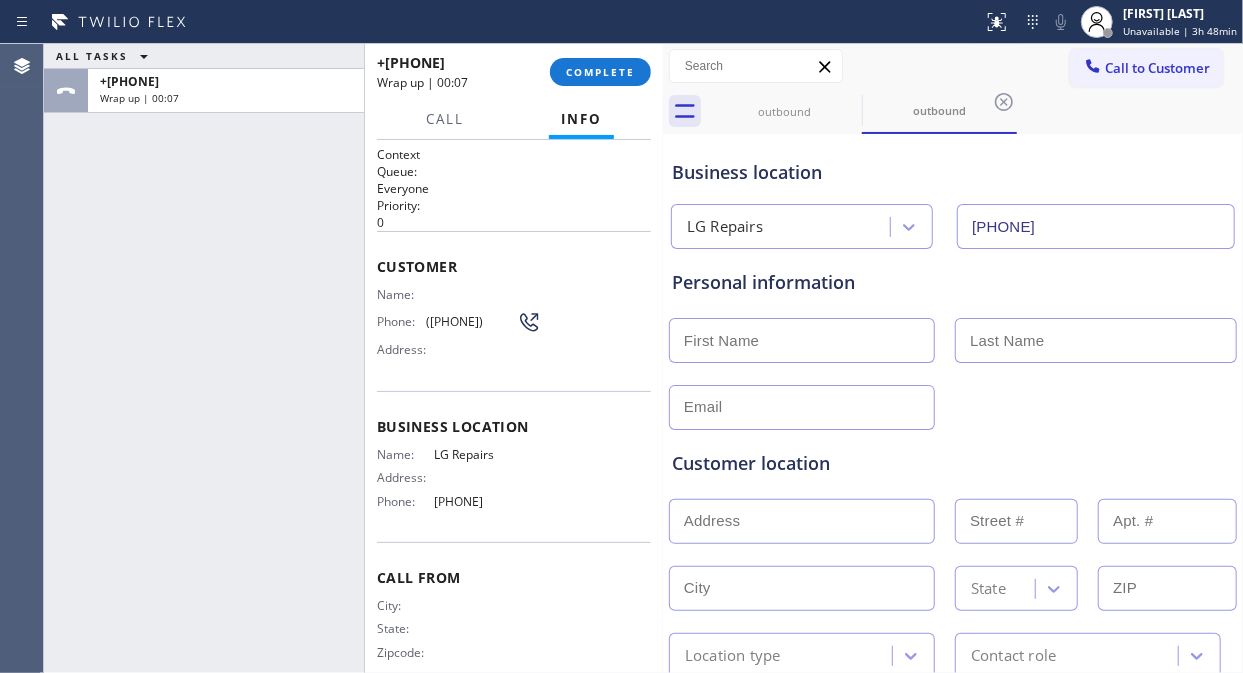 click at bounding box center (802, 340) 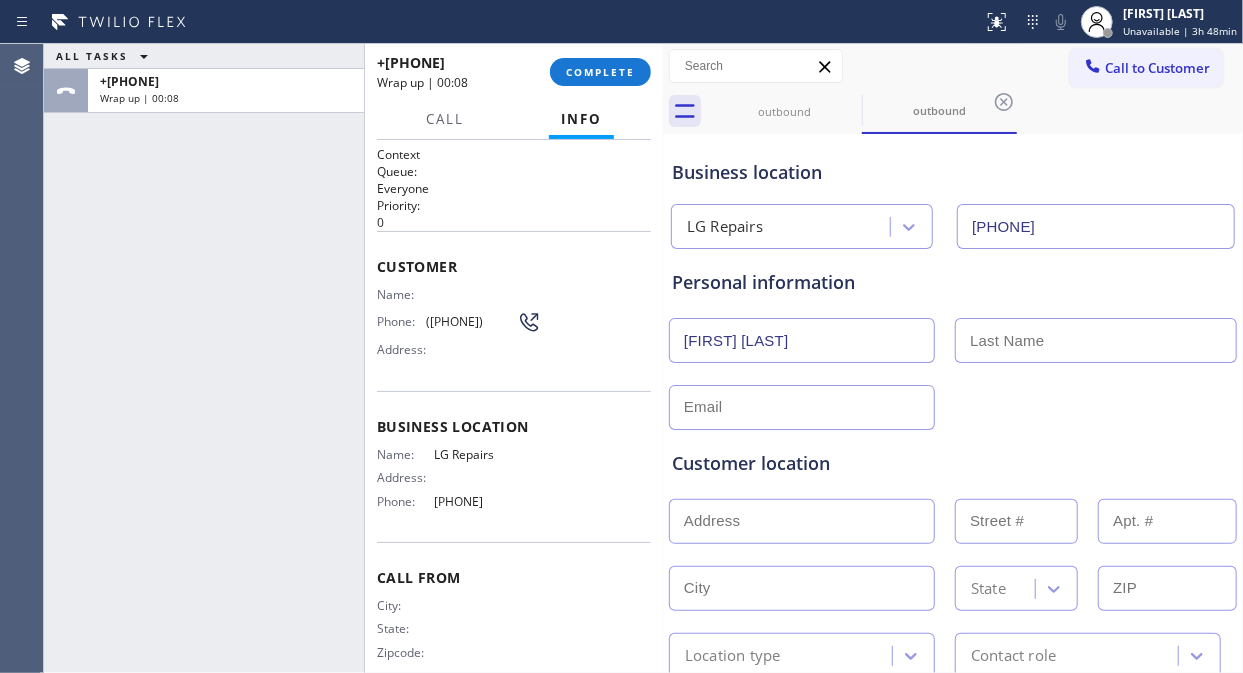 drag, startPoint x: 775, startPoint y: 347, endPoint x: 733, endPoint y: 341, distance: 42.426407 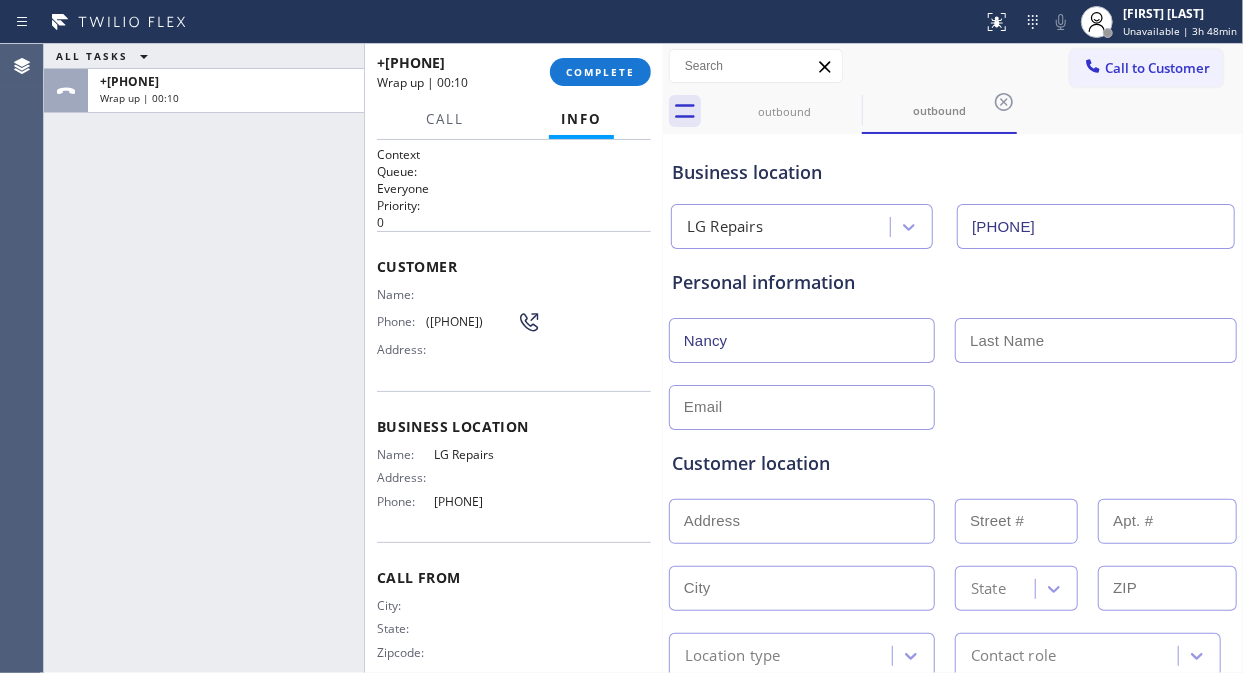 type on "Nancy" 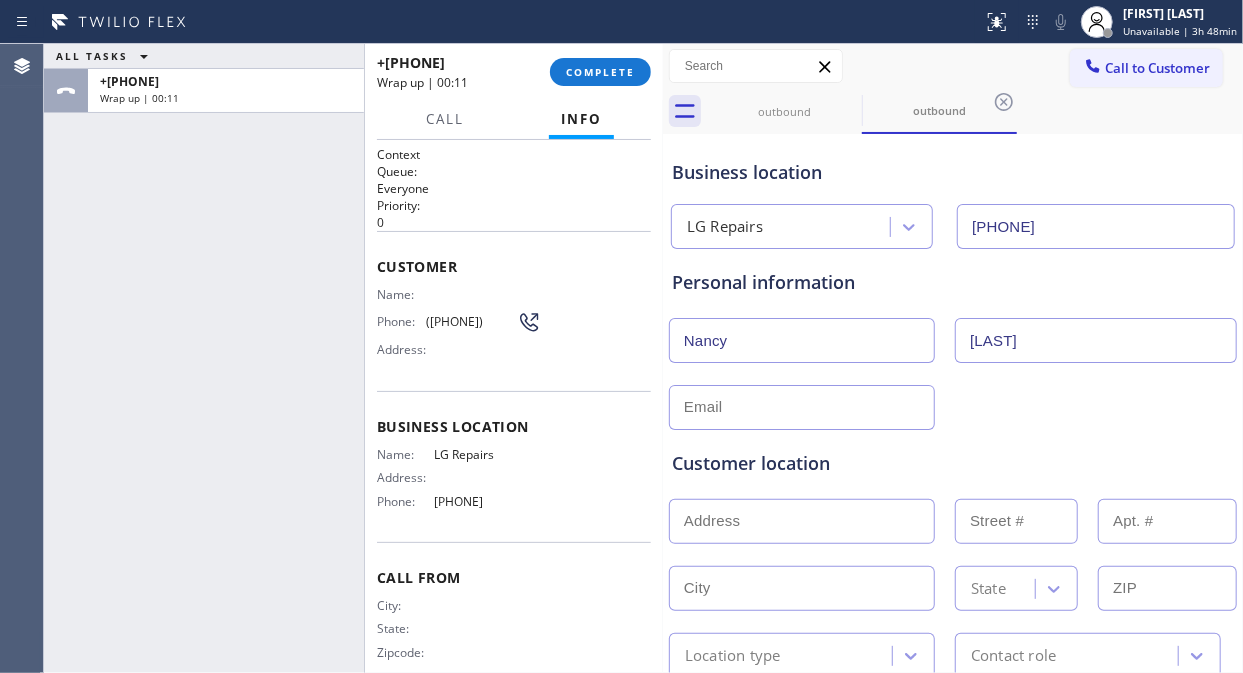type on "[LAST]" 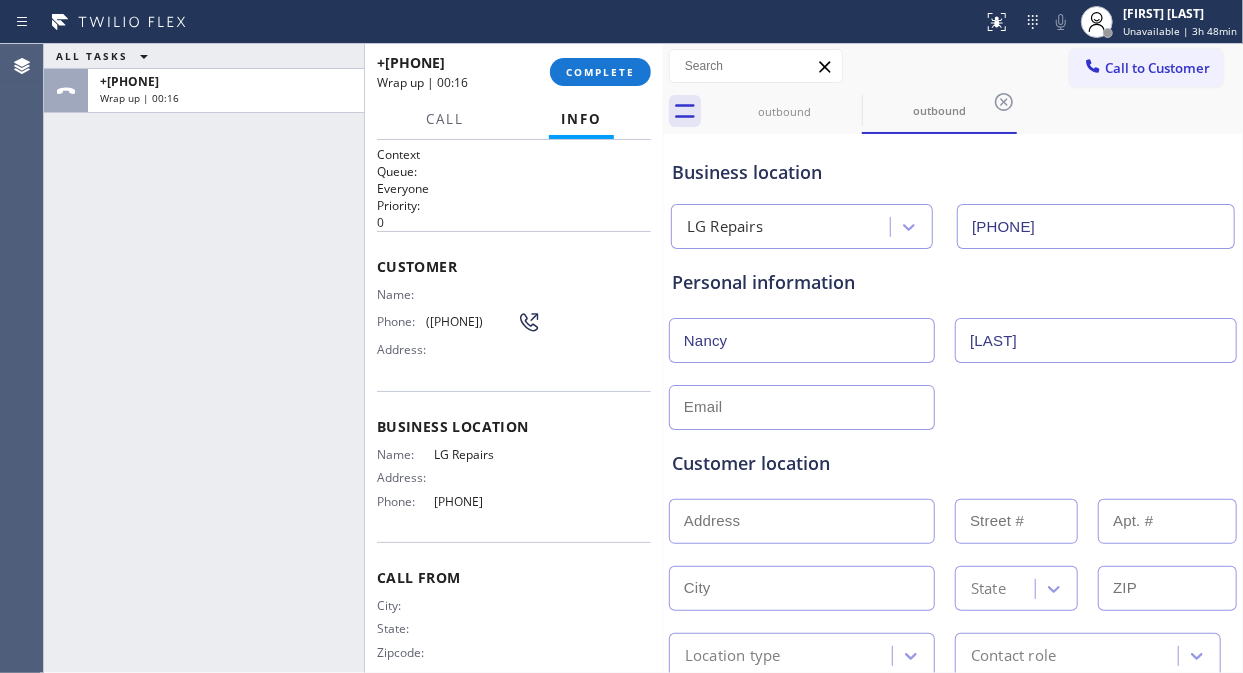 click on "ALL TASKS ALL TASKS ACTIVE TASKS TASKS IN WRAP UP +[PHONE] Wrap up | 00:16" at bounding box center (204, 358) 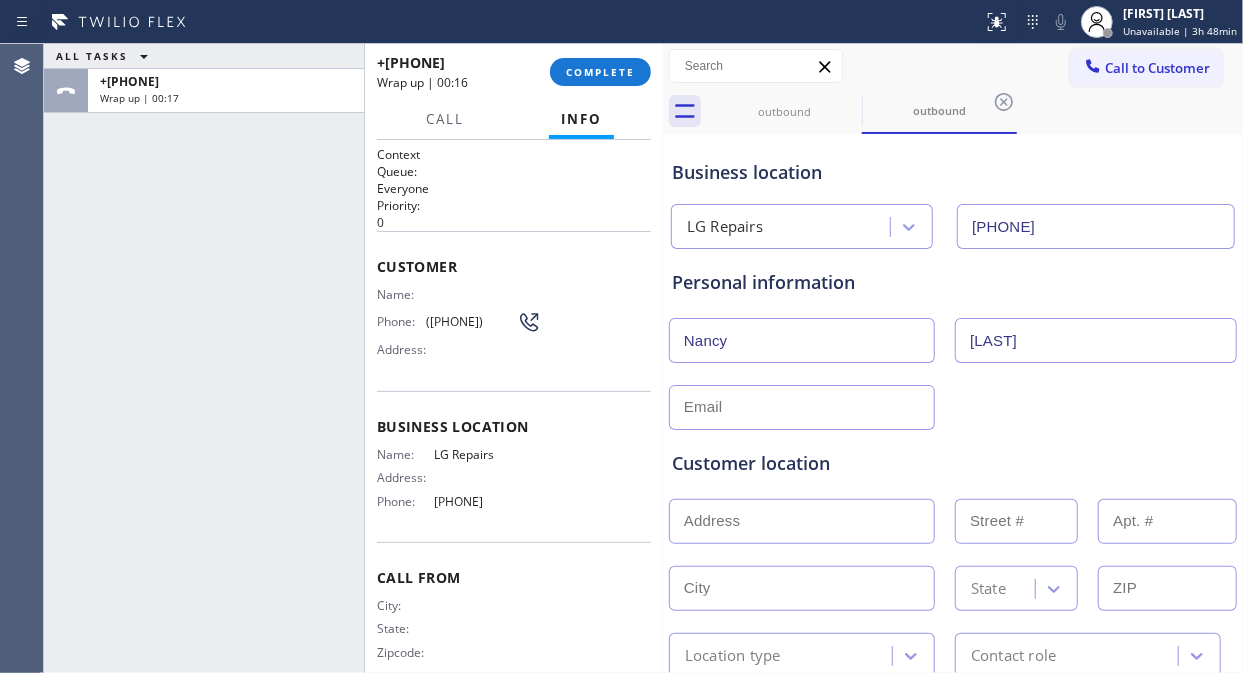 click at bounding box center (802, 407) 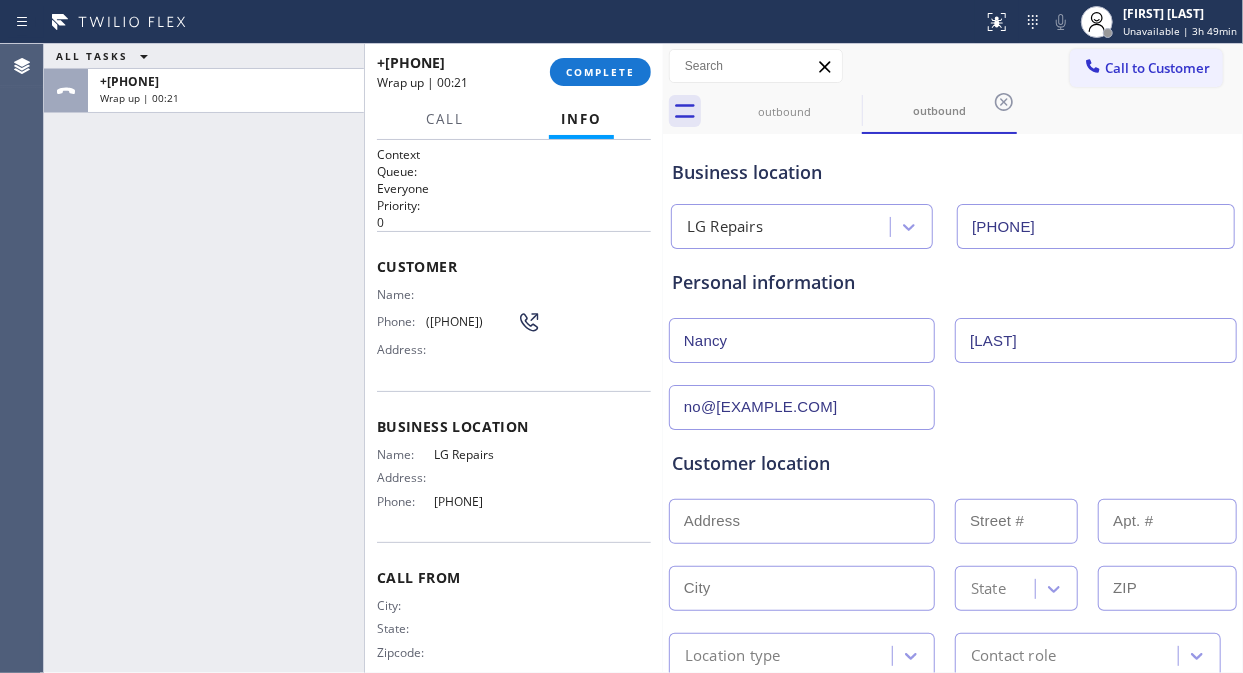 type on "no@[EXAMPLE.COM]" 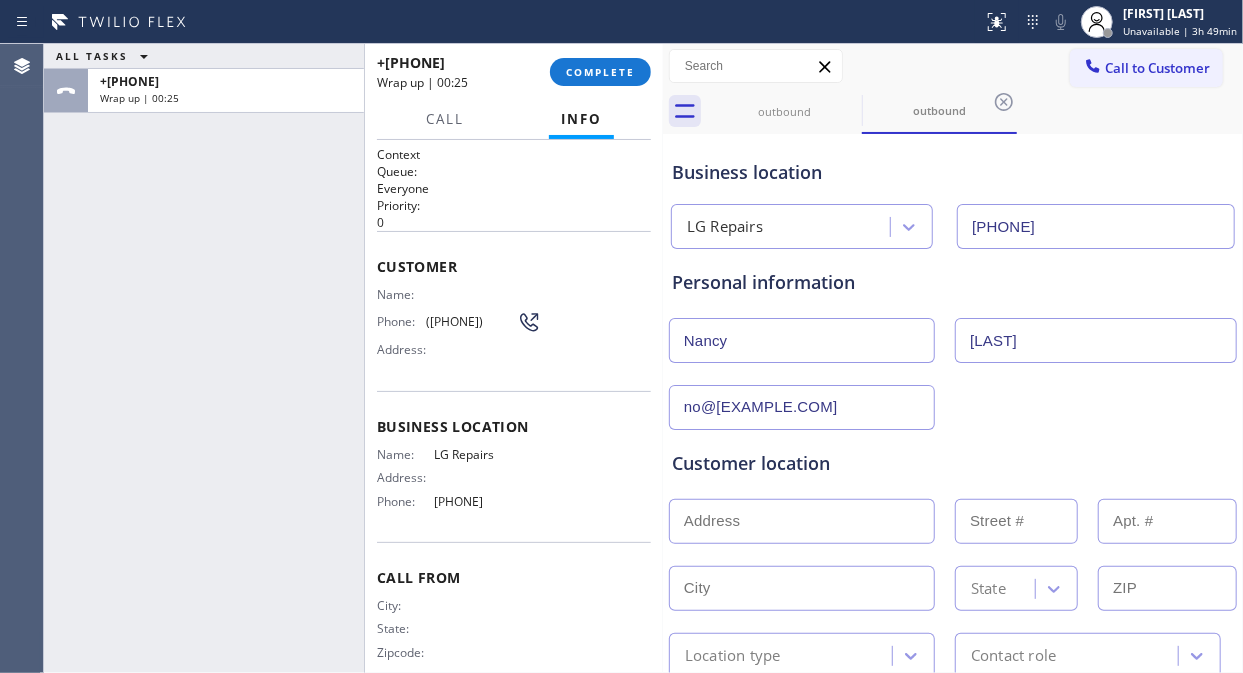 click on "ALL TASKS ALL TASKS ACTIVE TASKS TASKS IN WRAP UP +[PHONE] Wrap up | 00:25" at bounding box center (204, 358) 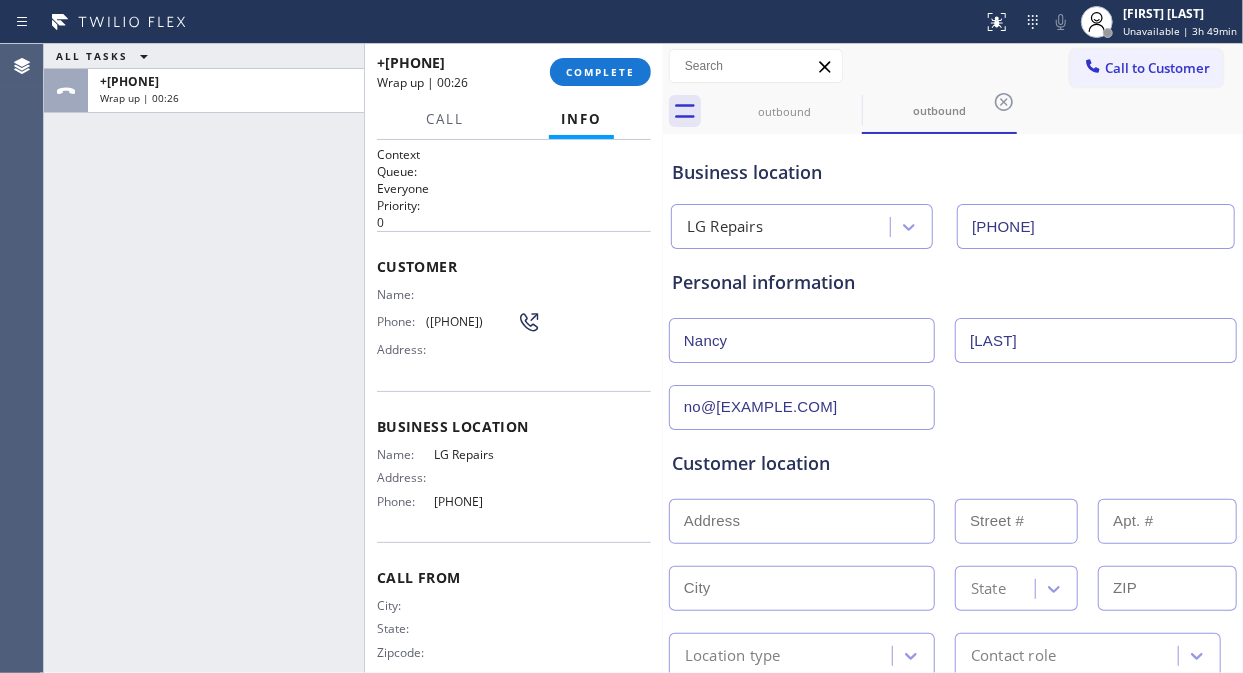 paste on "[CITY], [STATE] [POSTAL_CODE]" 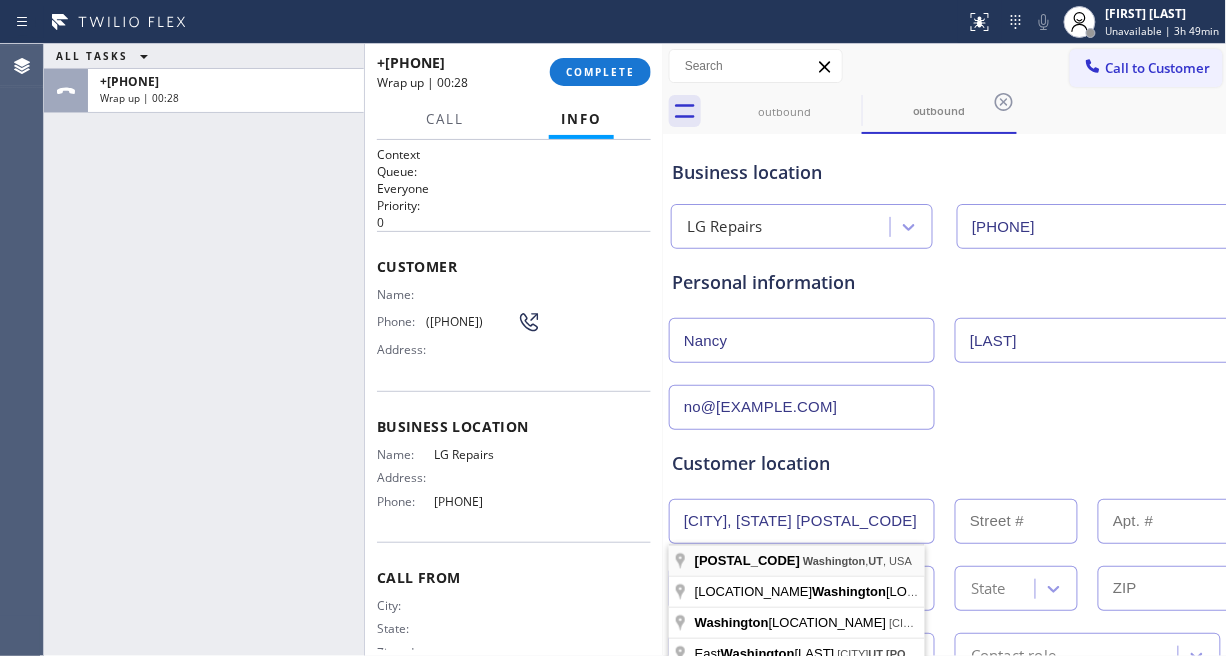 type on "[CITY], [STATE] [POSTAL_CODE], USA" 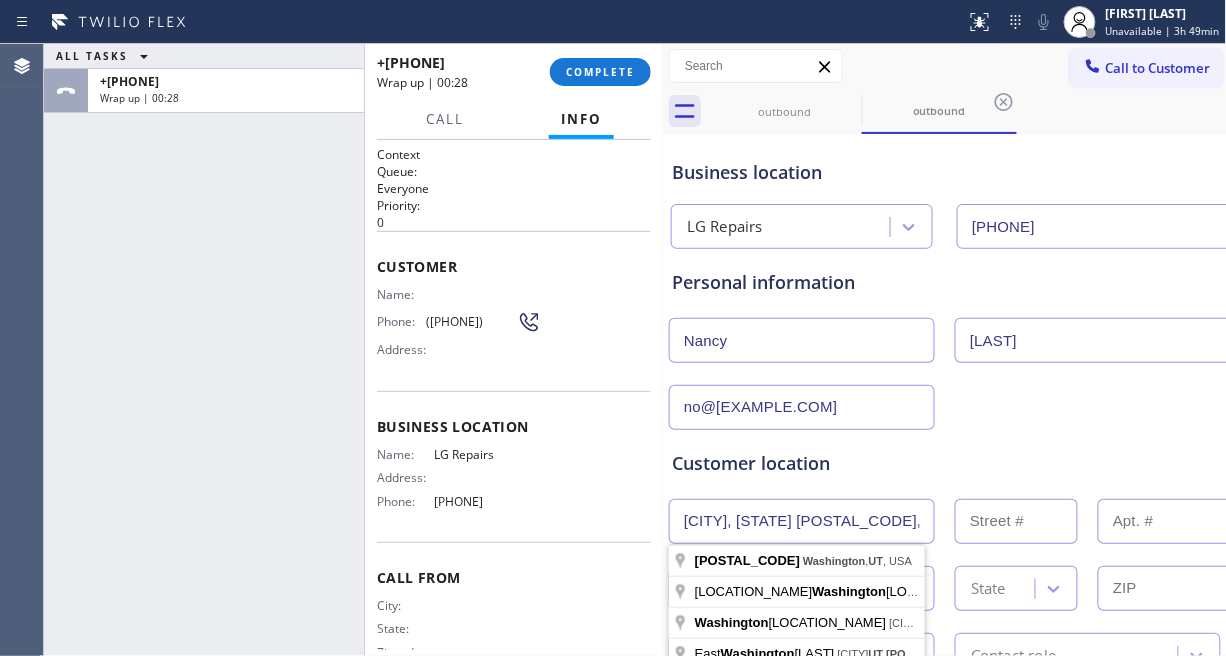 type 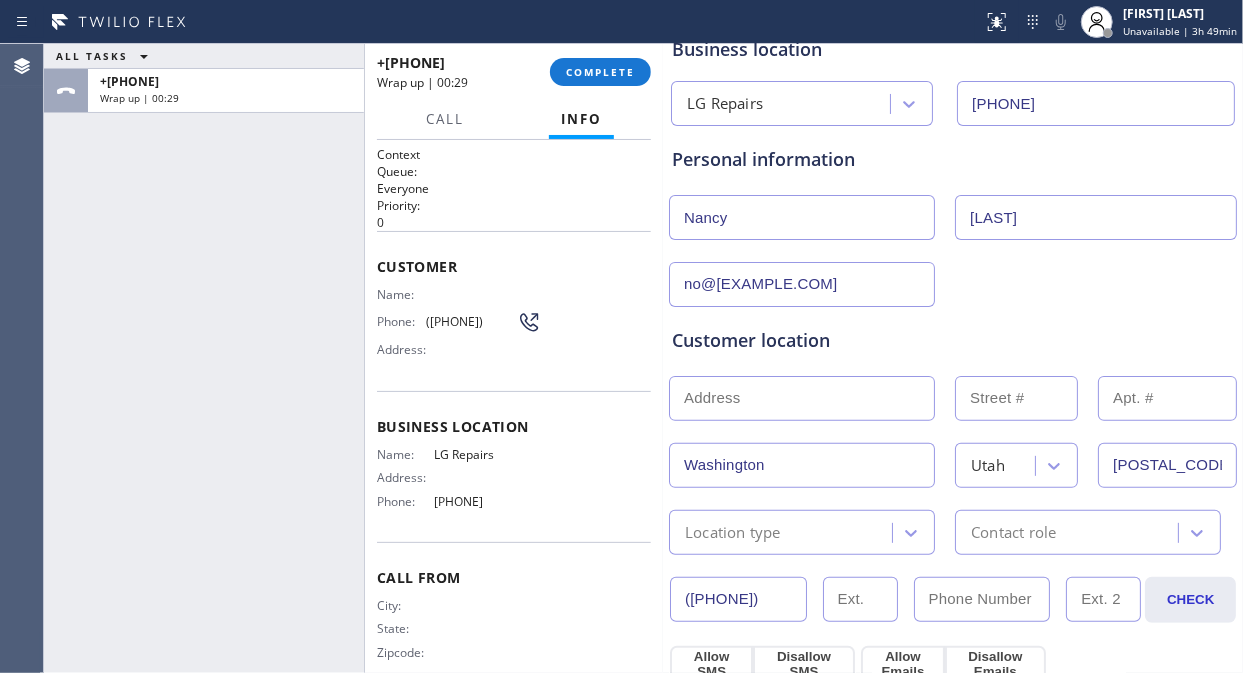 scroll, scrollTop: 222, scrollLeft: 0, axis: vertical 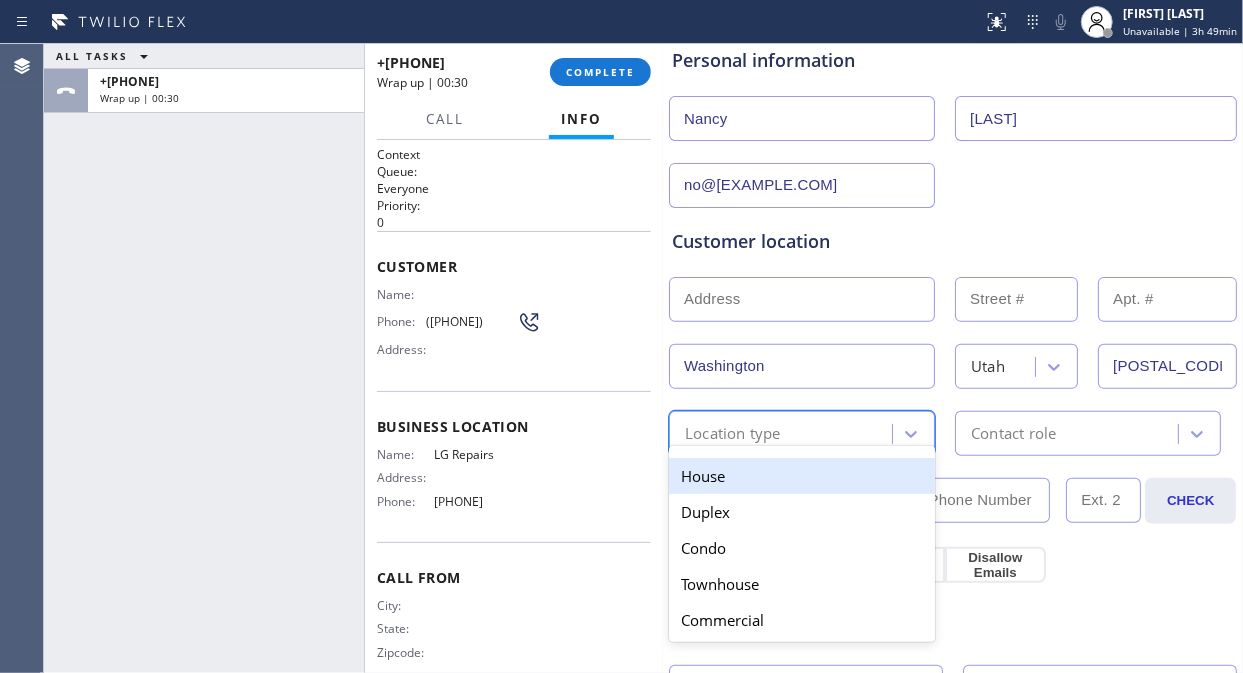 click on "Location type" at bounding box center [783, 433] 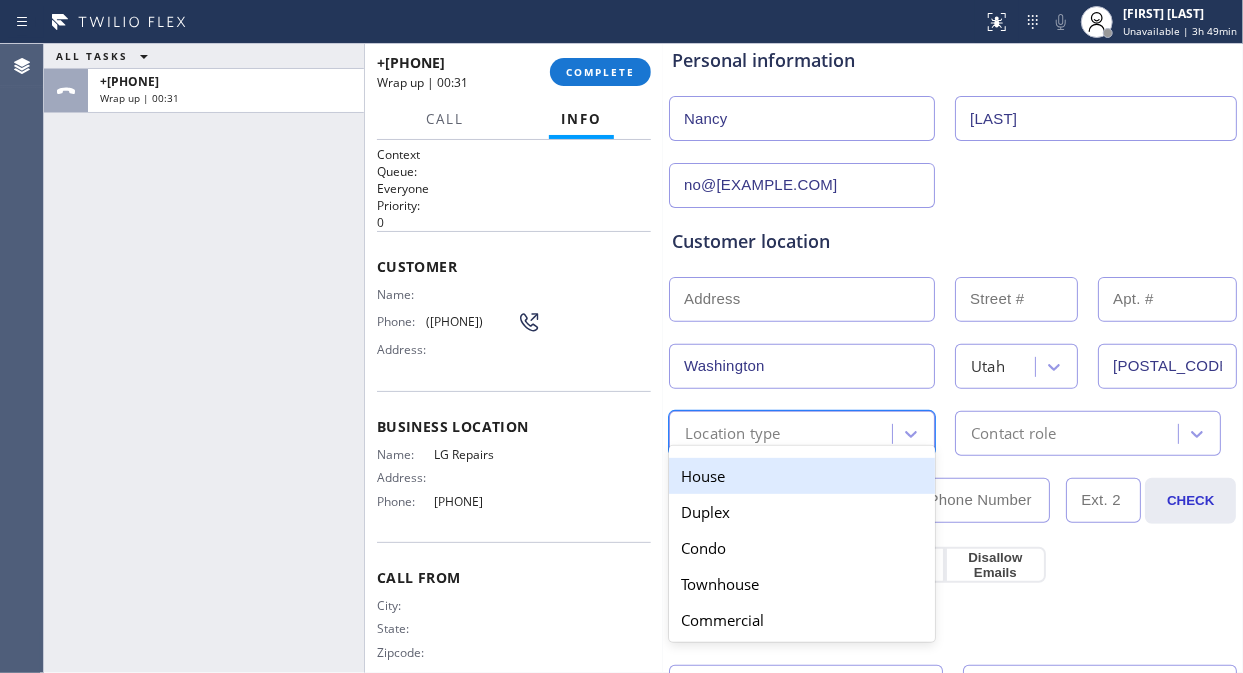 drag, startPoint x: 765, startPoint y: 478, endPoint x: 997, endPoint y: 436, distance: 235.77107 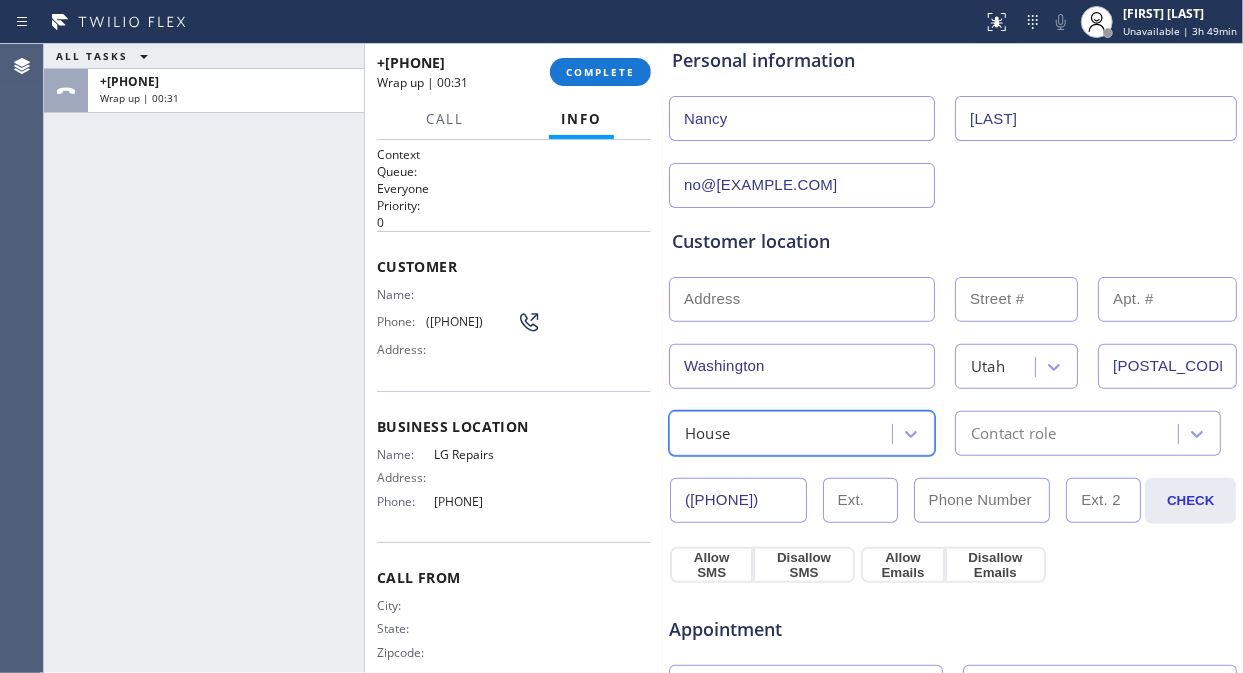 click on "Contact role" at bounding box center (1013, 433) 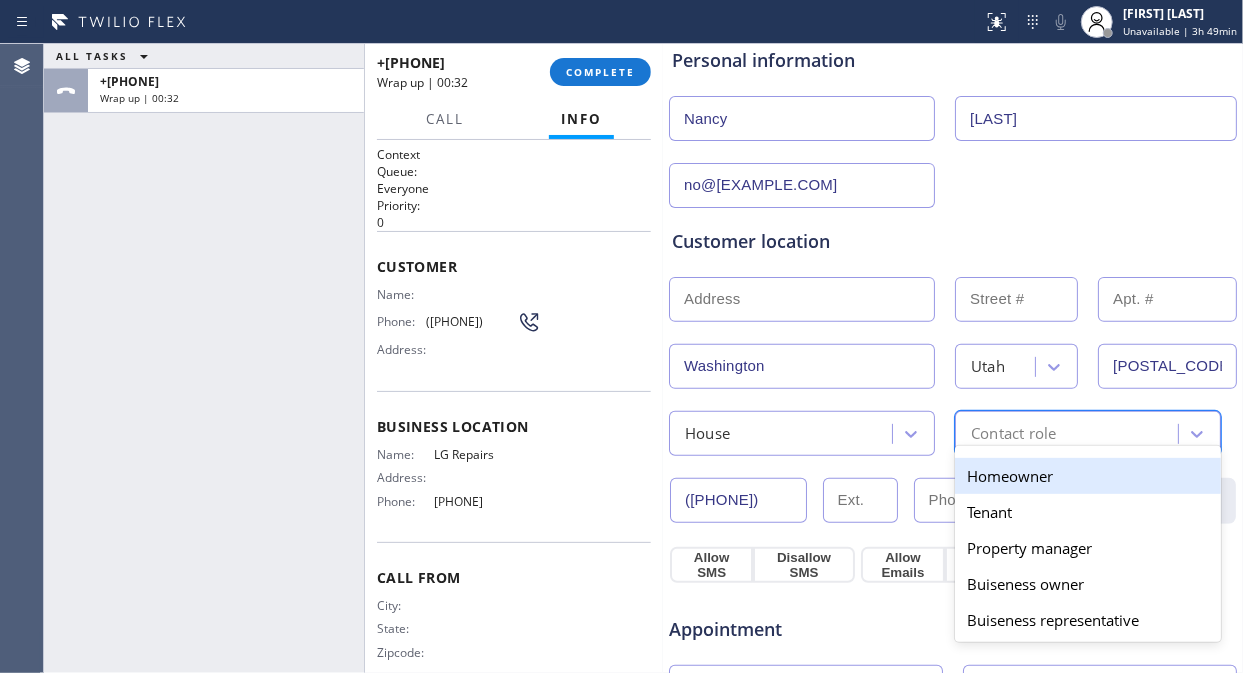 drag, startPoint x: 983, startPoint y: 476, endPoint x: 744, endPoint y: 528, distance: 244.59149 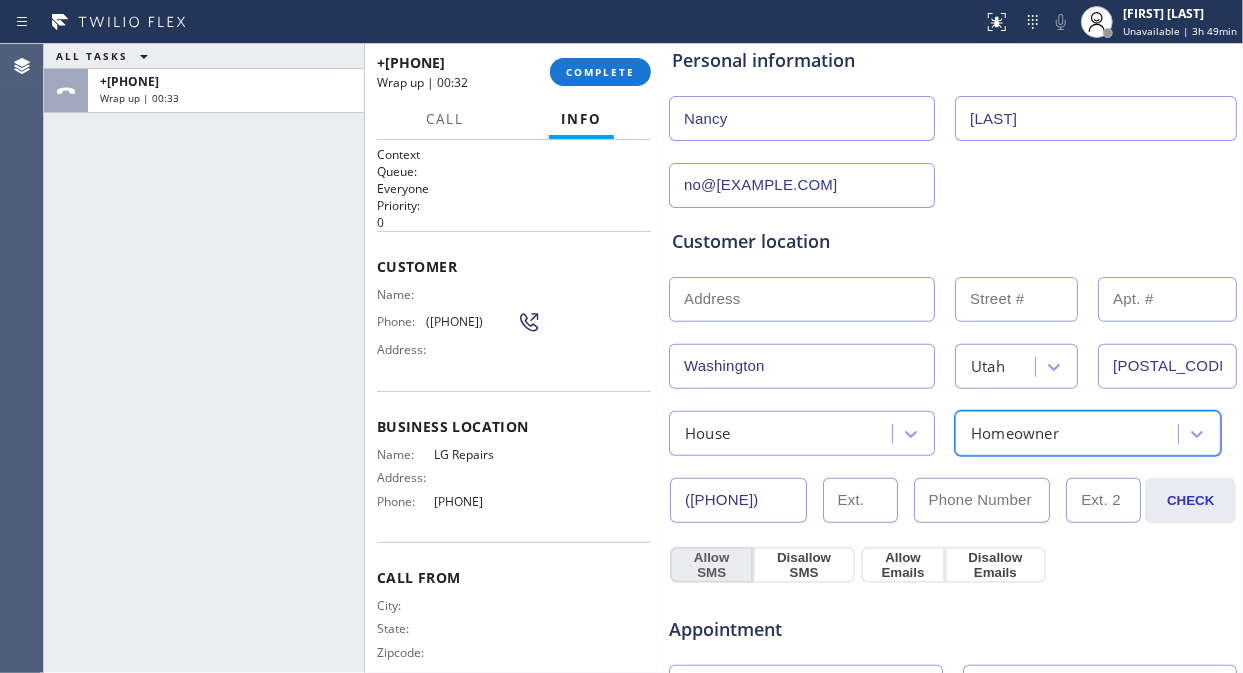 click on "Allow SMS" at bounding box center (711, 565) 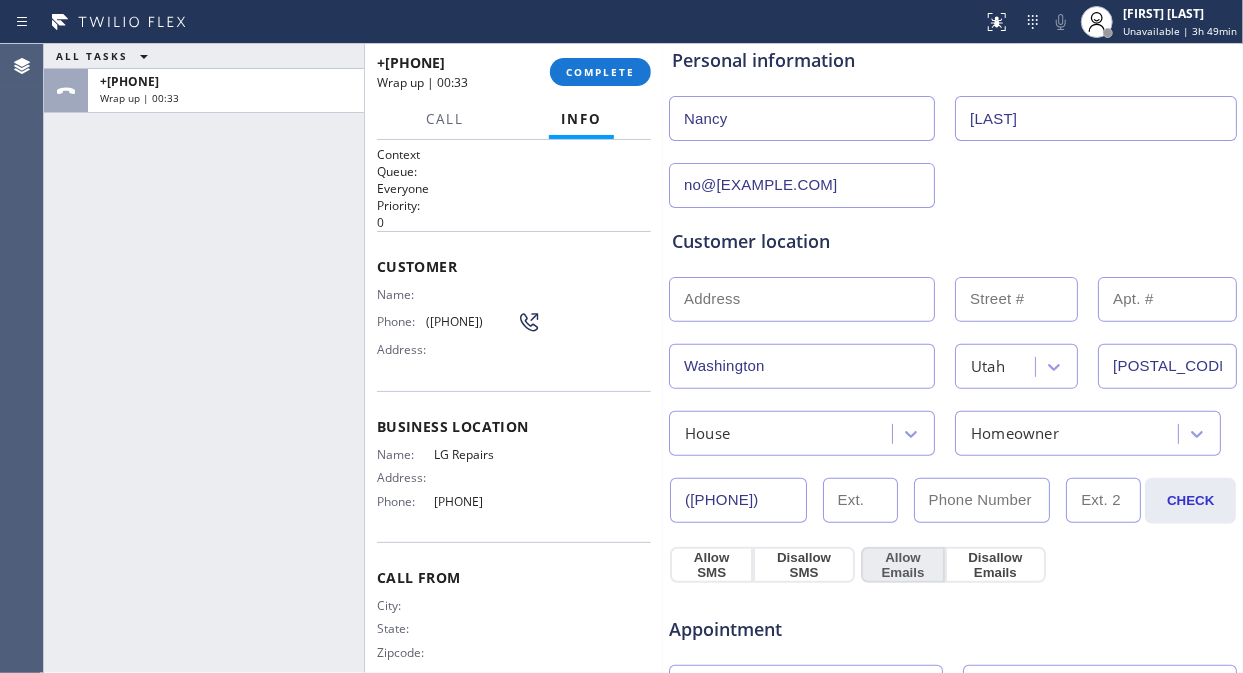 click on "Allow Emails" at bounding box center (903, 565) 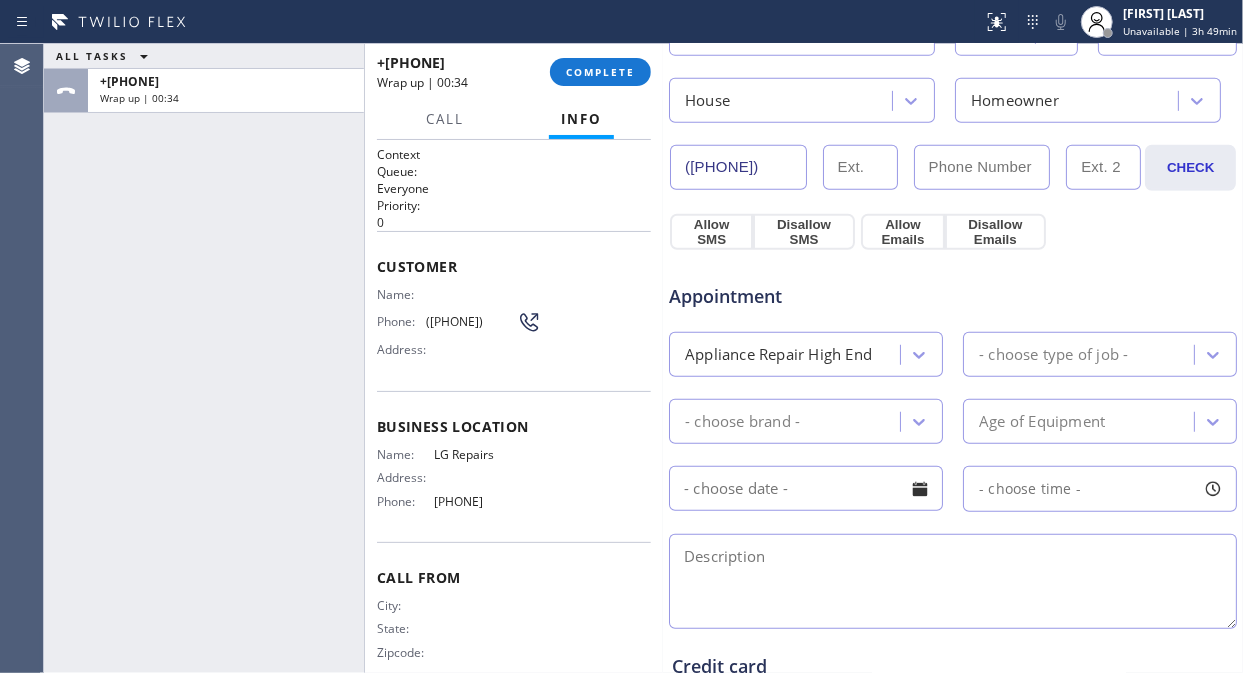 scroll, scrollTop: 666, scrollLeft: 0, axis: vertical 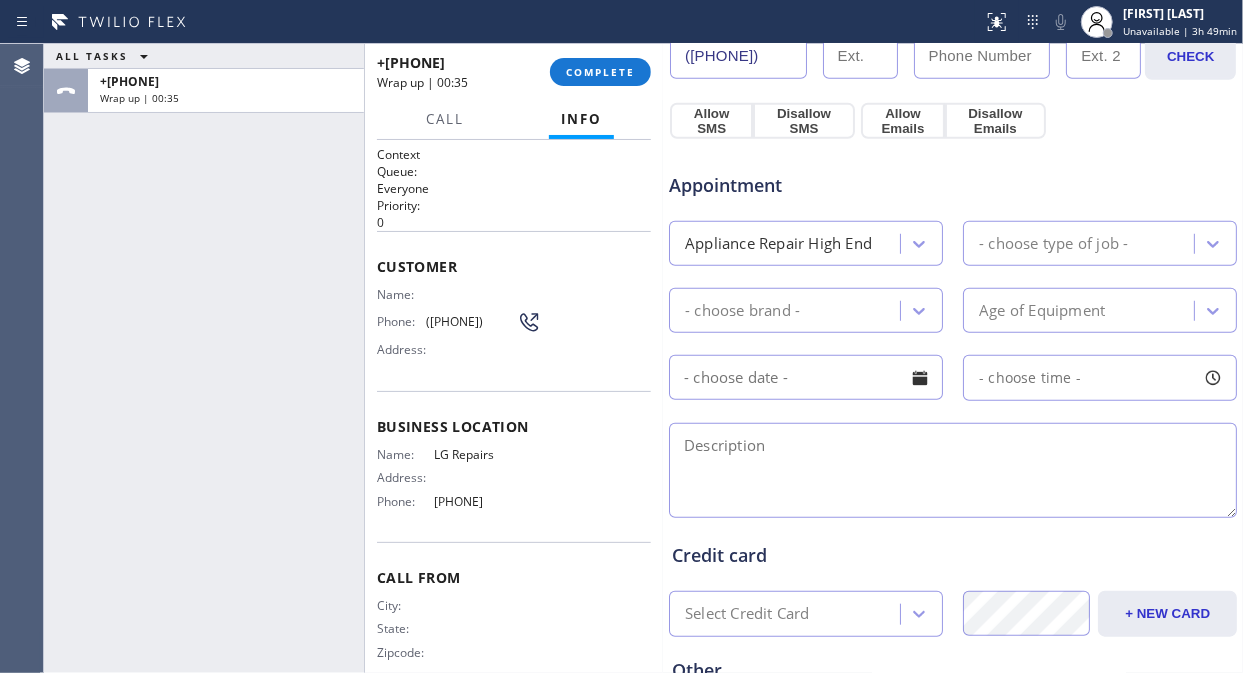click on "Appliance Repair High End" at bounding box center [778, 243] 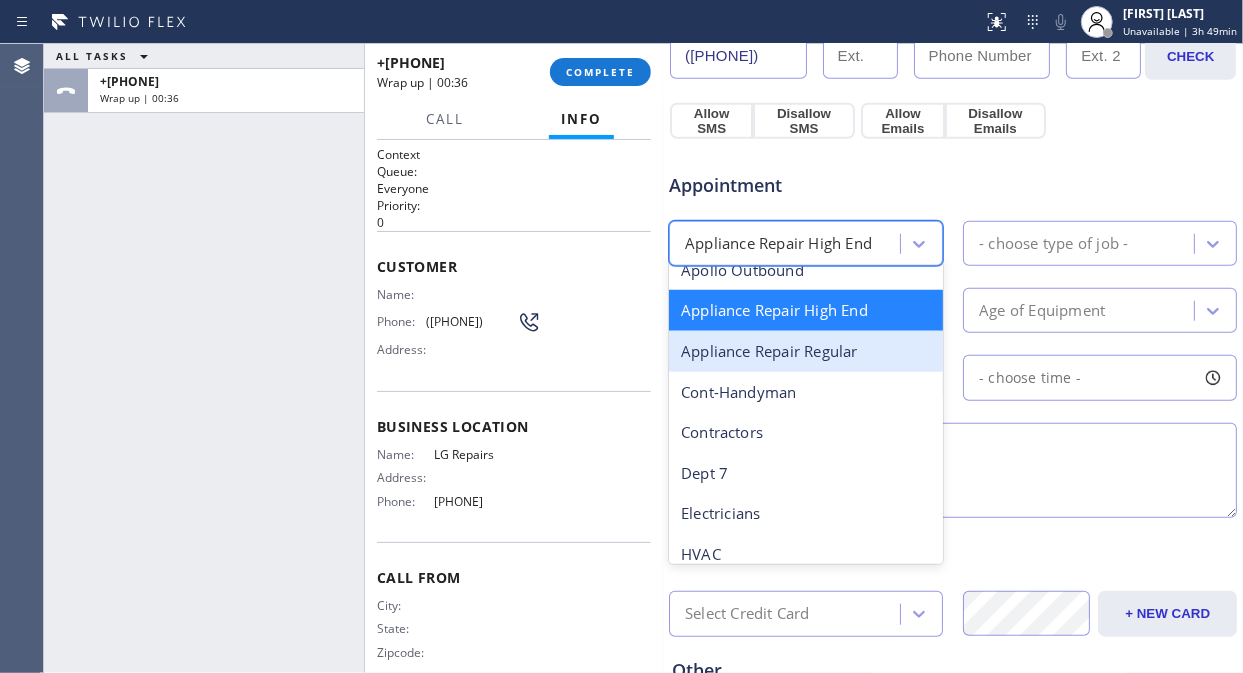 scroll, scrollTop: 223, scrollLeft: 0, axis: vertical 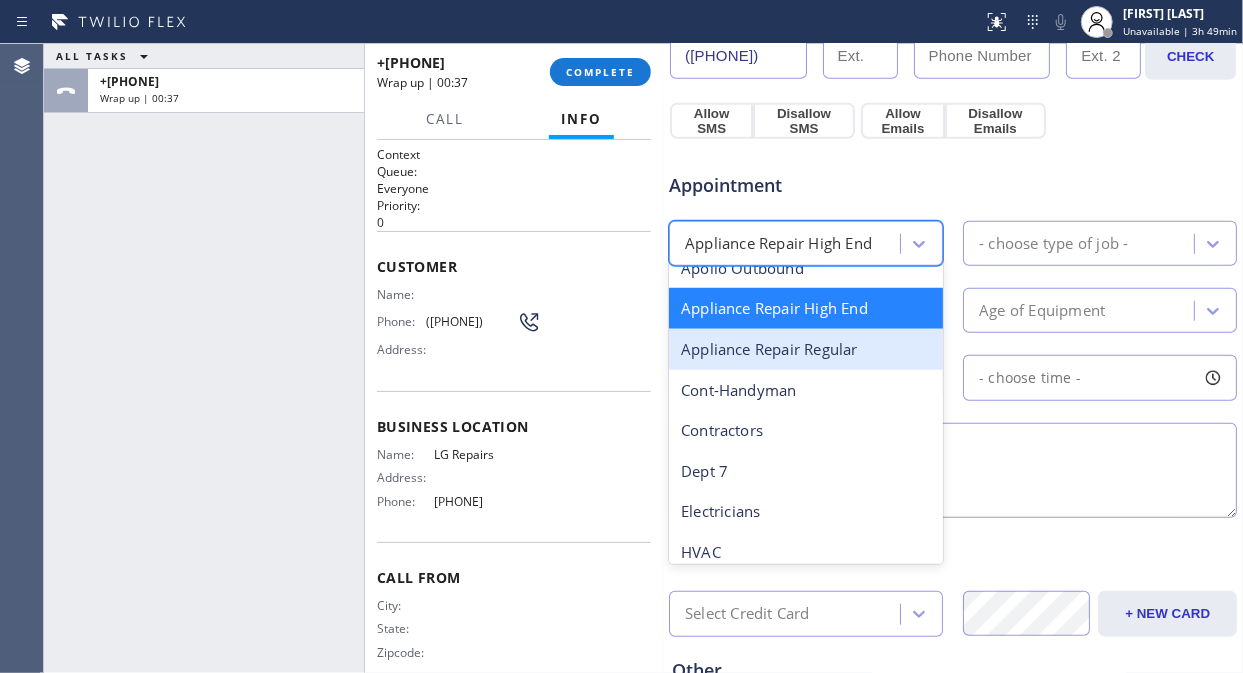 click on "Appliance Repair Regular" at bounding box center [806, 349] 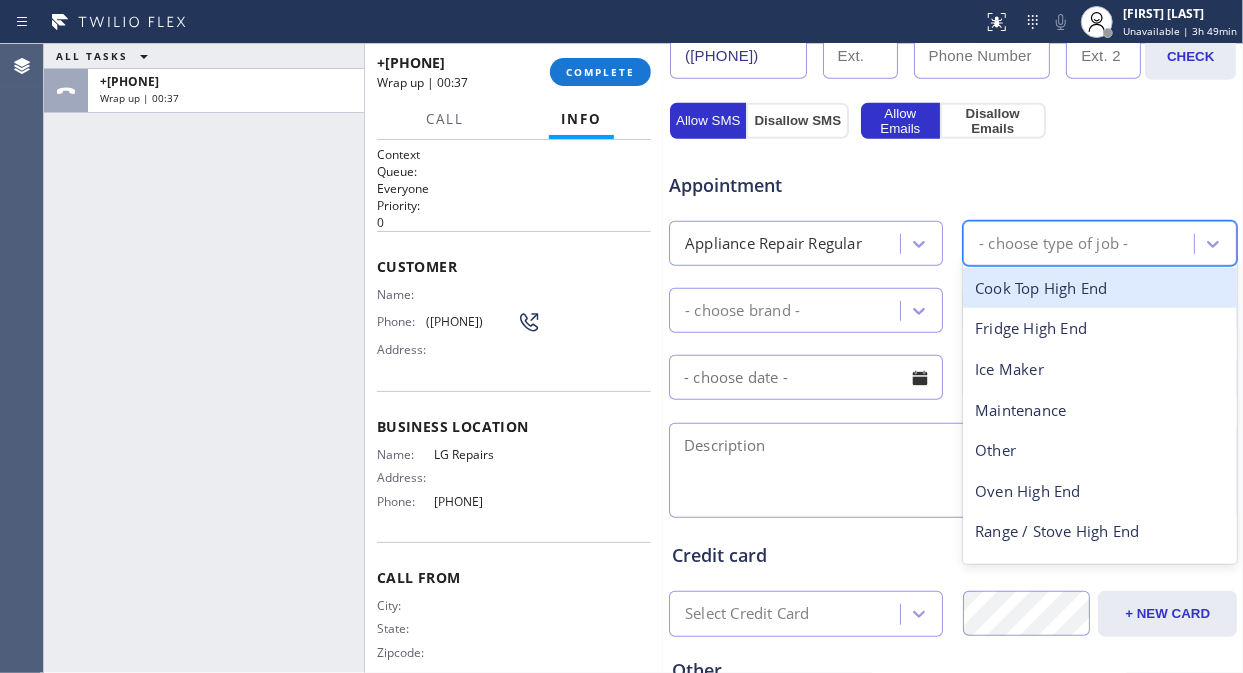 click on "- choose type of job -" at bounding box center [1053, 243] 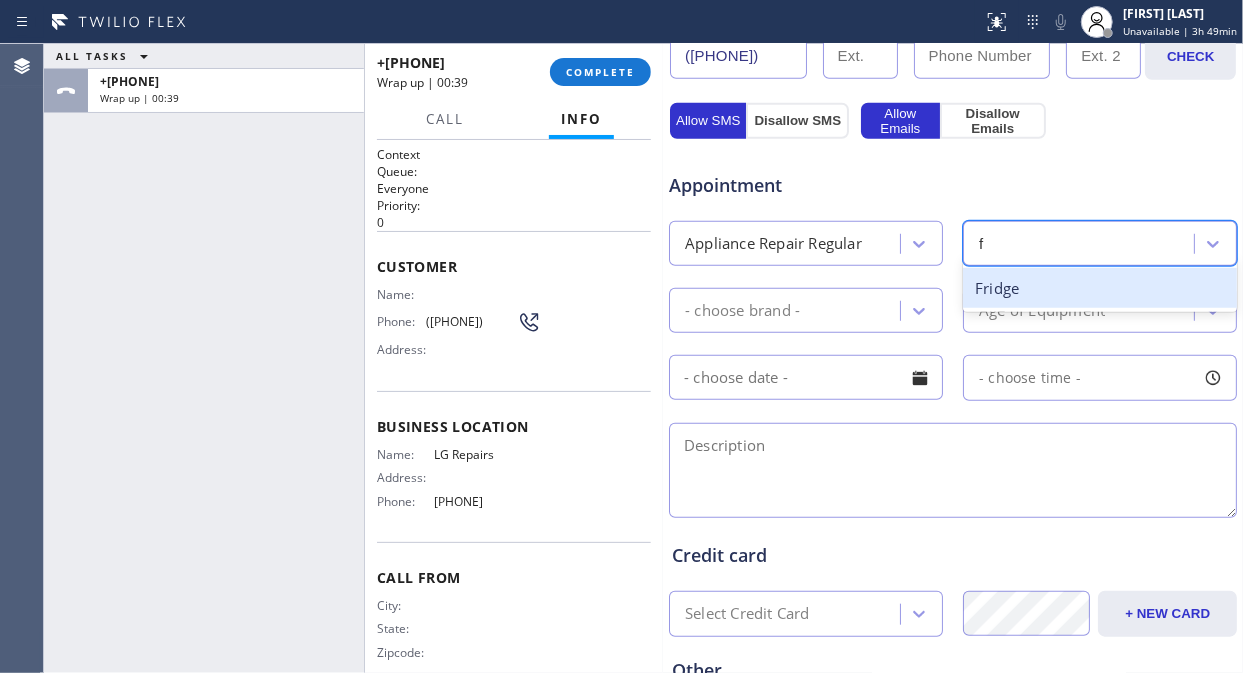 type on "fr" 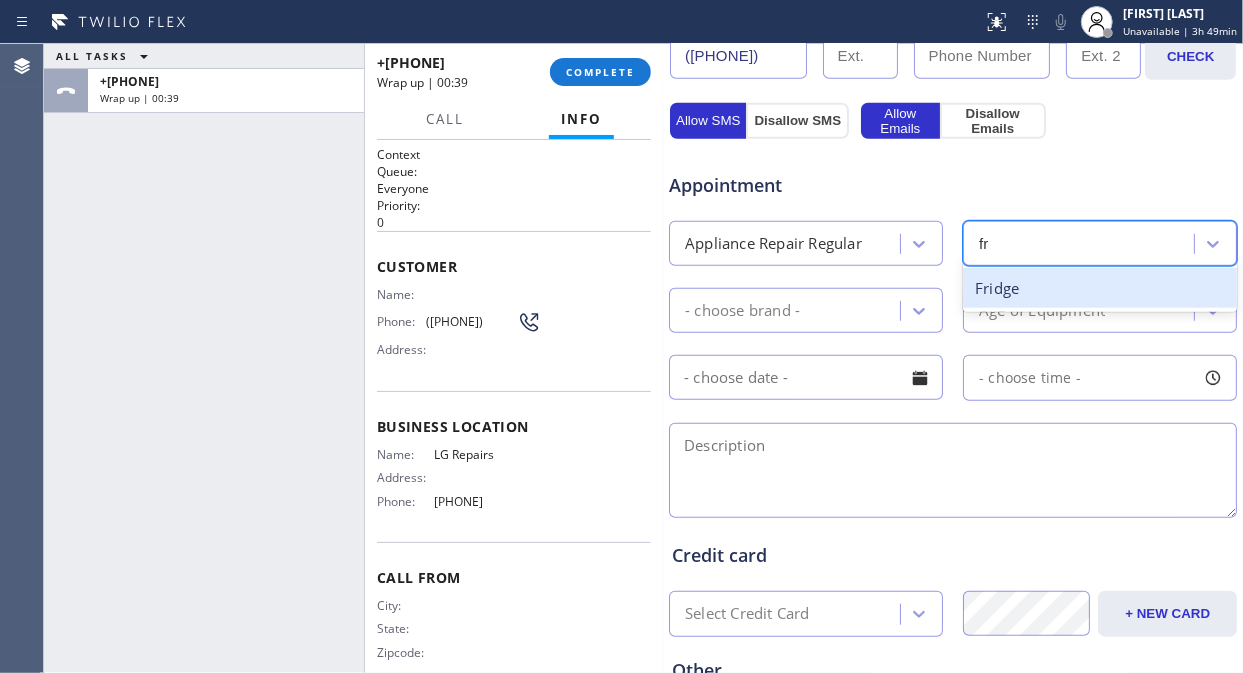 click on "Fridge" at bounding box center [1100, 288] 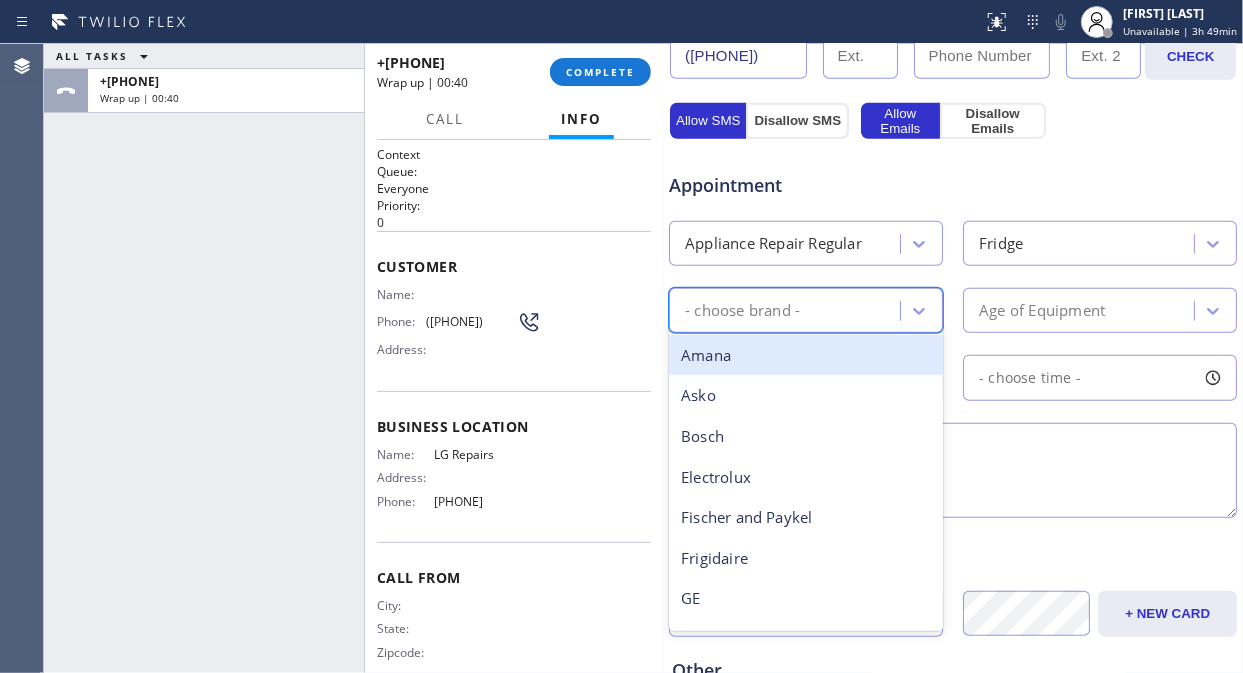 click on "- choose brand -" at bounding box center (787, 310) 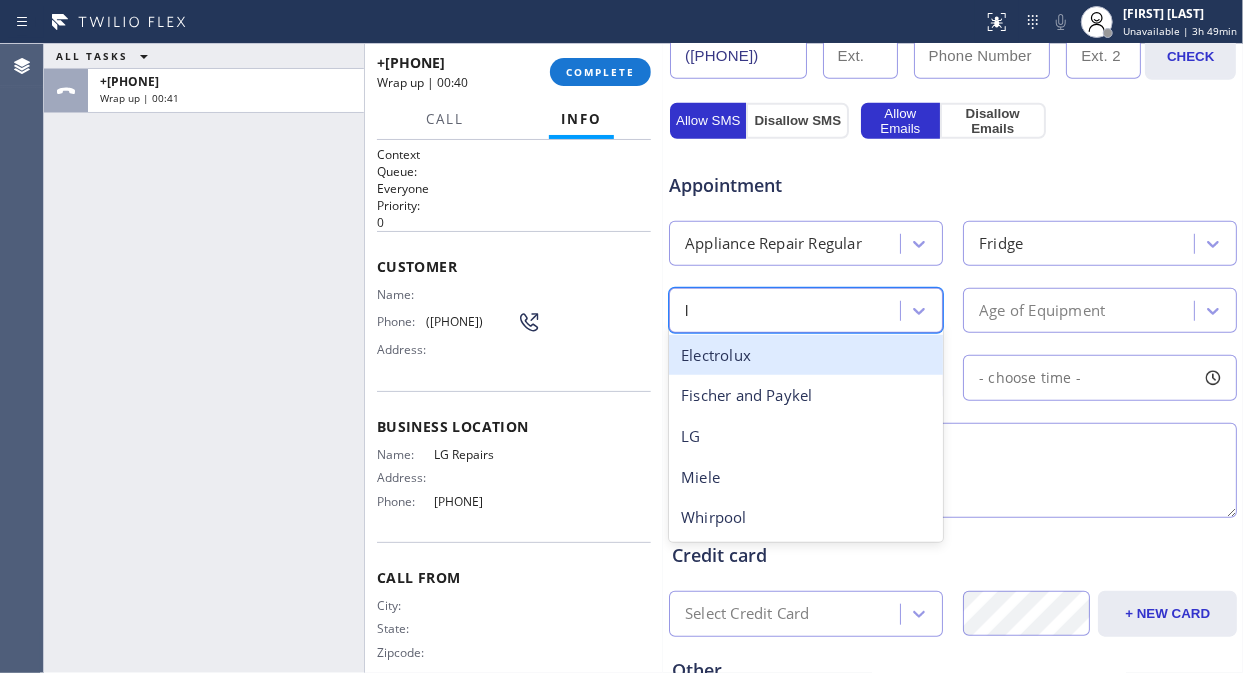type on "lg" 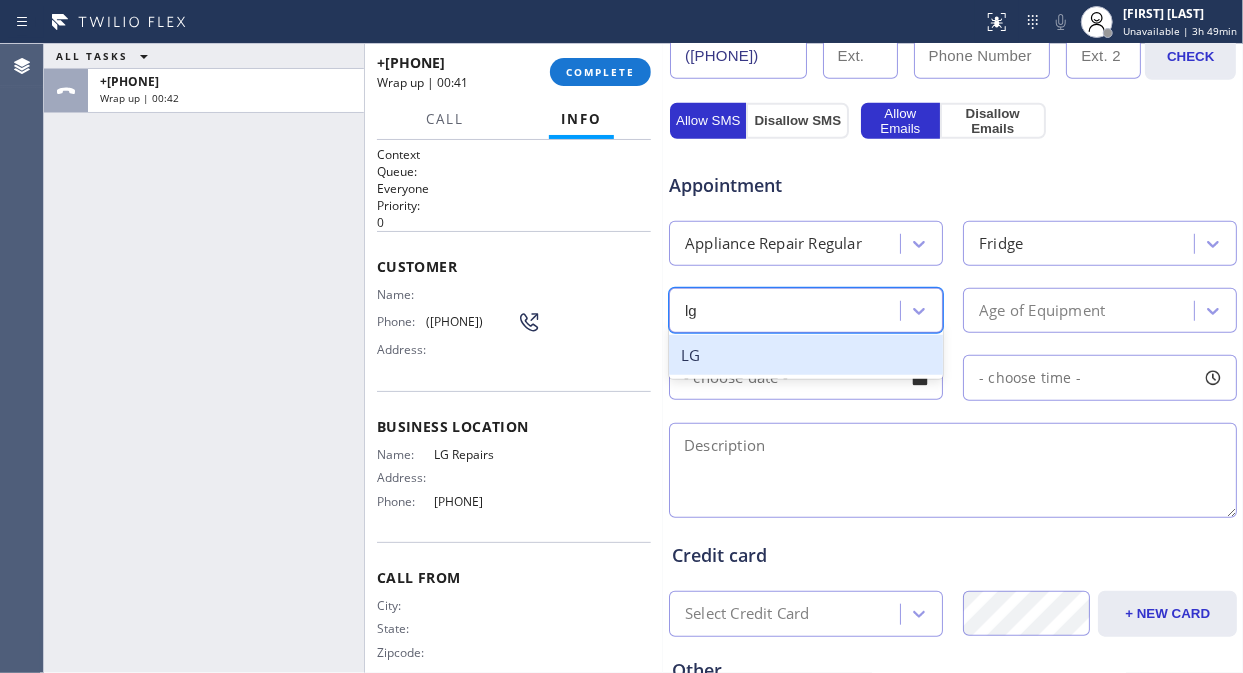 drag, startPoint x: 801, startPoint y: 360, endPoint x: 926, endPoint y: 342, distance: 126.28935 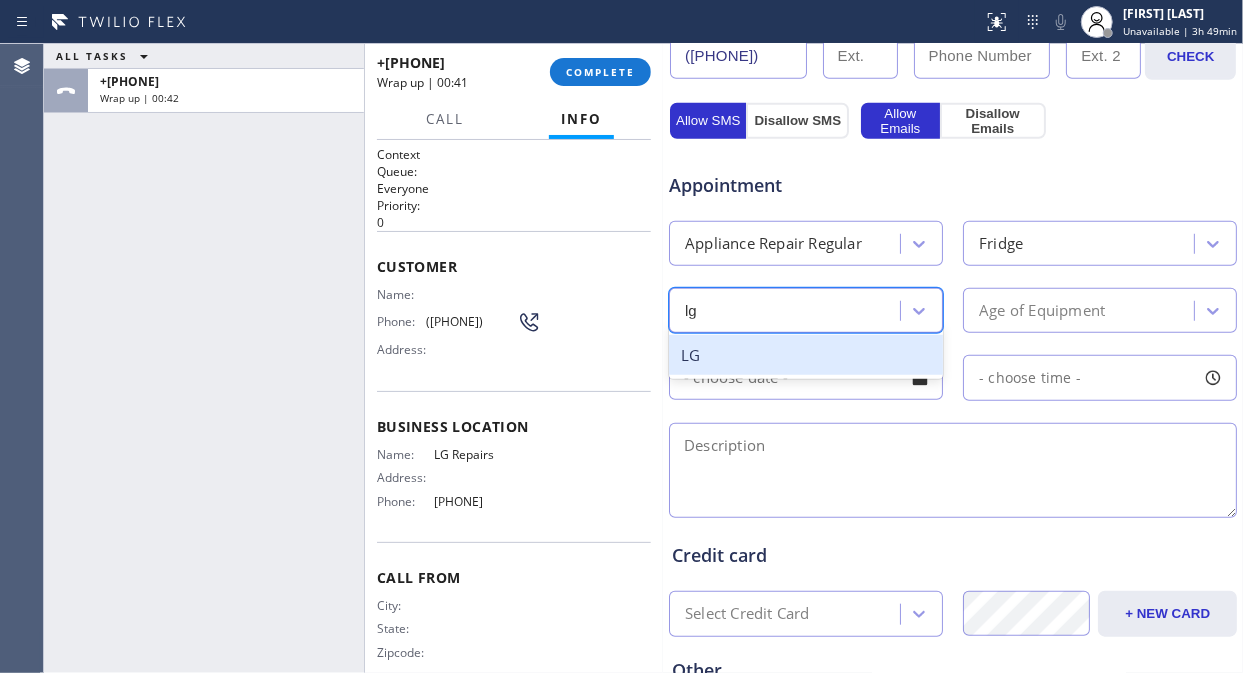 click on "LG" at bounding box center (806, 355) 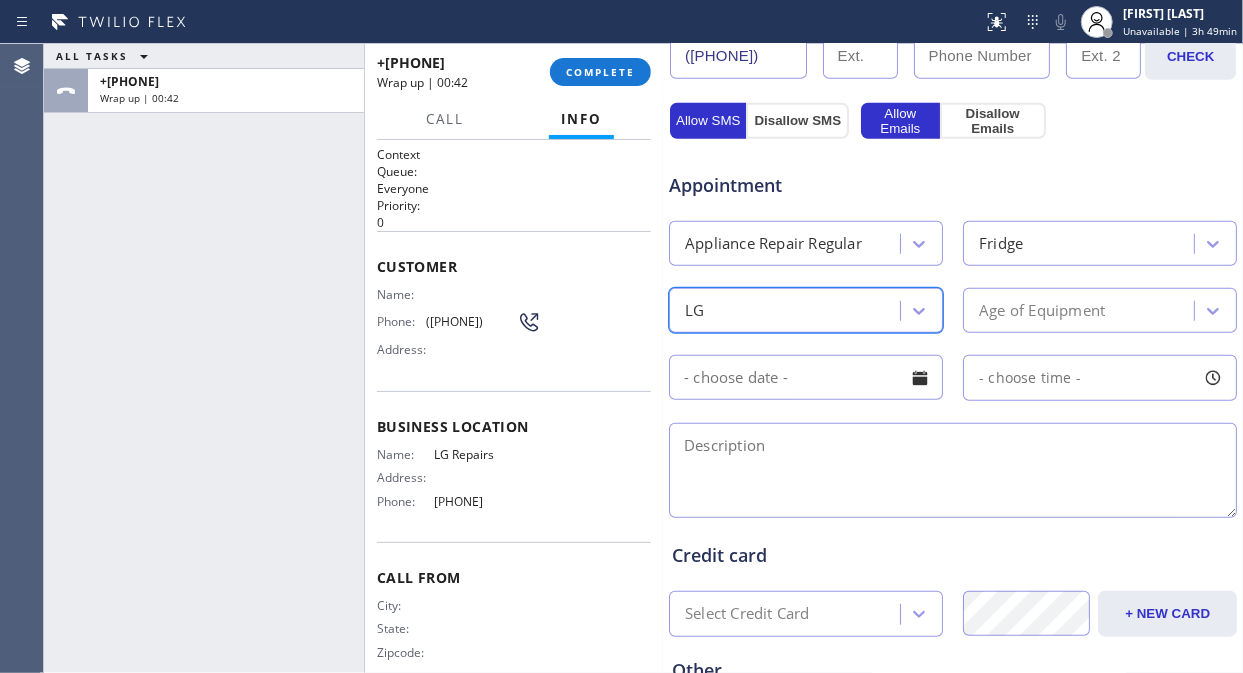 click on "Age of Equipment" at bounding box center (1042, 310) 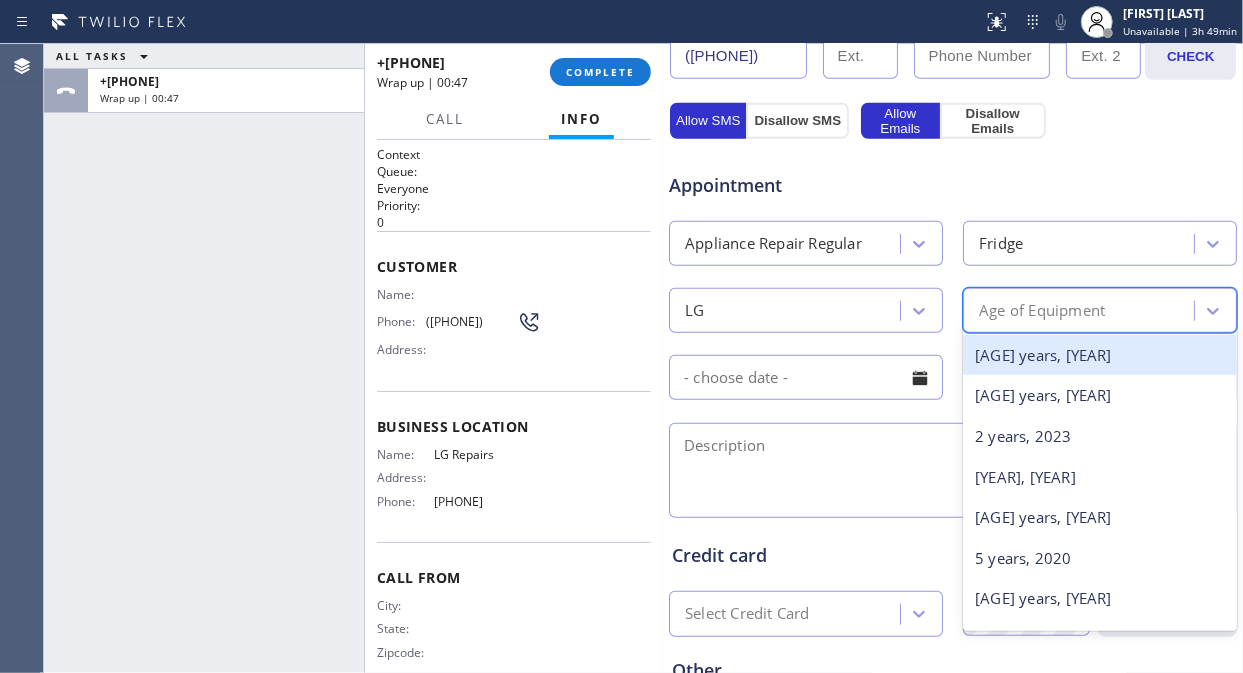 click on "[AGE] years, [YEAR]" at bounding box center [1100, 355] 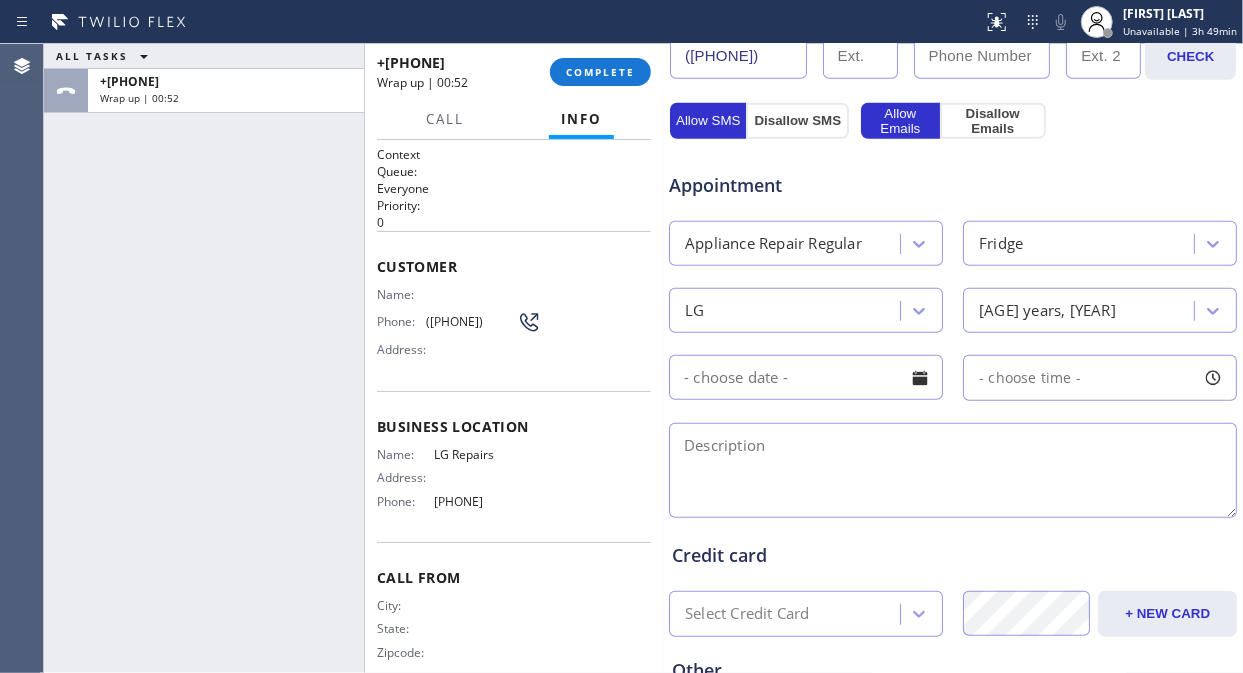 click on "ALL TASKS ALL TASKS ACTIVE TASKS TASKS IN WRAP UP +[PHONE] Wrap up | 00:52" at bounding box center (204, 358) 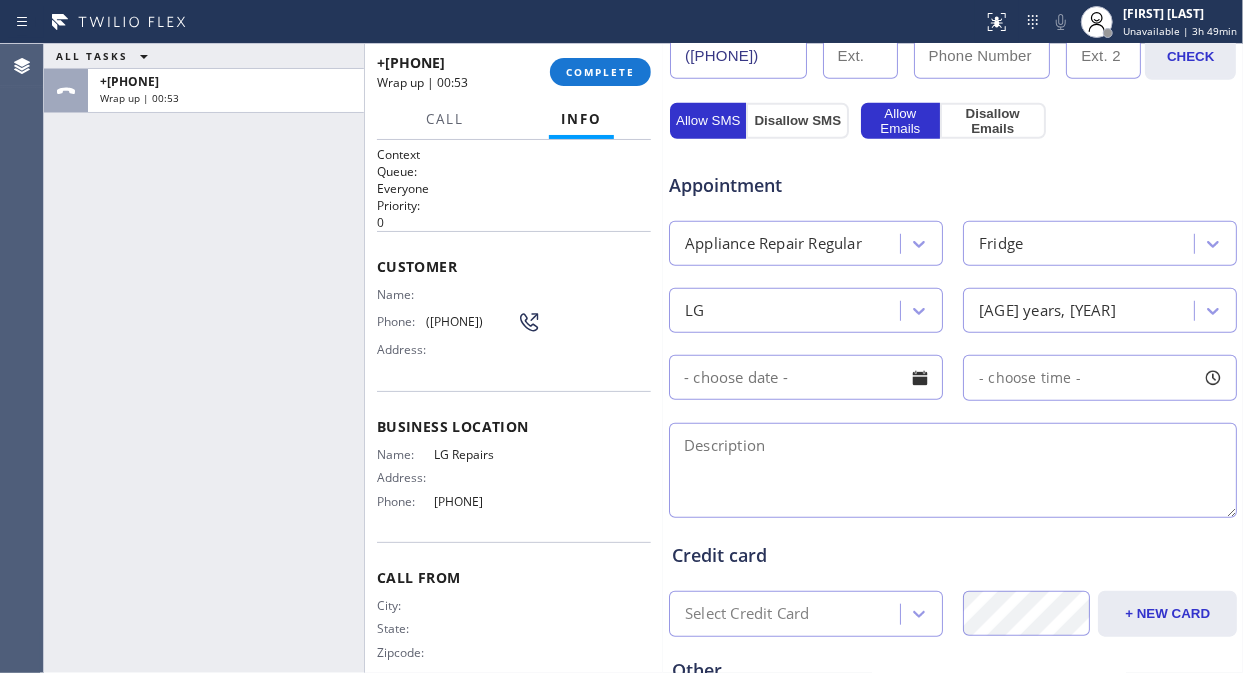 drag, startPoint x: 808, startPoint y: 468, endPoint x: 835, endPoint y: 461, distance: 27.89265 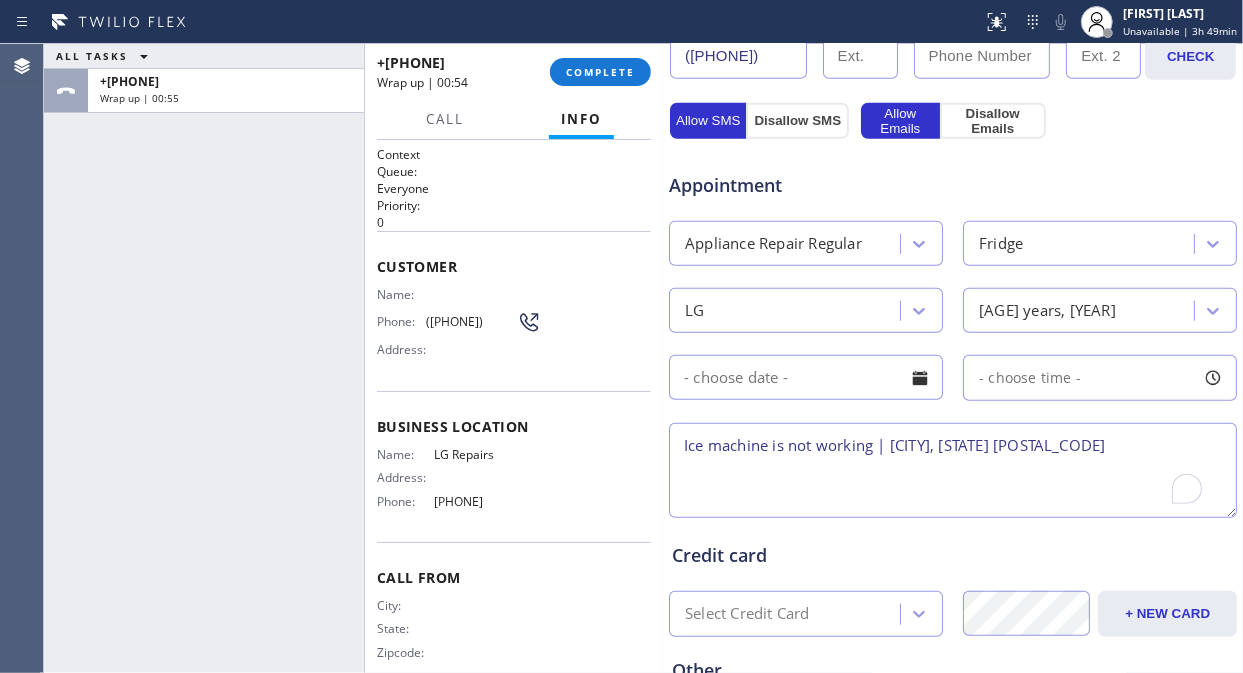 click on "Ice machine is not working | [CITY], [STATE] [POSTAL_CODE]" at bounding box center [953, 470] 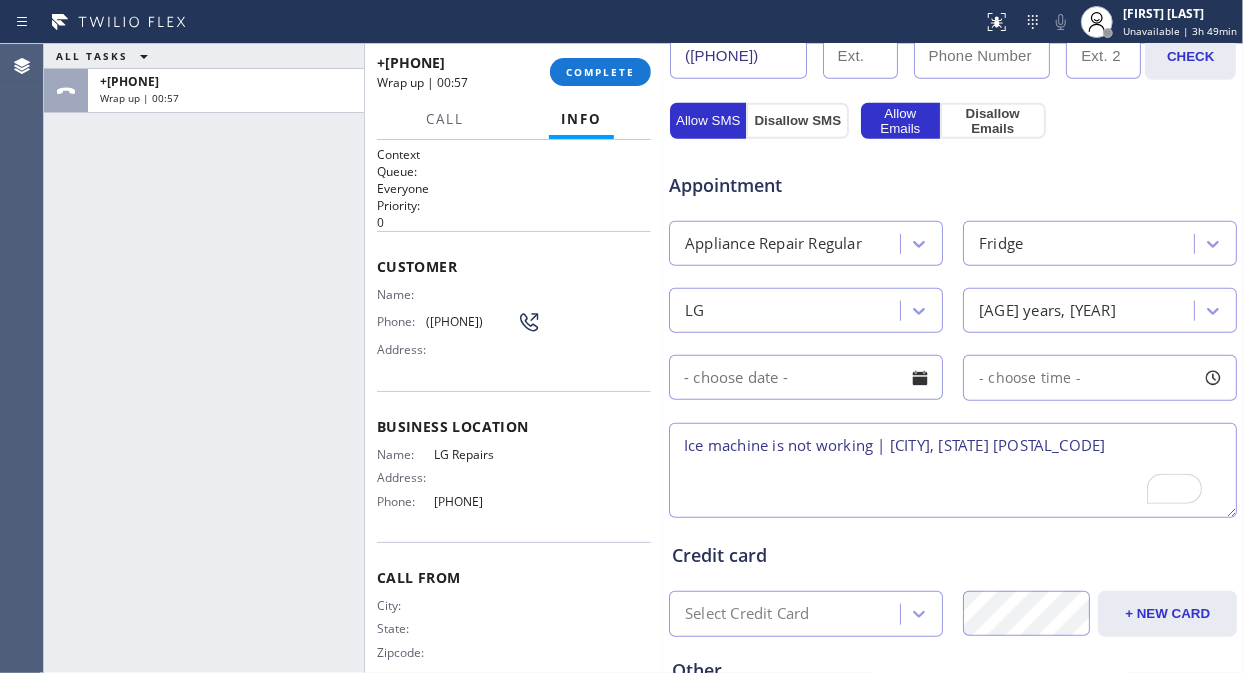 click on "Ice machine is not working | [CITY], [STATE] [POSTAL_CODE]" at bounding box center (953, 470) 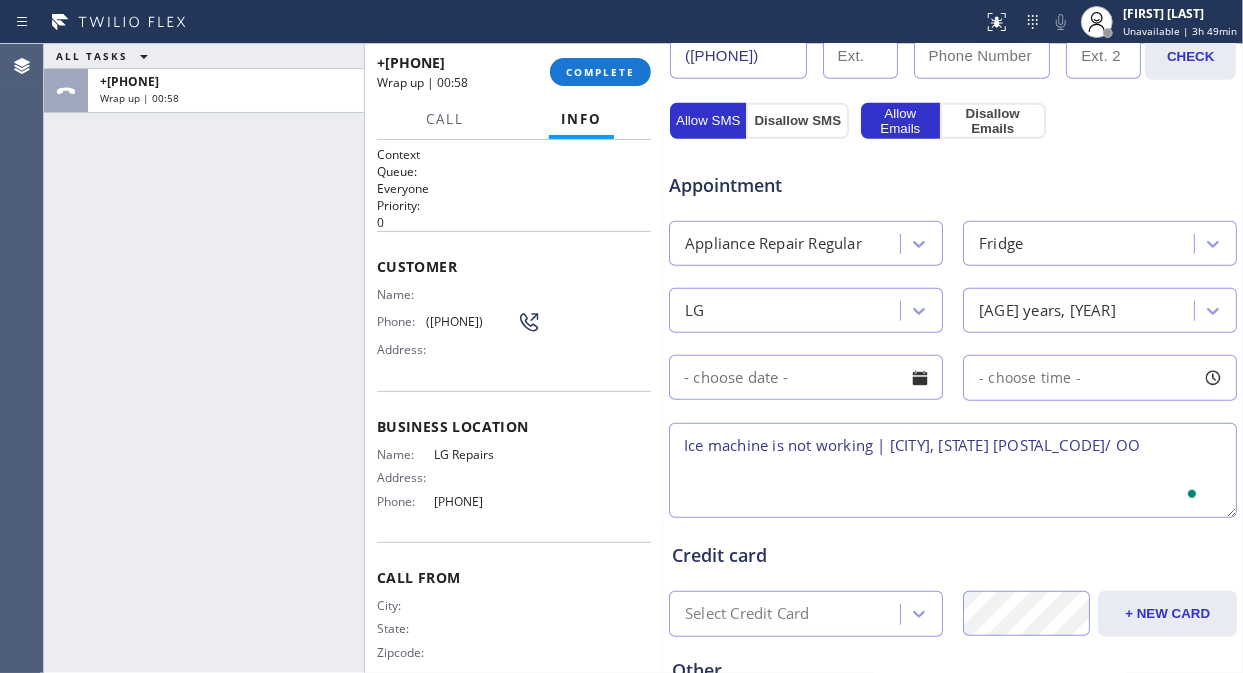 scroll, scrollTop: 666, scrollLeft: 0, axis: vertical 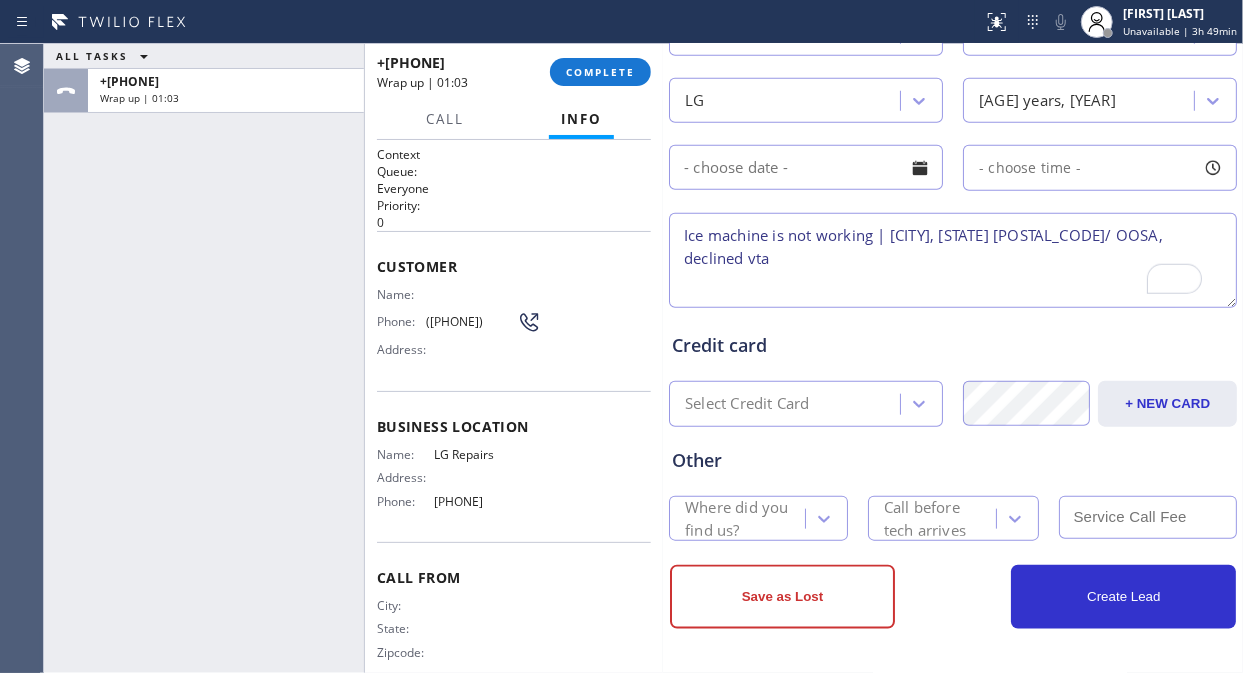 type on "Ice machine is not working | [CITY], [STATE] [POSTAL_CODE]/ OOSA, declined vta" 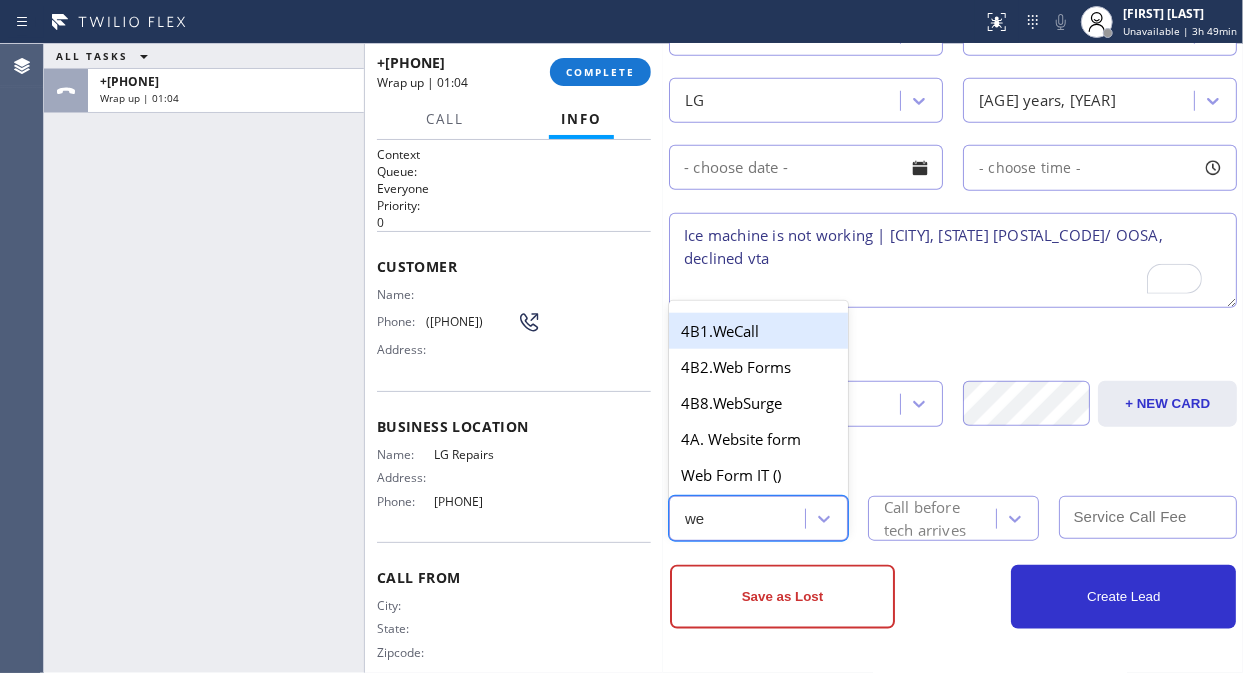 type on "w" 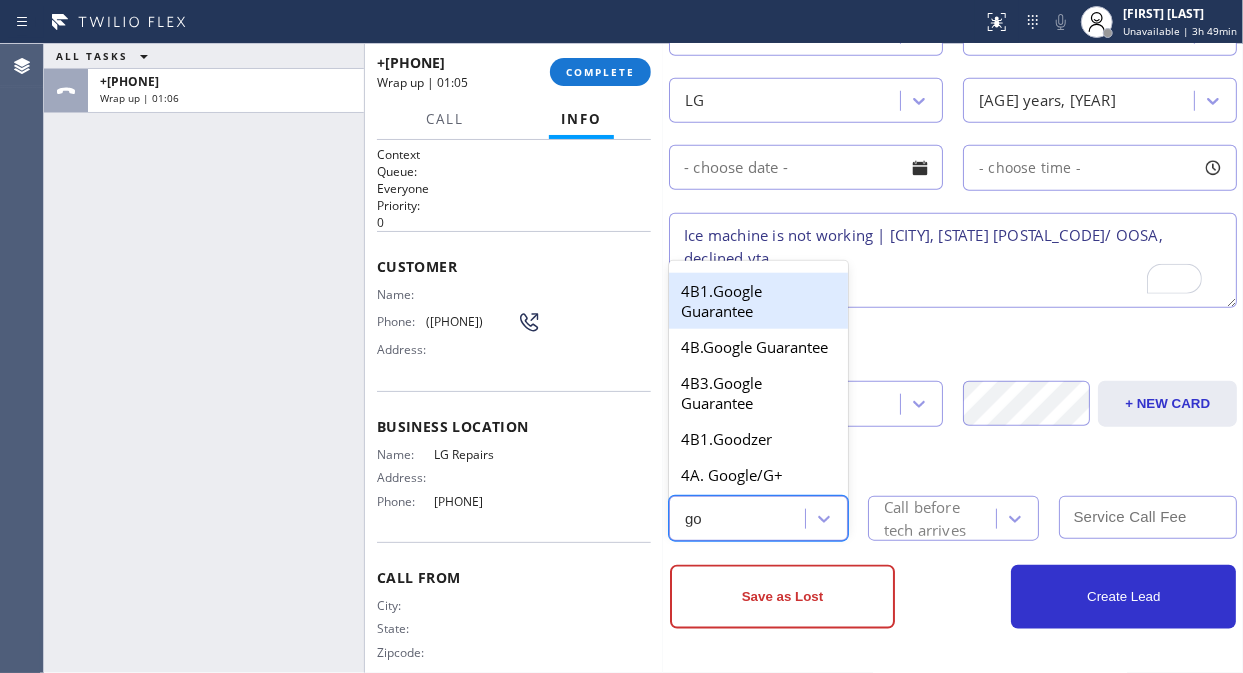 type on "goo" 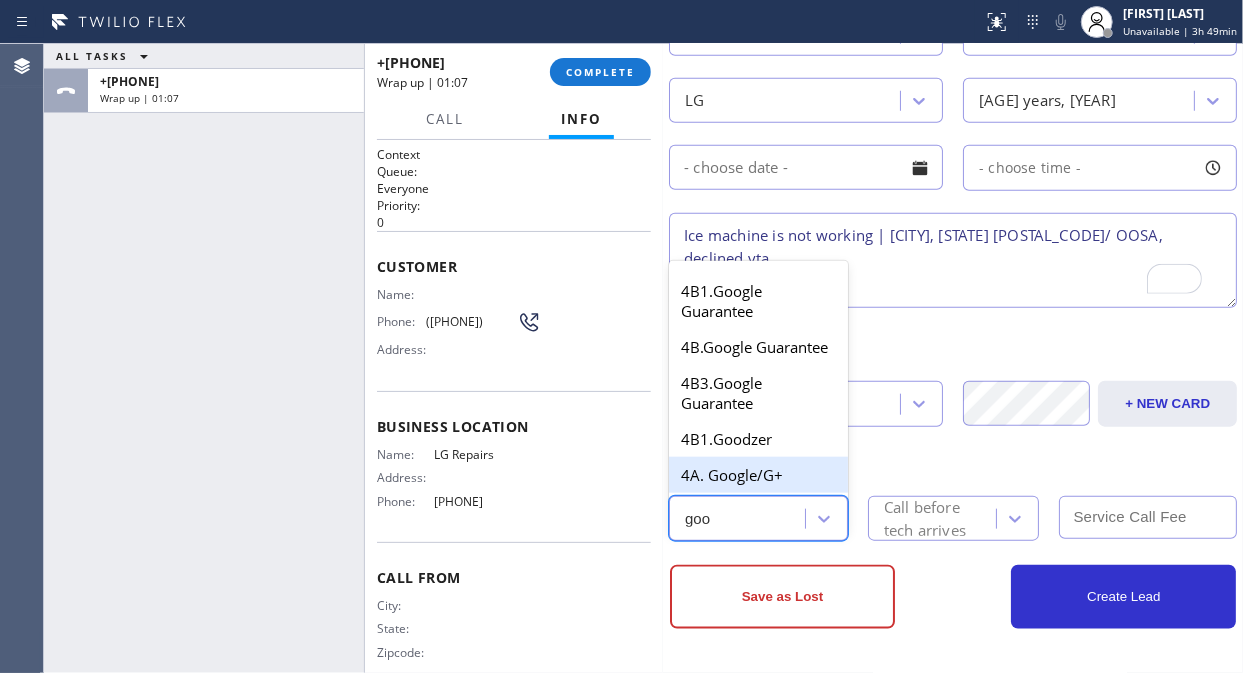 type 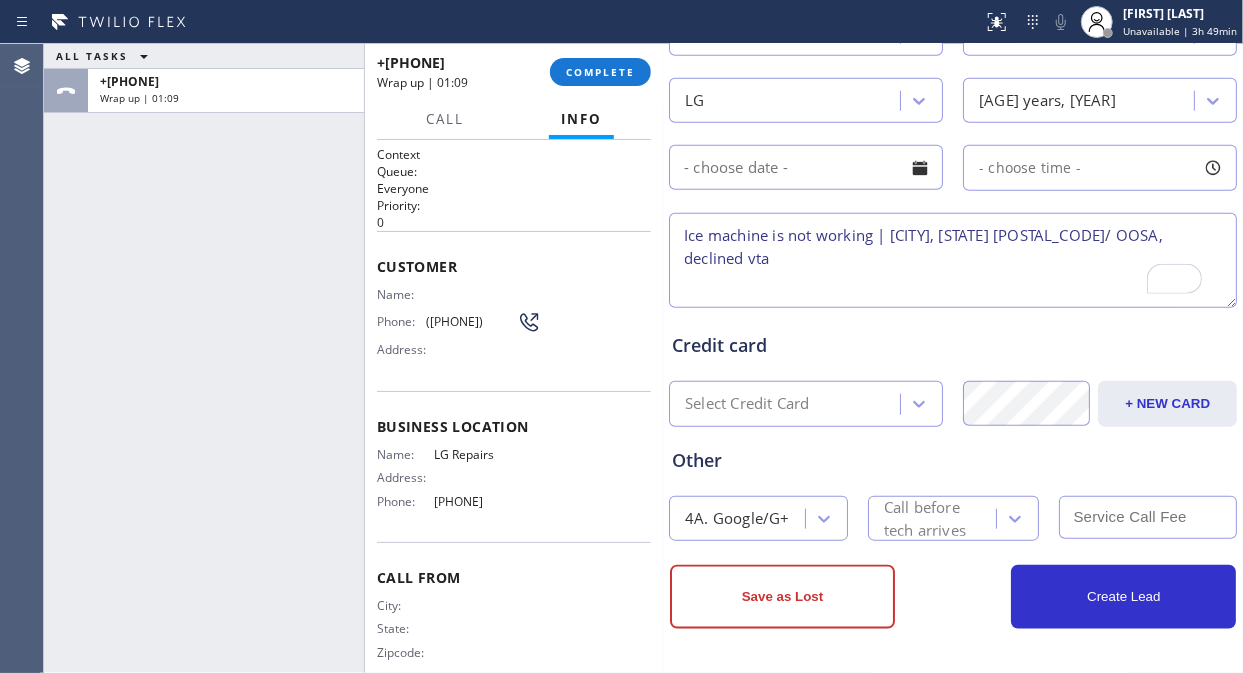 click on "Other 4A. Google/G+ Call before tech arrives" at bounding box center (953, 484) 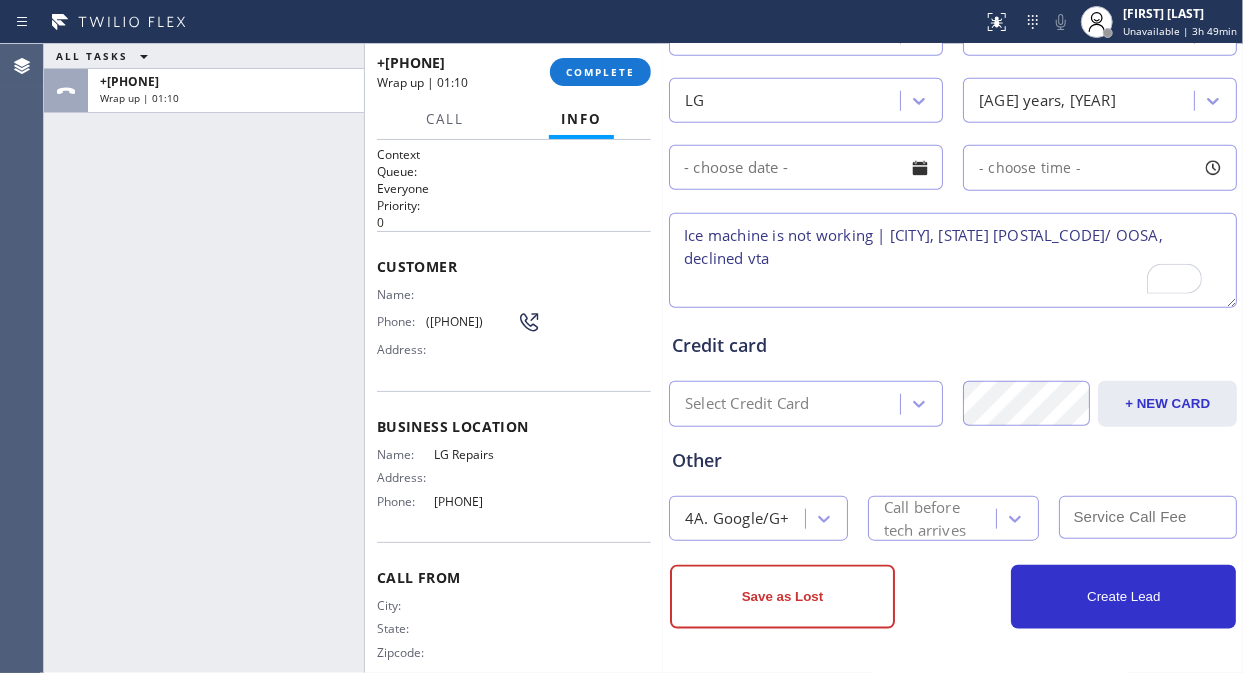 click on "Call before tech arrives" at bounding box center [953, 518] 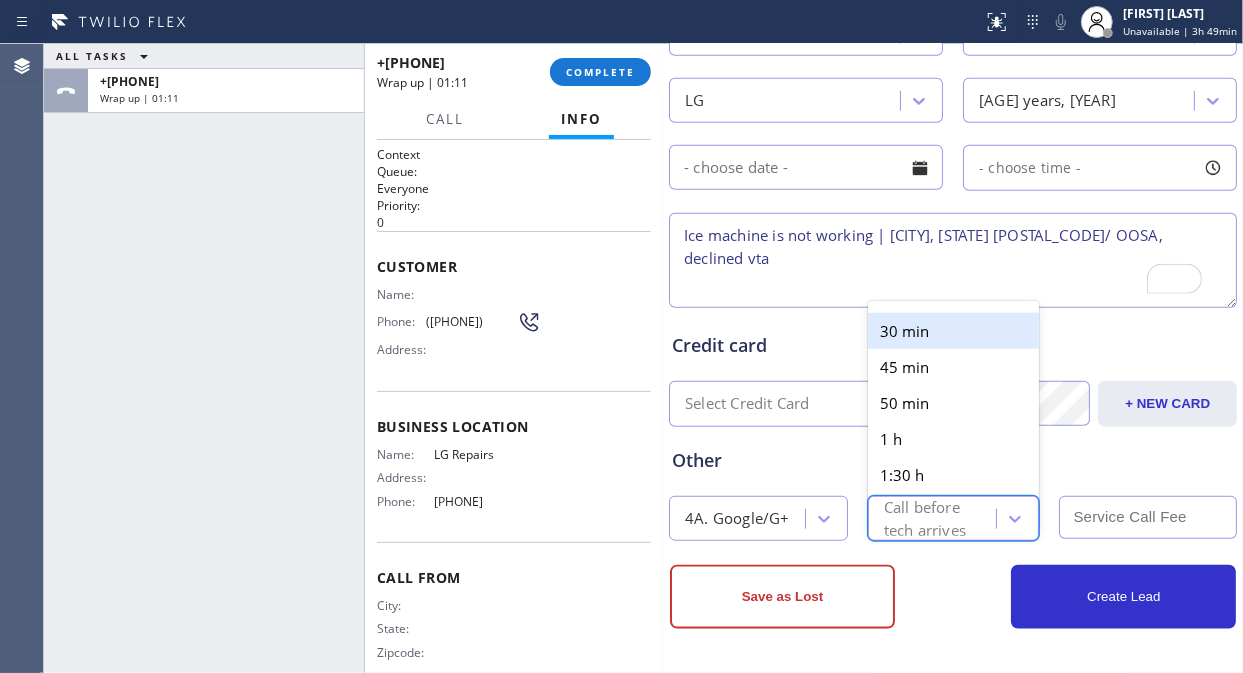 click on "30 min" at bounding box center (953, 331) 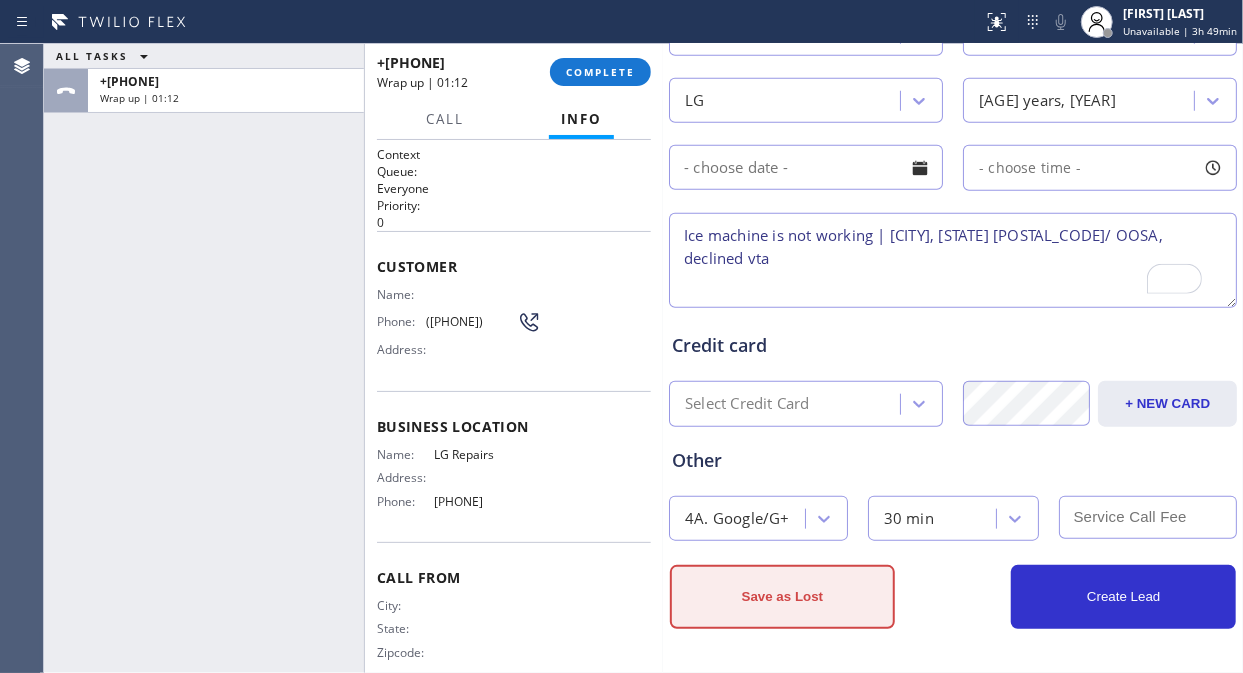 click on "Save as Lost" at bounding box center (782, 597) 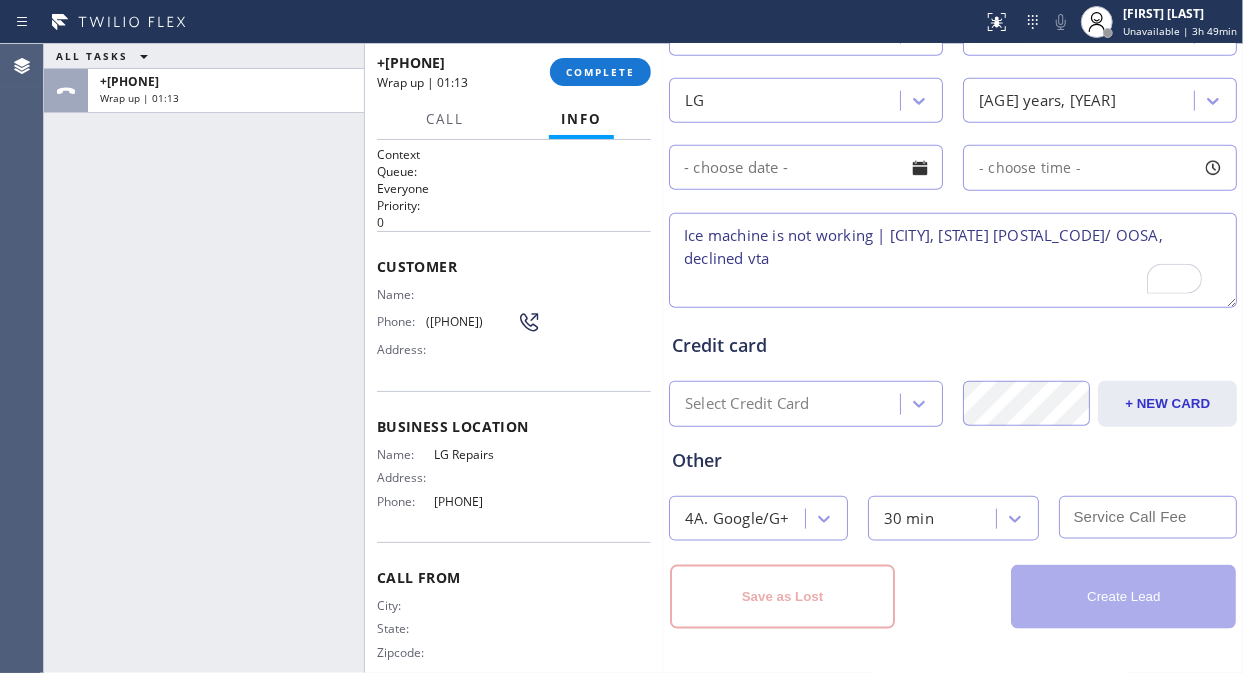 scroll, scrollTop: 500, scrollLeft: 0, axis: vertical 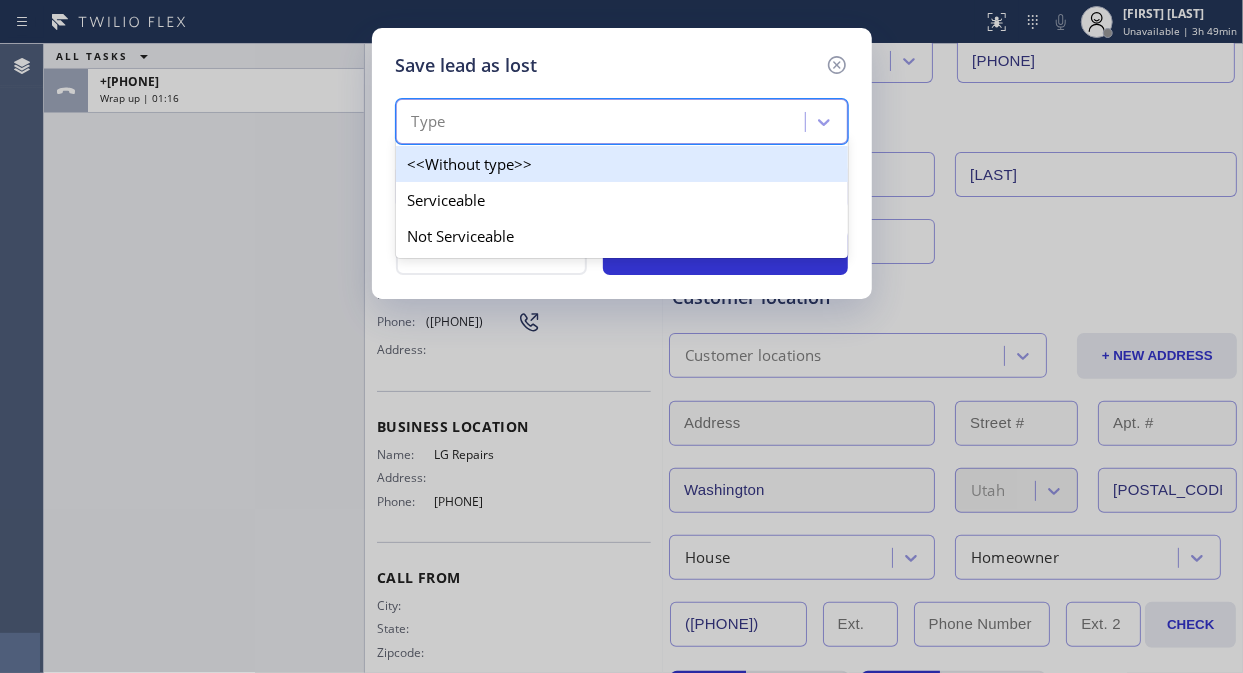 click on "Type" at bounding box center (603, 122) 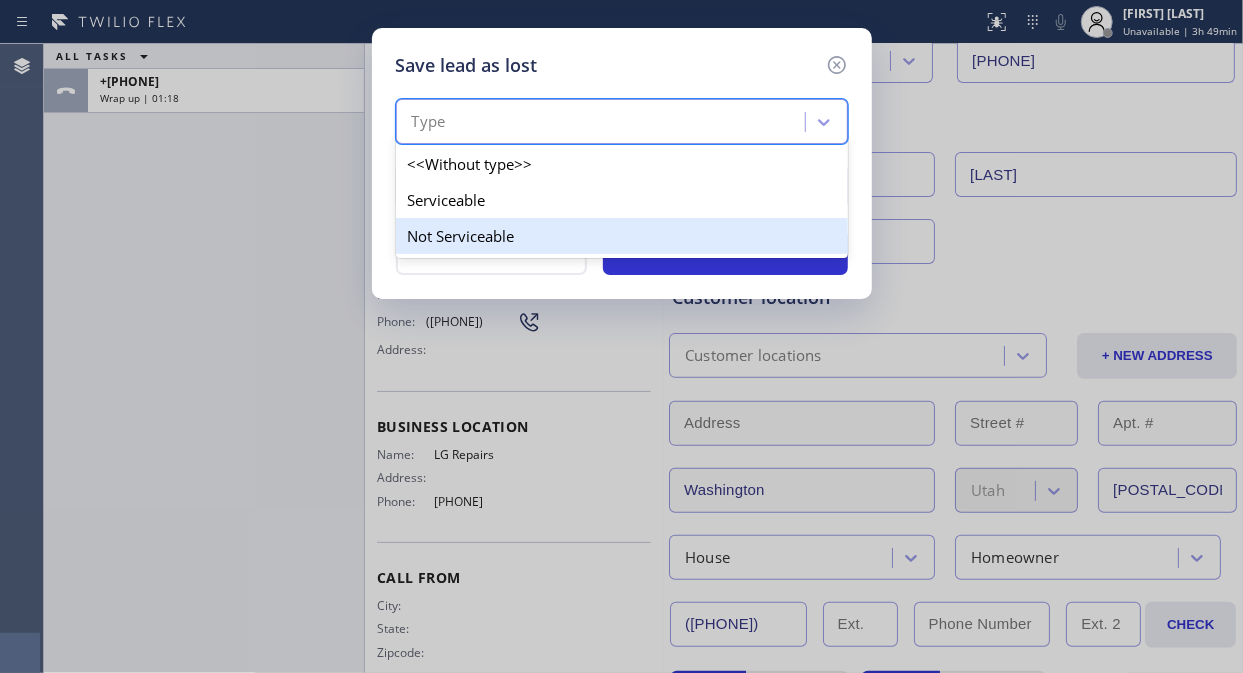click on "Not Serviceable" at bounding box center (622, 236) 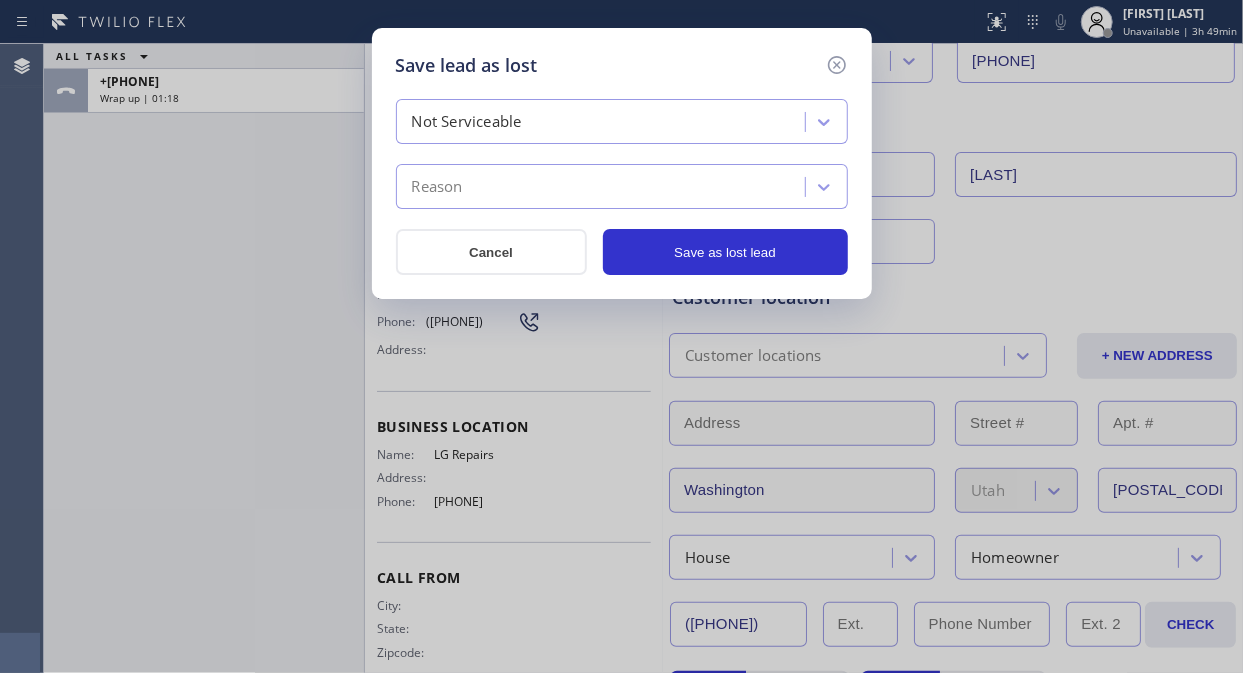 click on "Reason" at bounding box center (603, 187) 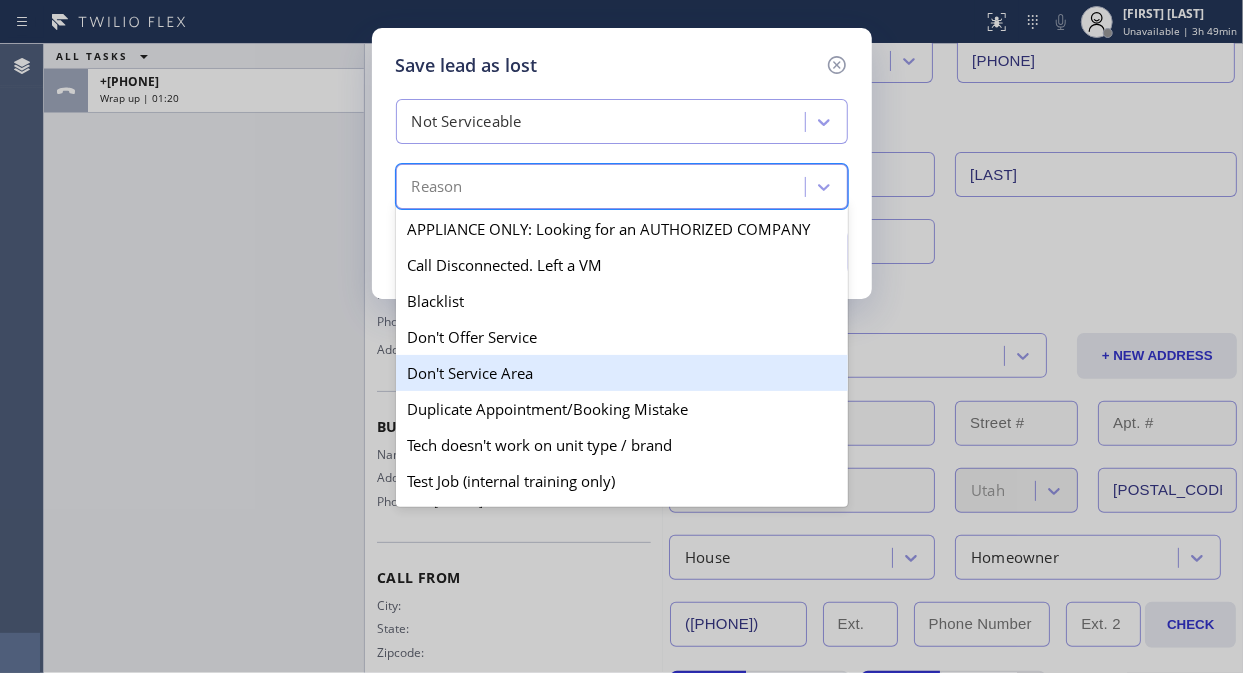 click on "Don't Service Area" at bounding box center (622, 373) 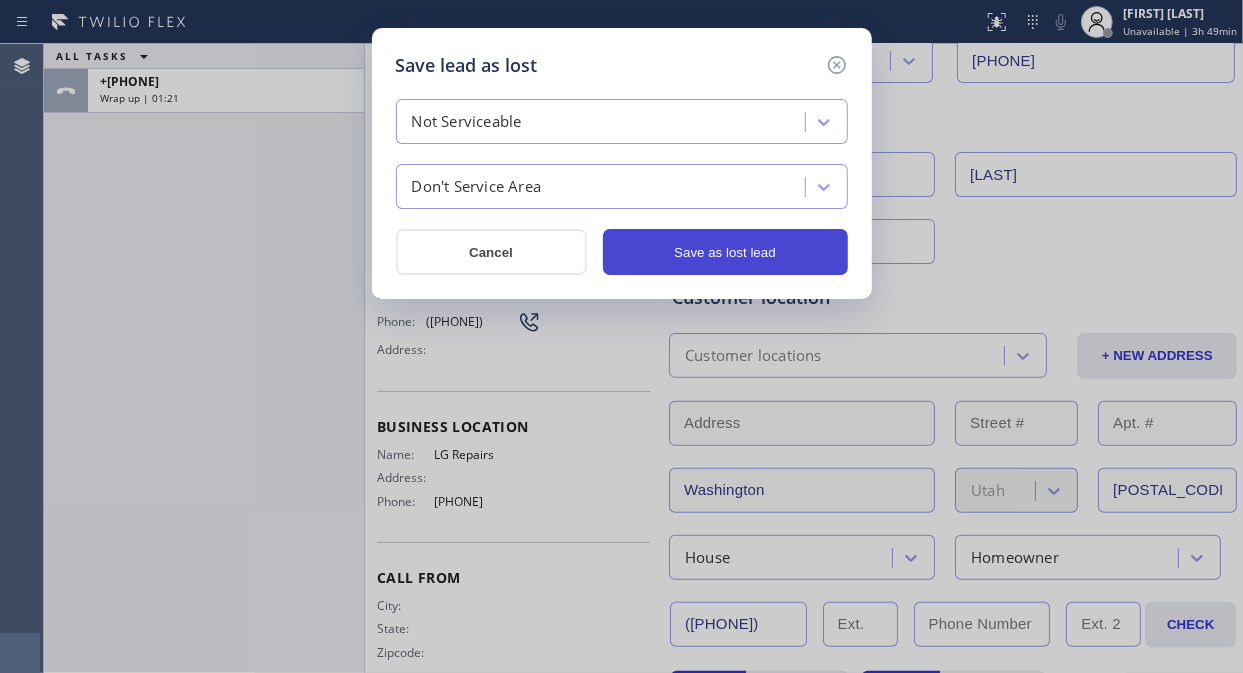 click on "Save as lost lead" at bounding box center [725, 252] 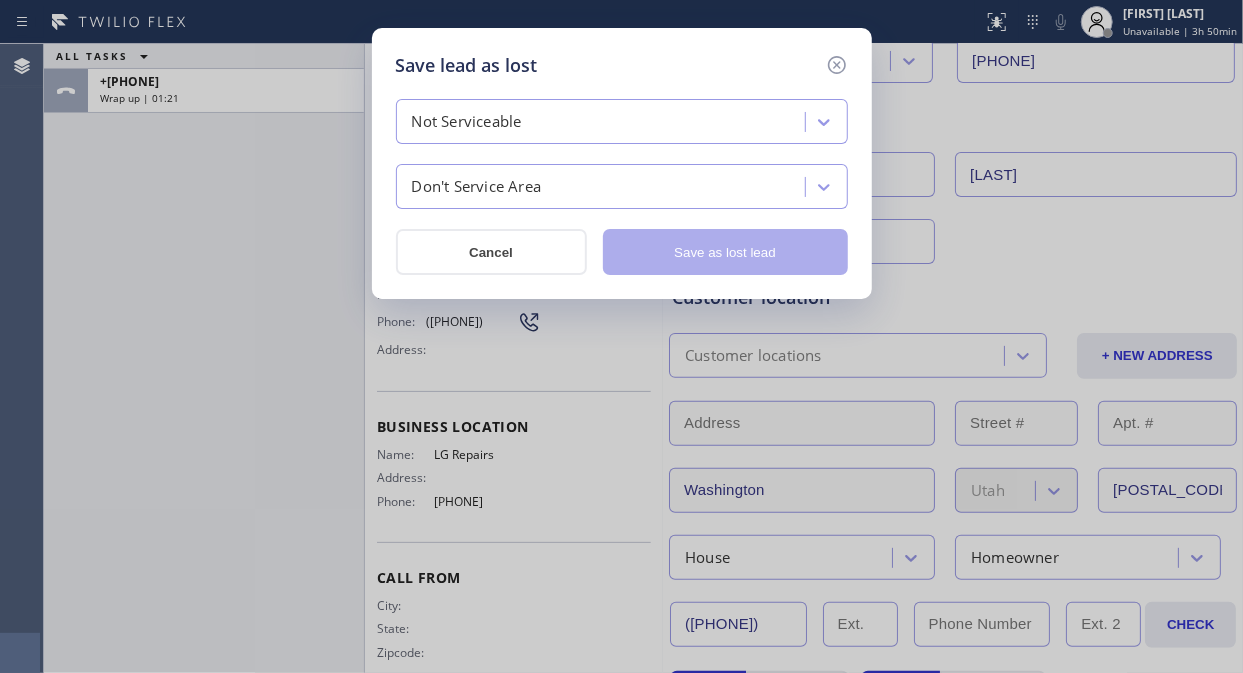 type 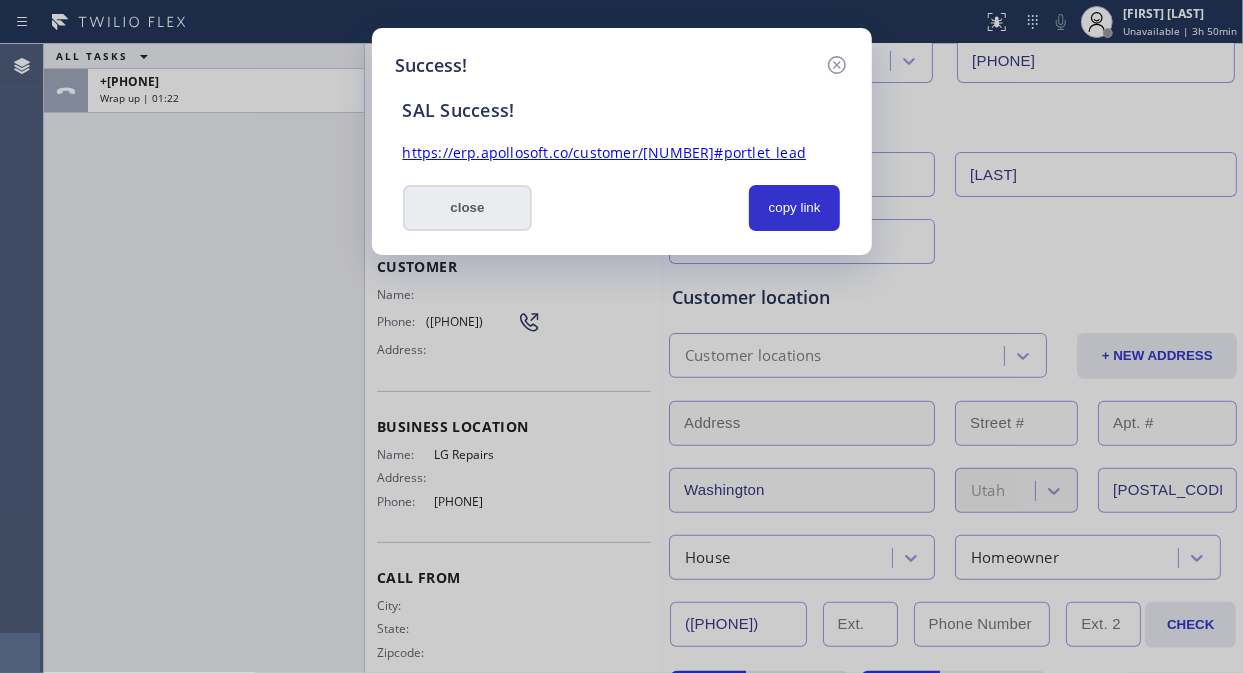 click on "close" at bounding box center [468, 208] 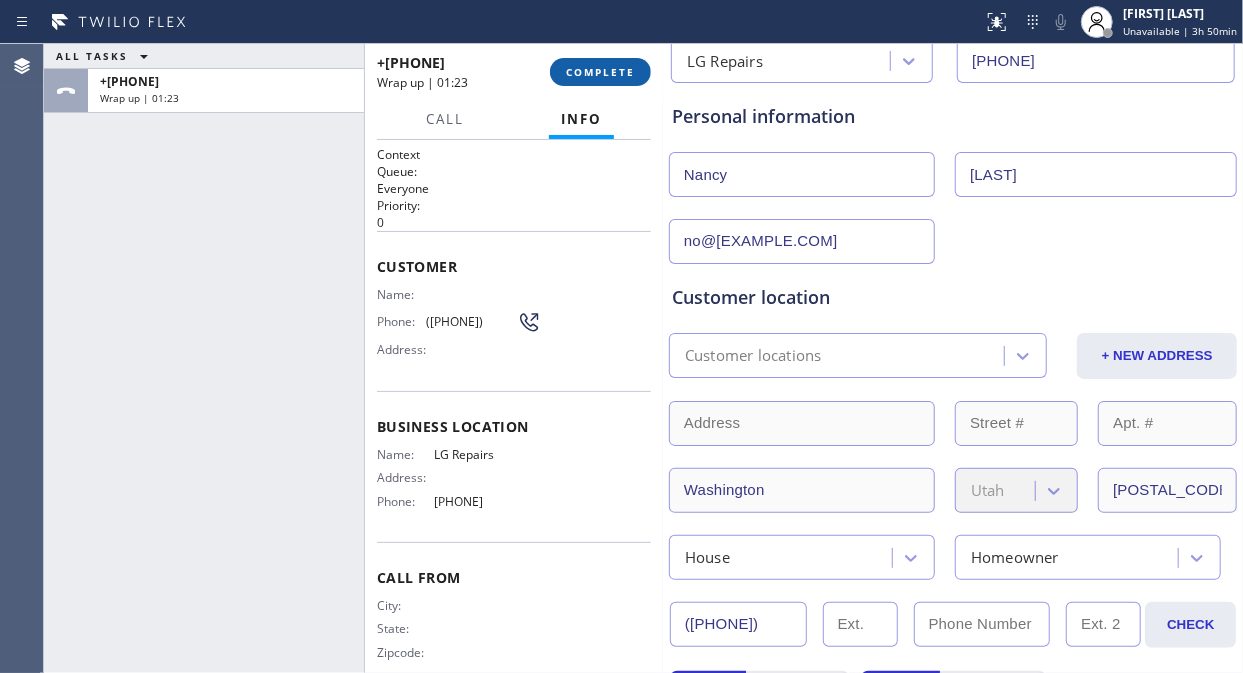 click on "COMPLETE" at bounding box center (600, 72) 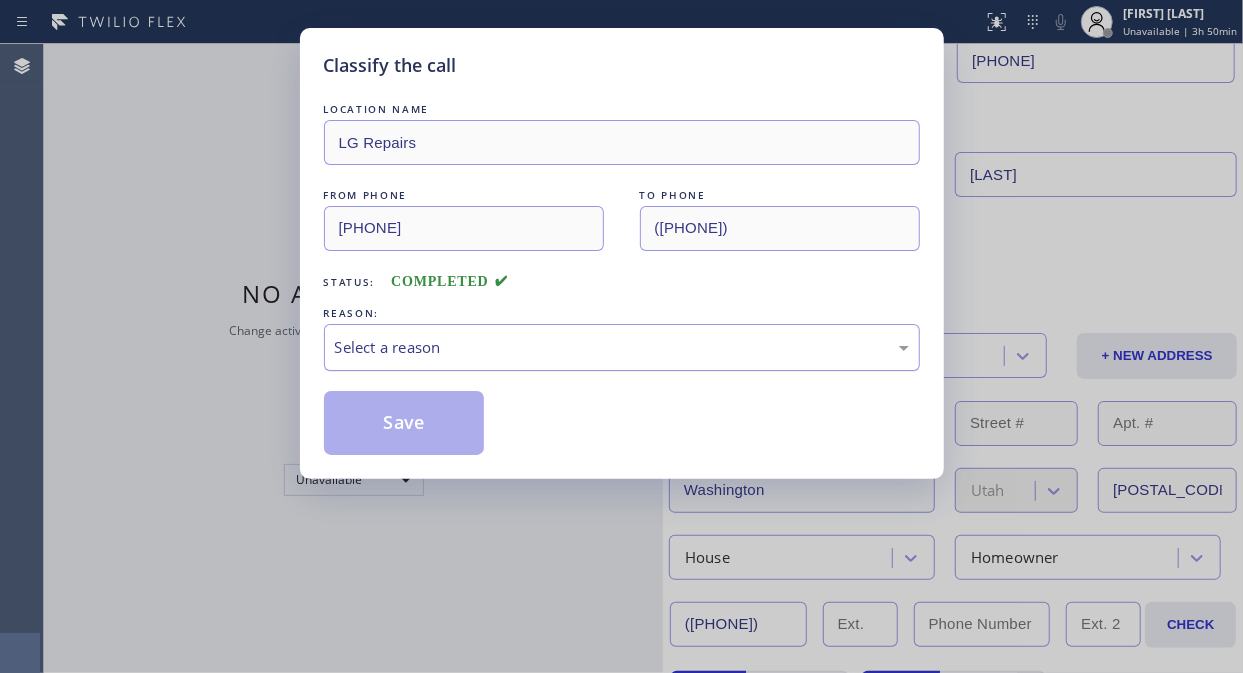 click on "Select a reason" at bounding box center (622, 347) 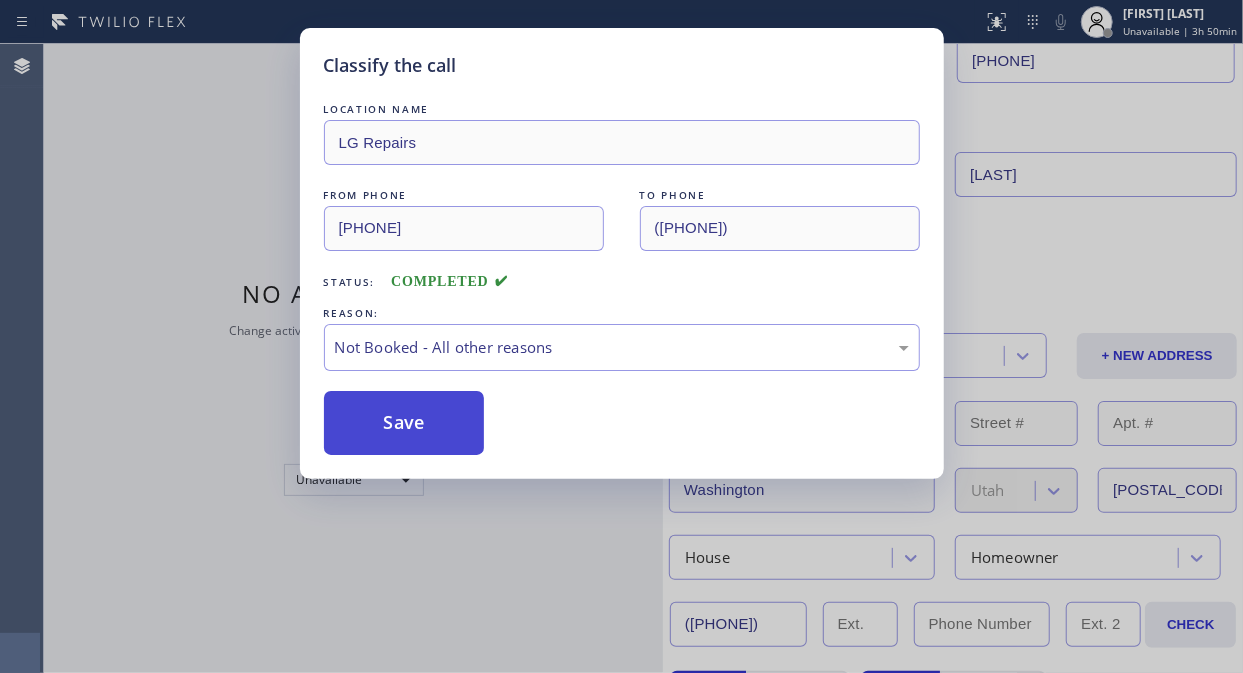 drag, startPoint x: 506, startPoint y: 417, endPoint x: 431, endPoint y: 406, distance: 75.802376 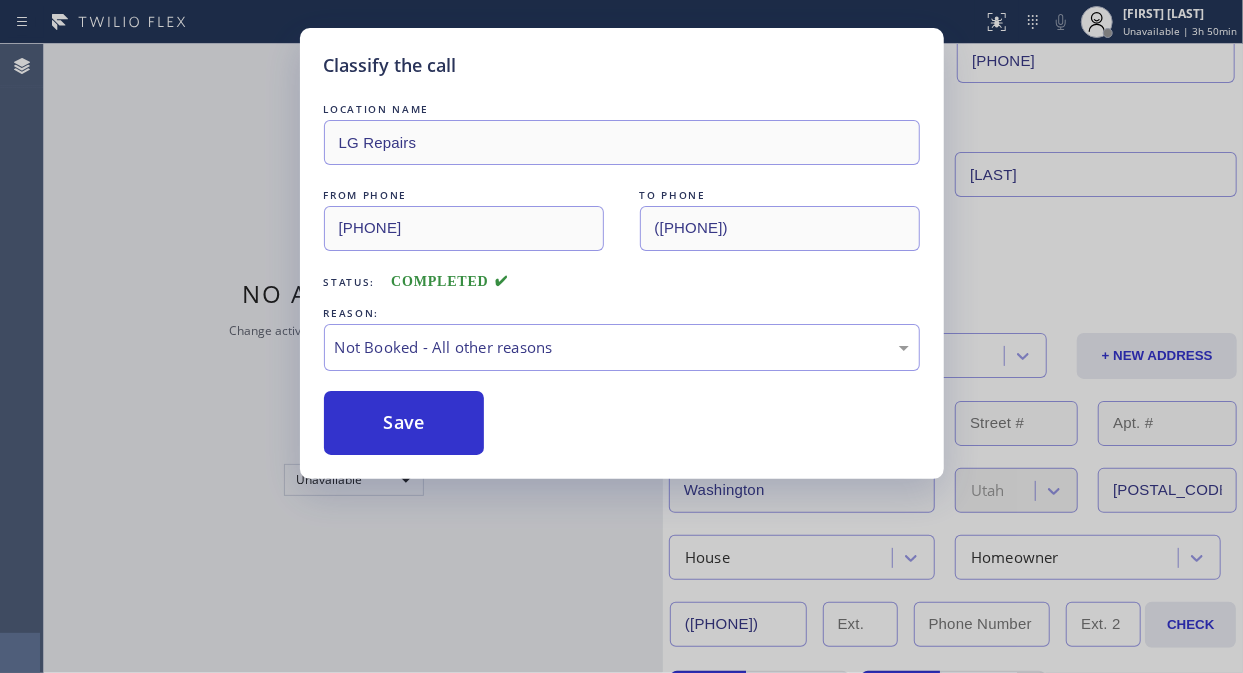 click on "Save" at bounding box center (404, 423) 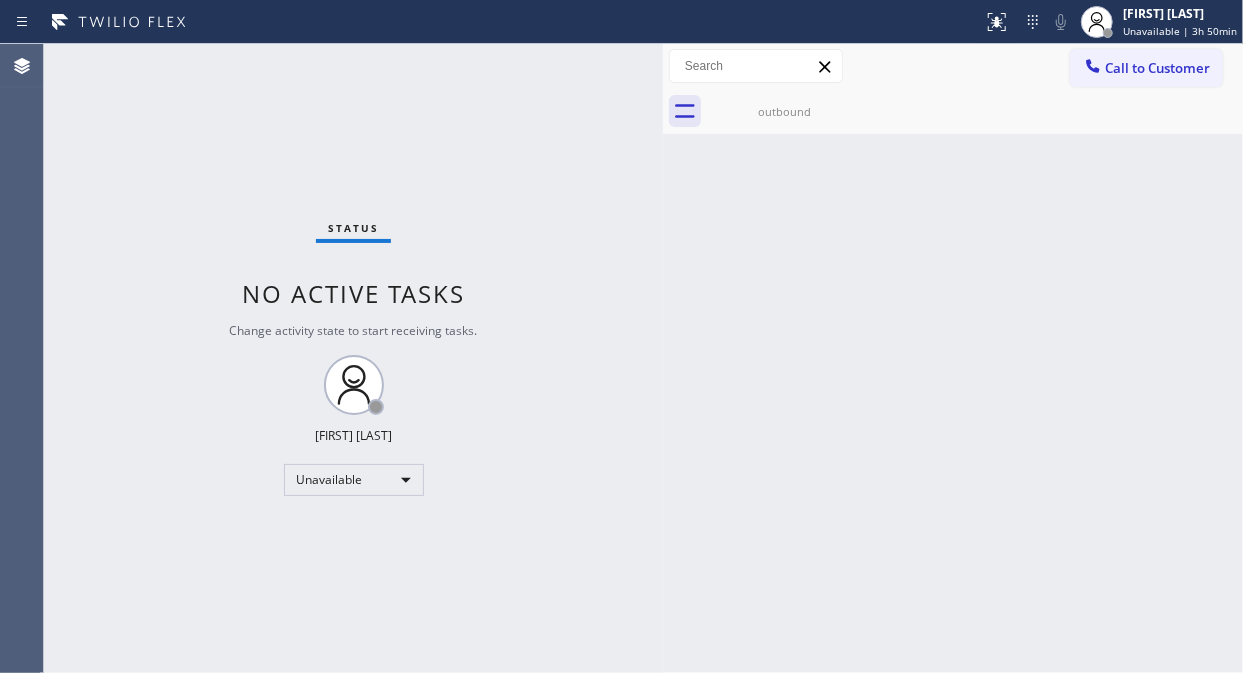 scroll, scrollTop: 0, scrollLeft: 0, axis: both 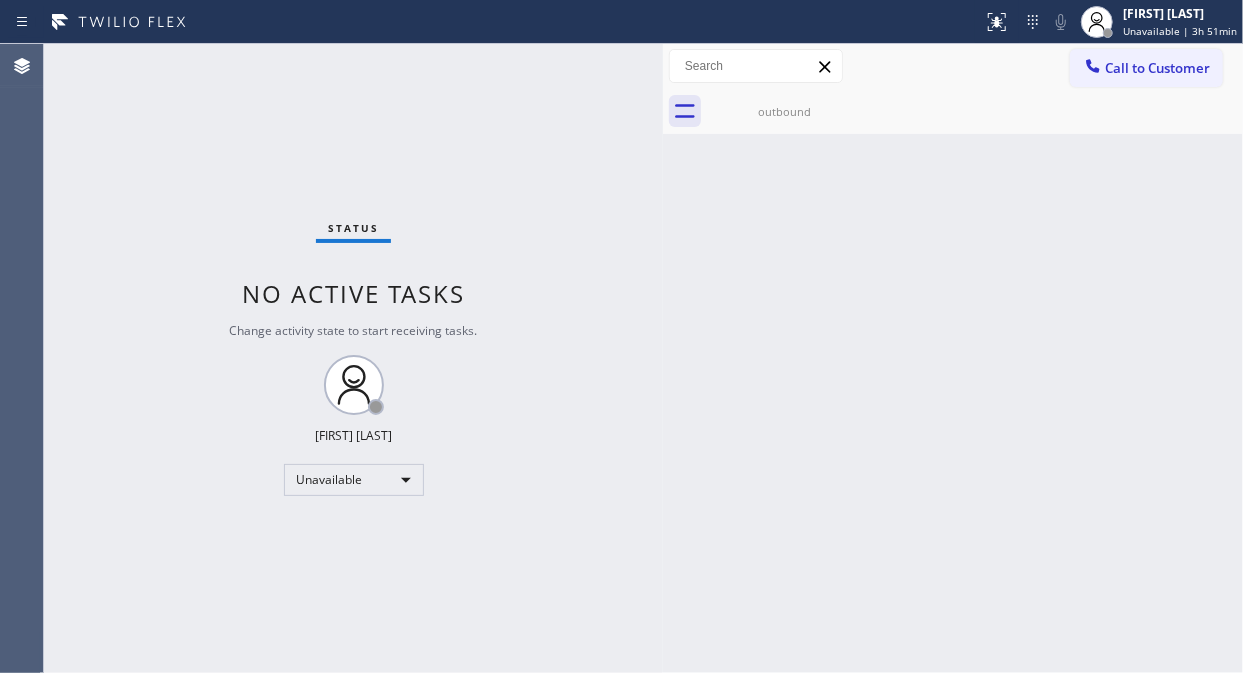 drag, startPoint x: 1112, startPoint y: 73, endPoint x: 1096, endPoint y: 92, distance: 24.839485 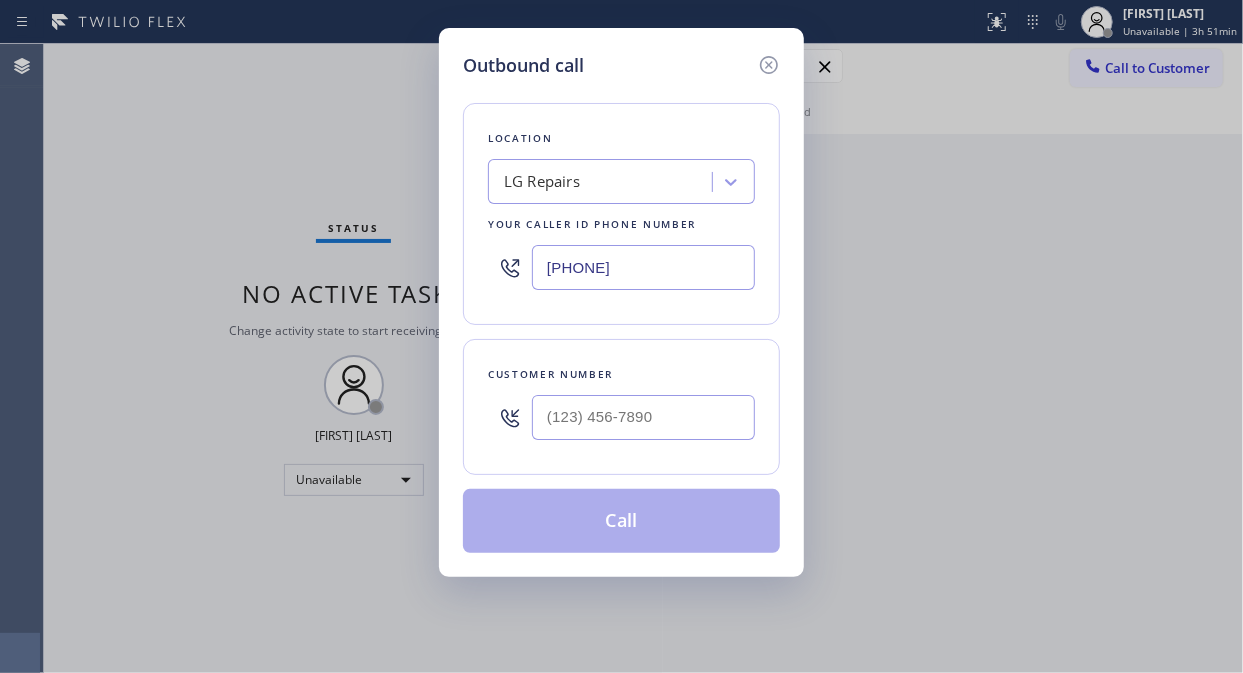 click on "LG Repairs" at bounding box center [603, 182] 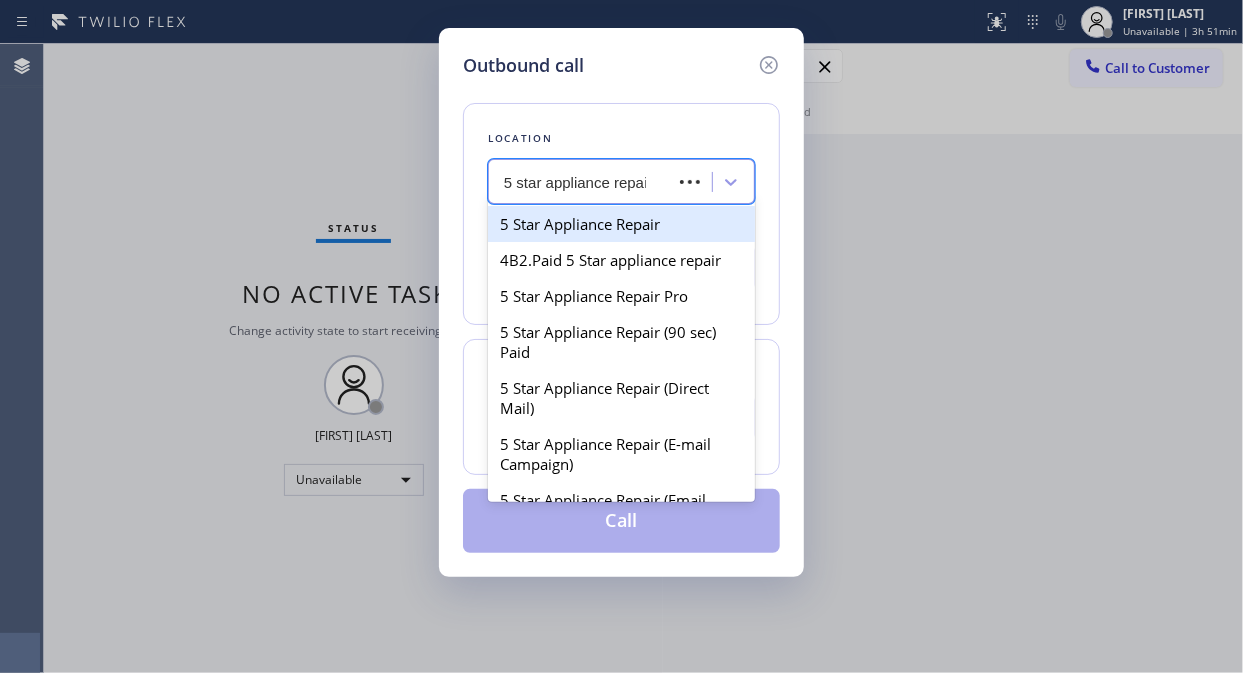 type on "5 star appliance repair" 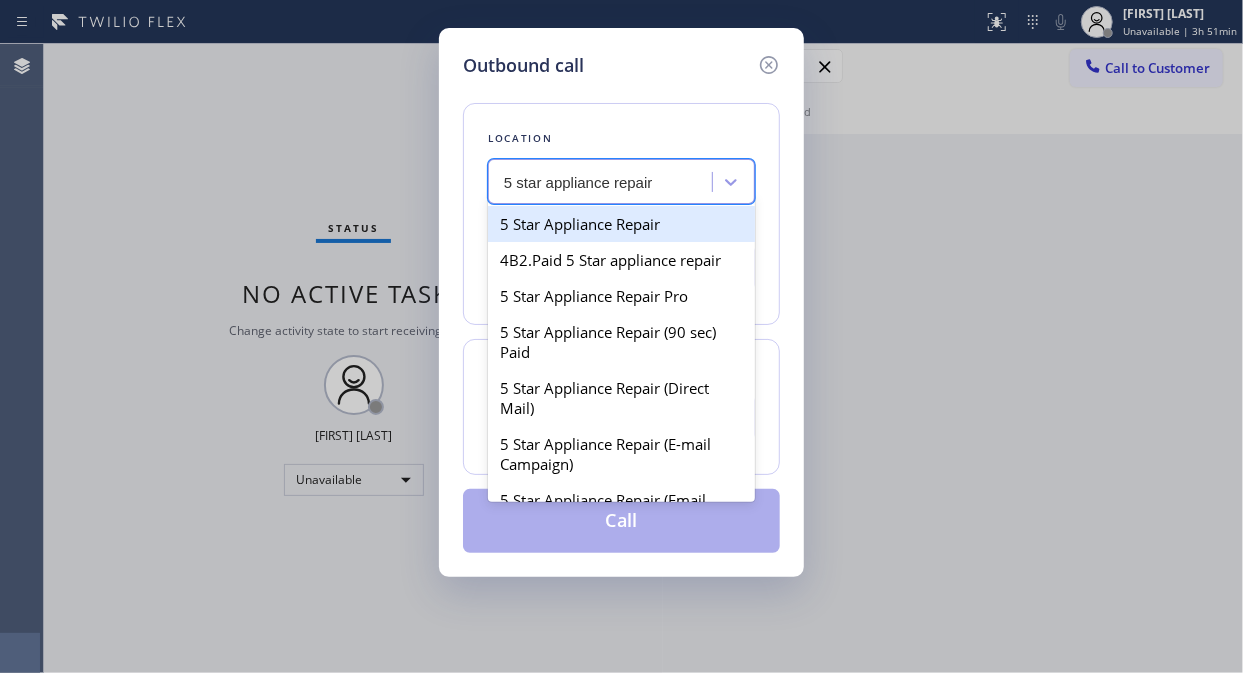 click on "5 Star Appliance Repair" at bounding box center [621, 224] 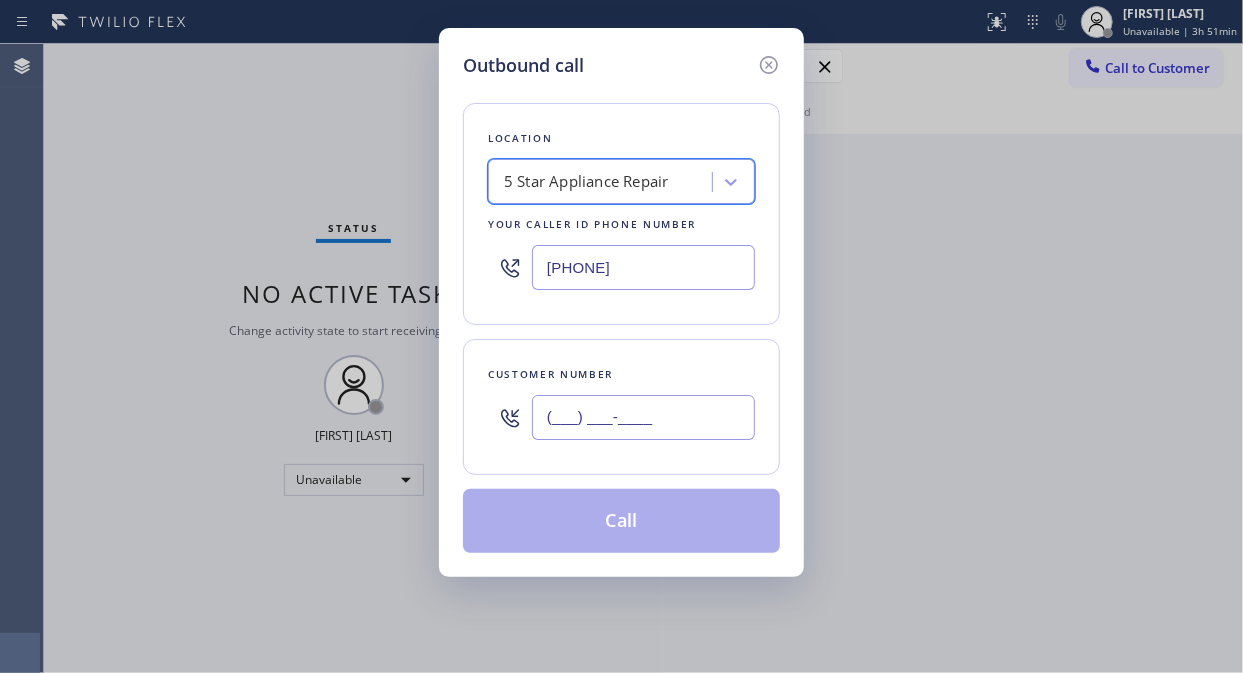 click on "(___) ___-____" at bounding box center (643, 417) 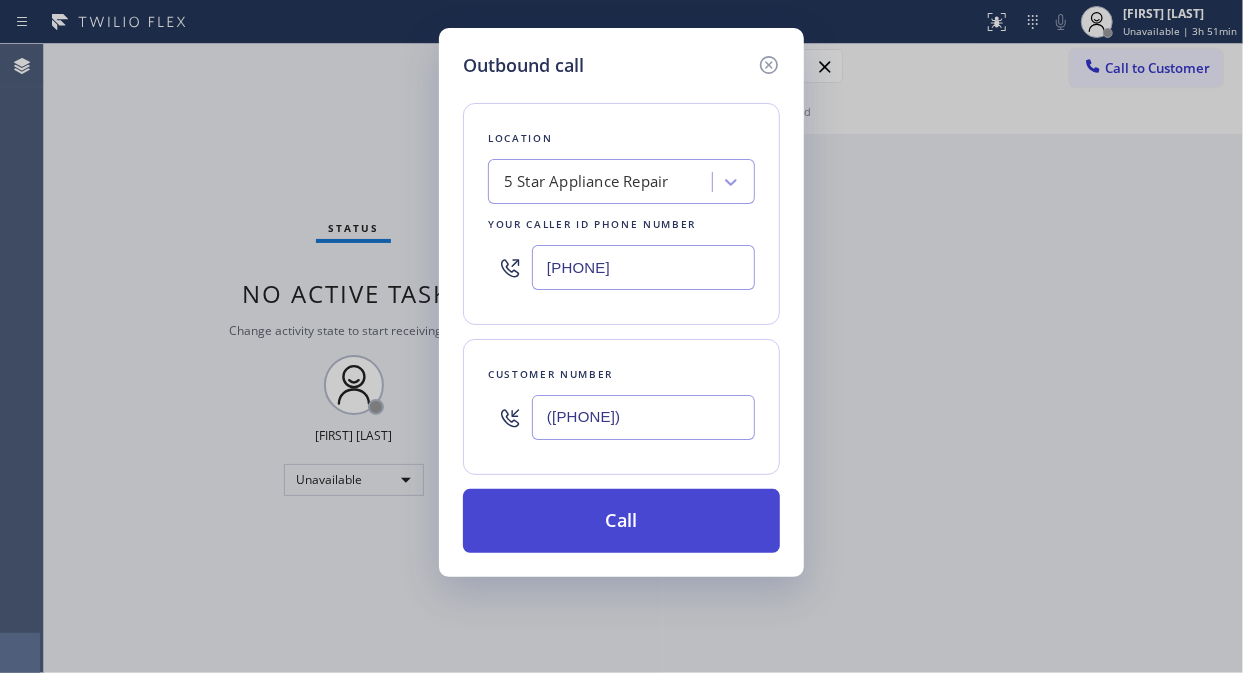 type on "([PHONE])" 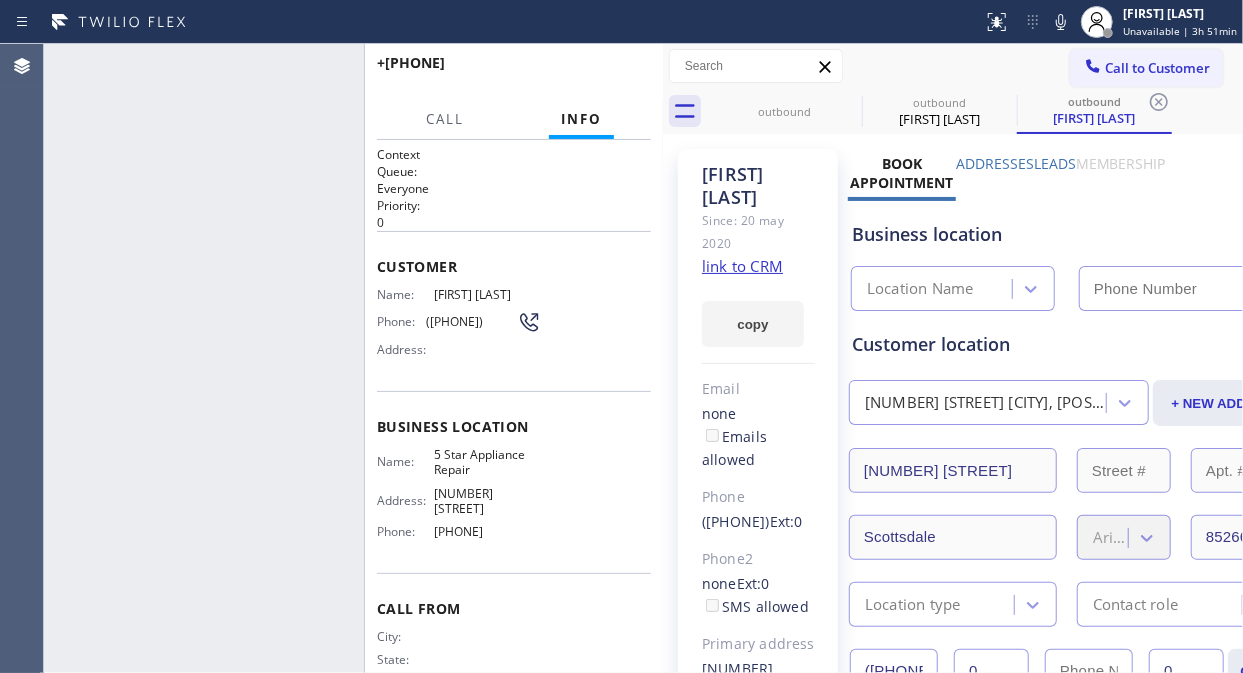 type on "[PHONE]" 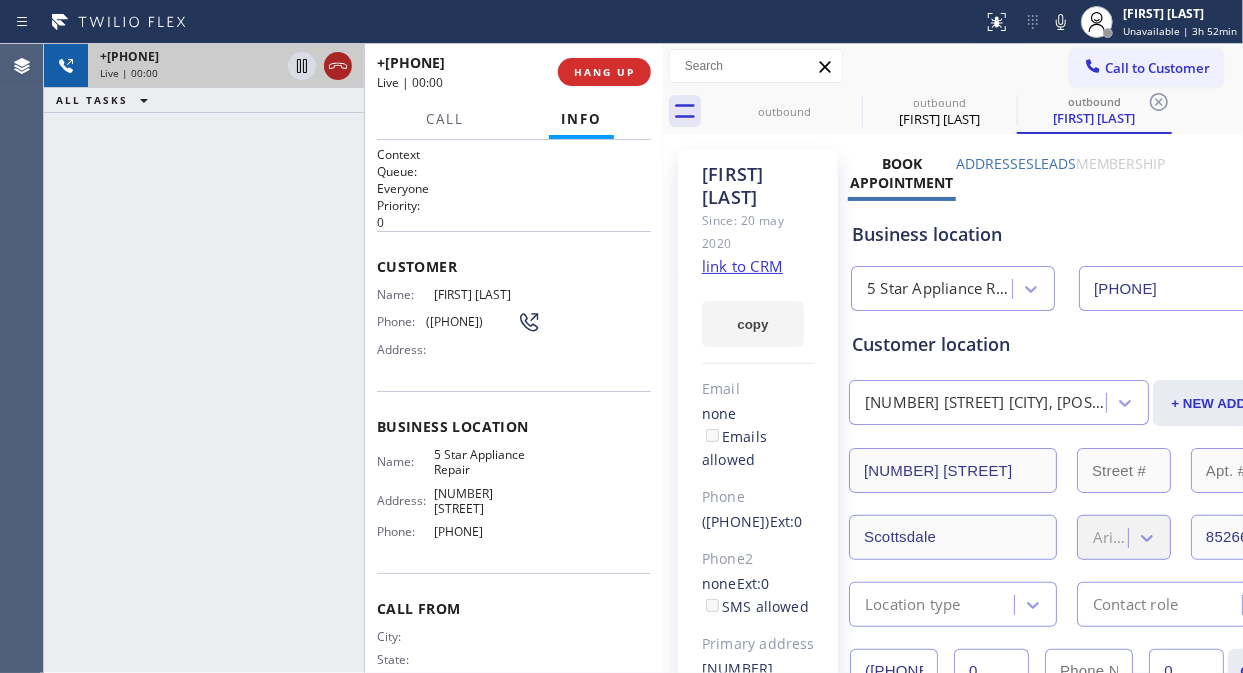 click 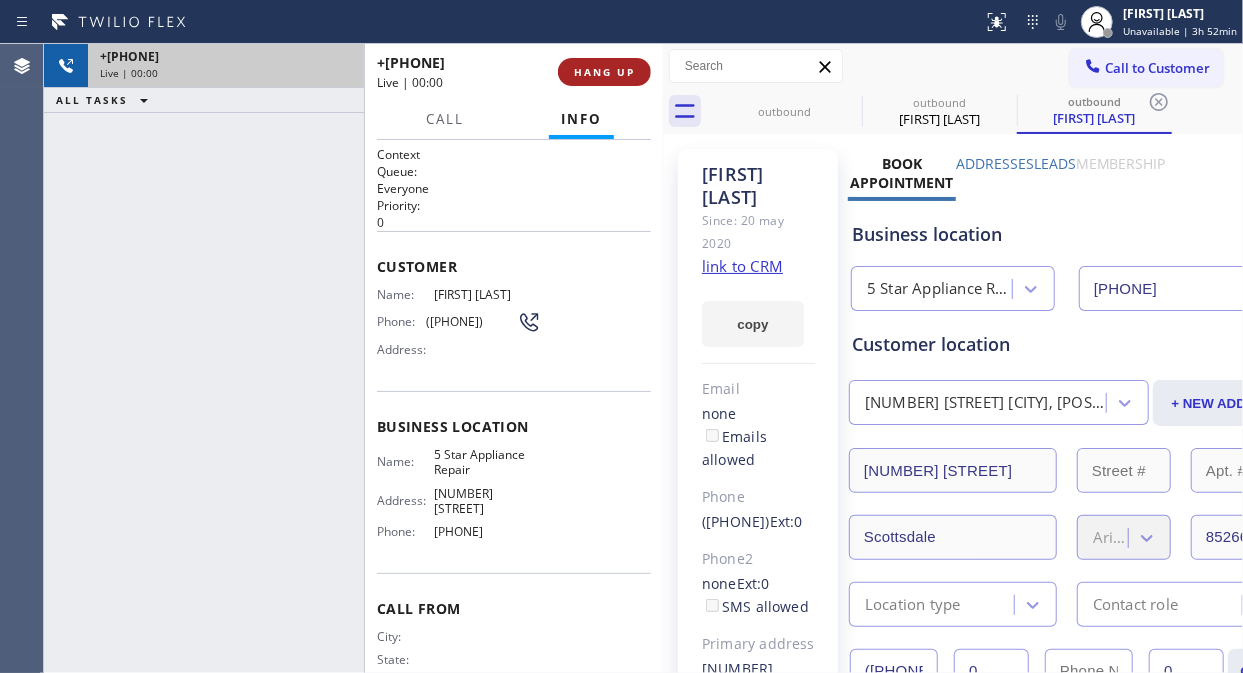 click on "HANG UP" at bounding box center (604, 72) 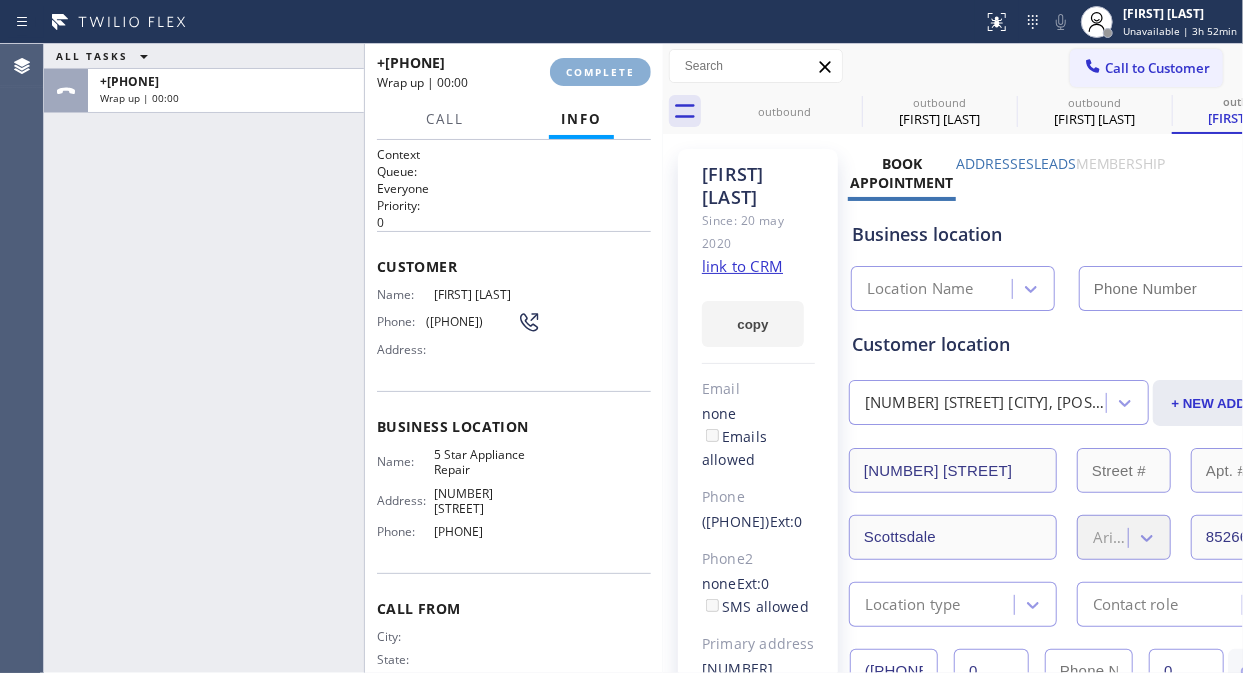 type on "[PHONE]" 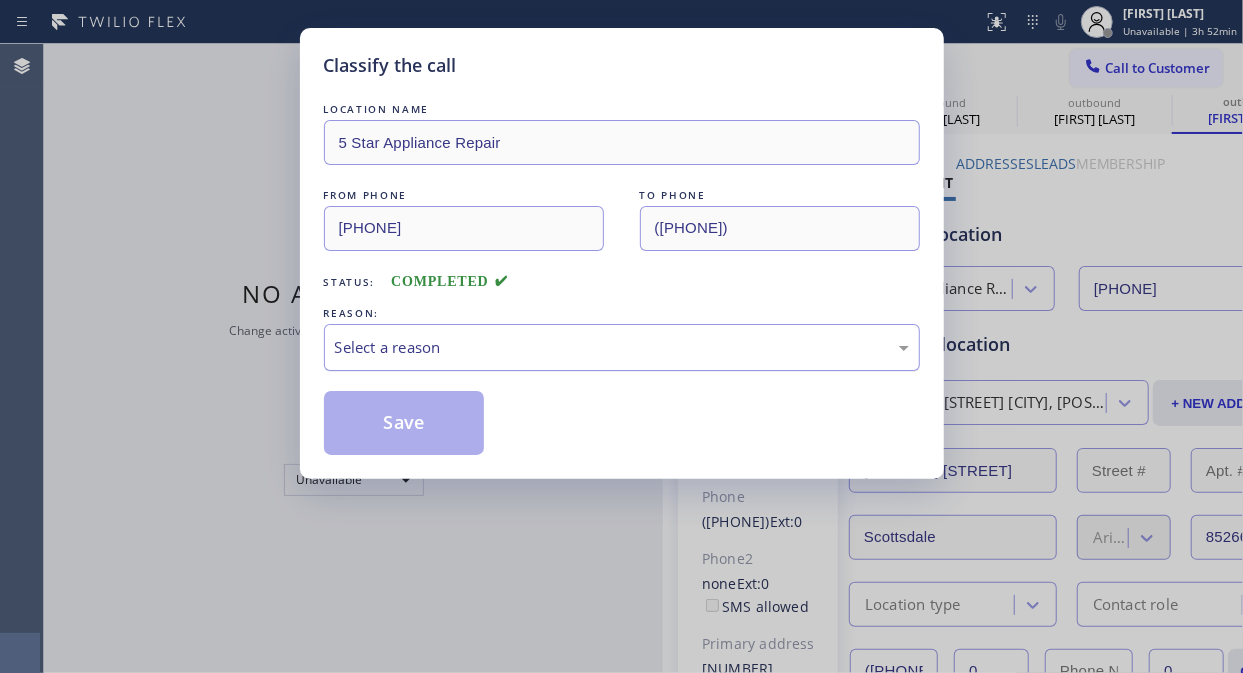 click on "Select a reason" at bounding box center [622, 347] 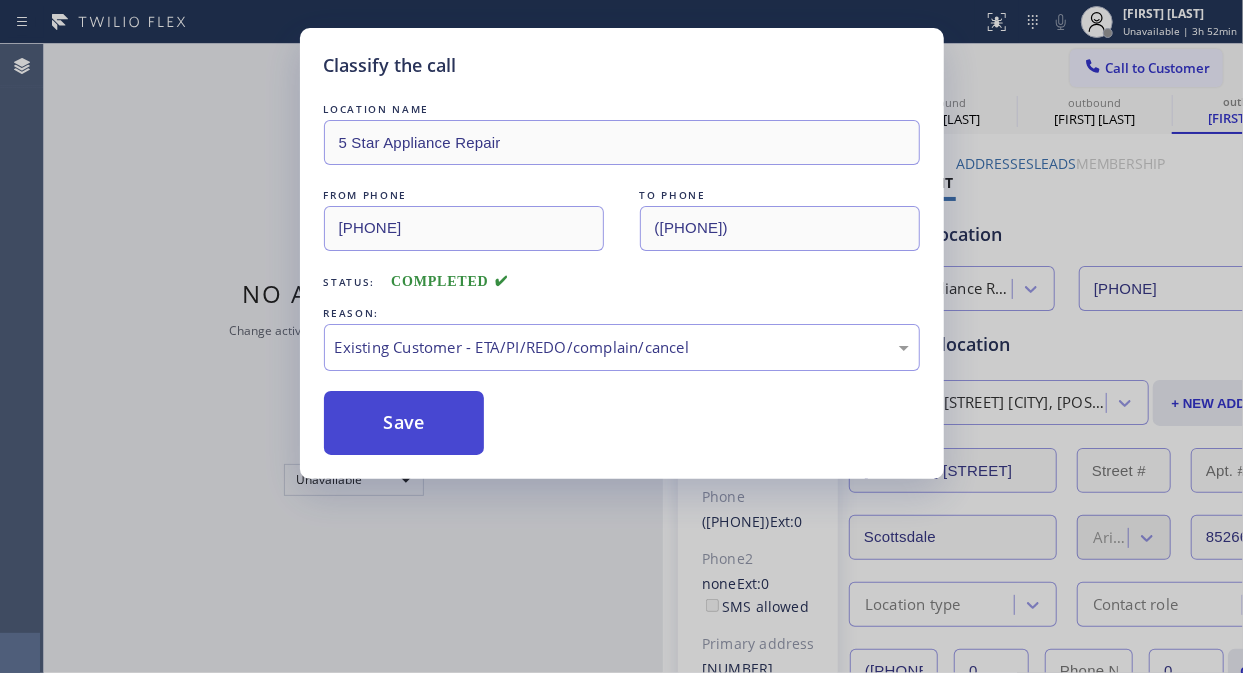 click on "Save" at bounding box center (404, 423) 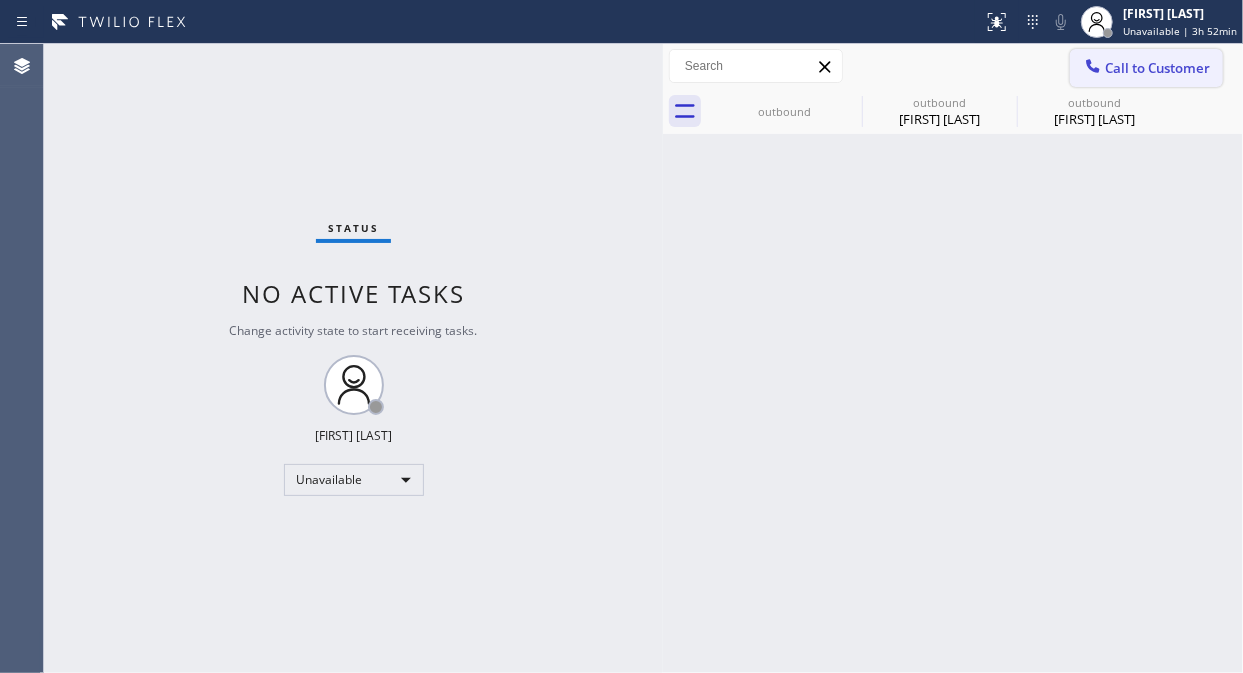 click on "Call to Customer" at bounding box center [1157, 68] 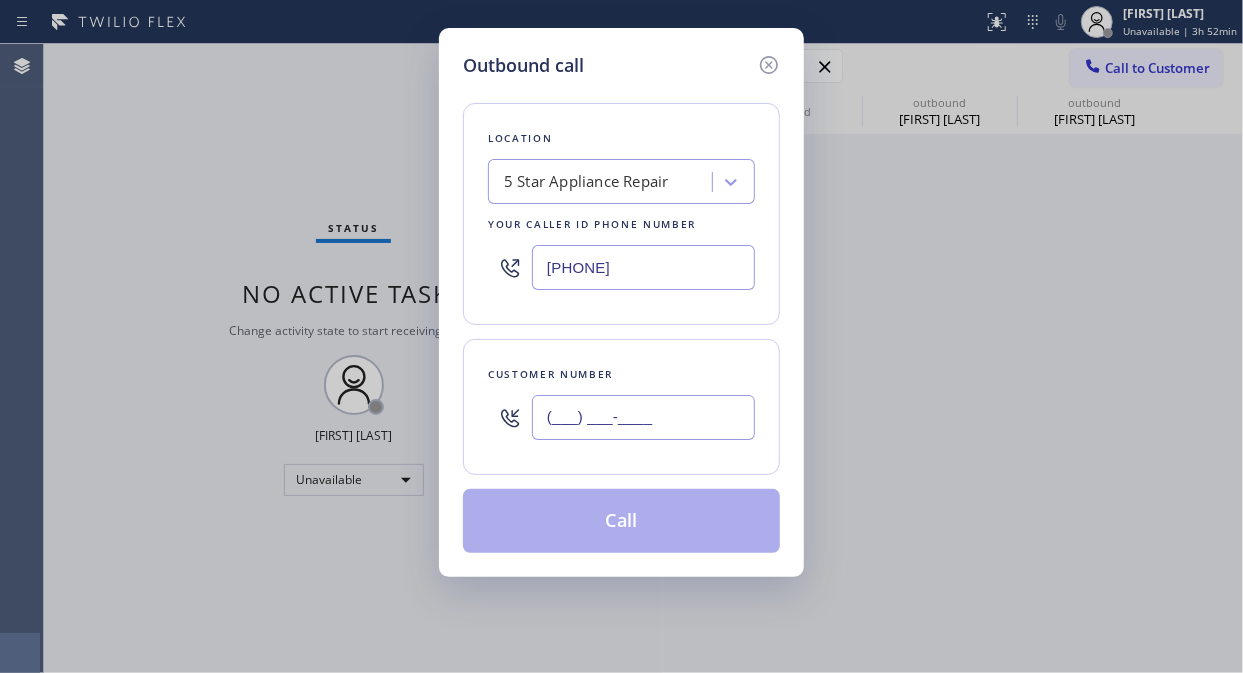 click on "(___) ___-____" at bounding box center (643, 417) 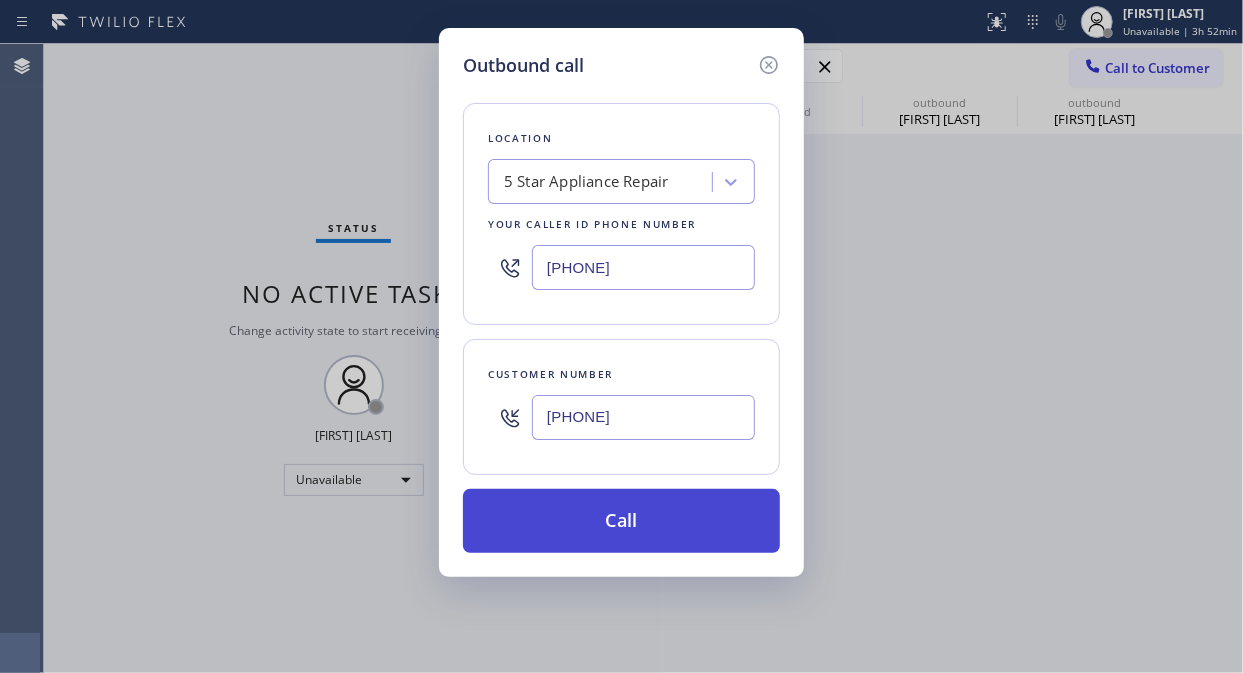 type on "[PHONE]" 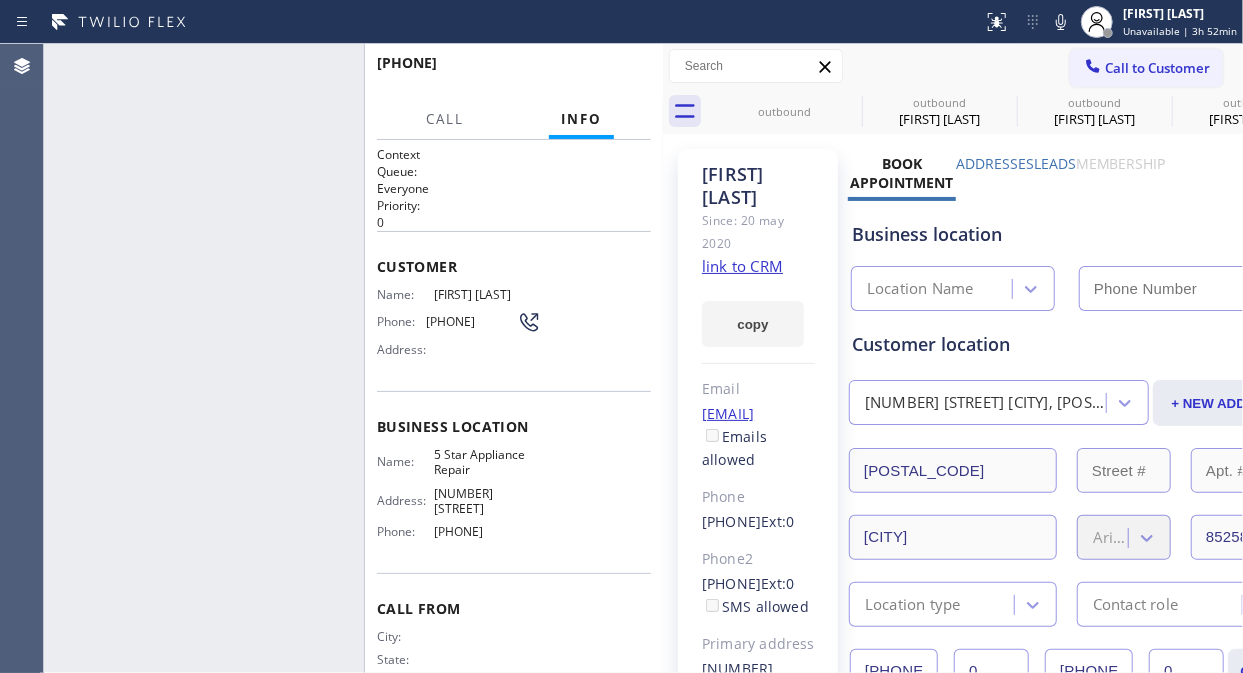 type on "[PHONE]" 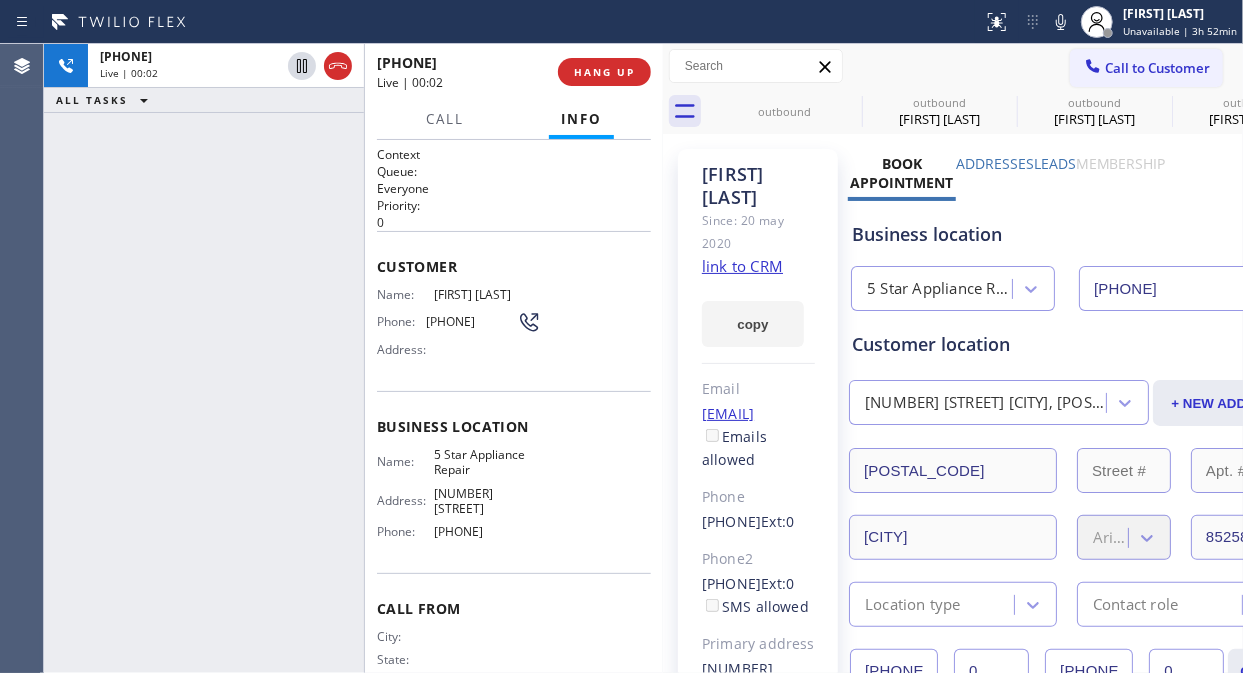 click on "HANG UP" at bounding box center [604, 72] 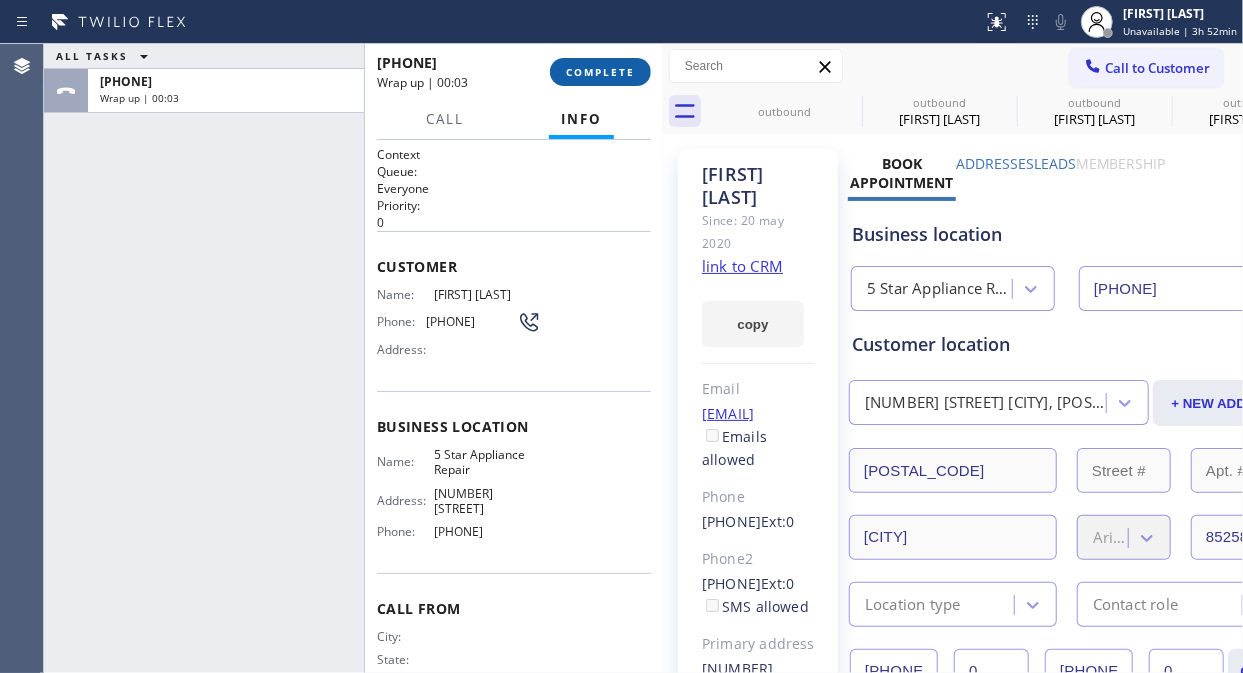 click on "COMPLETE" at bounding box center [600, 72] 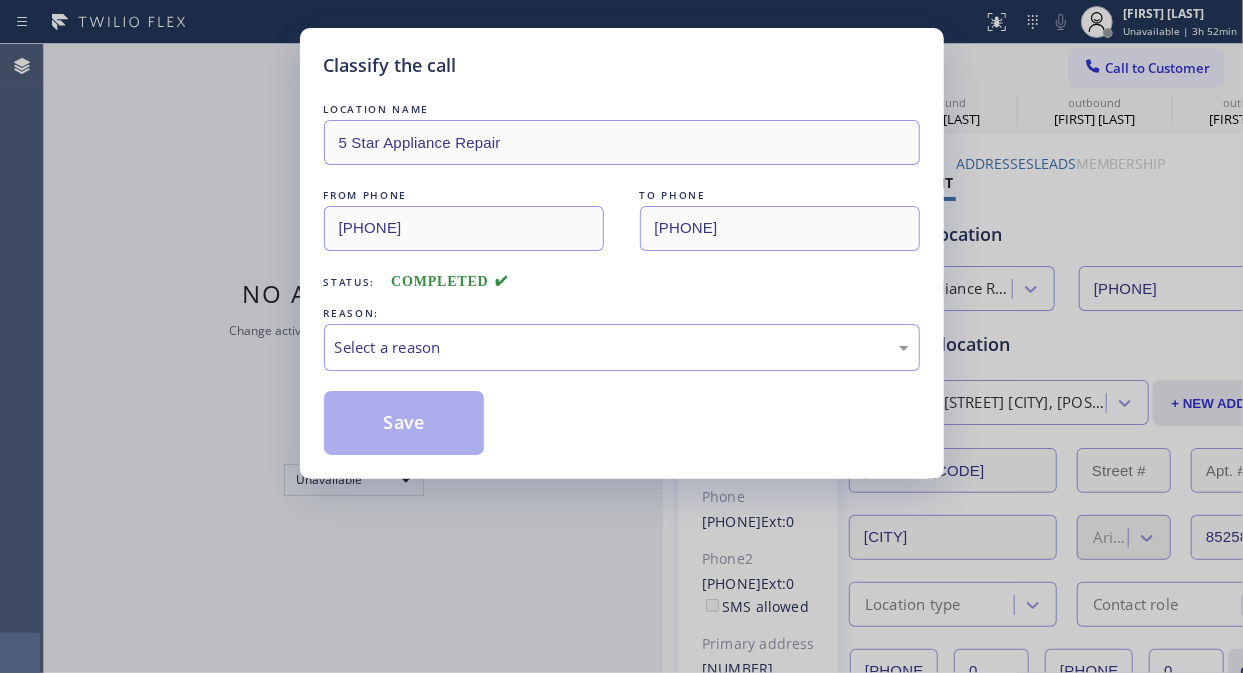 click on "Classify the call" at bounding box center [622, 65] 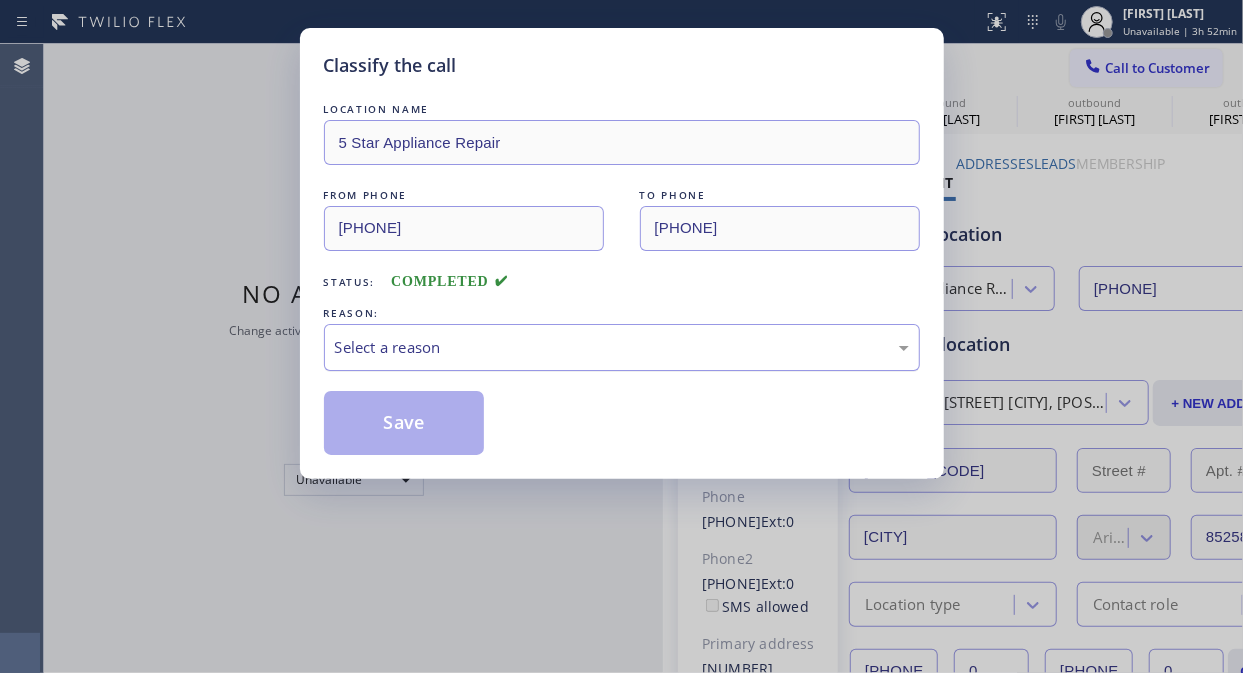 click on "Select a reason" at bounding box center (622, 347) 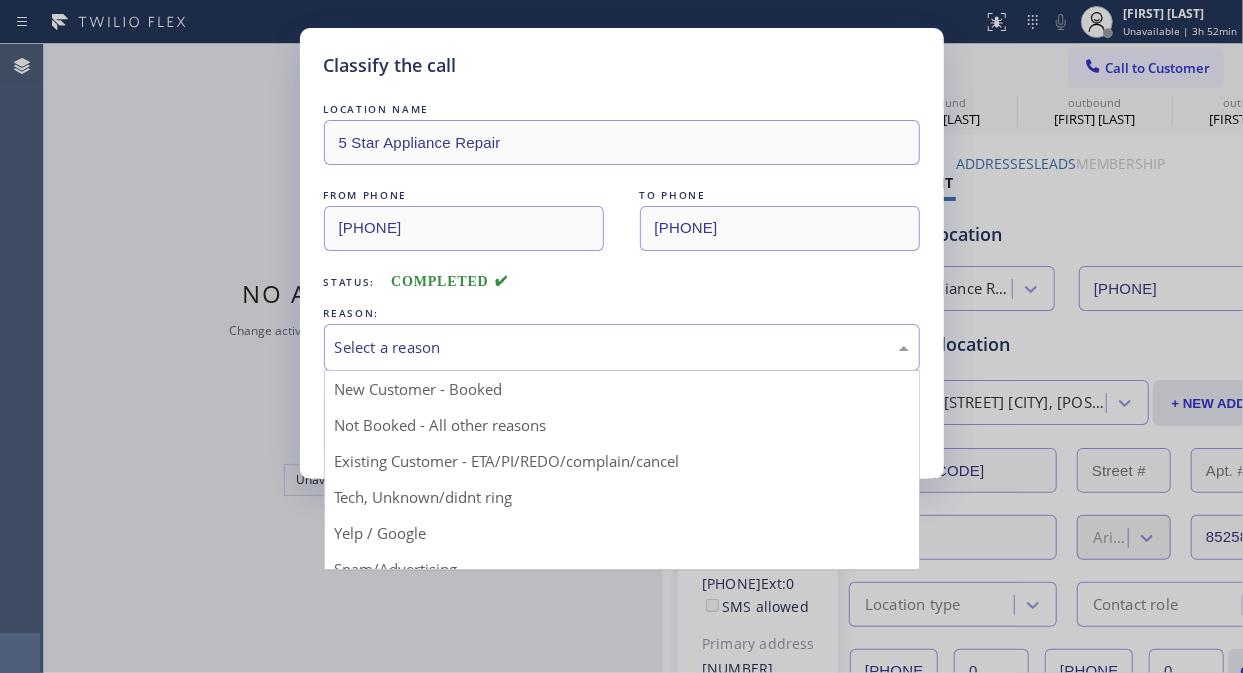 drag, startPoint x: 588, startPoint y: 472, endPoint x: 565, endPoint y: 451, distance: 31.144823 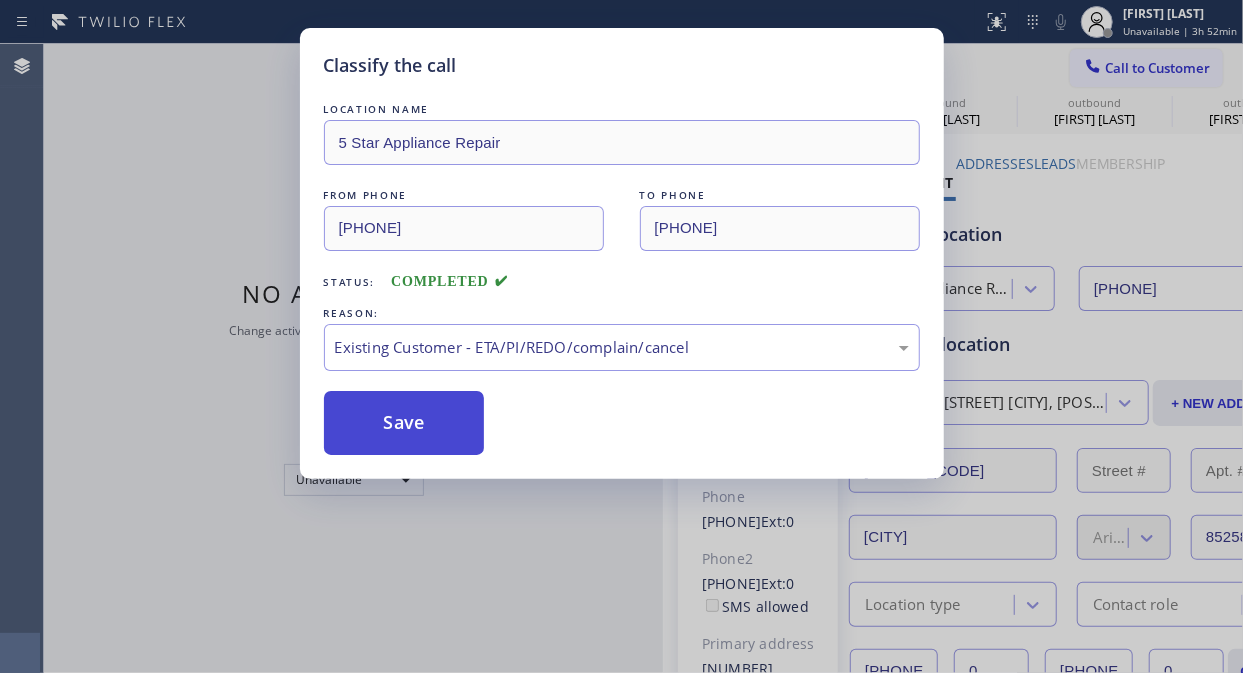 drag, startPoint x: 434, startPoint y: 437, endPoint x: 461, endPoint y: 438, distance: 27.018513 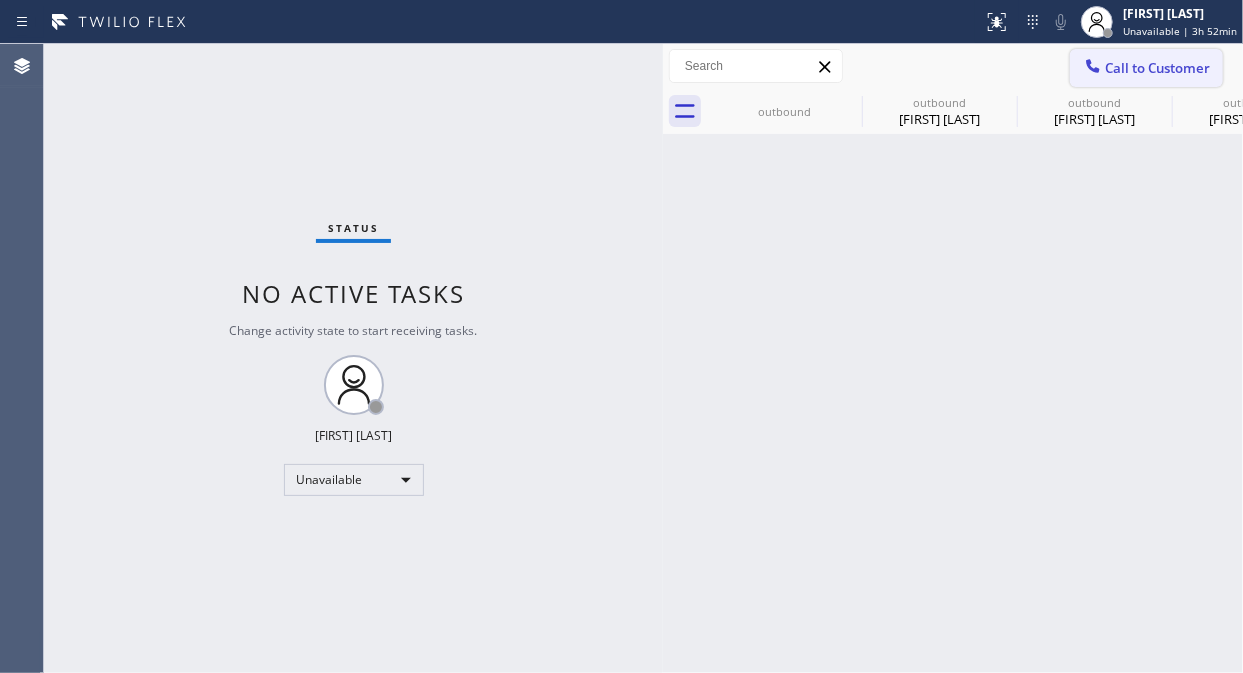 click on "Call to Customer" at bounding box center (1157, 68) 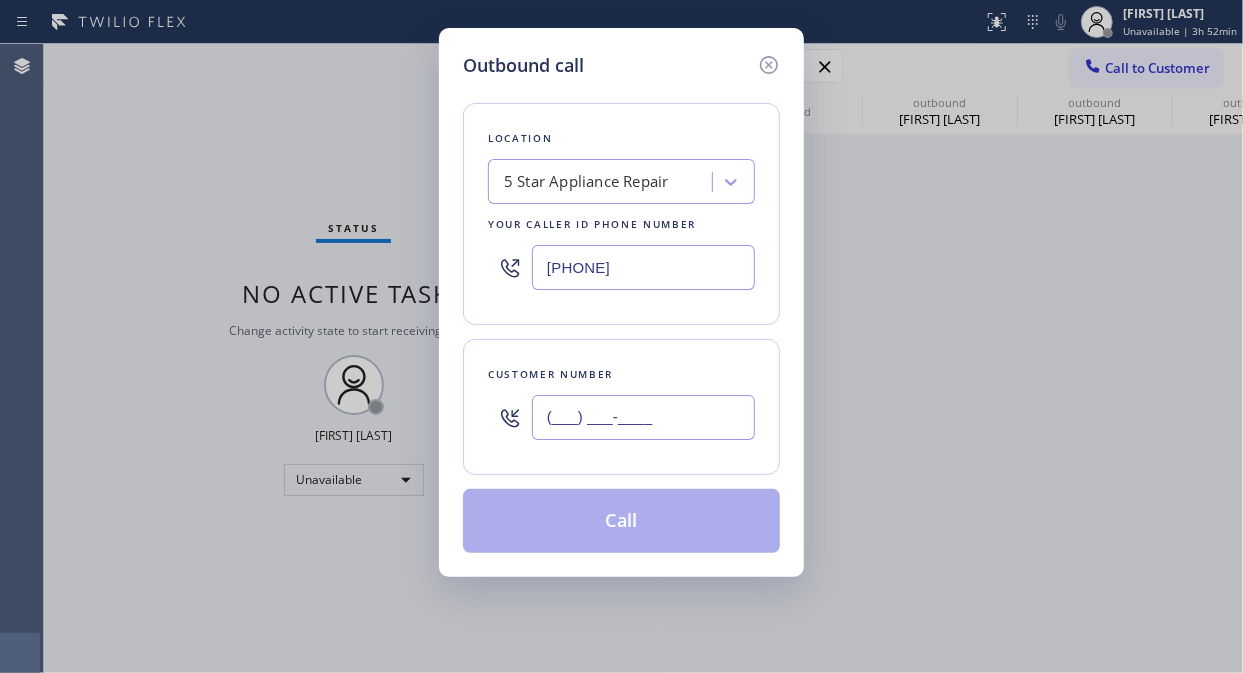click on "(___) ___-____" at bounding box center (643, 417) 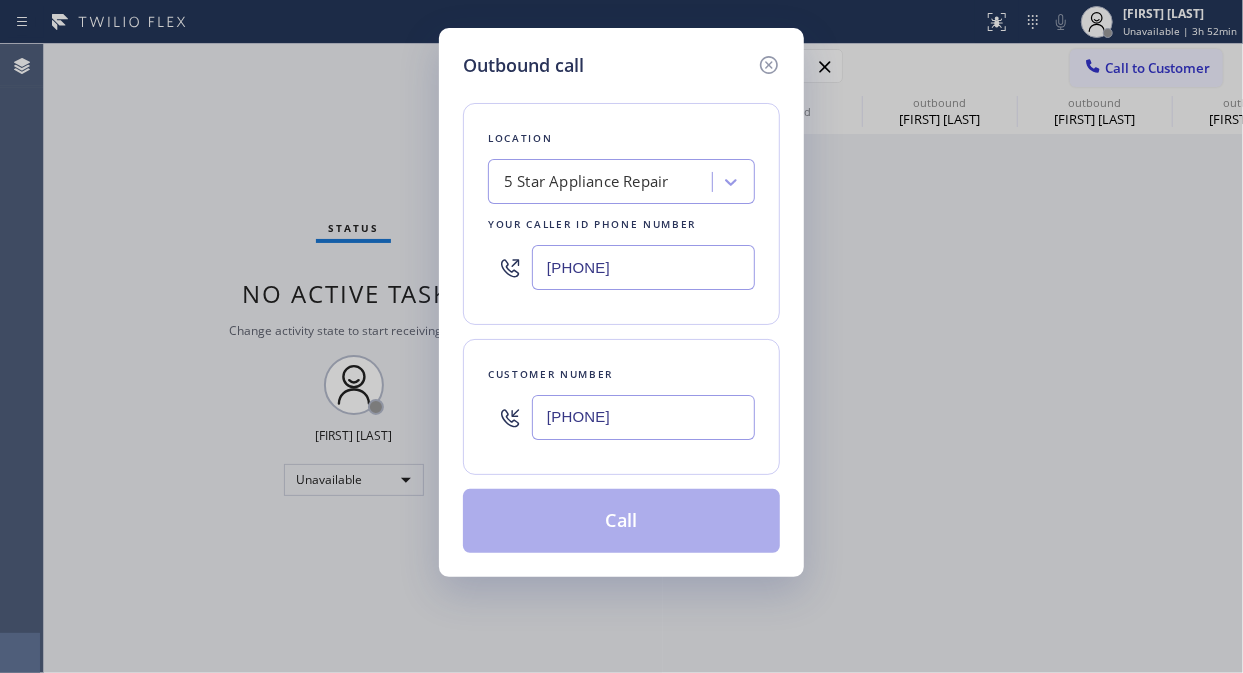 type on "[PHONE]" 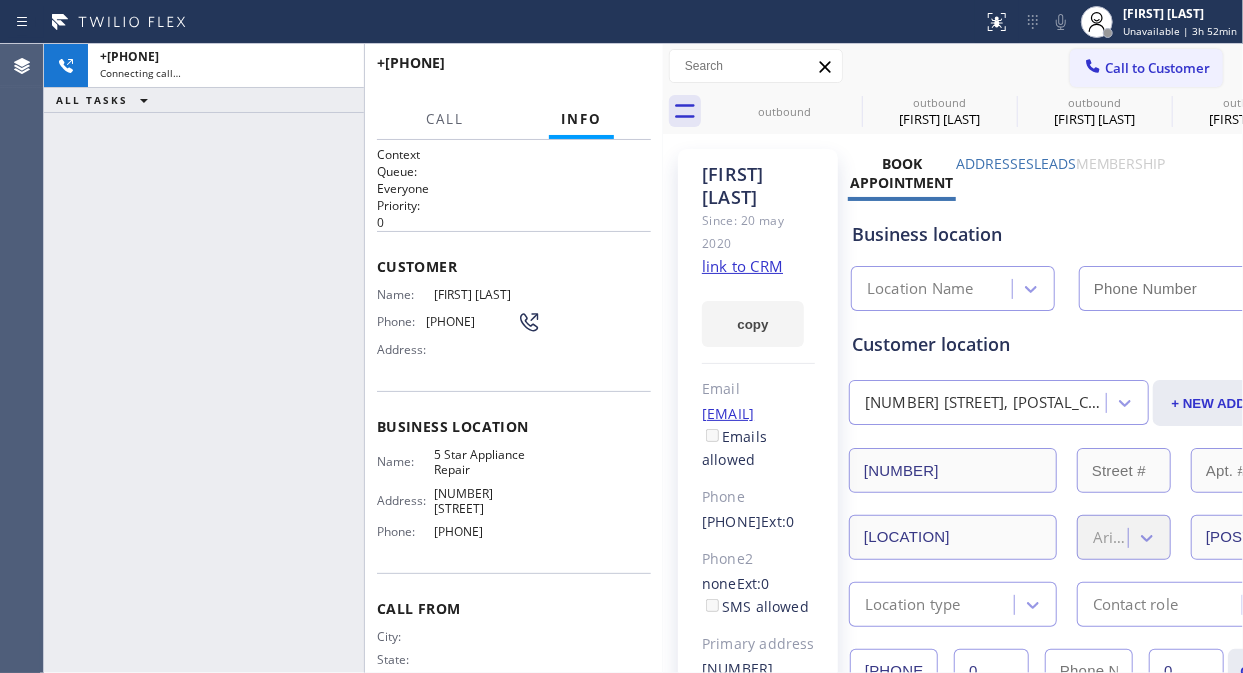 type on "[PHONE]" 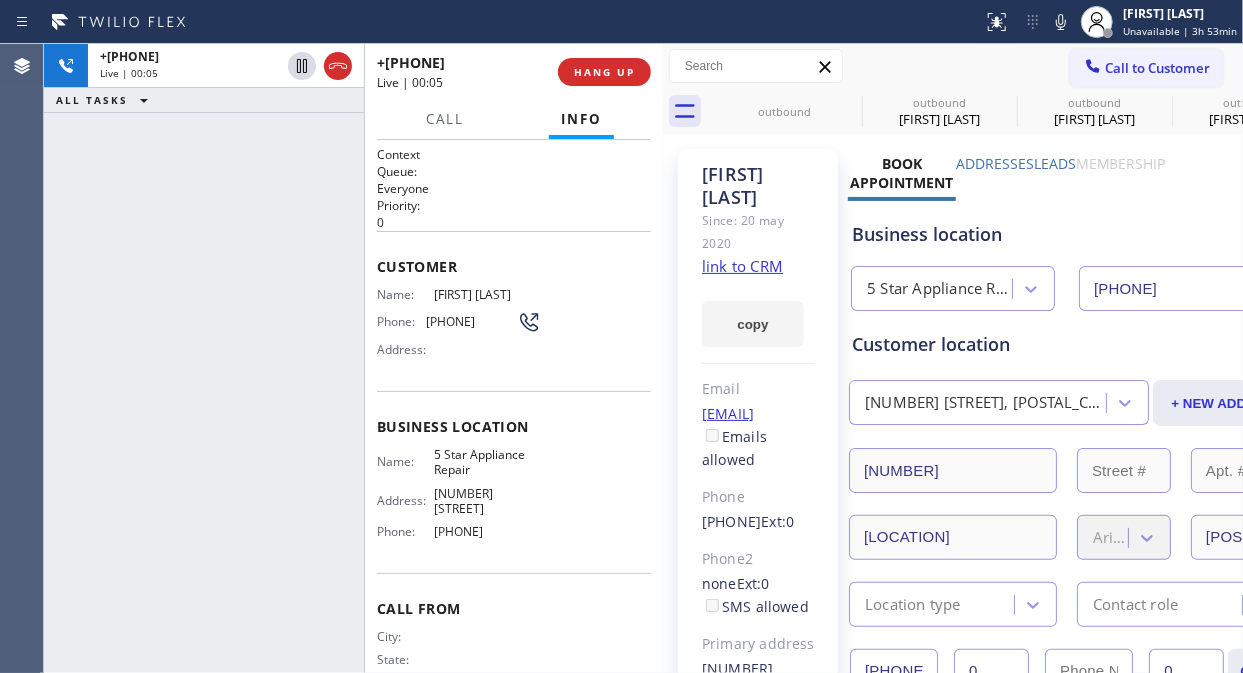 click on "link to CRM" 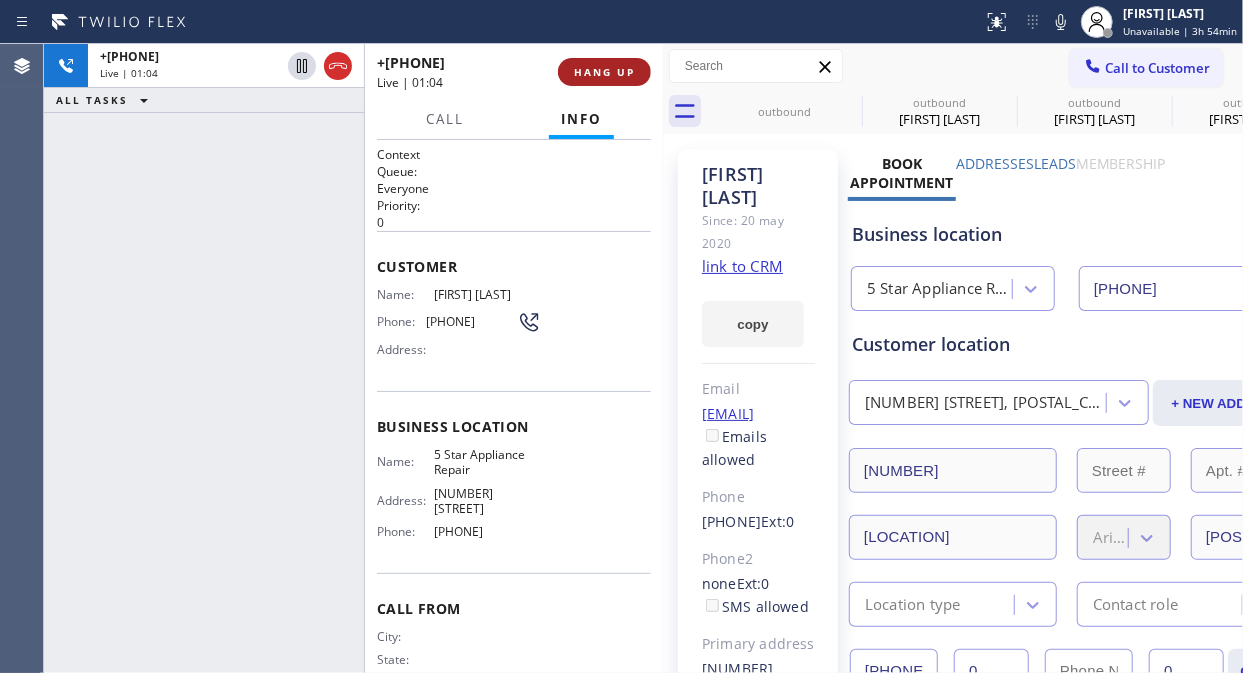click on "HANG UP" at bounding box center (604, 72) 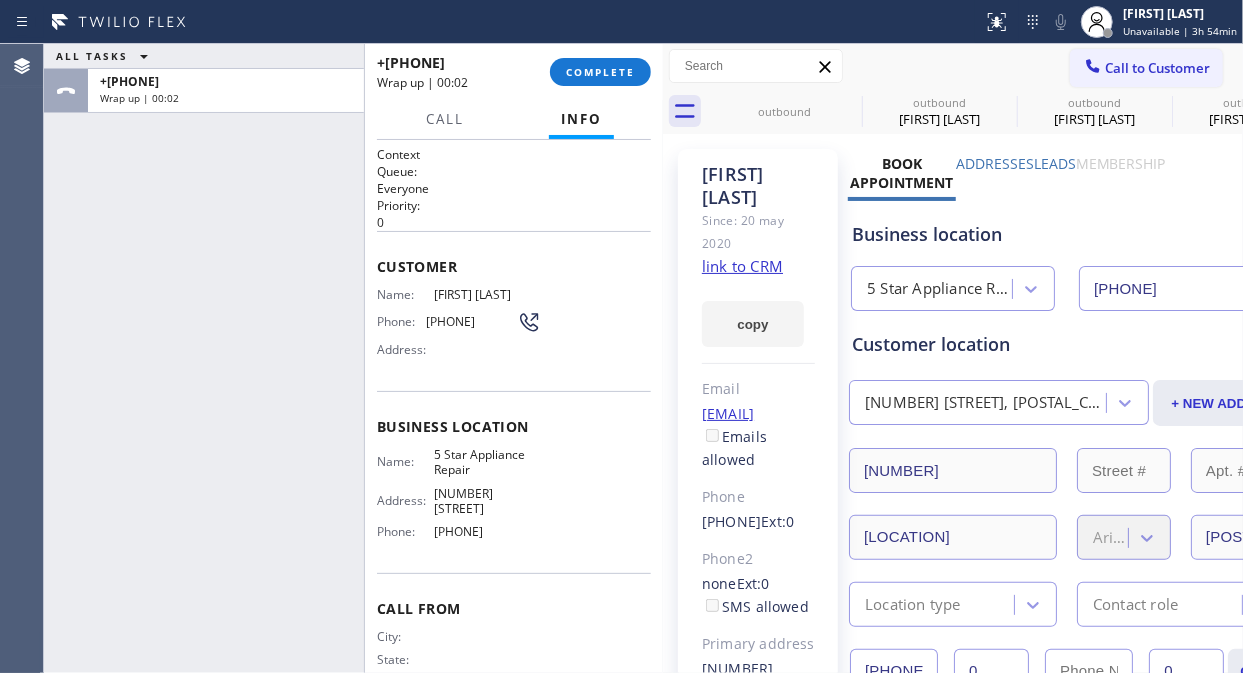 drag, startPoint x: 421, startPoint y: 318, endPoint x: 505, endPoint y: 316, distance: 84.0238 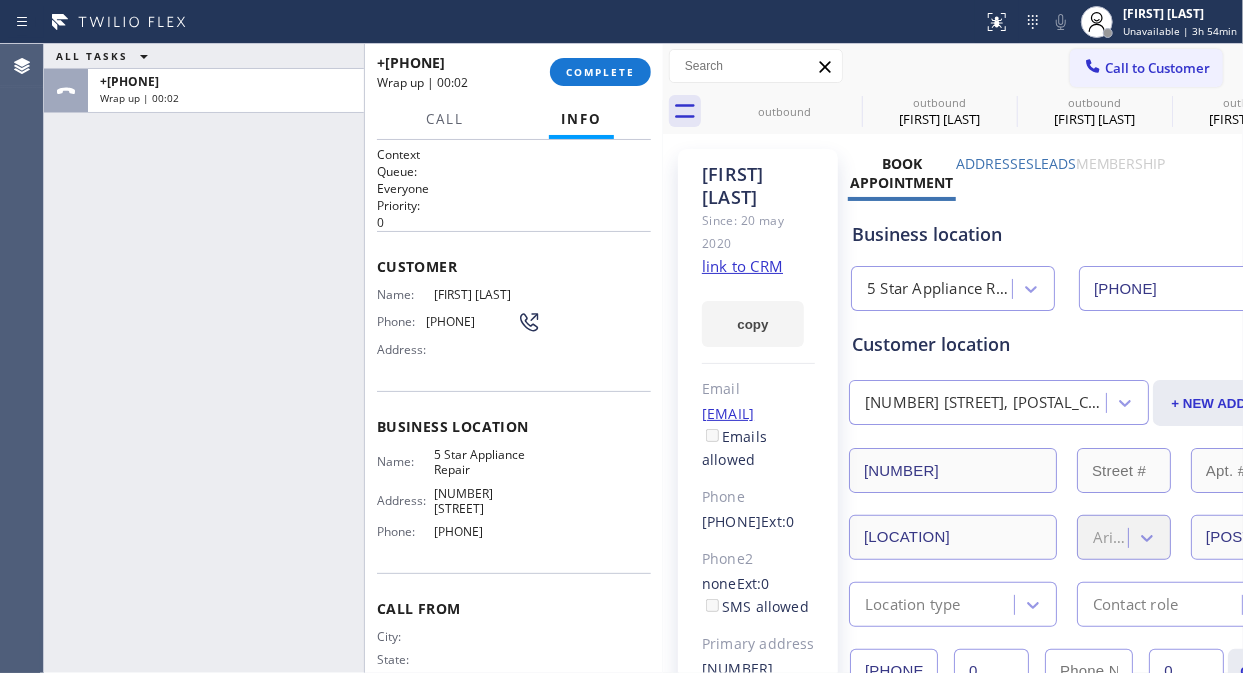 click on "Phone: [PHONE]" at bounding box center [459, 322] 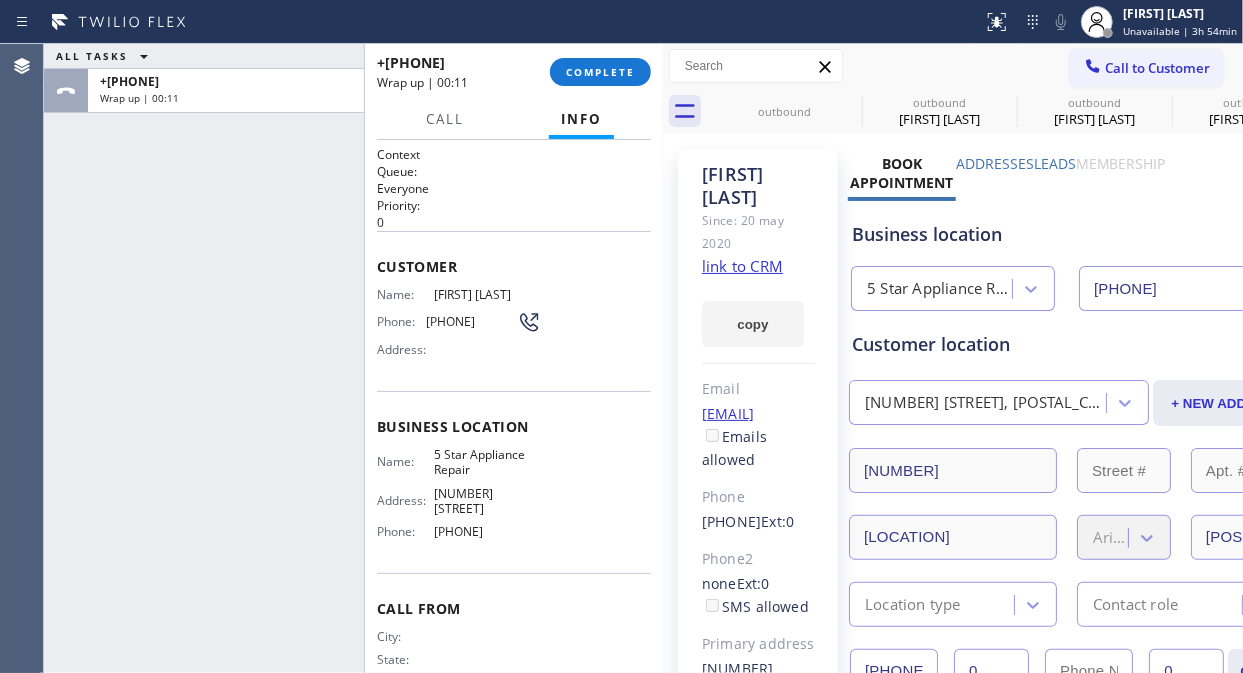 scroll, scrollTop: 136, scrollLeft: 0, axis: vertical 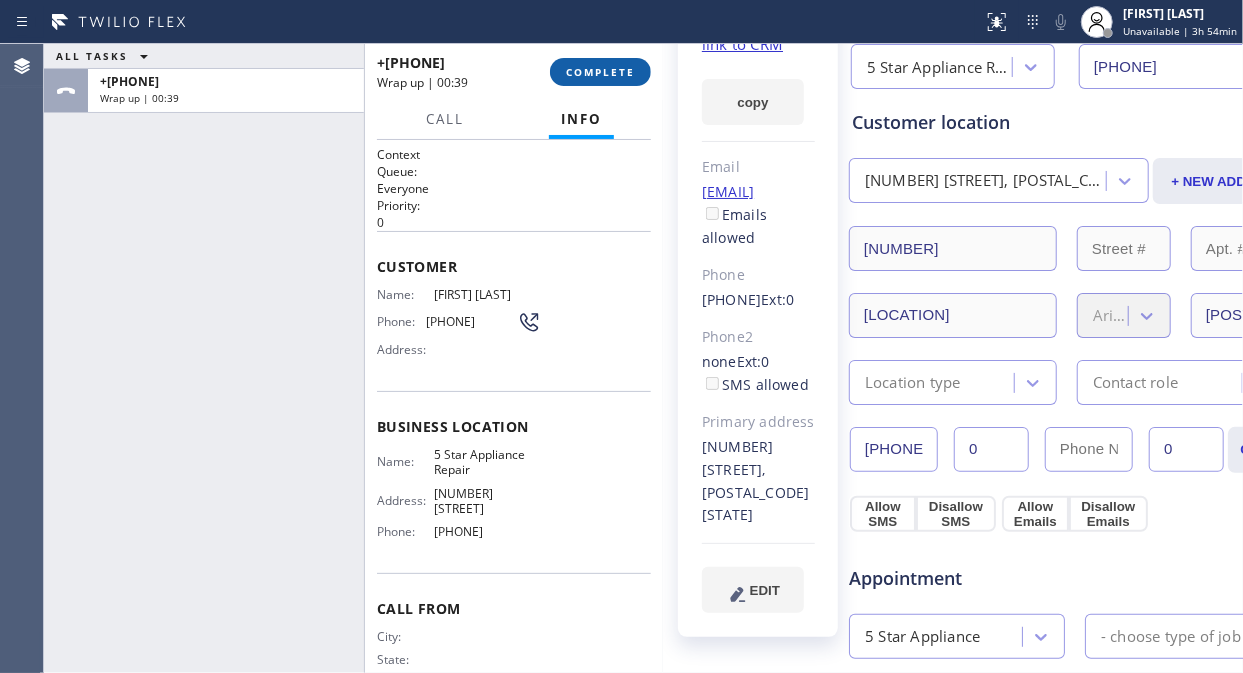 click on "COMPLETE" at bounding box center (600, 72) 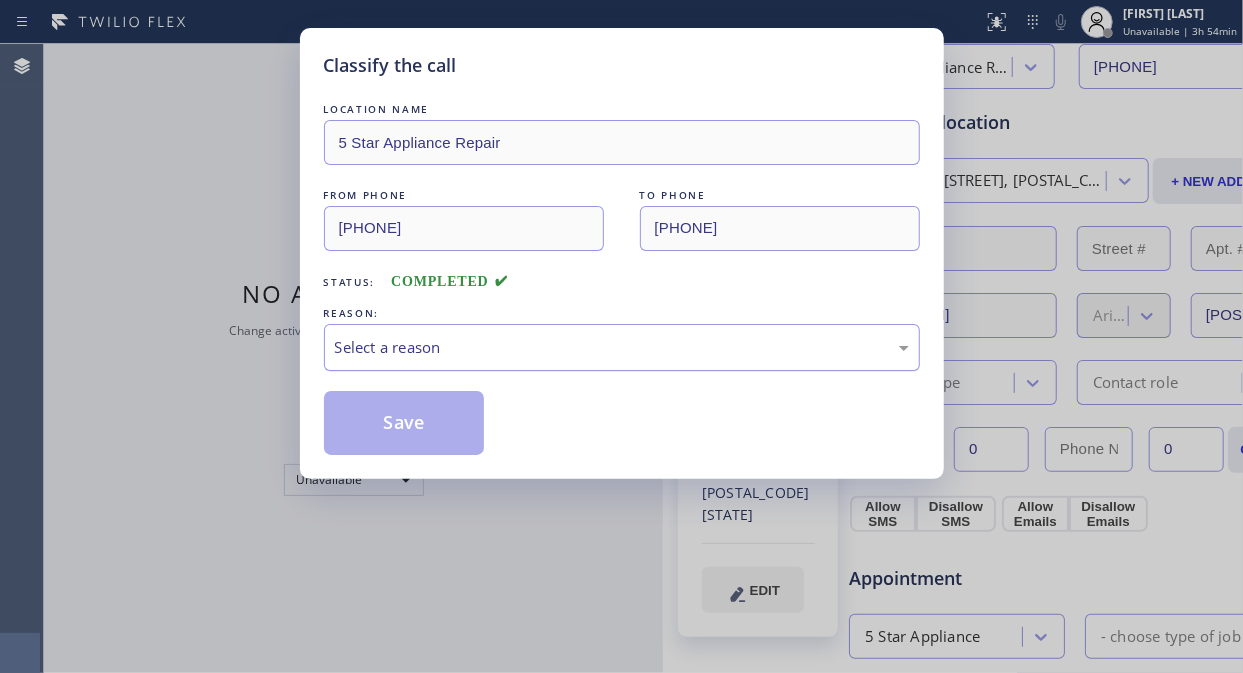 click on "Select a reason" at bounding box center (622, 347) 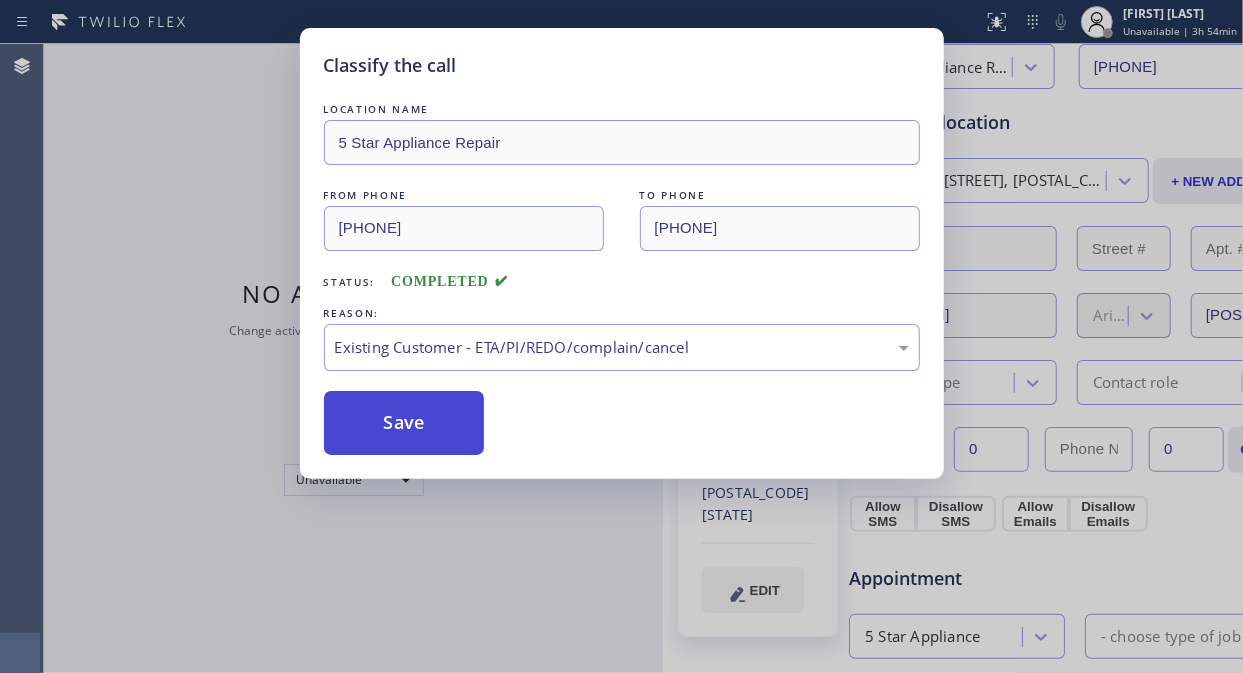 click on "Save" at bounding box center (404, 423) 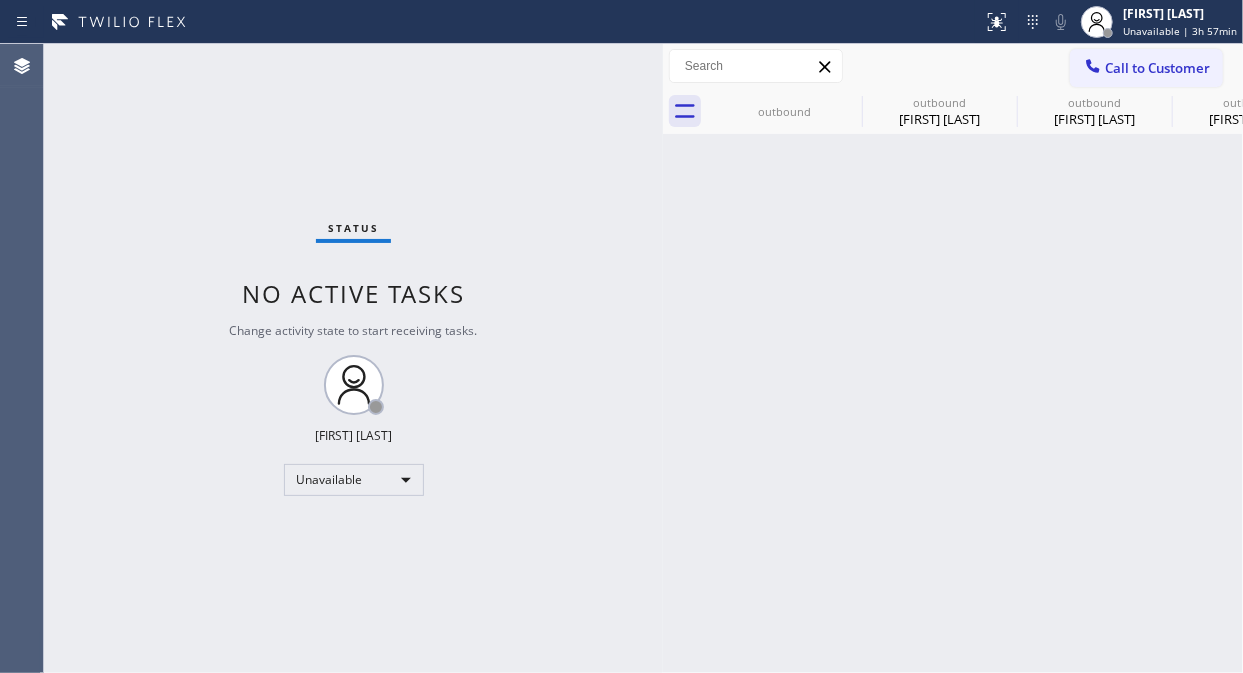 scroll, scrollTop: 0, scrollLeft: 0, axis: both 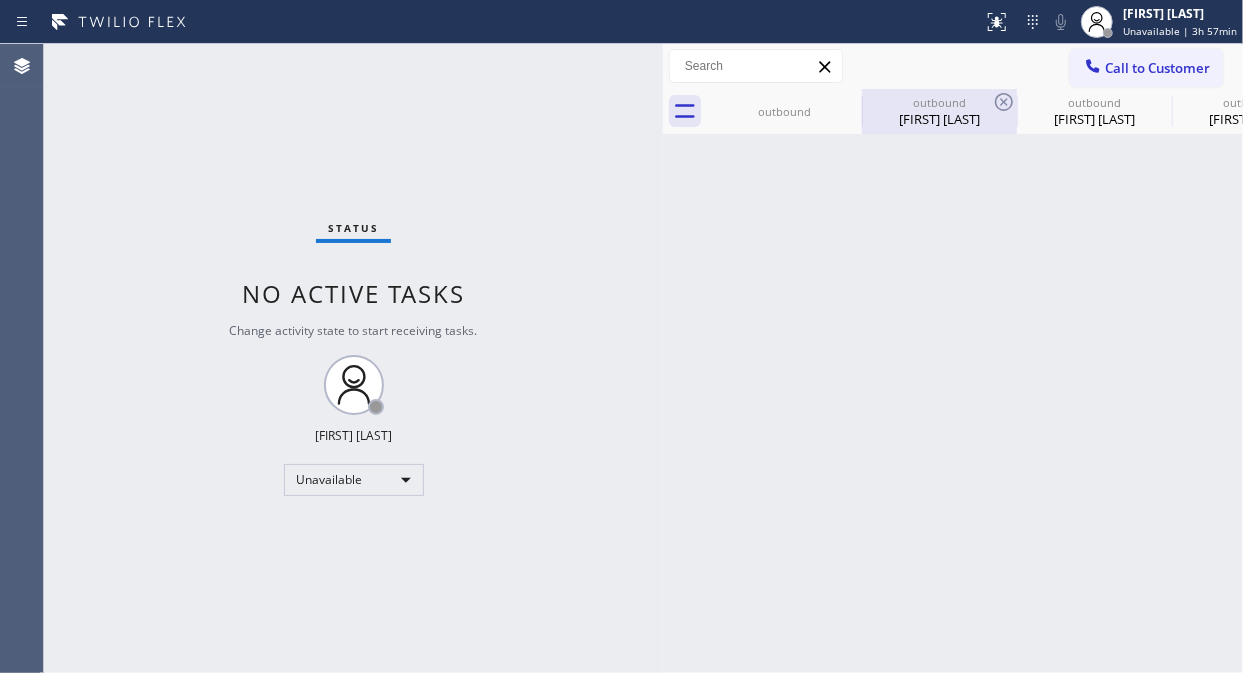 click at bounding box center [862, 112] 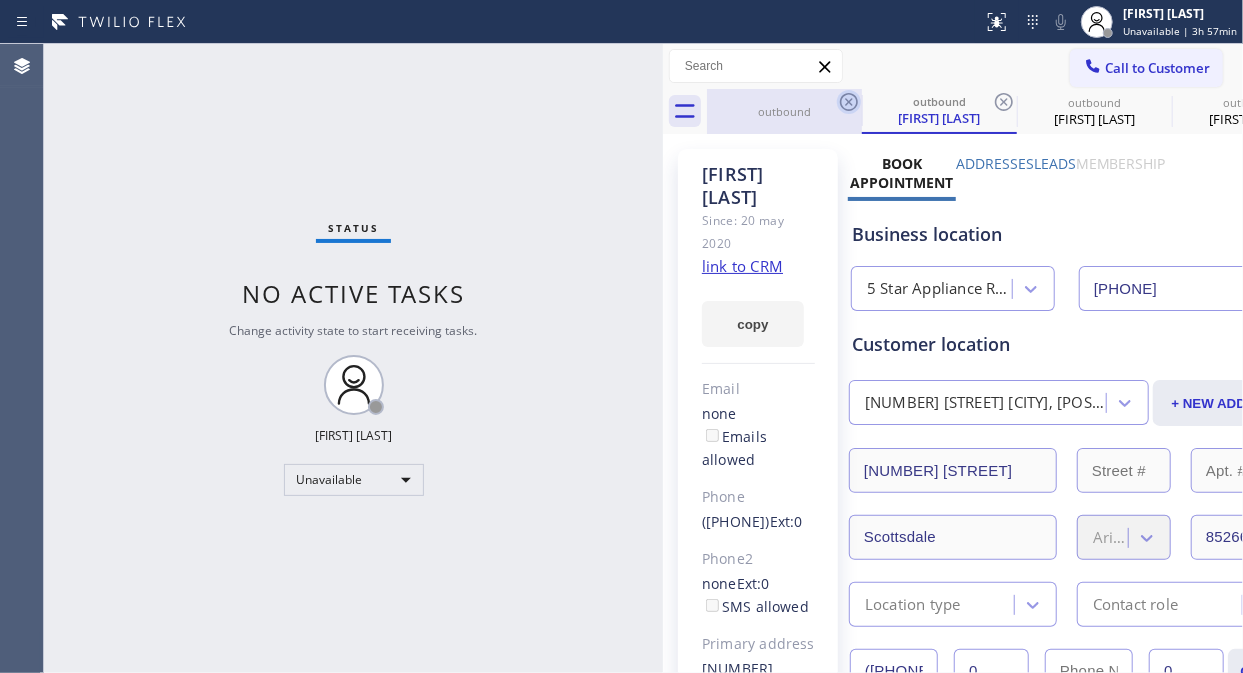 click 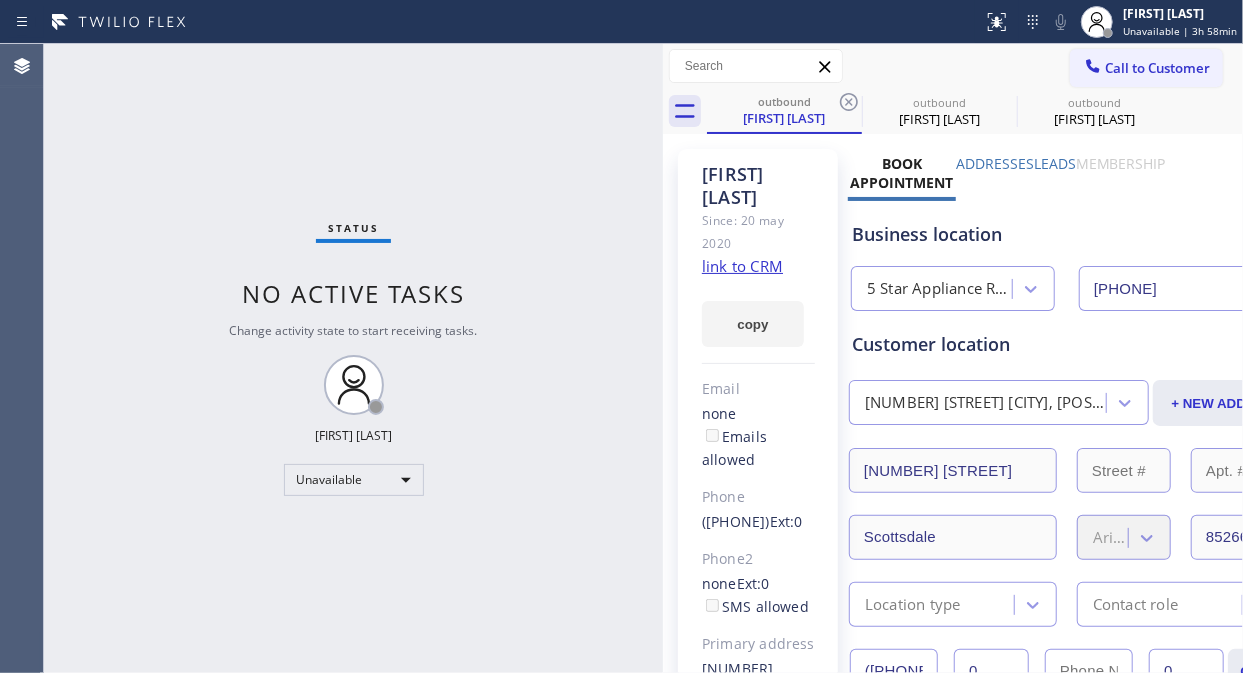 click on "Status   No active tasks     Change activity state to start receiving tasks.   Fila Garciano Unavailable" at bounding box center [353, 358] 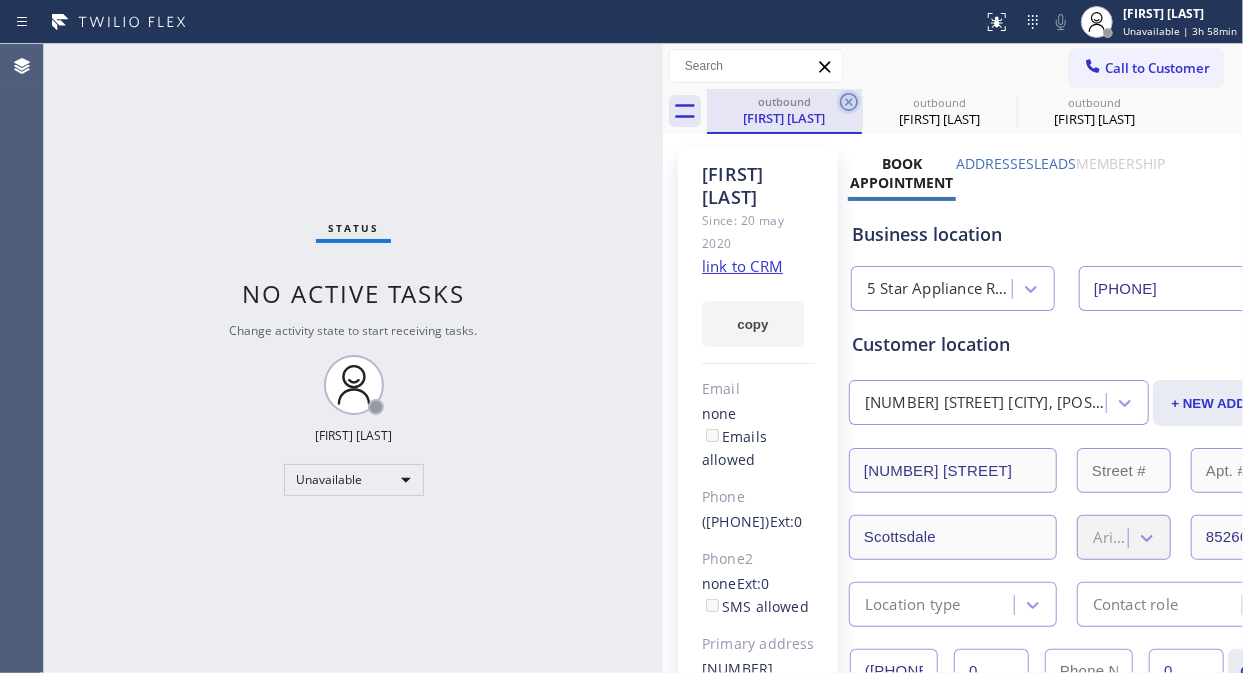 click 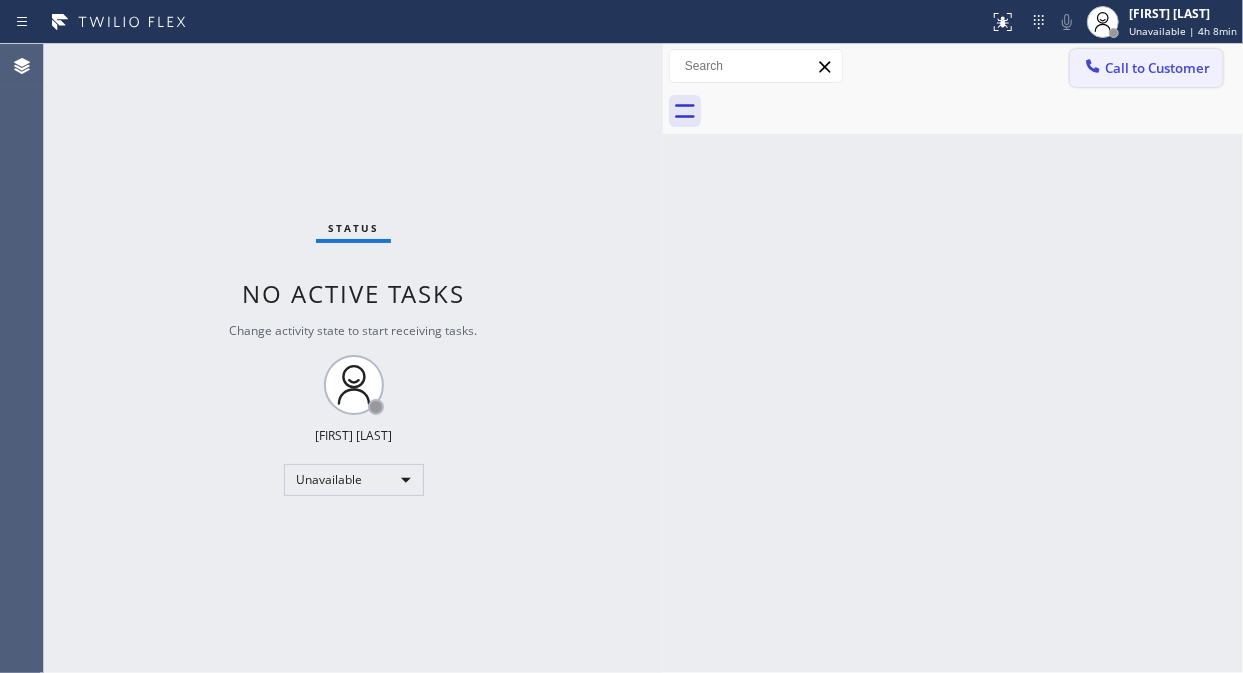 click on "Call to Customer" at bounding box center (1157, 68) 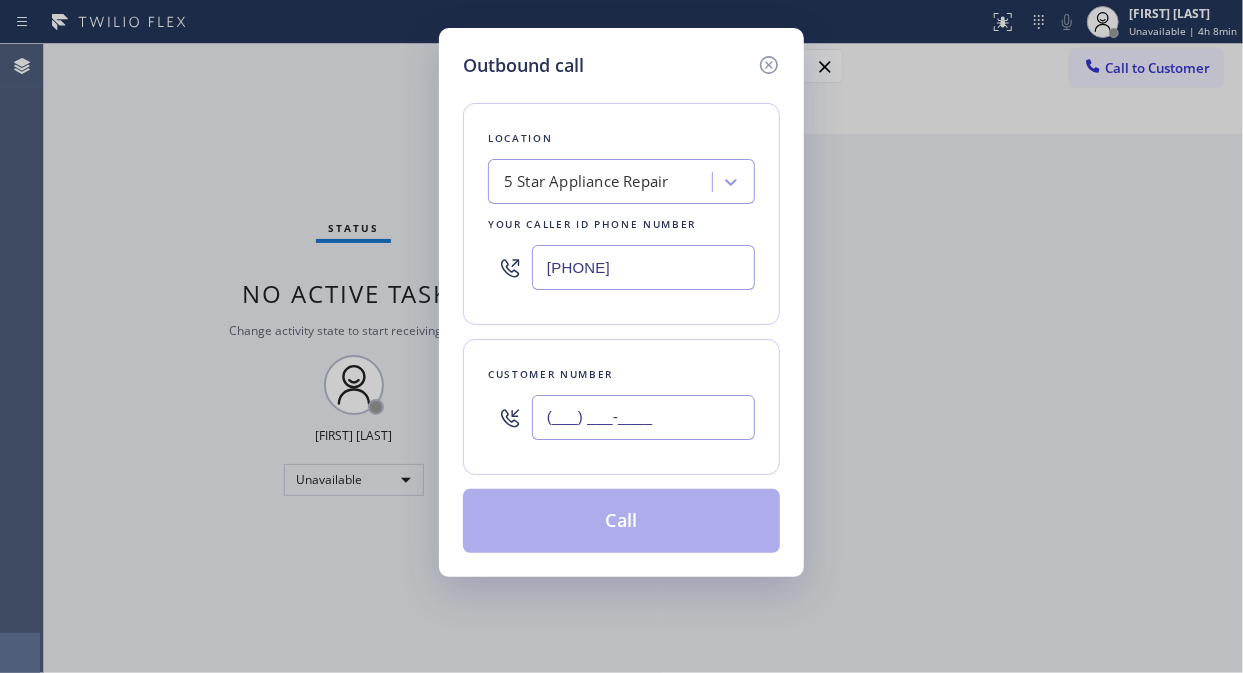 click on "(___) ___-____" at bounding box center (643, 417) 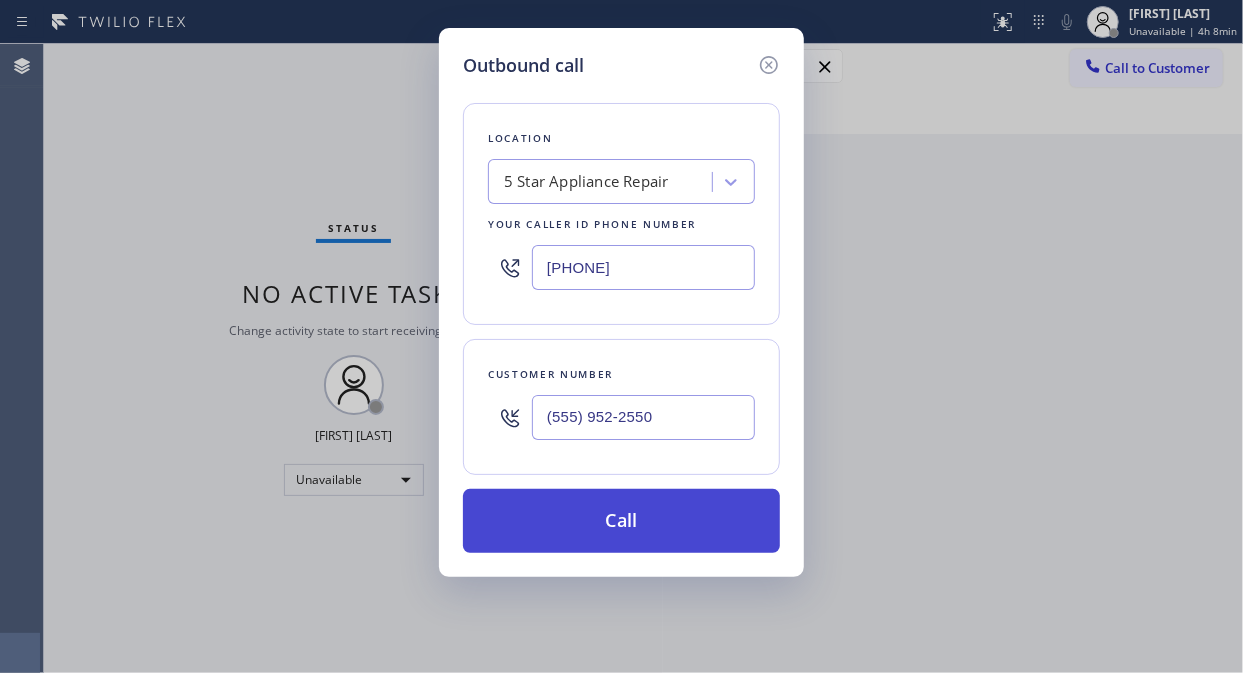 type on "(555) 952-2550" 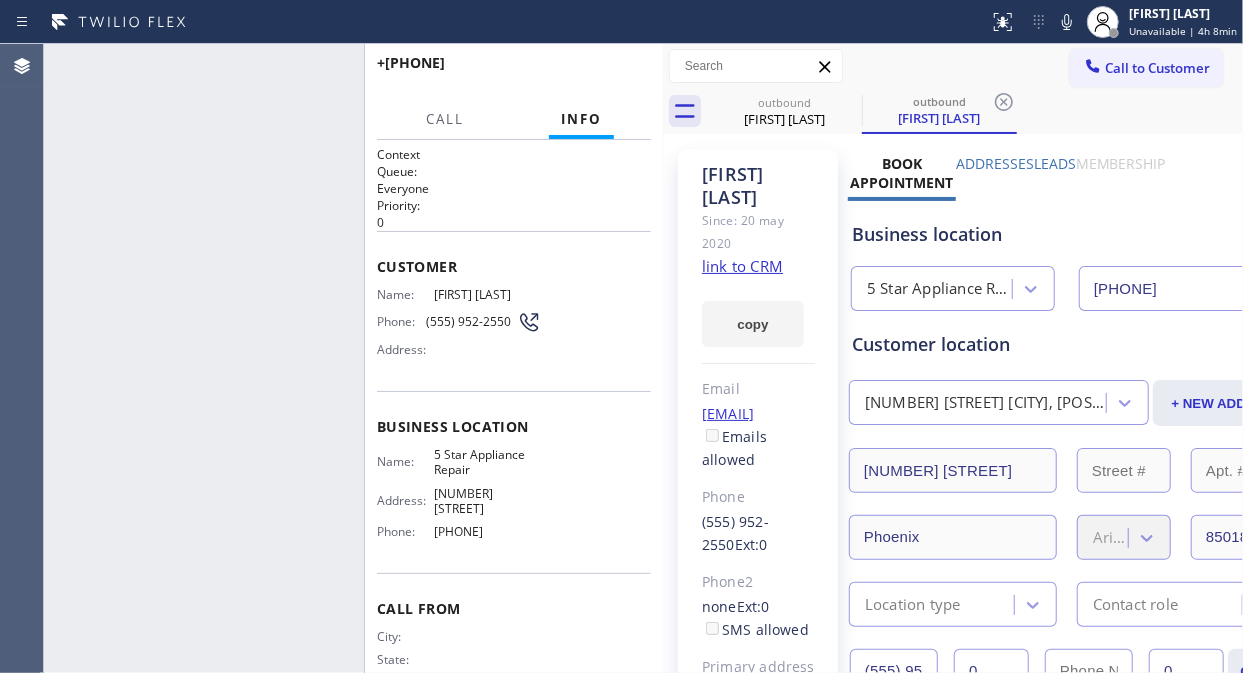 type on "[PHONE]" 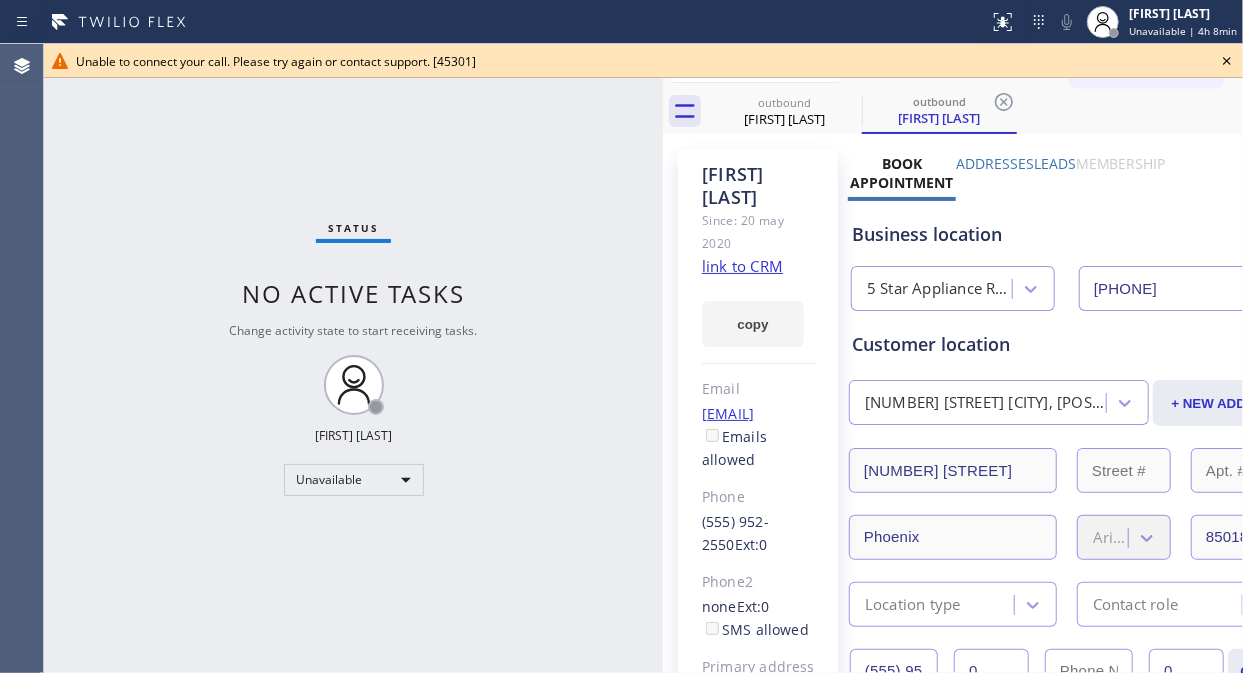 click 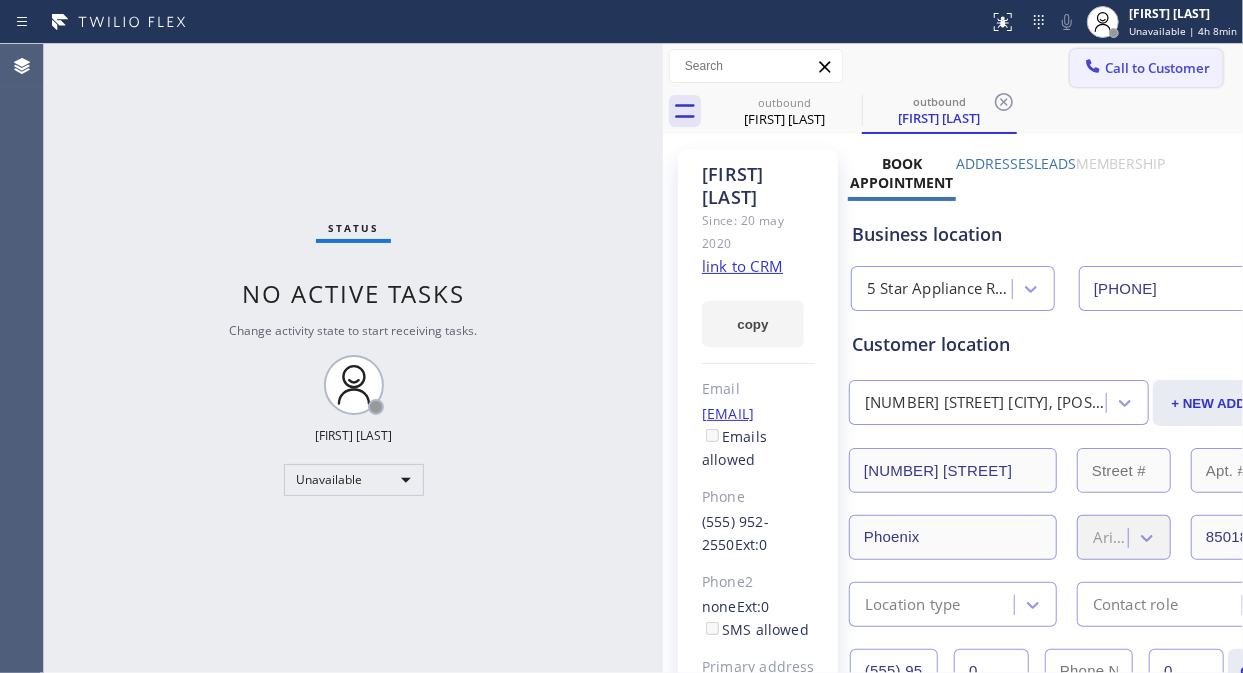 click on "Call to Customer" at bounding box center (1146, 68) 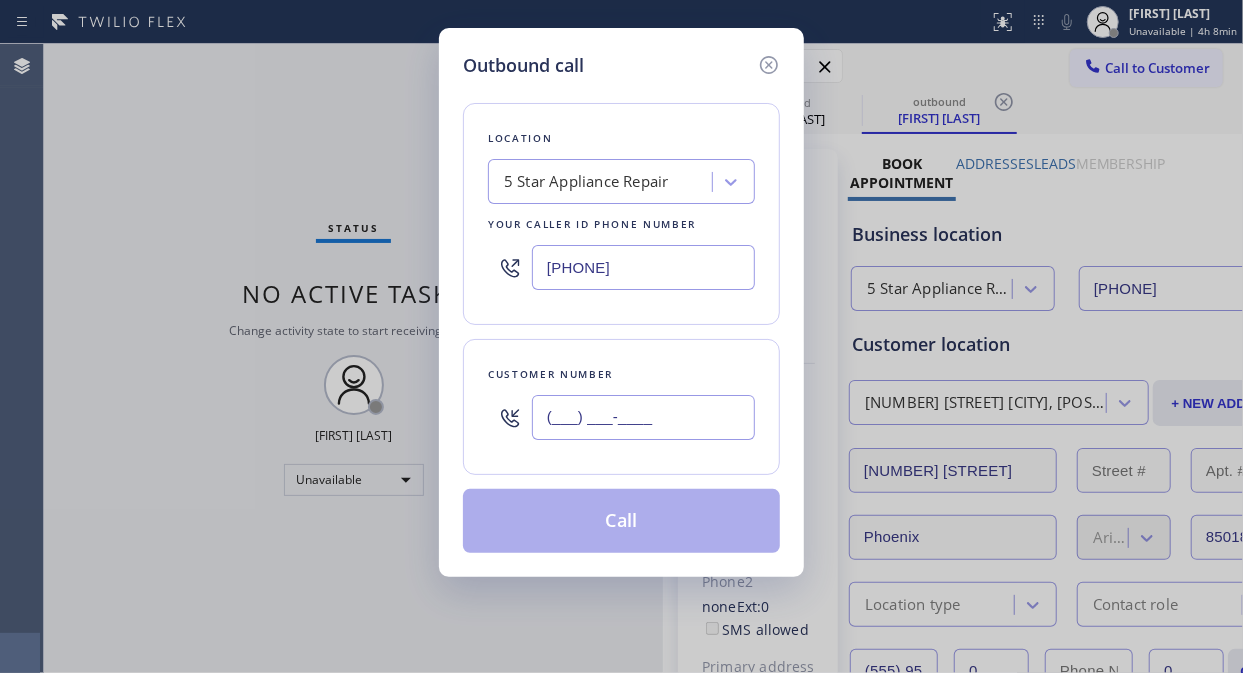 click on "(___) ___-____" at bounding box center [643, 417] 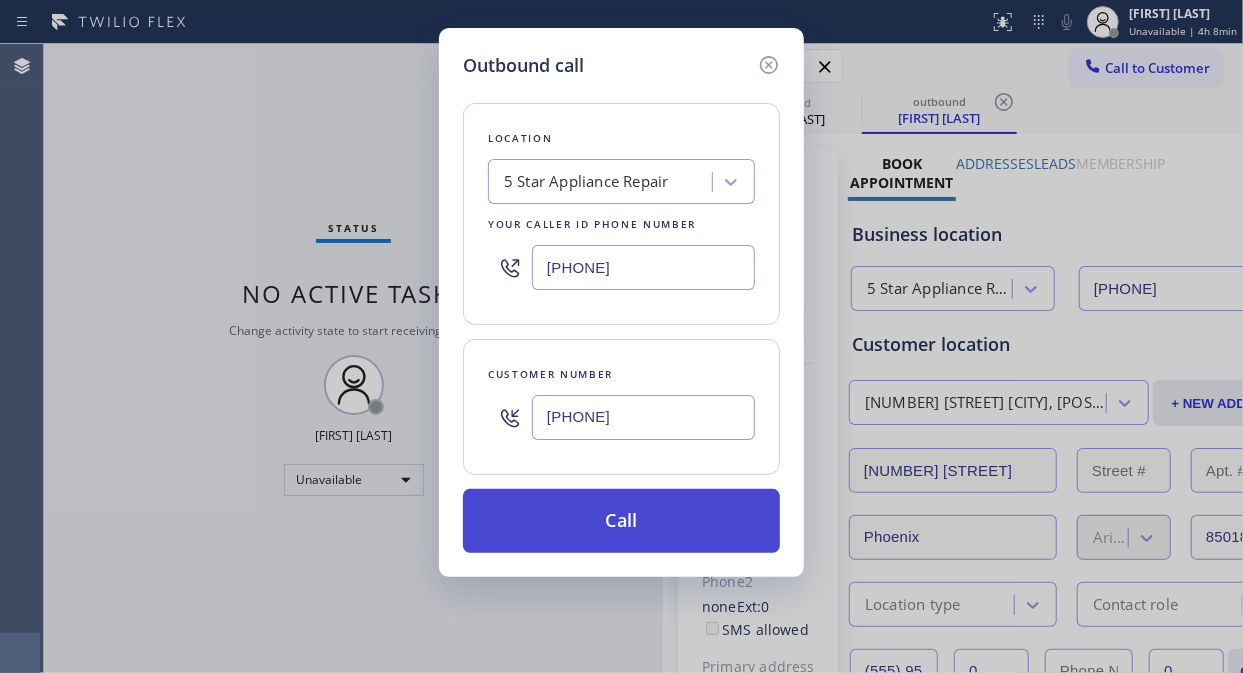 type on "[PHONE]" 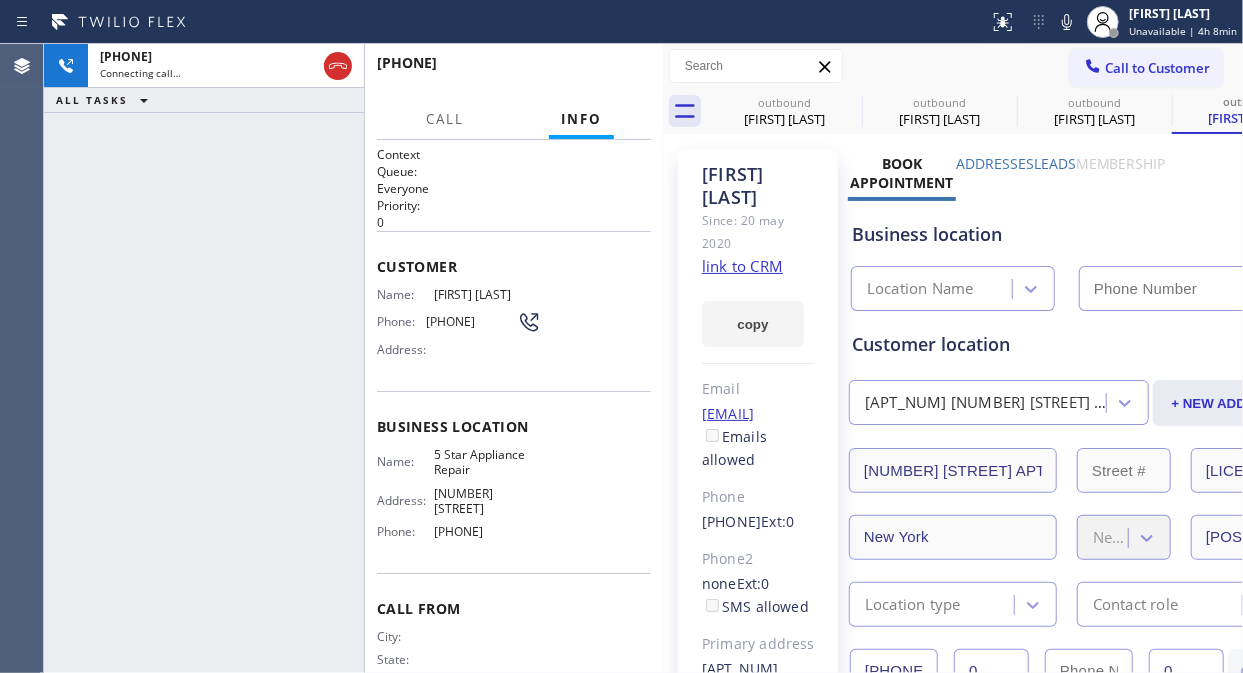 type on "[PHONE]" 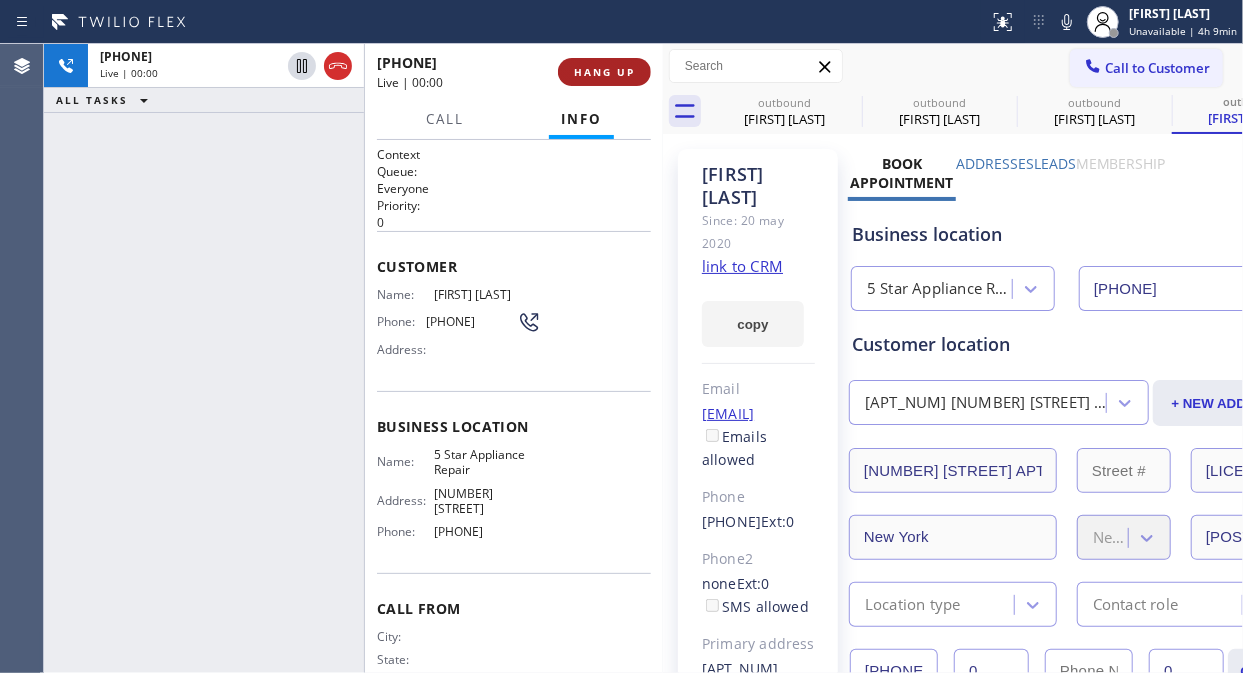click on "HANG UP" at bounding box center [604, 72] 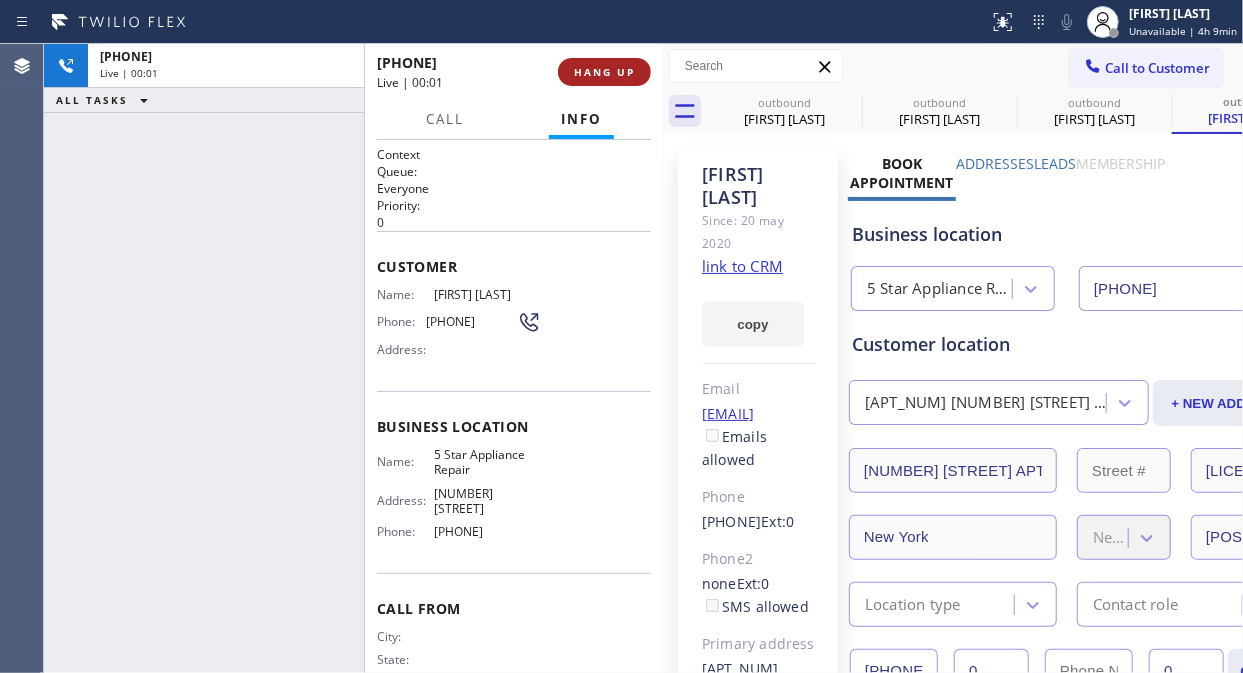 click on "HANG UP" at bounding box center [604, 72] 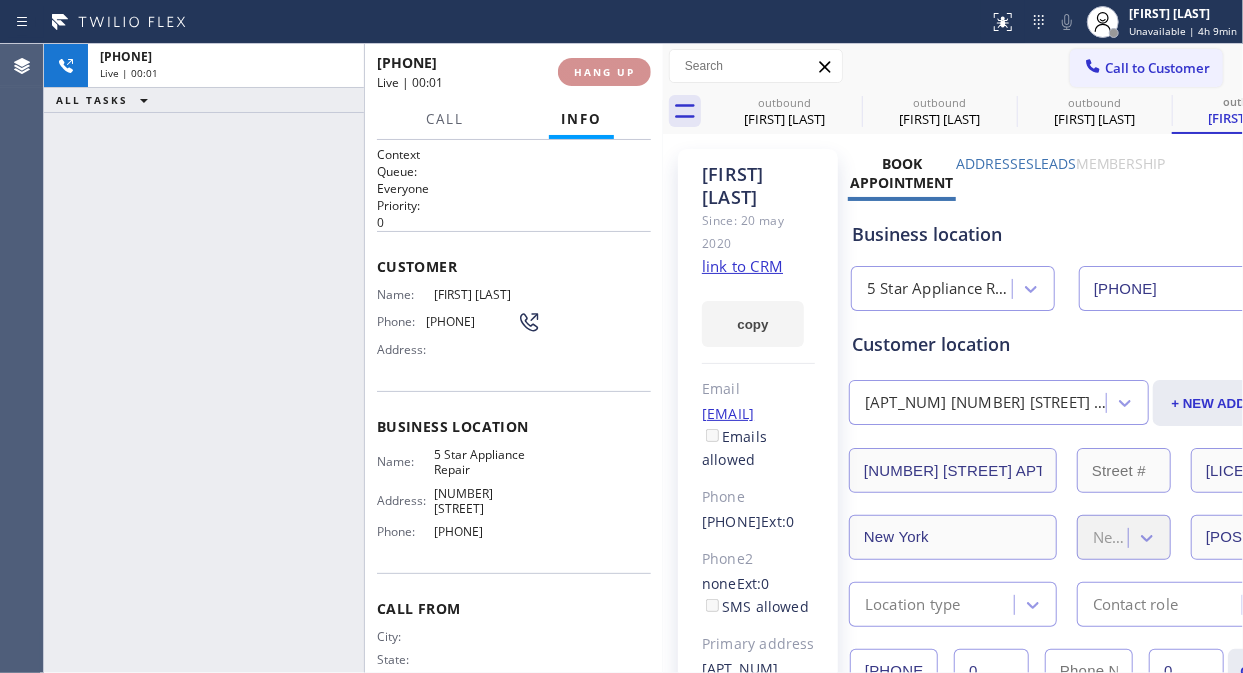 click on "HANG UP" at bounding box center [604, 72] 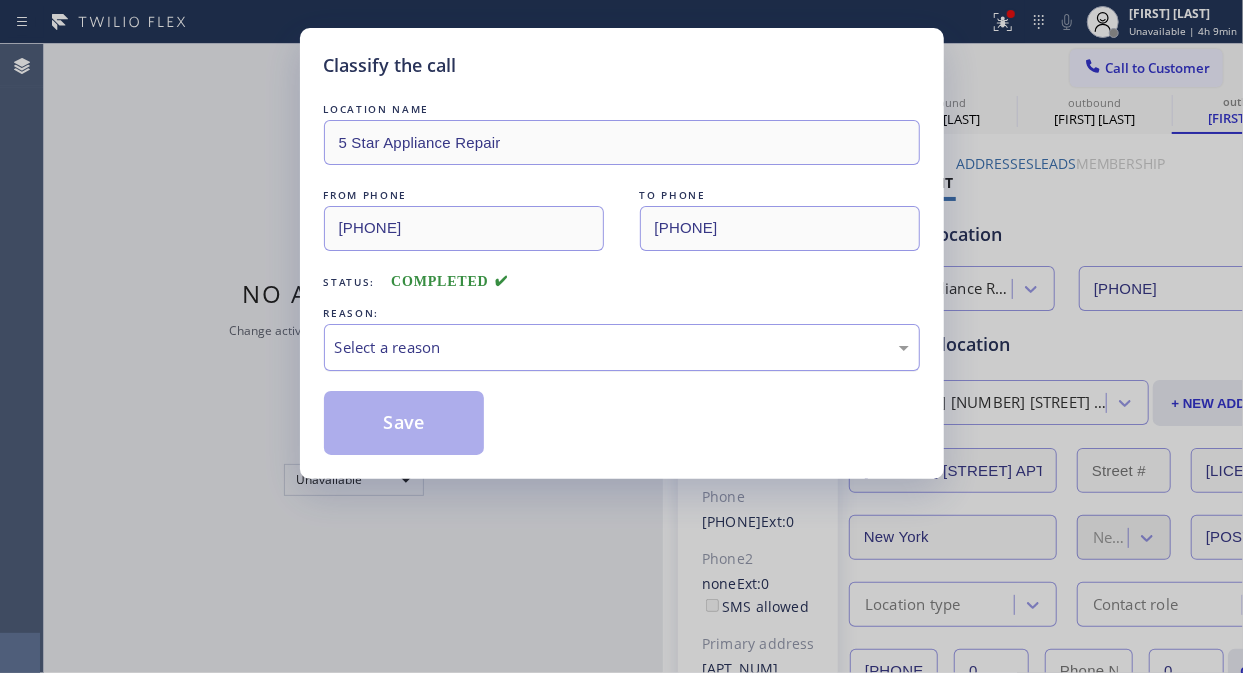click on "Select a reason" at bounding box center [622, 347] 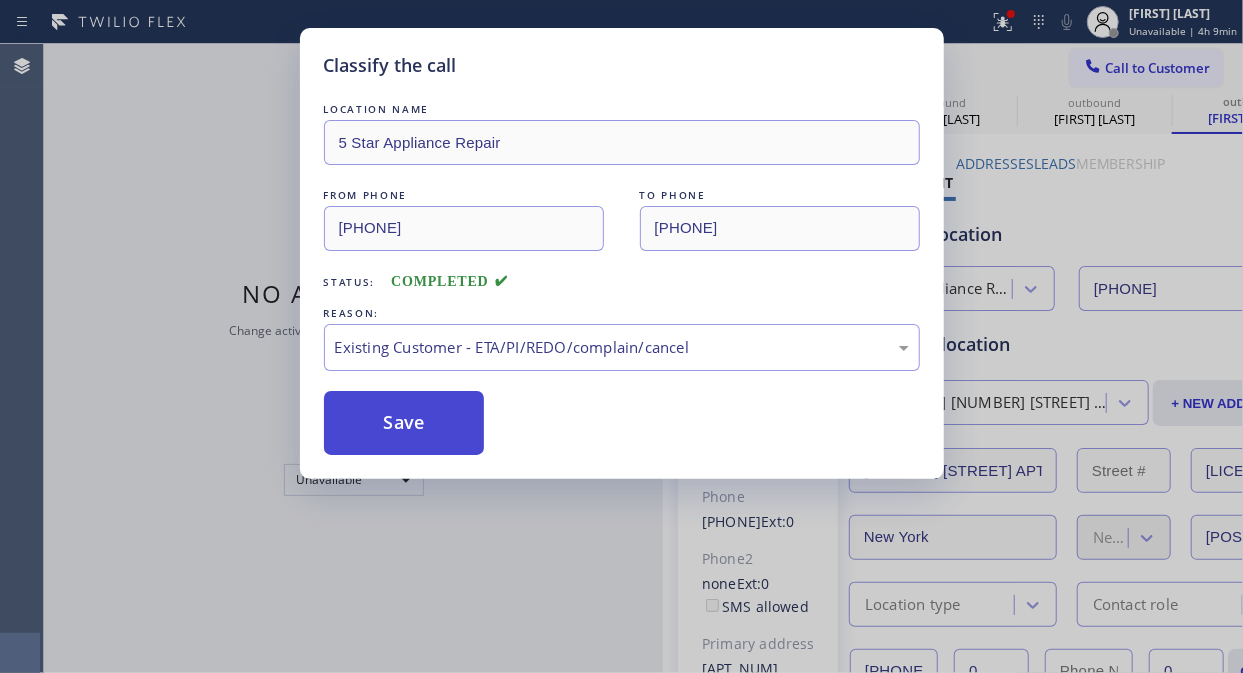 click on "Save" at bounding box center [404, 423] 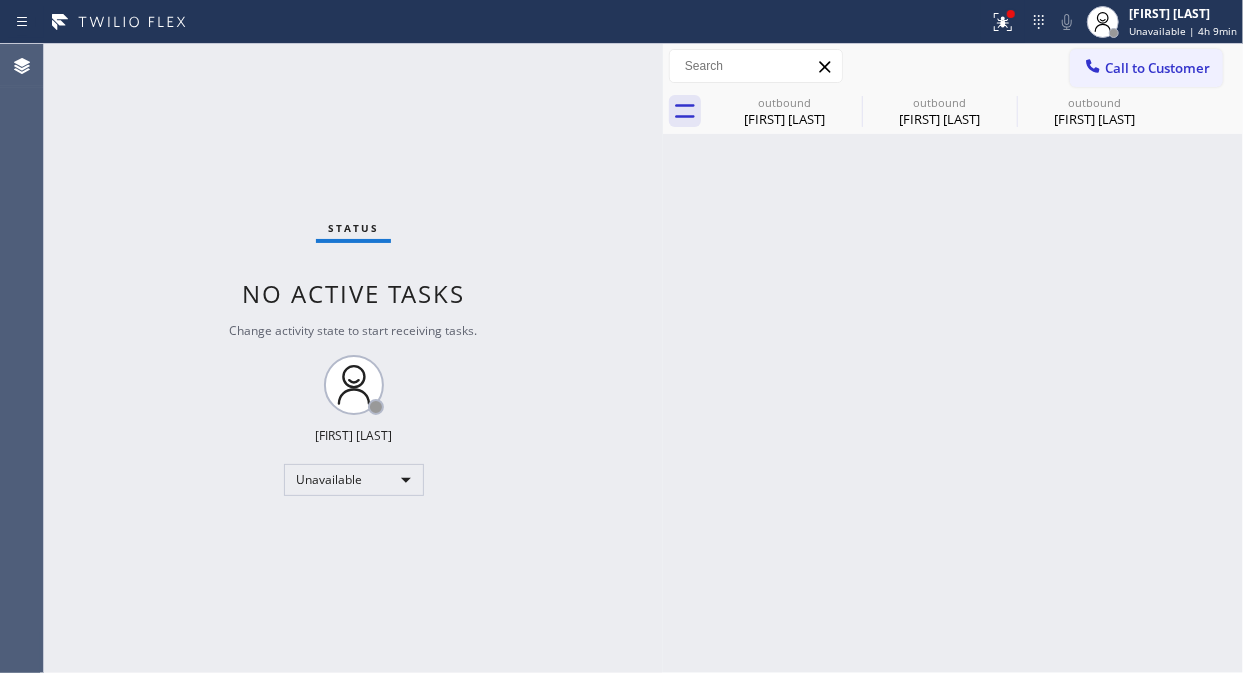 click on "Call to Customer" at bounding box center [1157, 68] 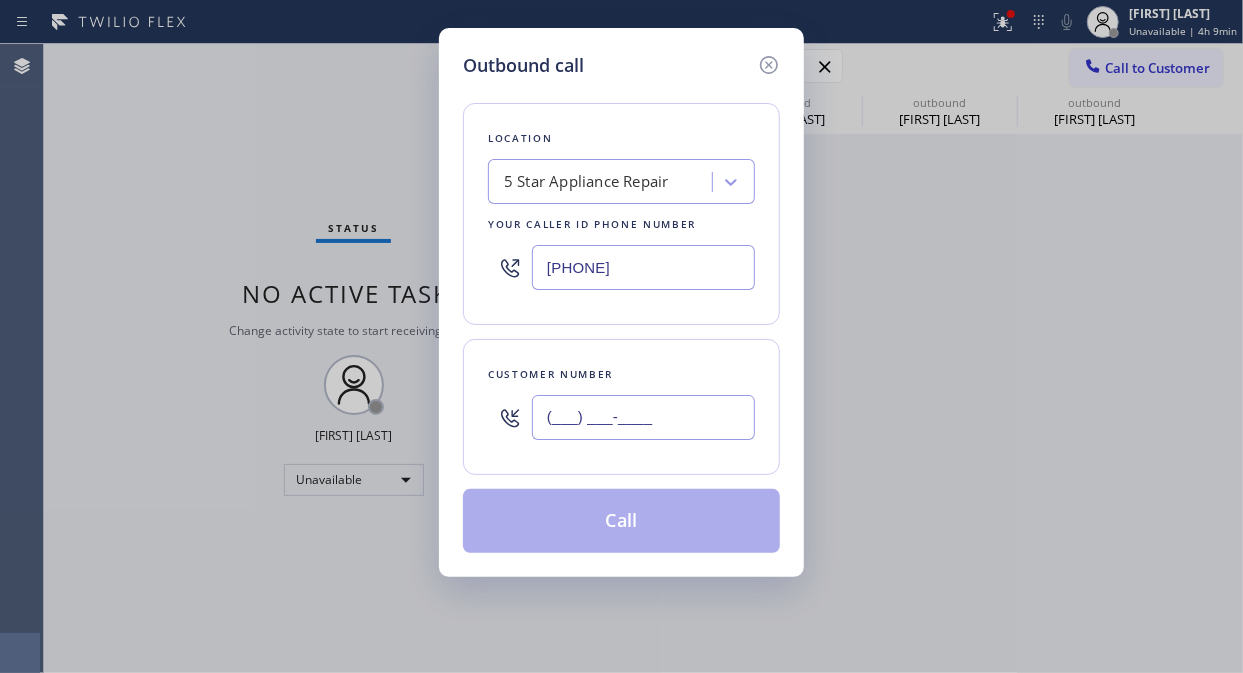click on "(___) ___-____" at bounding box center (643, 417) 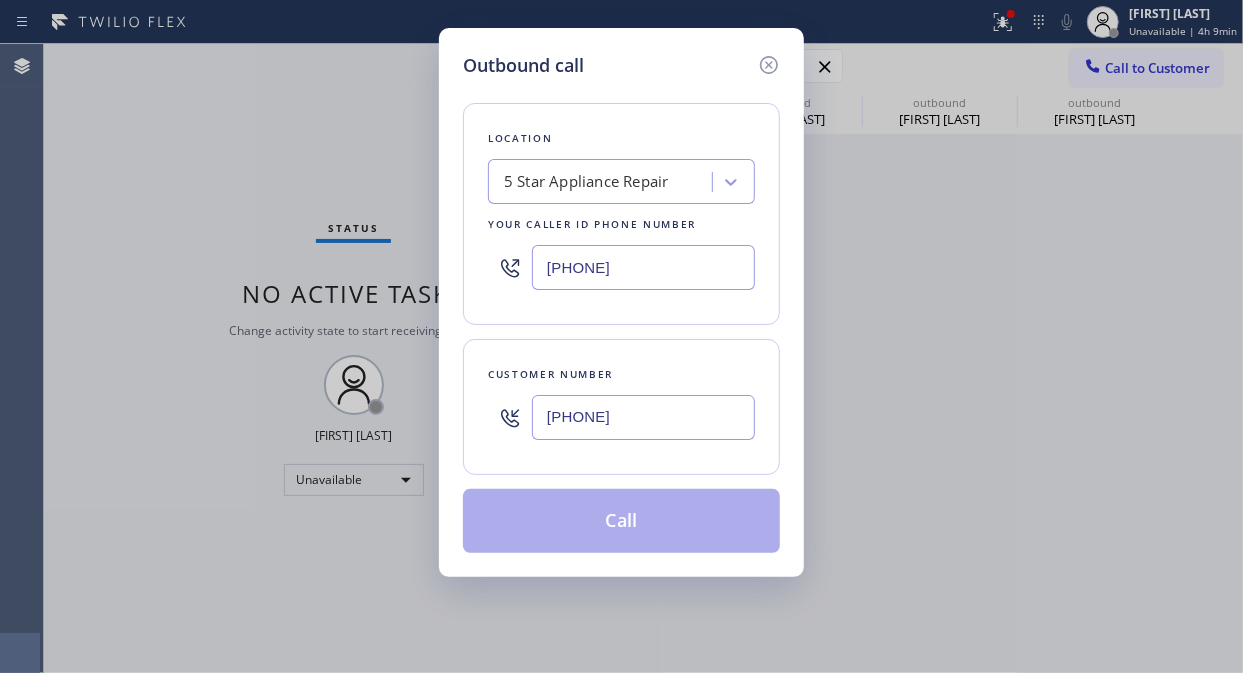 type on "[PHONE]" 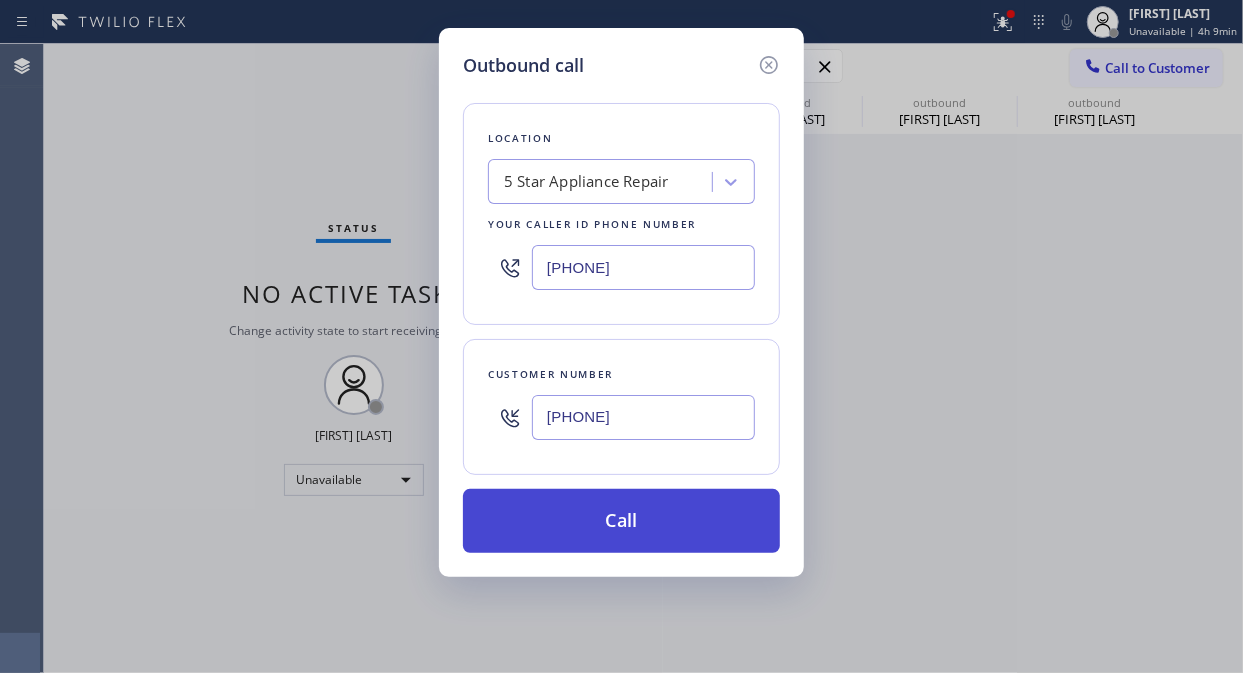 click on "Call" at bounding box center (621, 521) 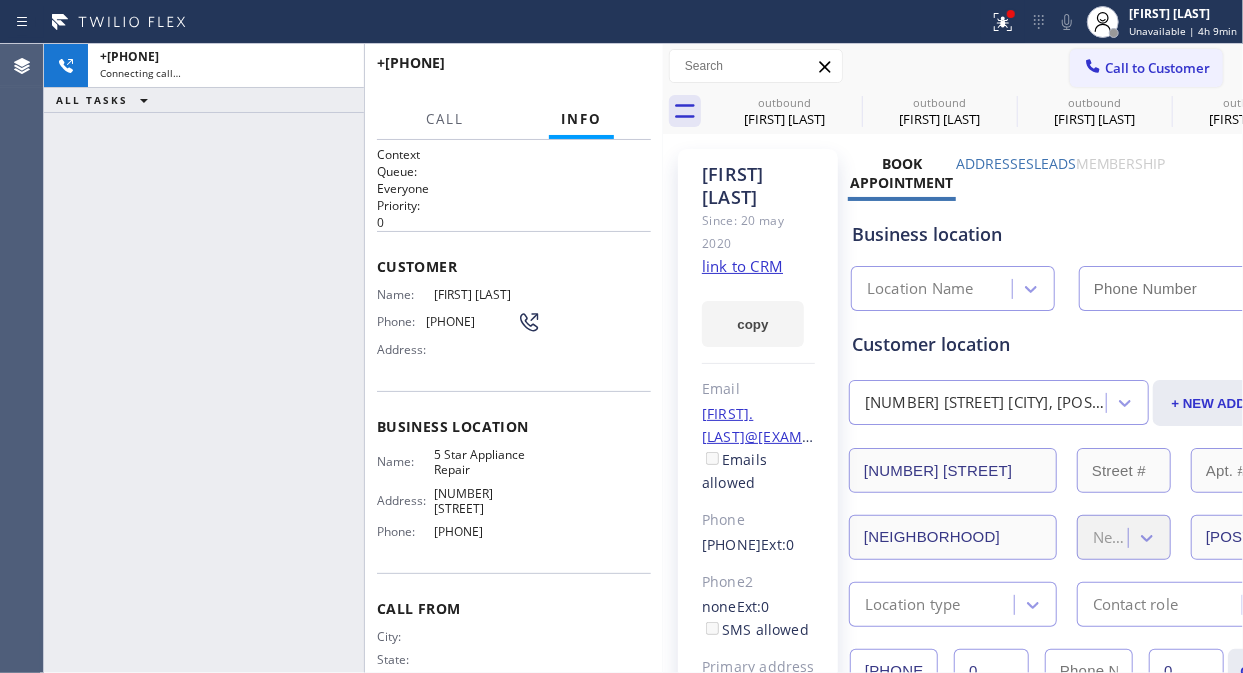 type on "[PHONE]" 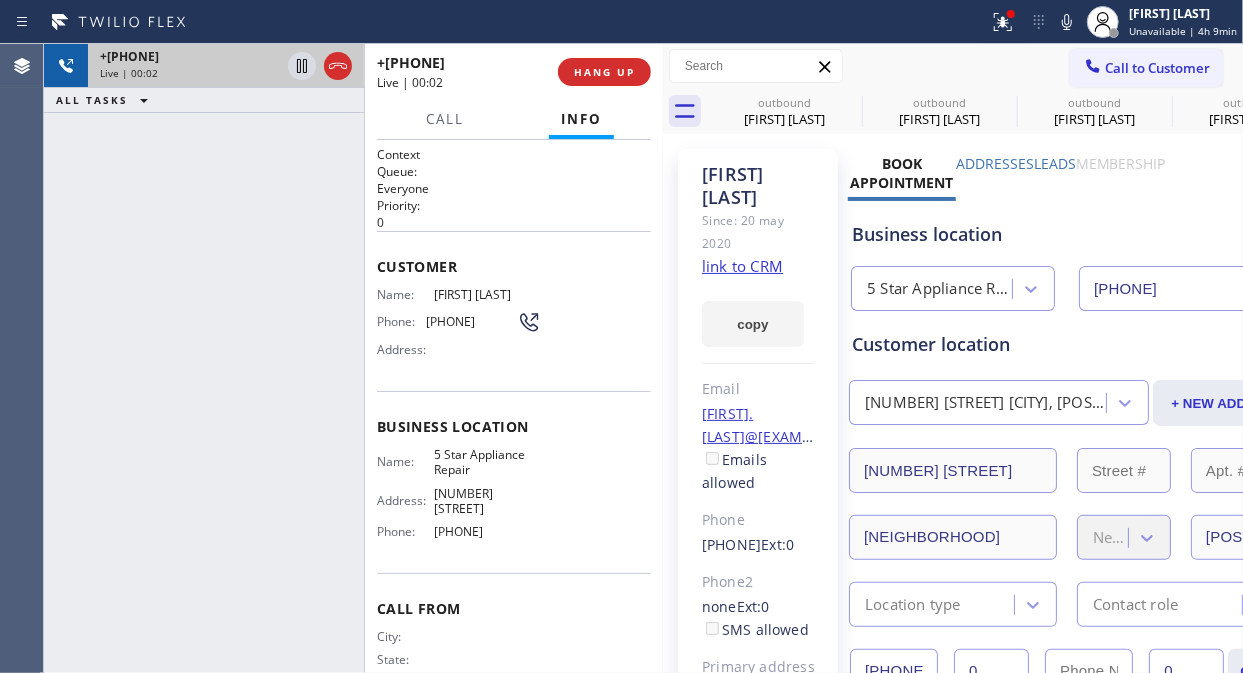 drag, startPoint x: 226, startPoint y: 205, endPoint x: 307, endPoint y: 84, distance: 145.60907 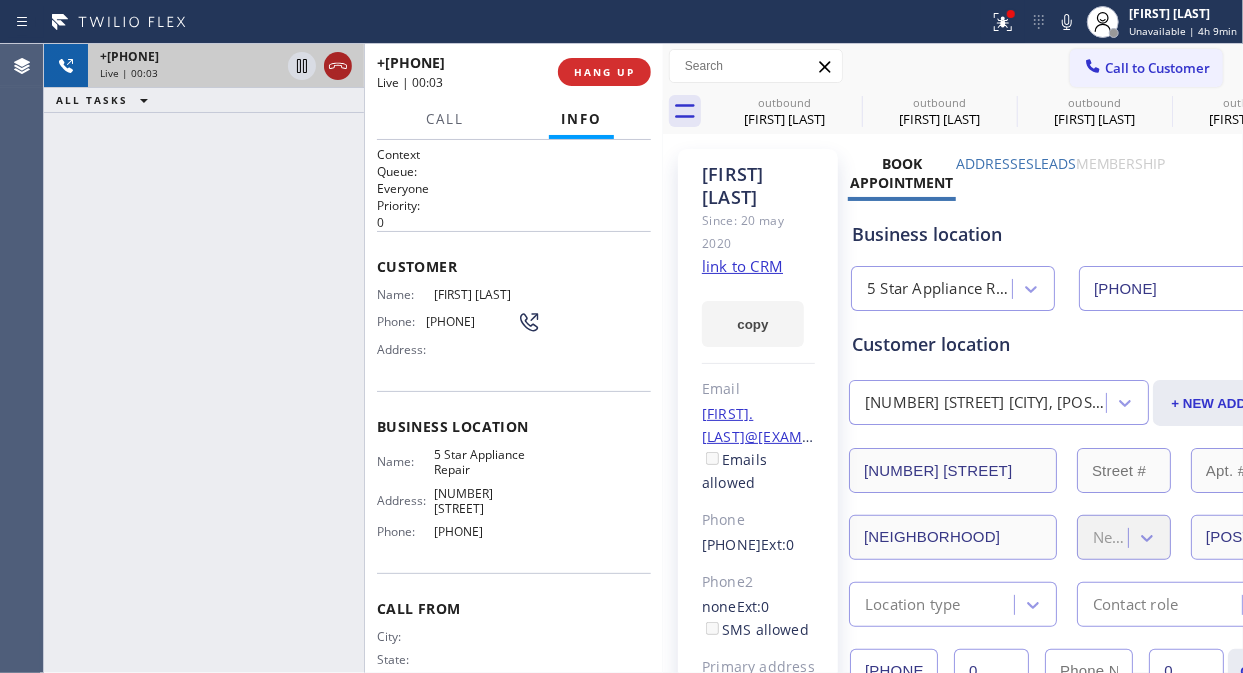 click 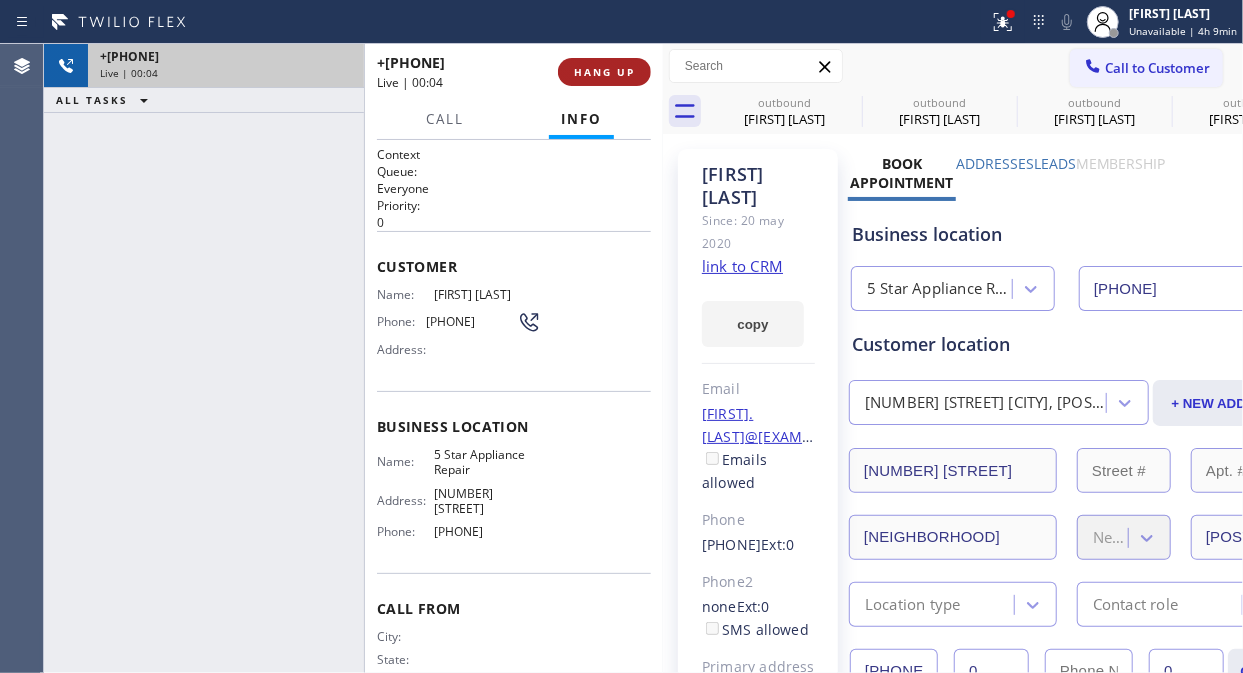 click on "HANG UP" at bounding box center [604, 72] 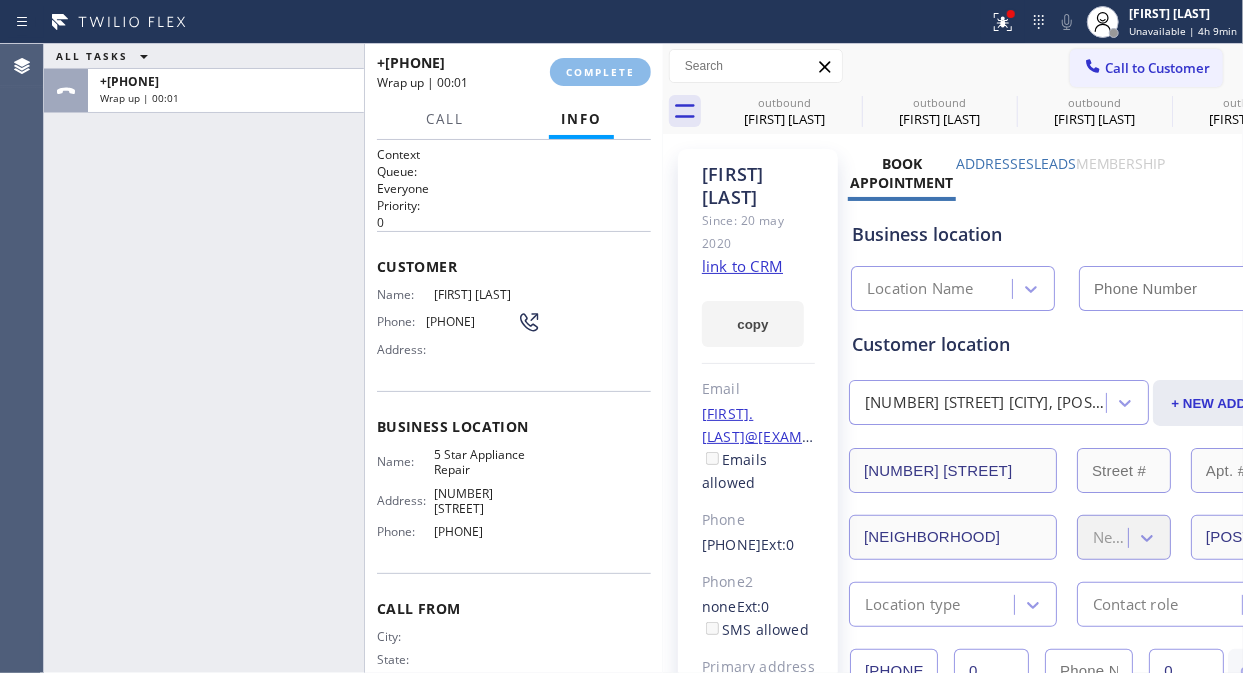 type on "[PHONE]" 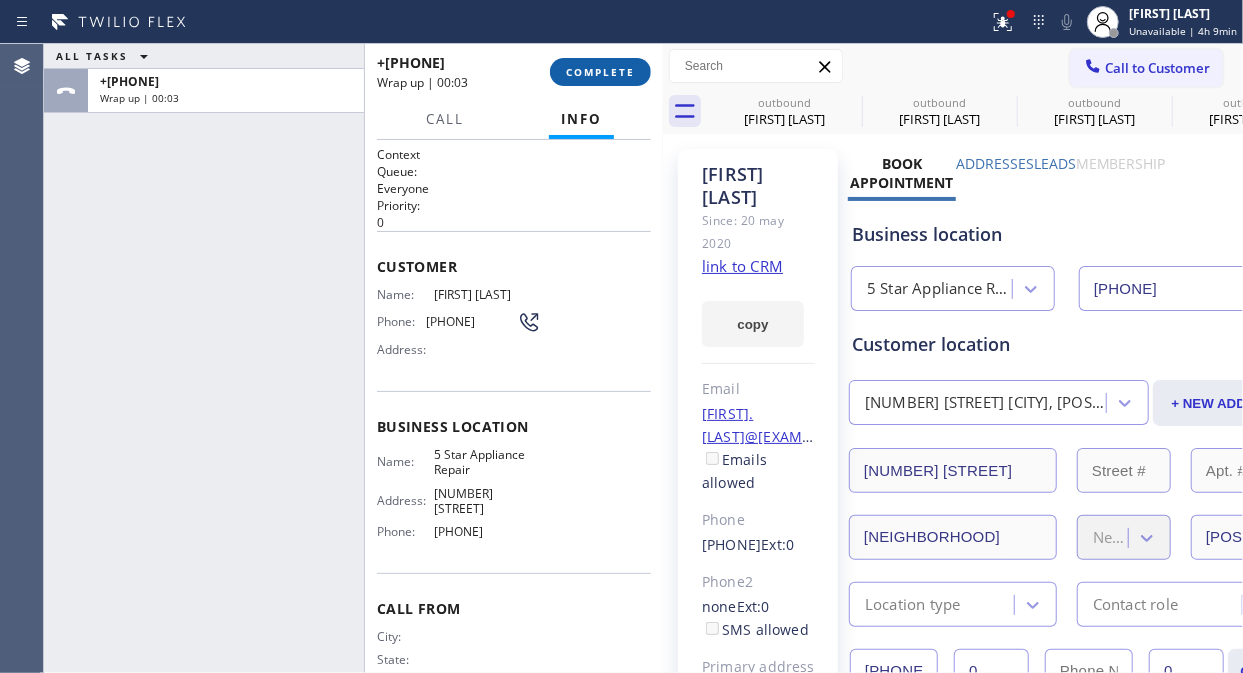 click on "COMPLETE" at bounding box center (600, 72) 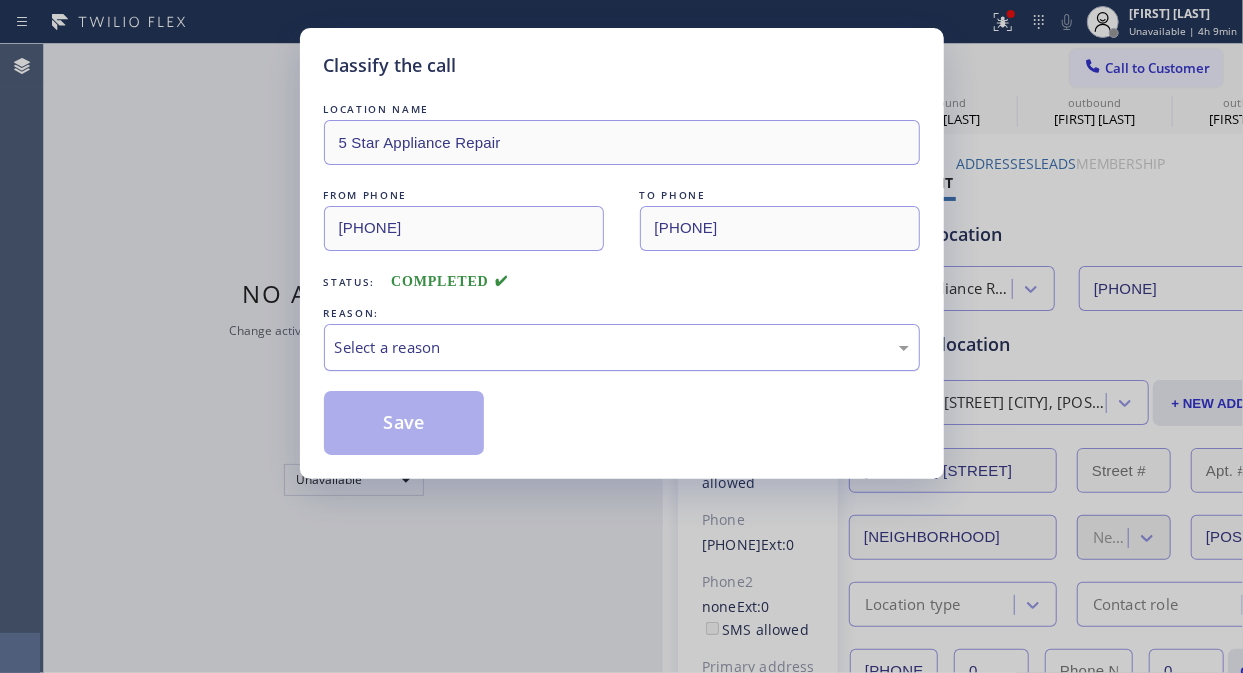 click on "Select a reason" at bounding box center (622, 347) 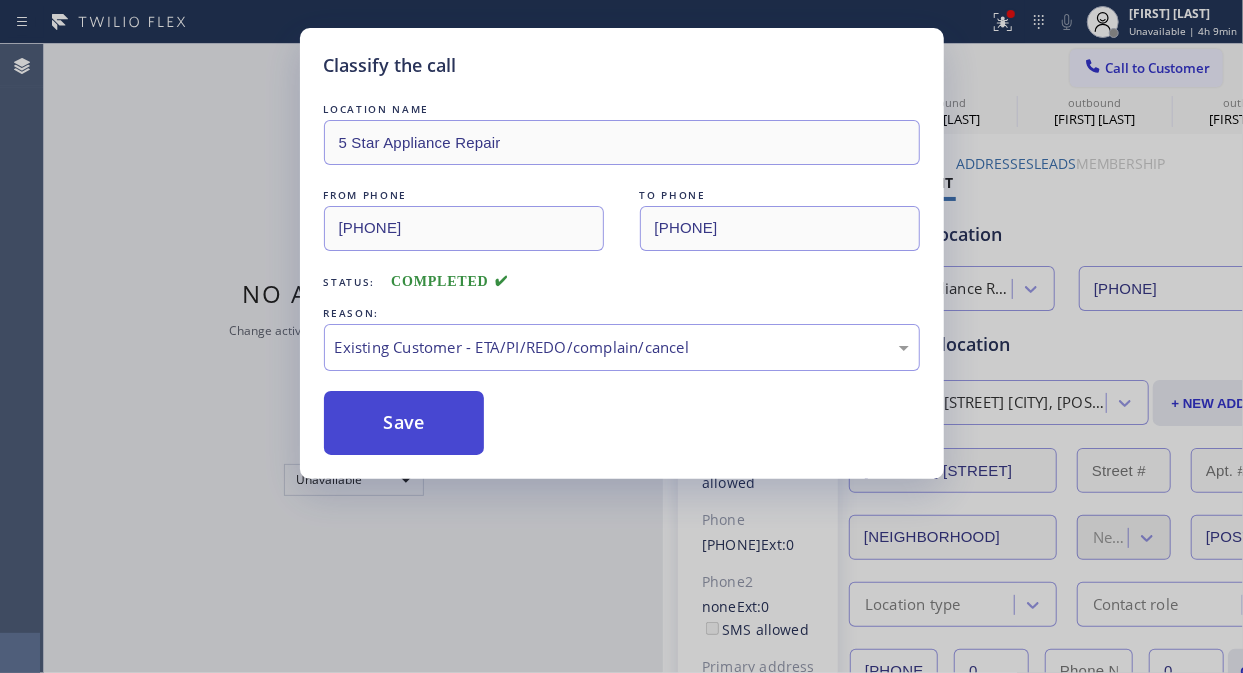 click on "Save" at bounding box center [404, 423] 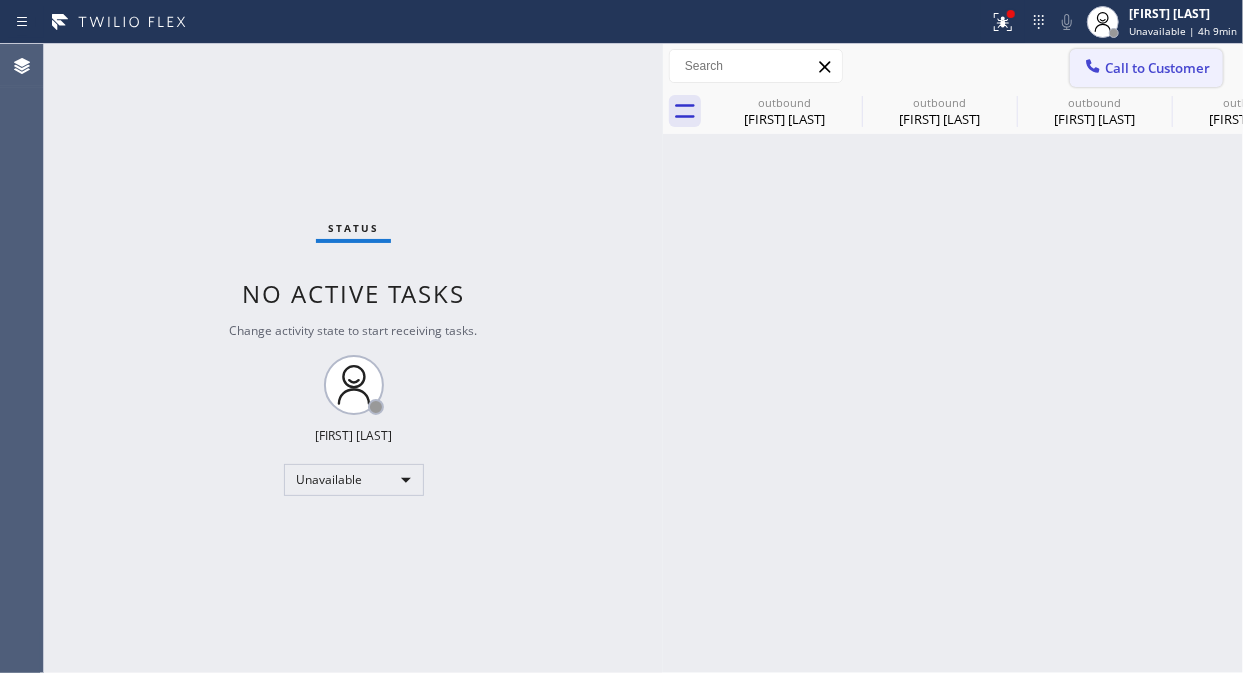 click on "Call to Customer" at bounding box center [1157, 68] 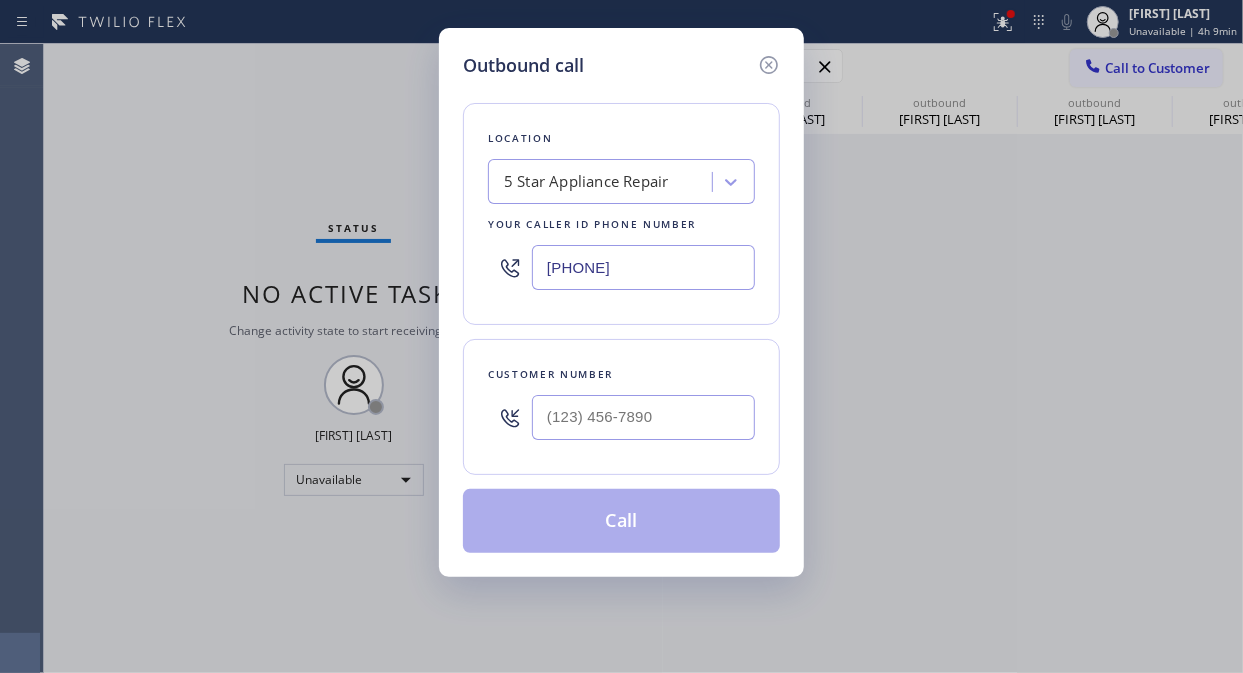 type 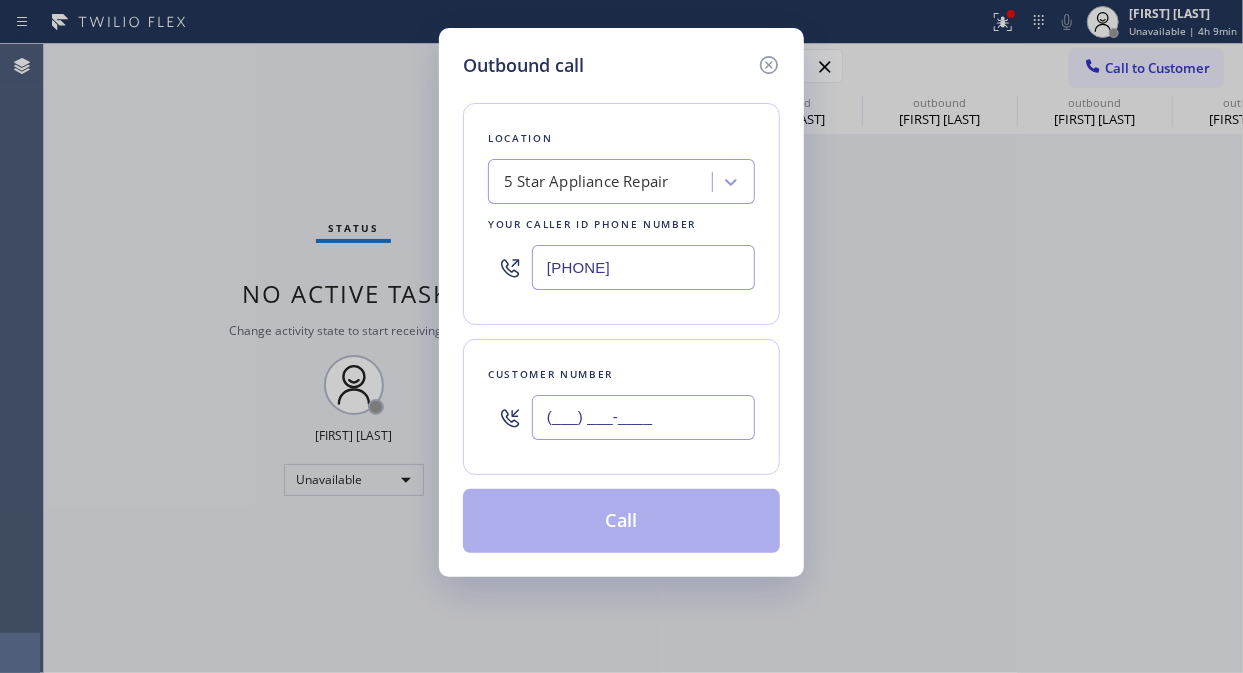 click on "(___) ___-____" at bounding box center (643, 417) 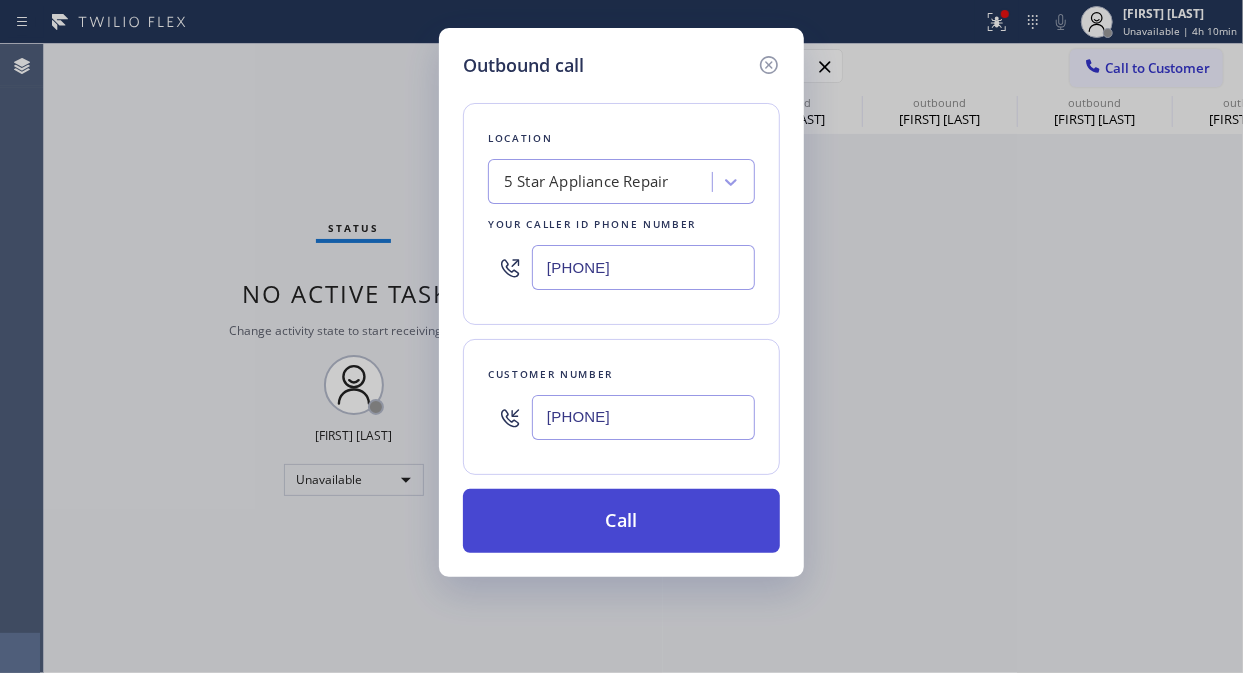 type on "[PHONE]" 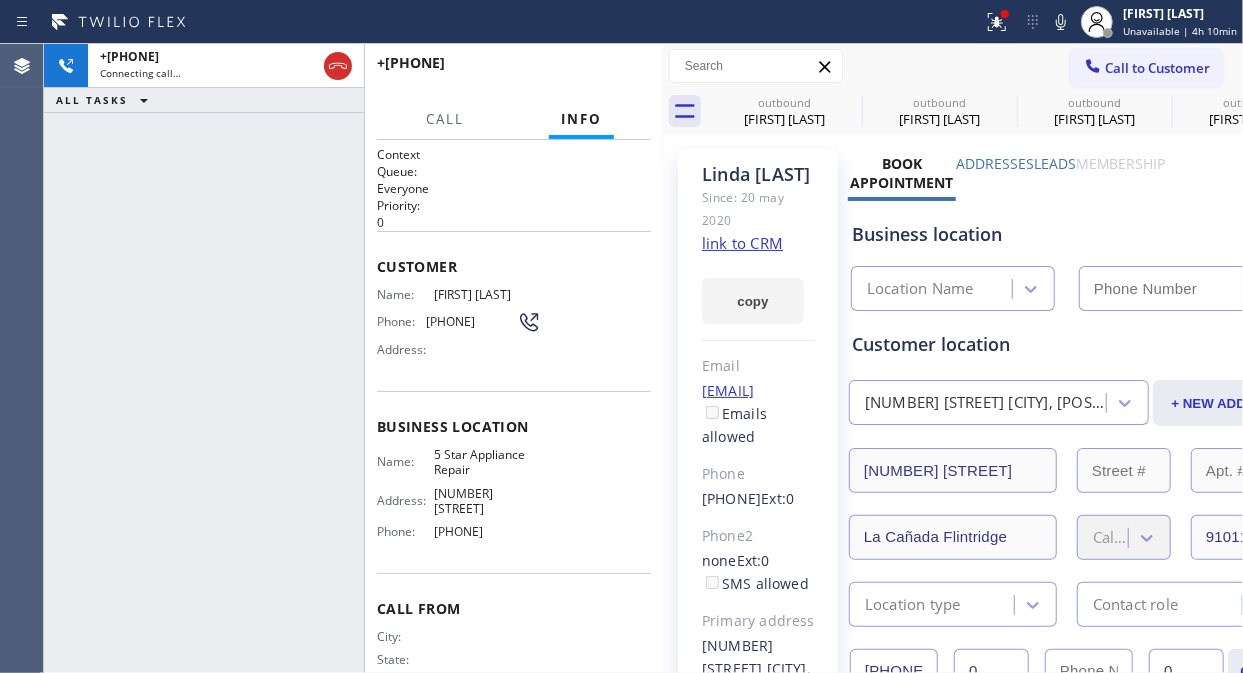 type on "[PHONE]" 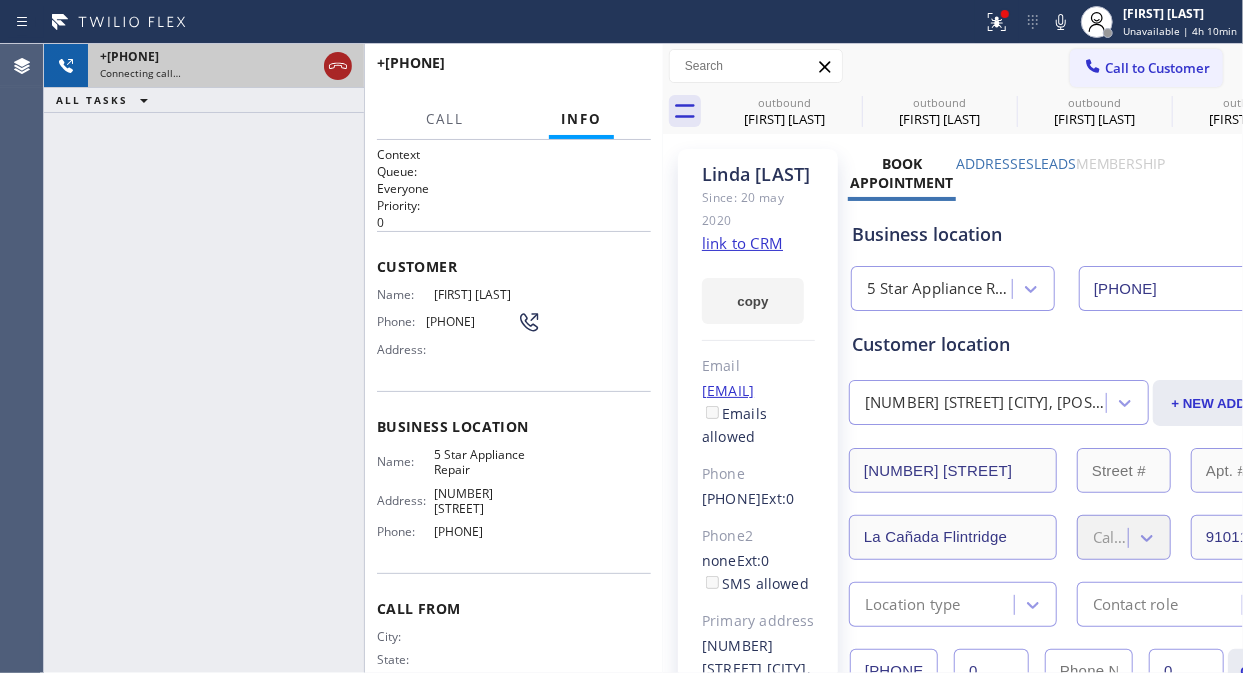 click 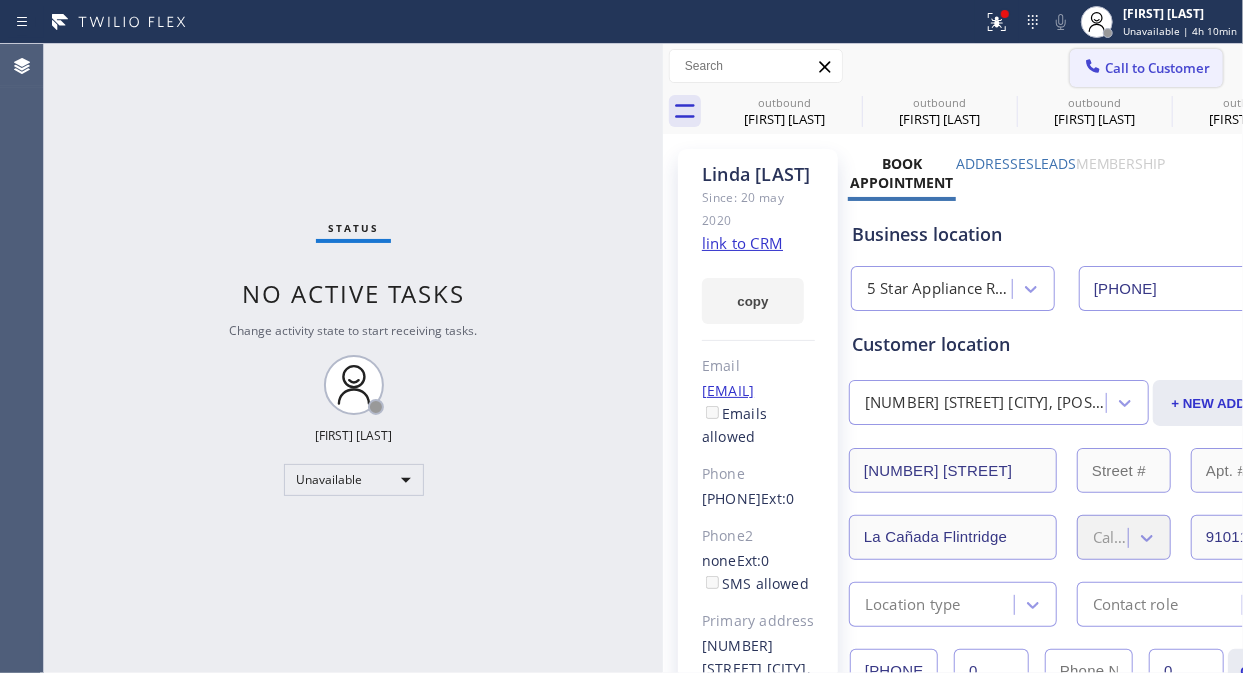 click on "Call to Customer" at bounding box center (1157, 68) 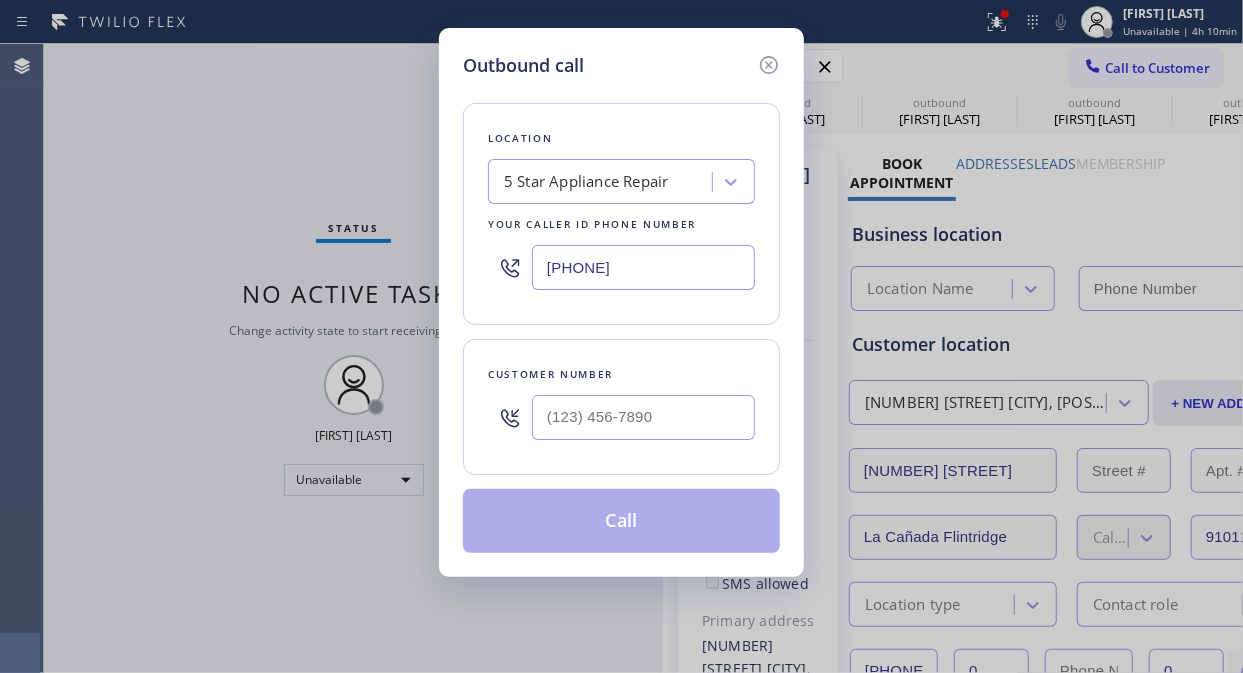 type on "[PHONE]" 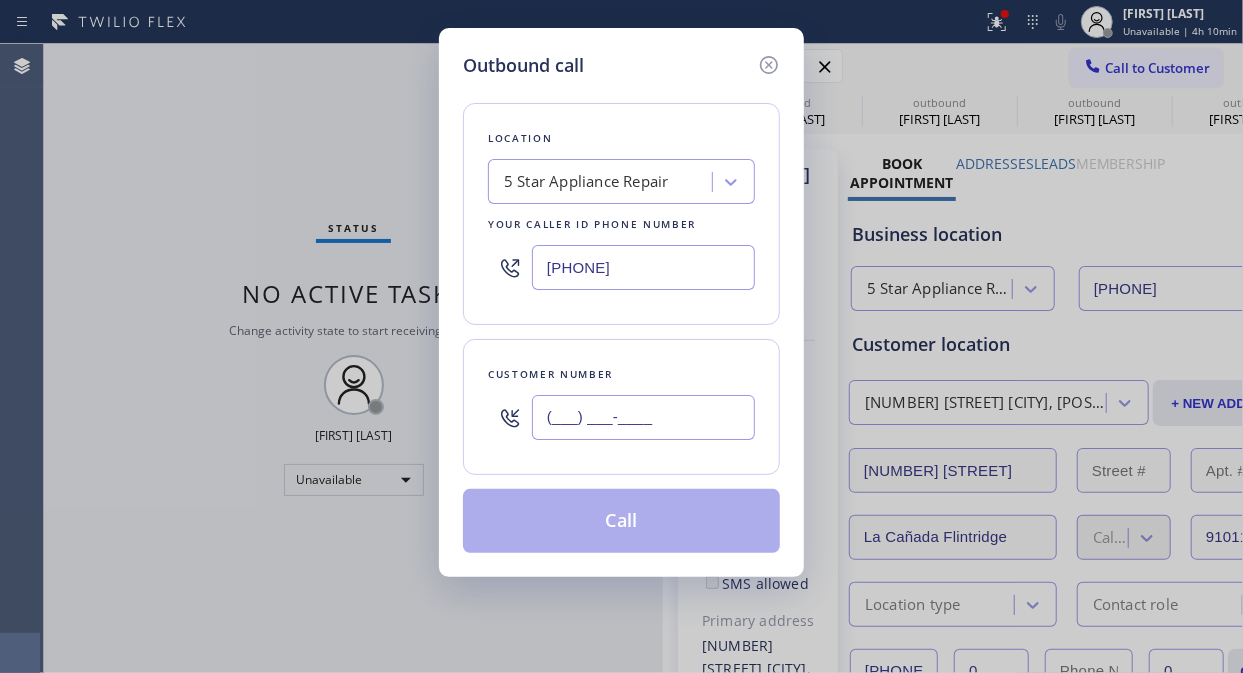 click on "(___) ___-____" at bounding box center [643, 417] 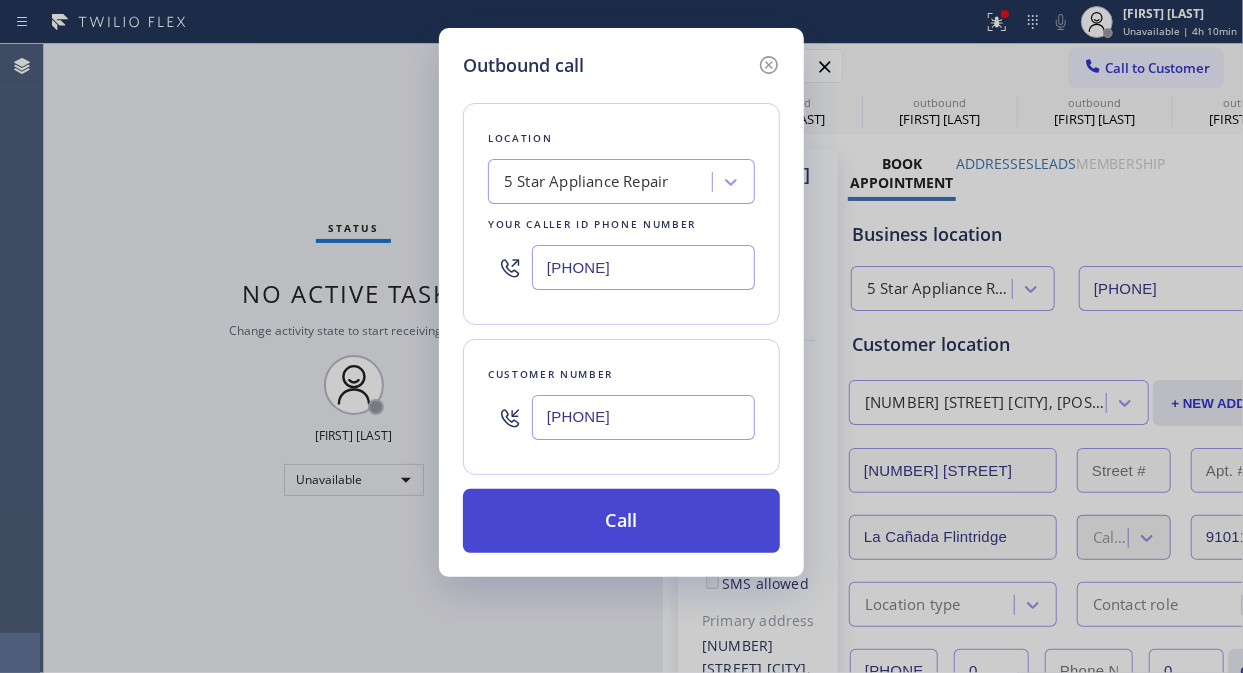 type on "[PHONE]" 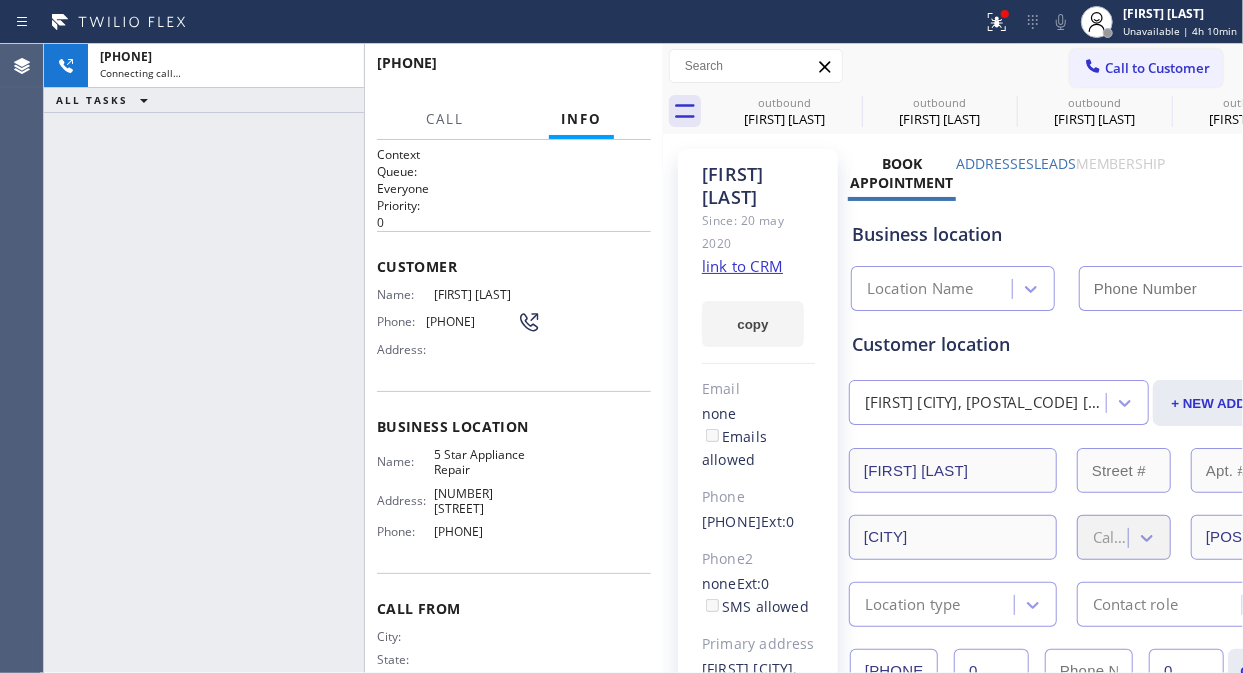 type on "[PHONE]" 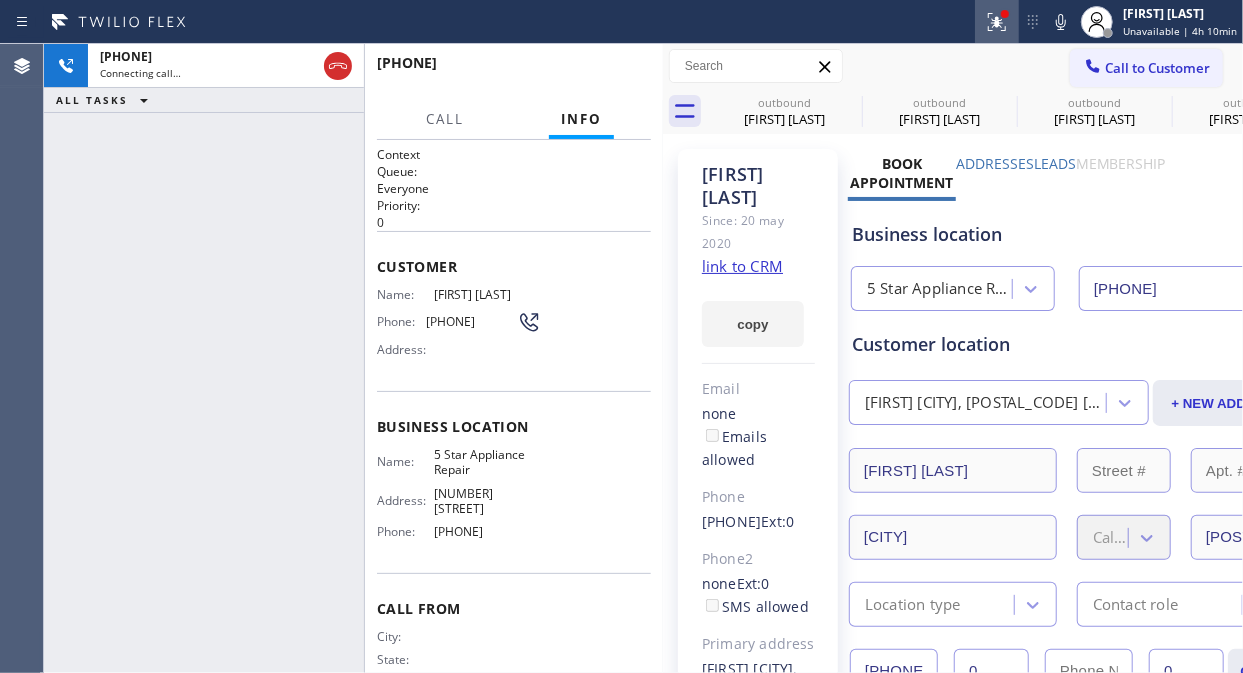 click 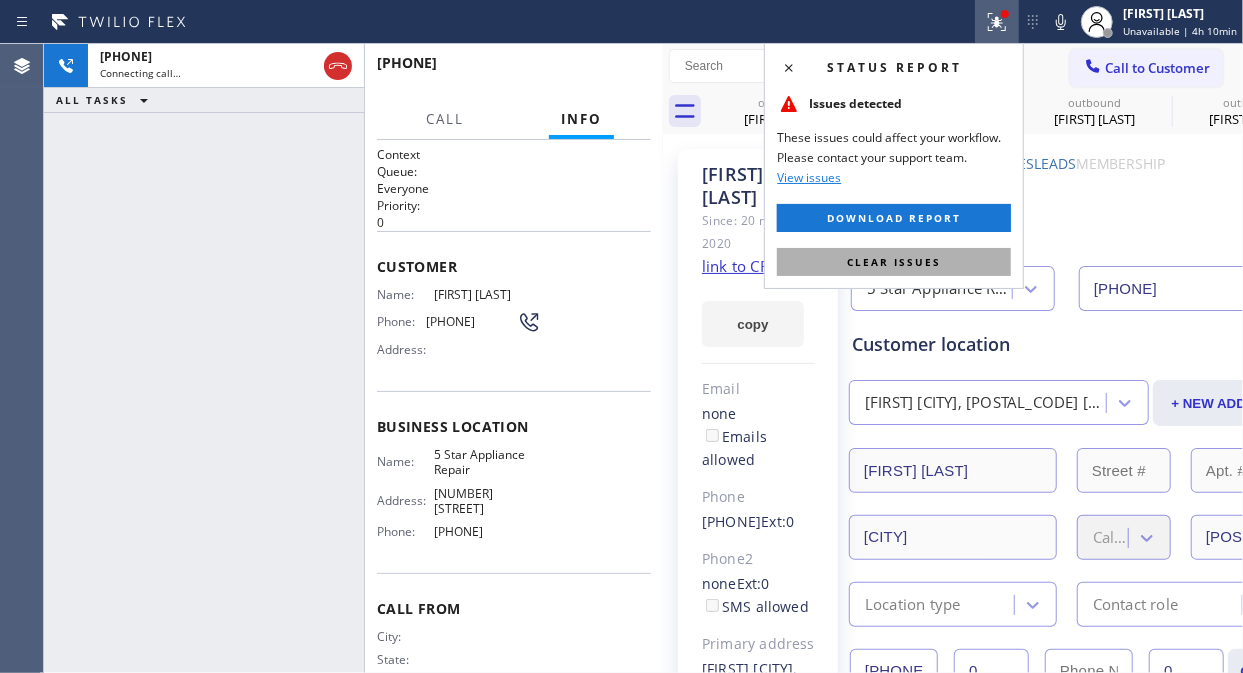 click on "Clear issues" at bounding box center [894, 262] 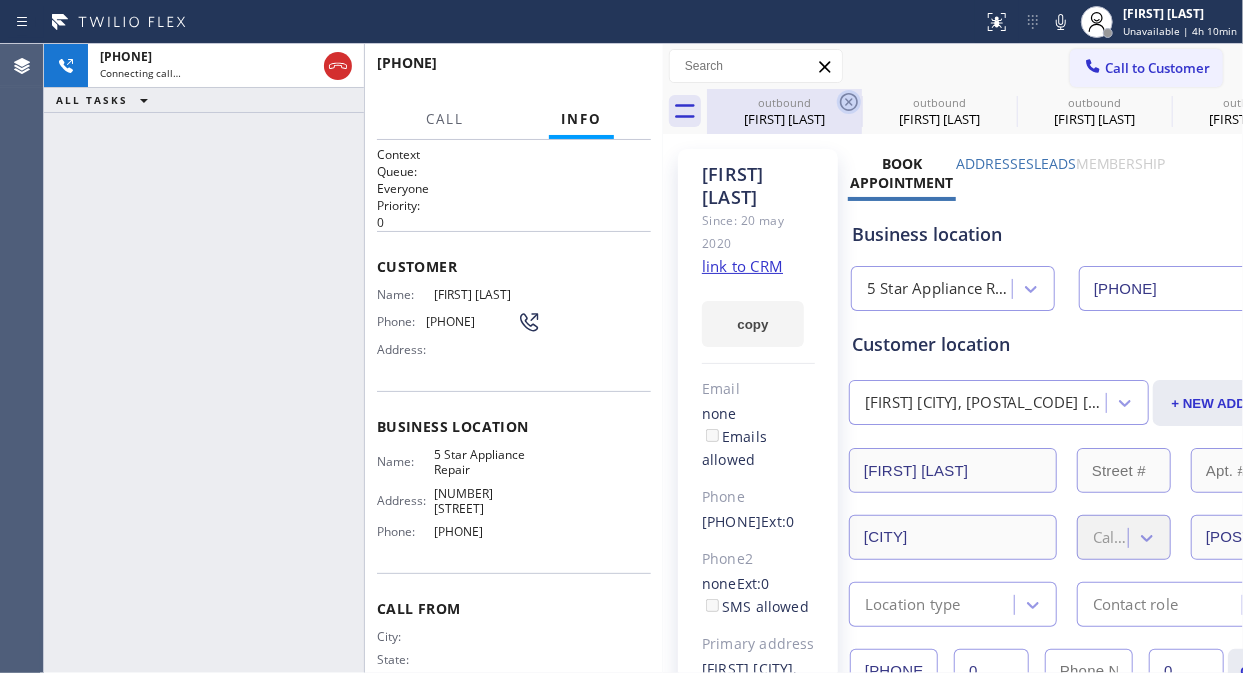 click 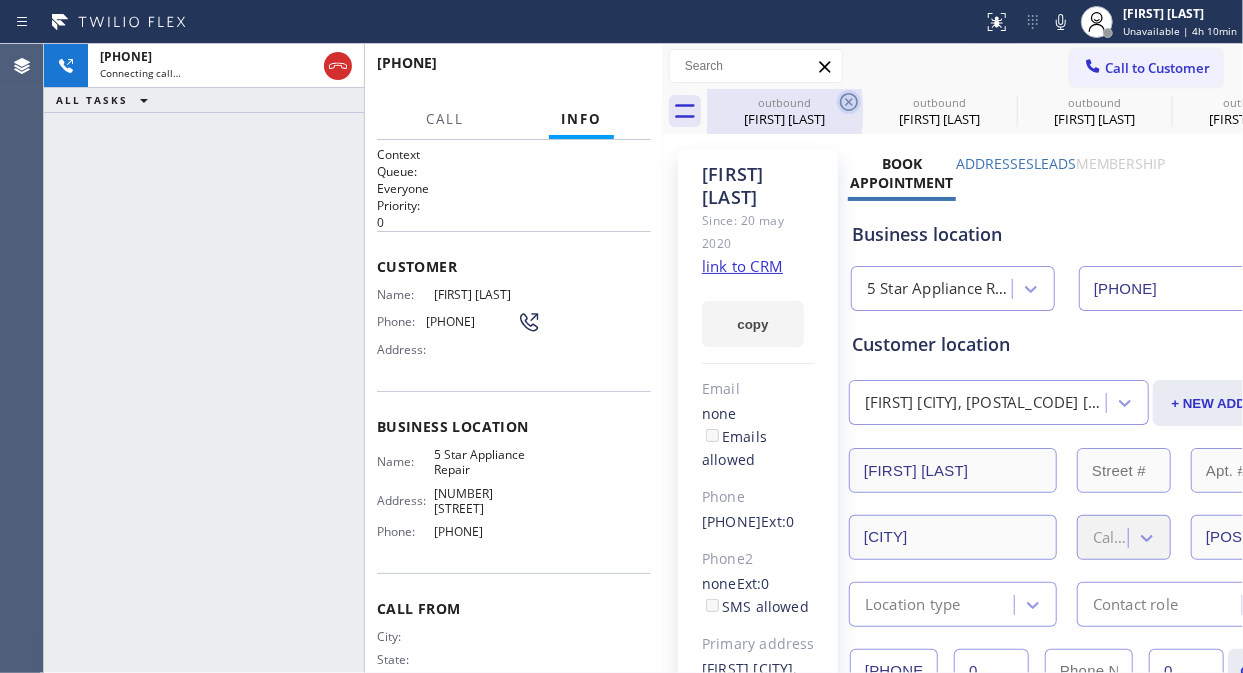 click 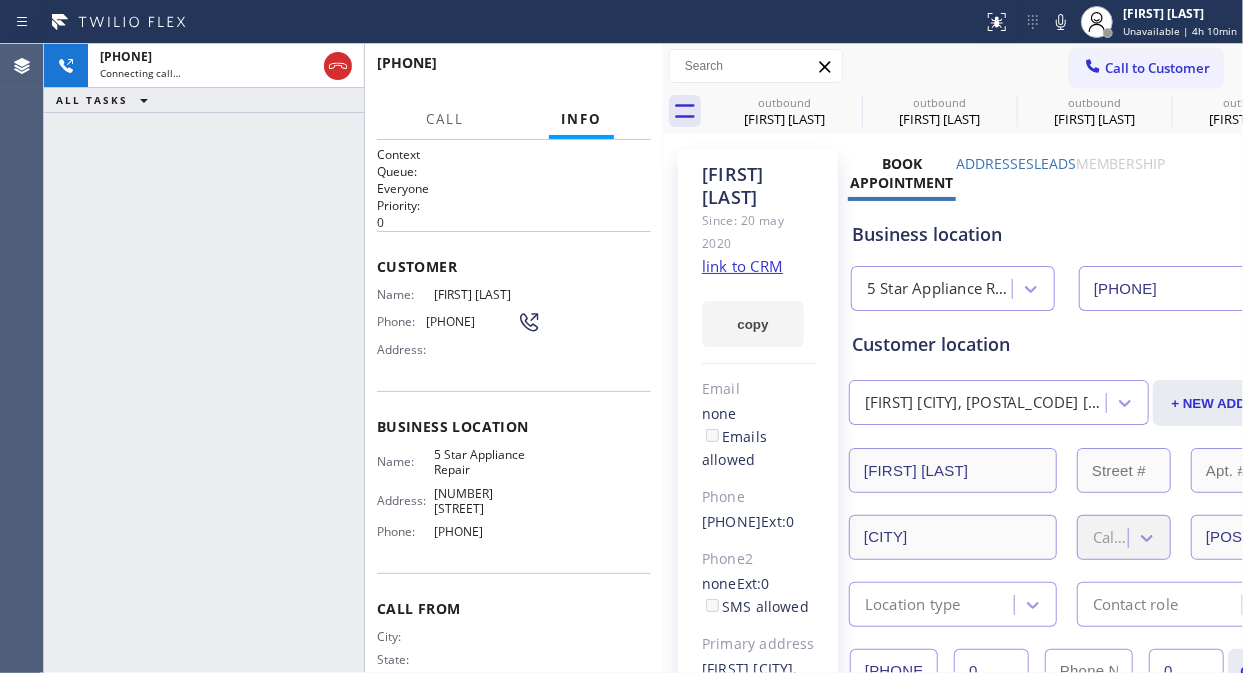 click 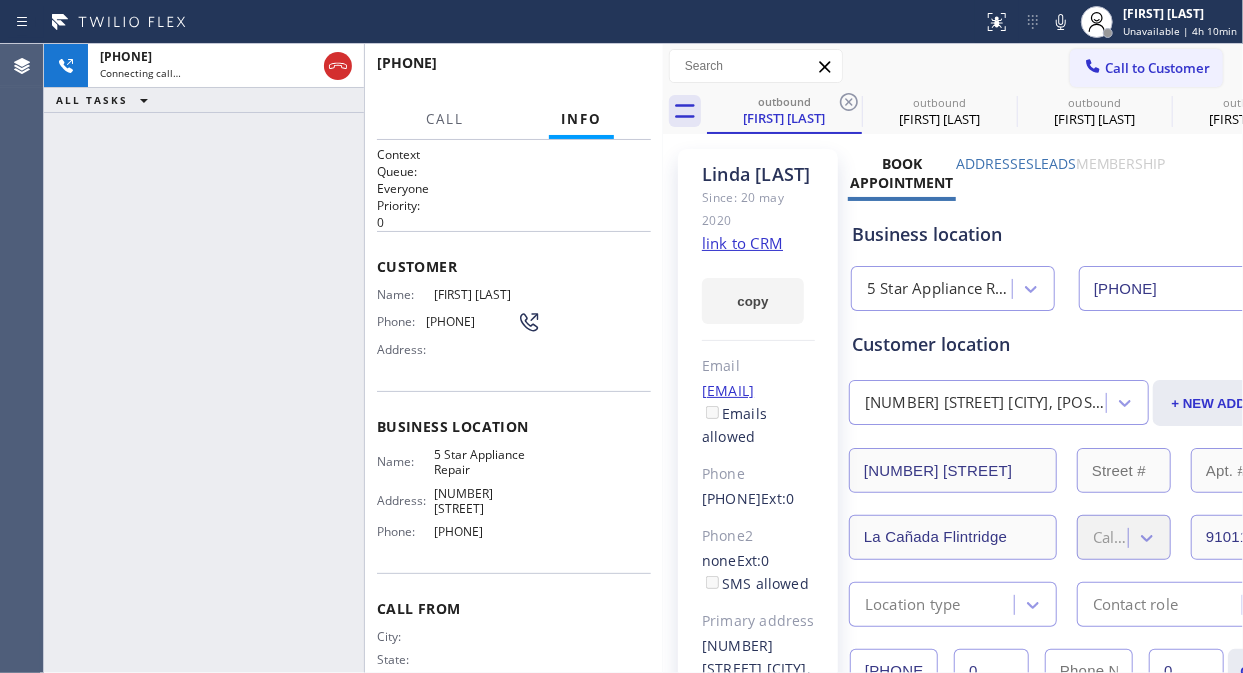 click 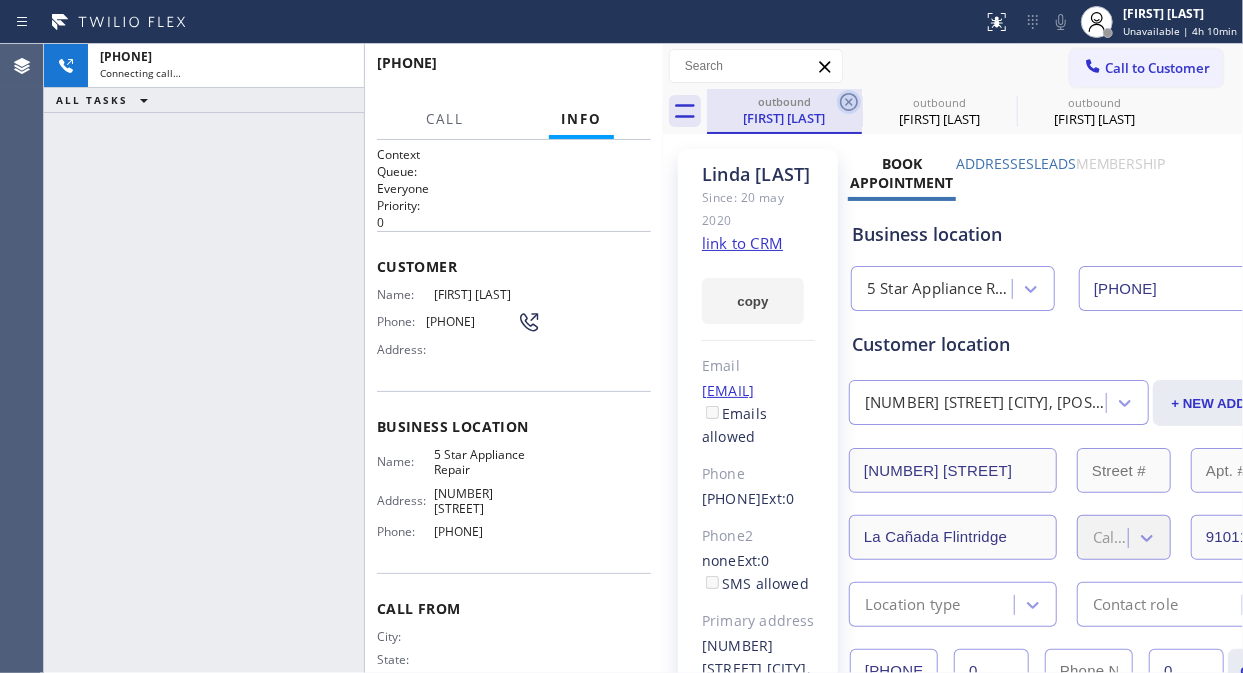 click 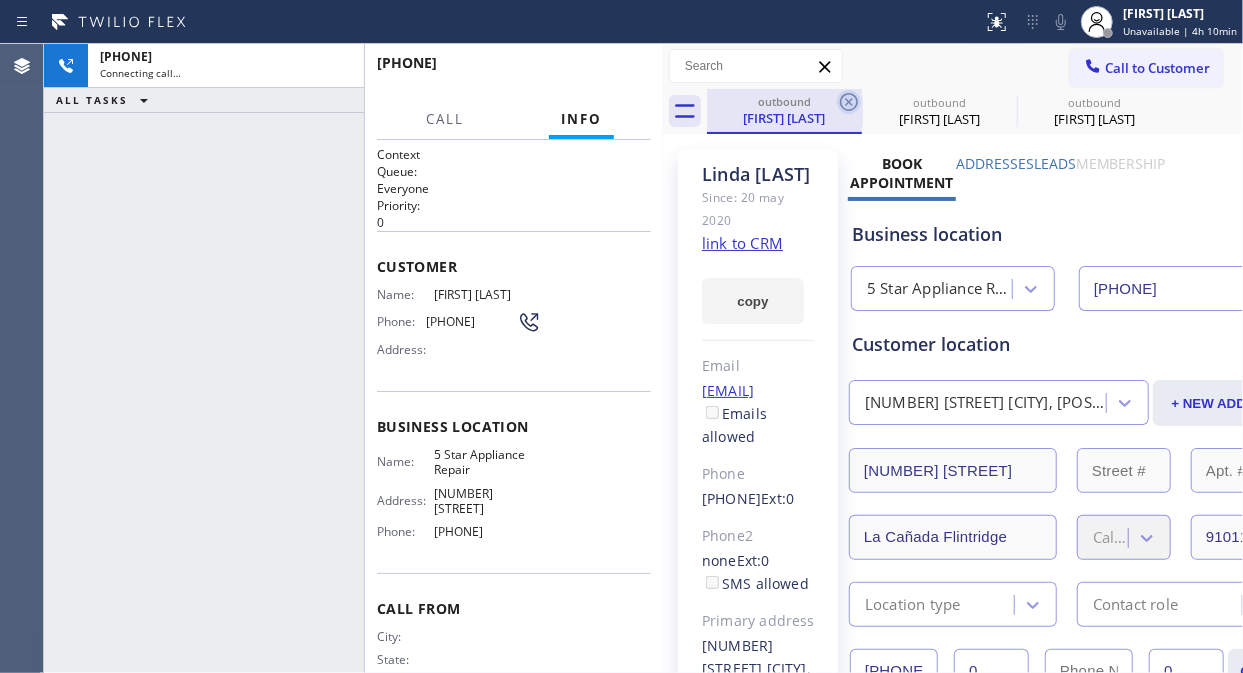 click 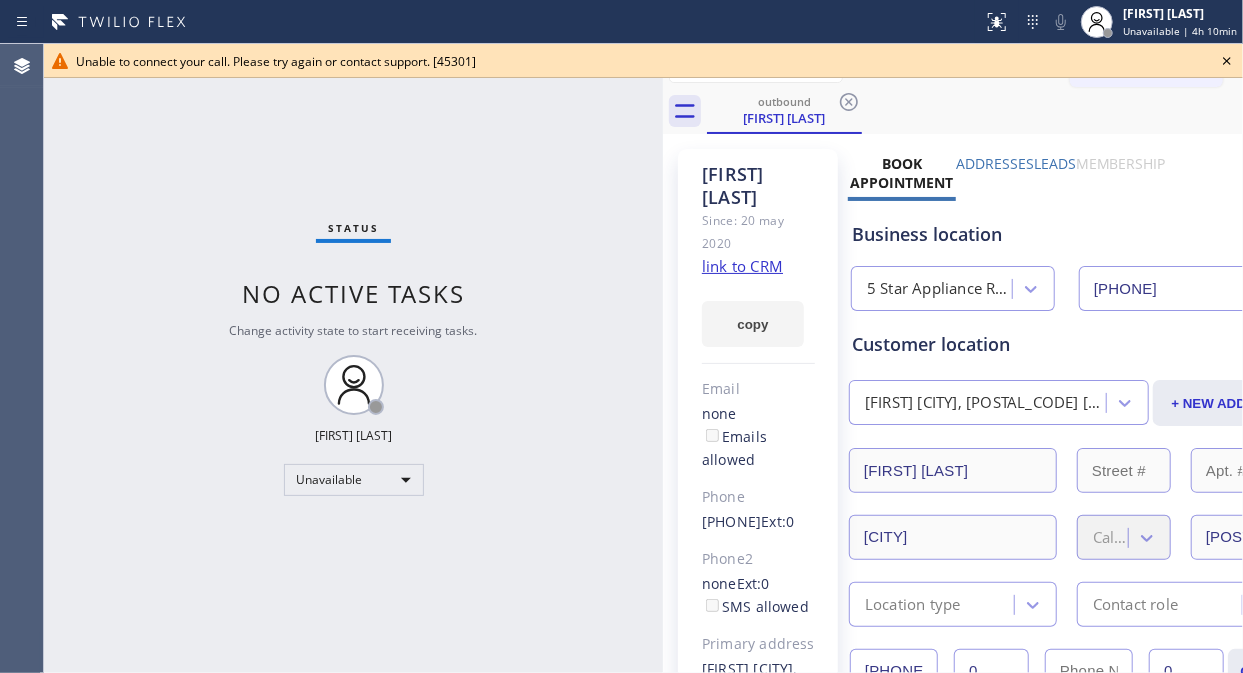 click 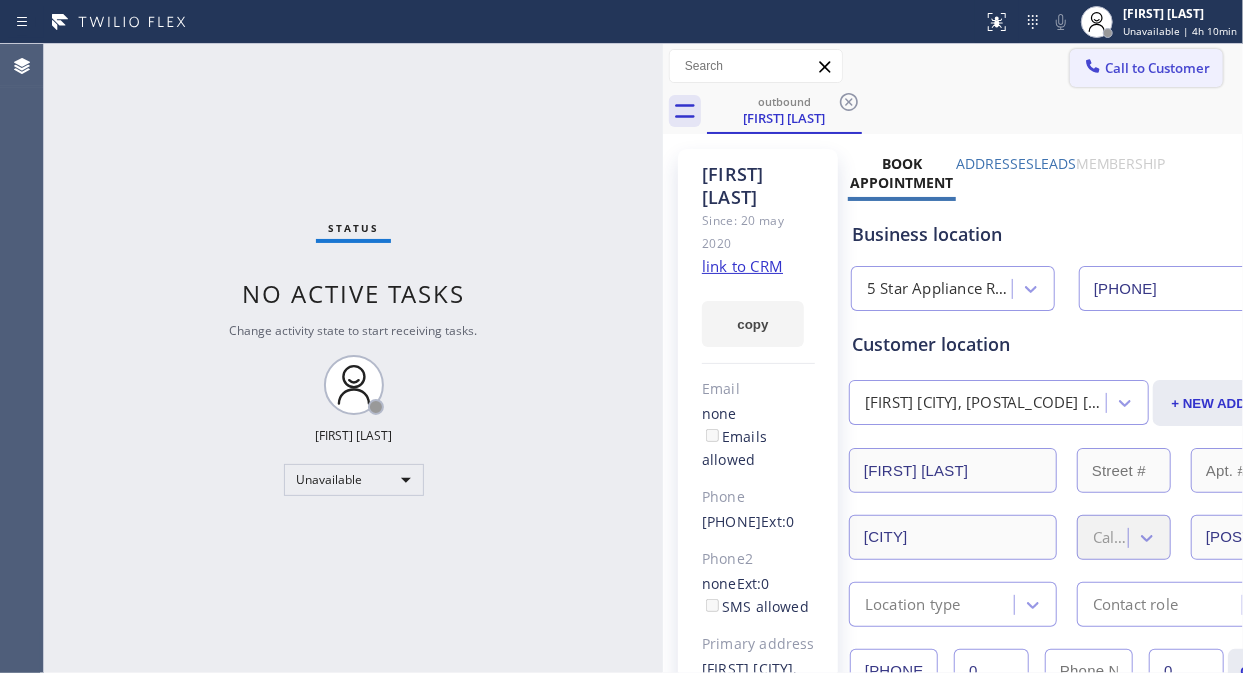 click on "Call to Customer" at bounding box center (1157, 68) 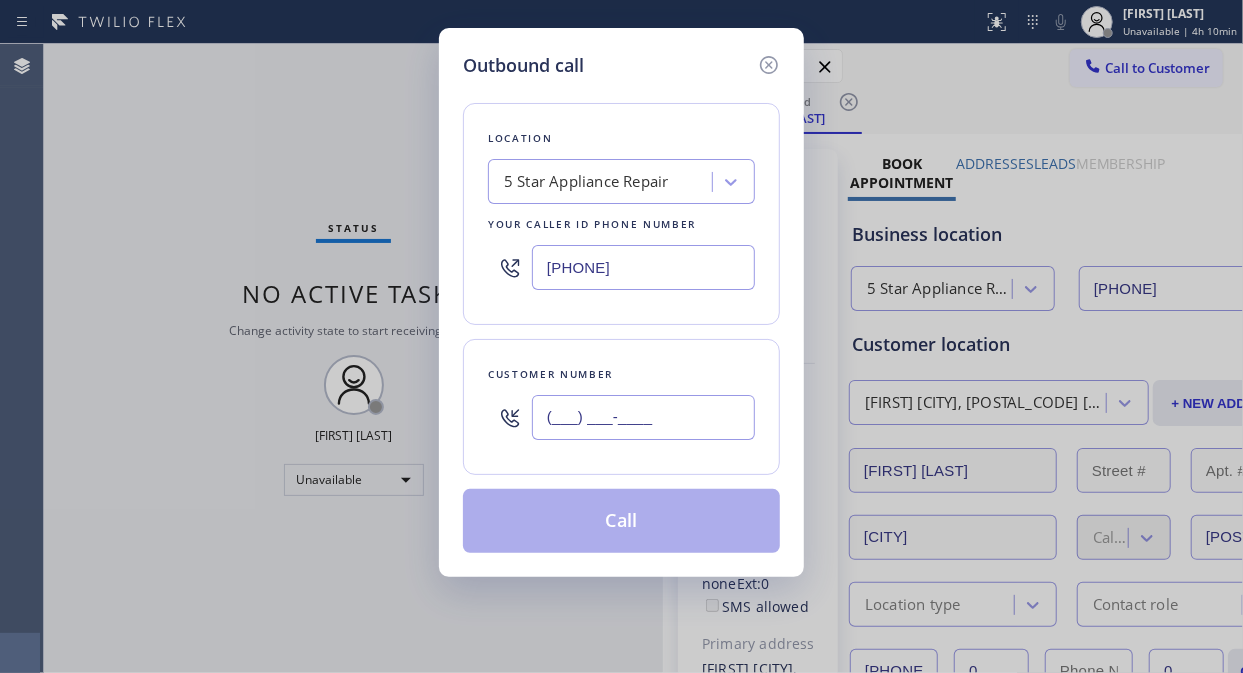 click on "(___) ___-____" at bounding box center [643, 417] 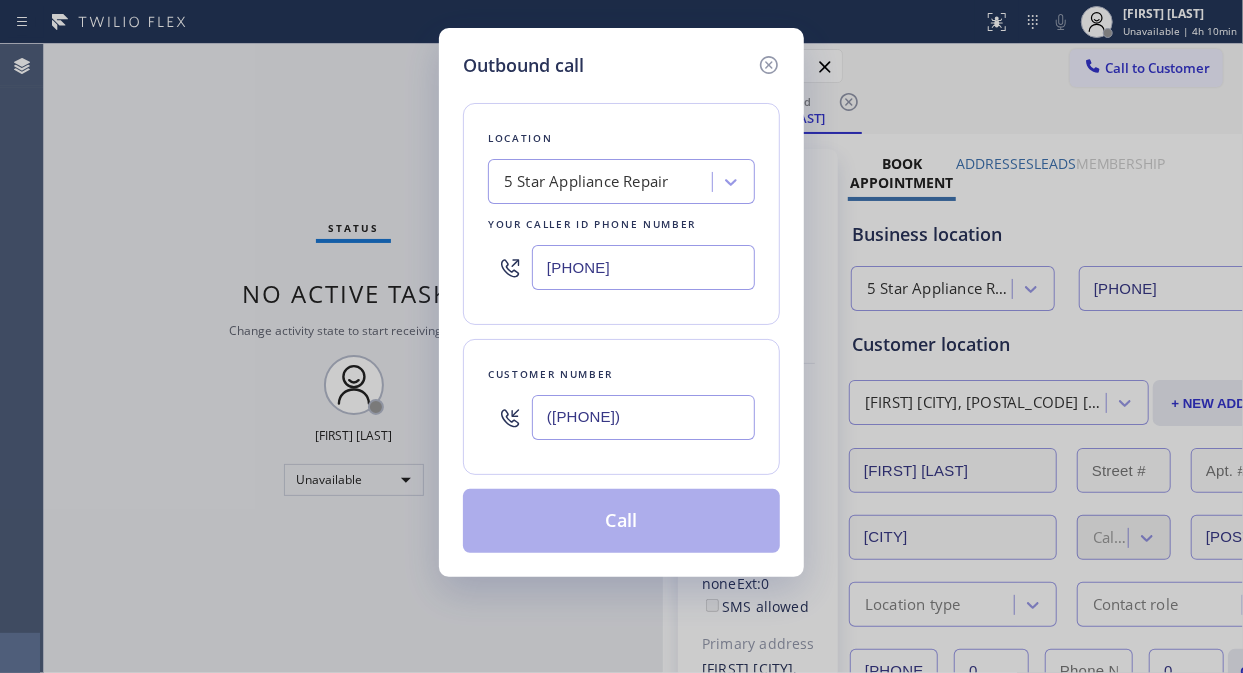 type on "([PHONE])" 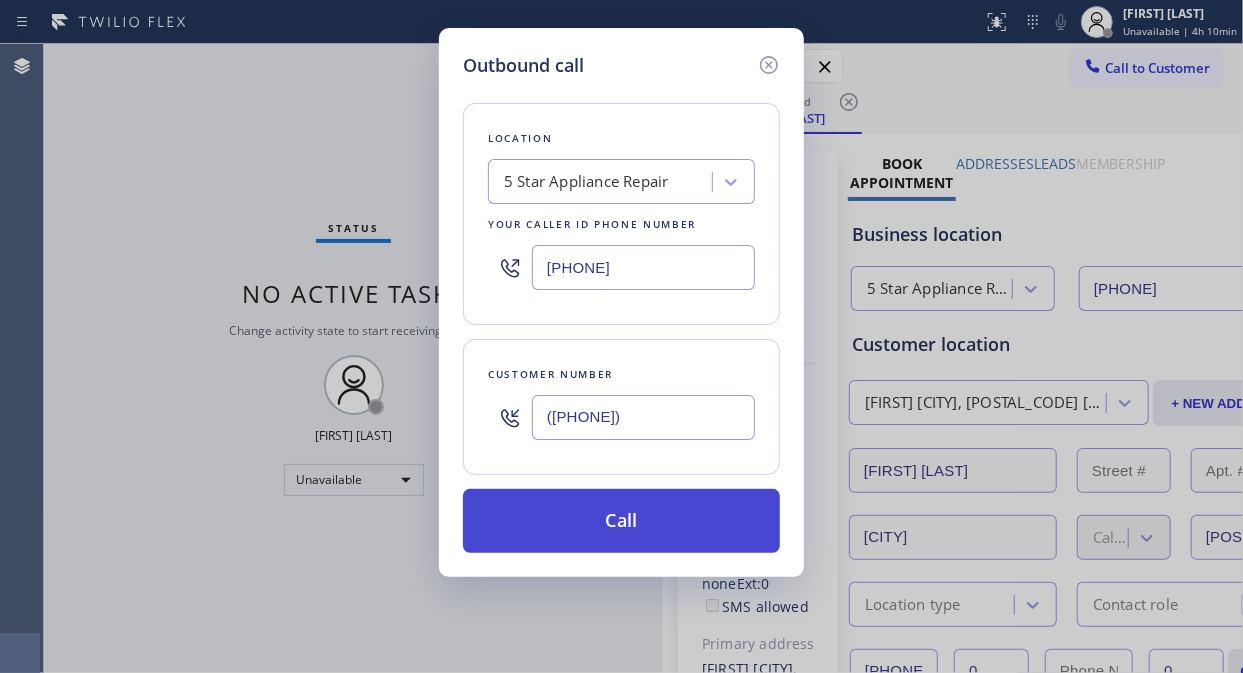 click on "Call" at bounding box center [621, 521] 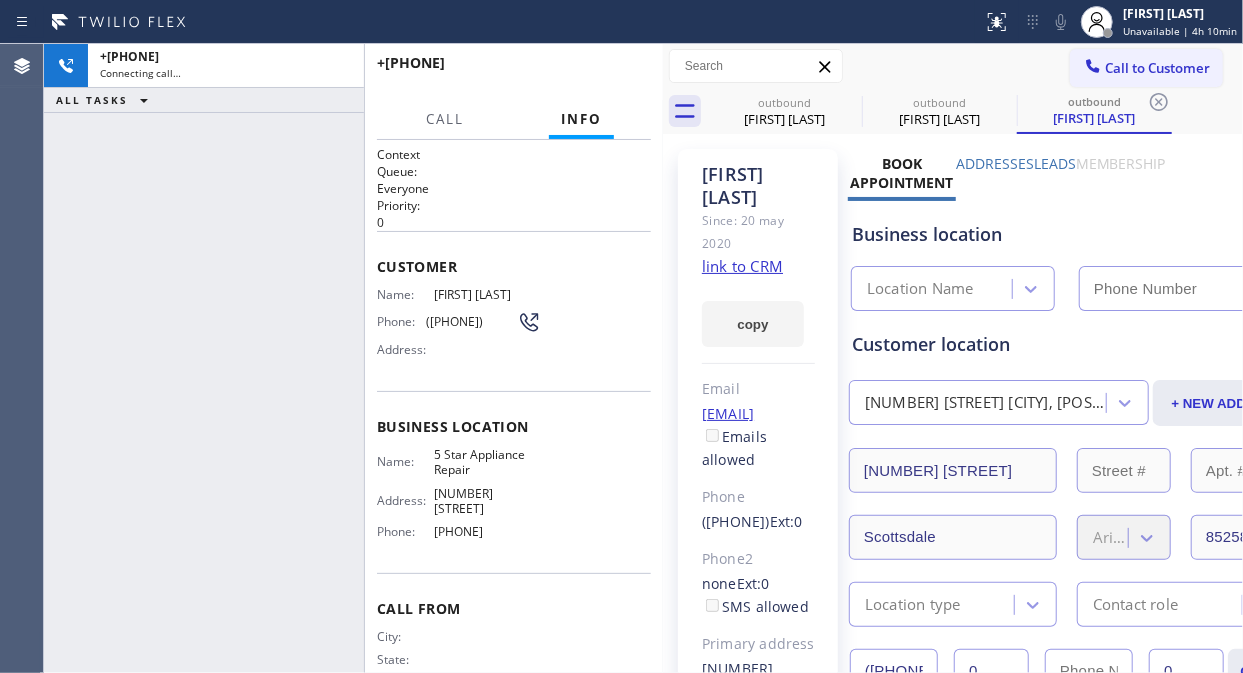 type on "[PHONE]" 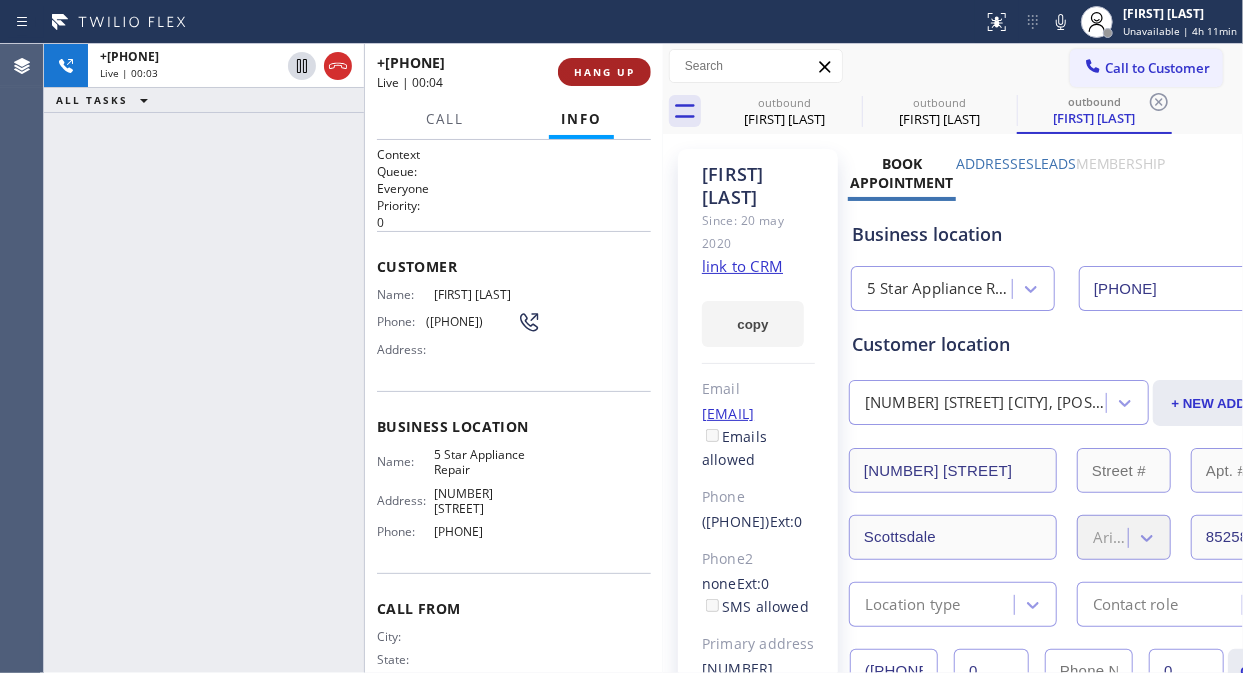 click on "HANG UP" at bounding box center [604, 72] 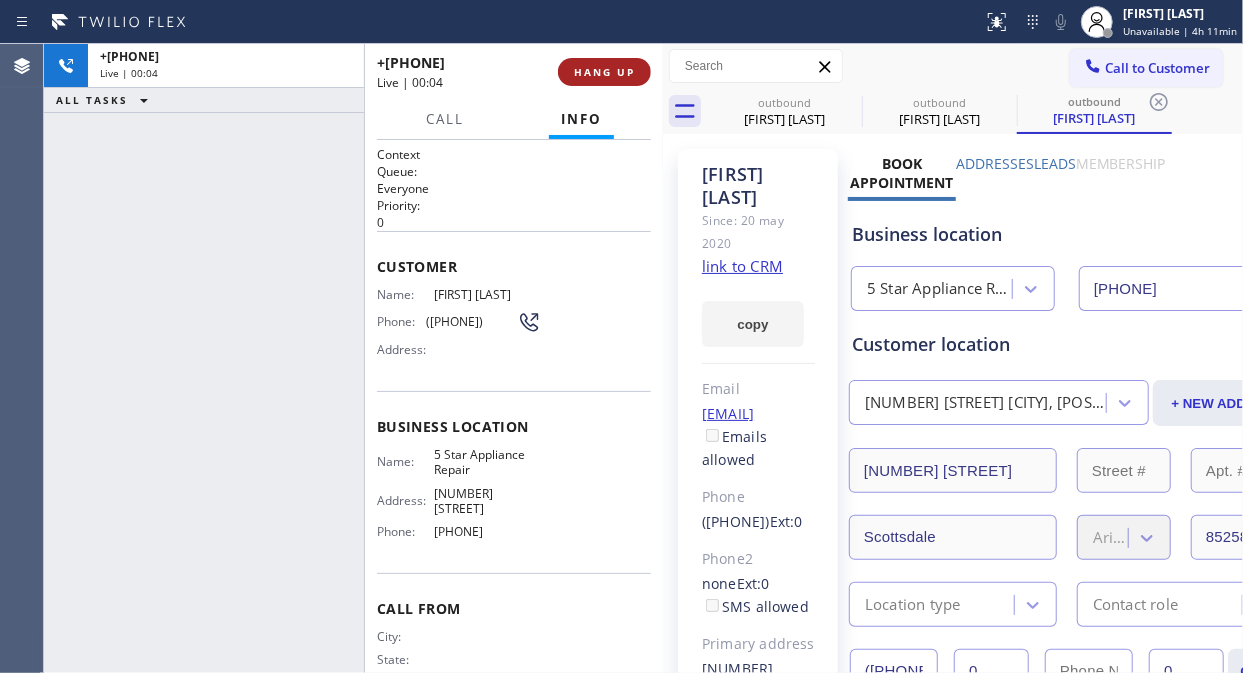click on "HANG UP" at bounding box center (604, 72) 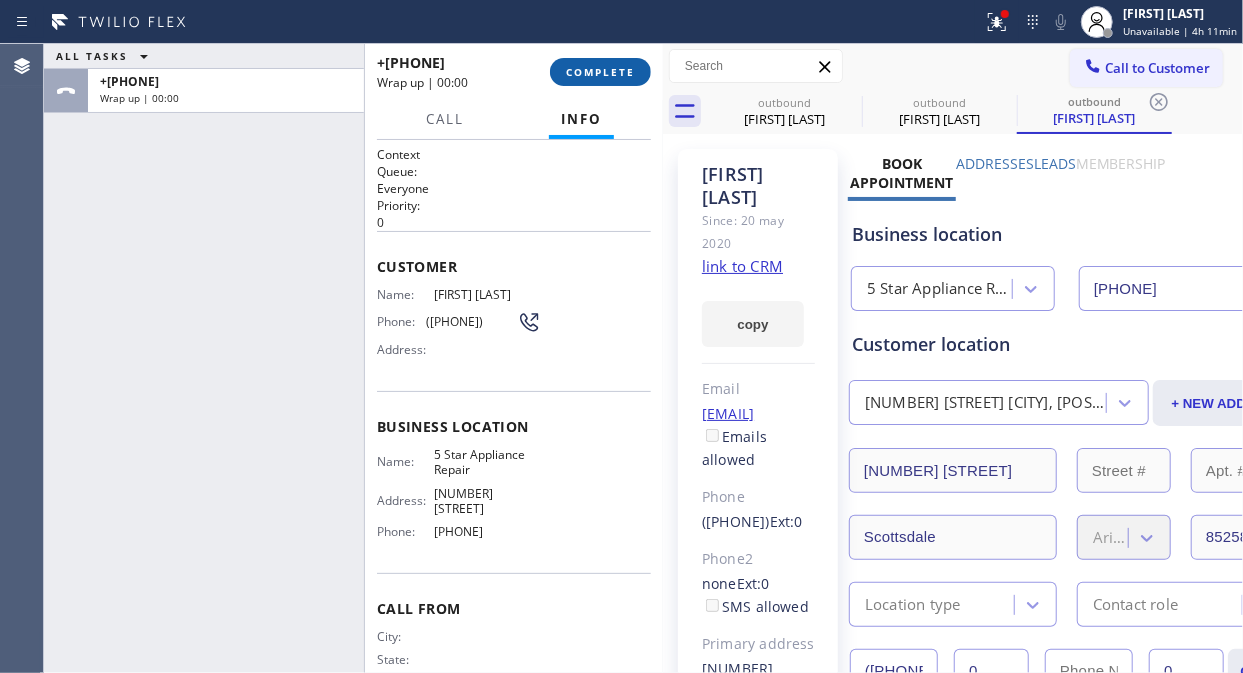 click on "COMPLETE" at bounding box center (600, 72) 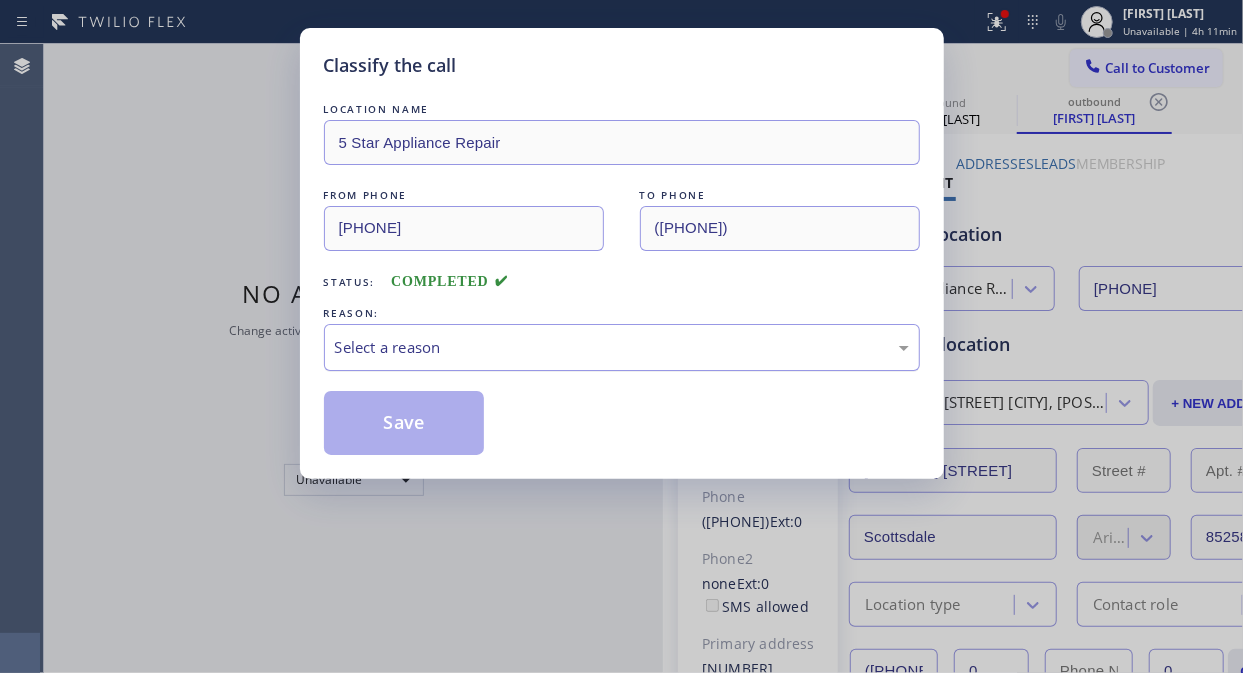 click on "Select a reason" at bounding box center [622, 347] 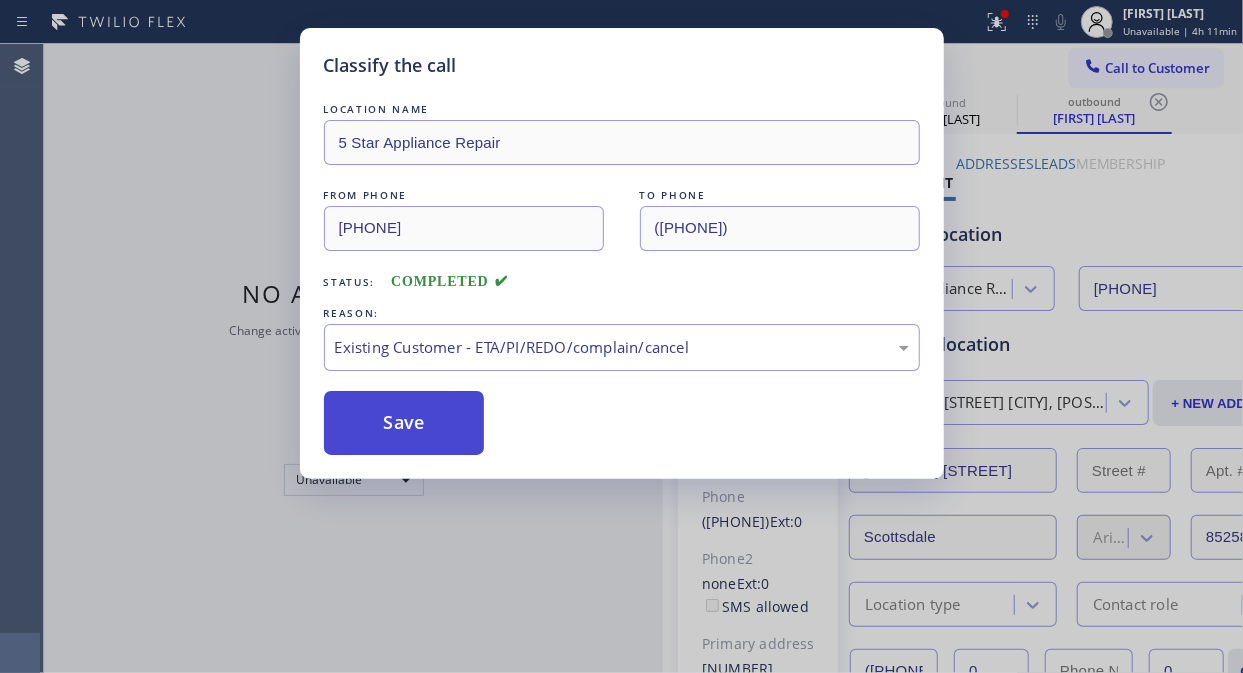 click on "Save" at bounding box center (404, 423) 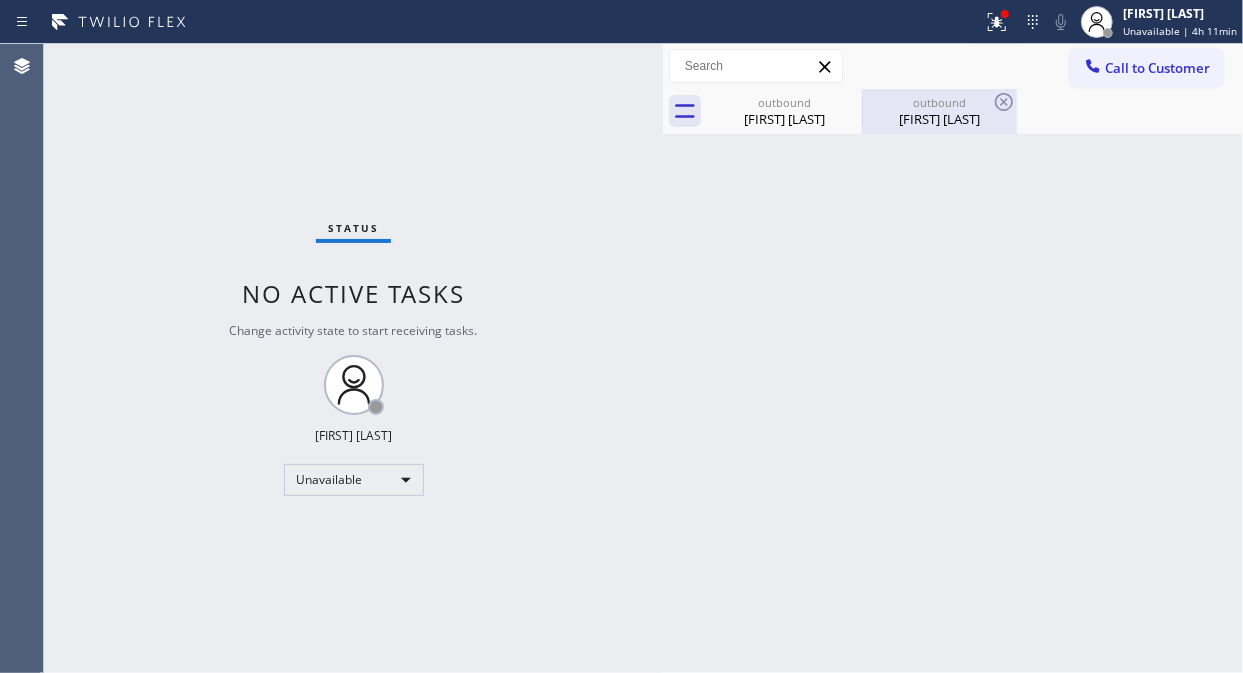 click on "outbound" at bounding box center (939, 102) 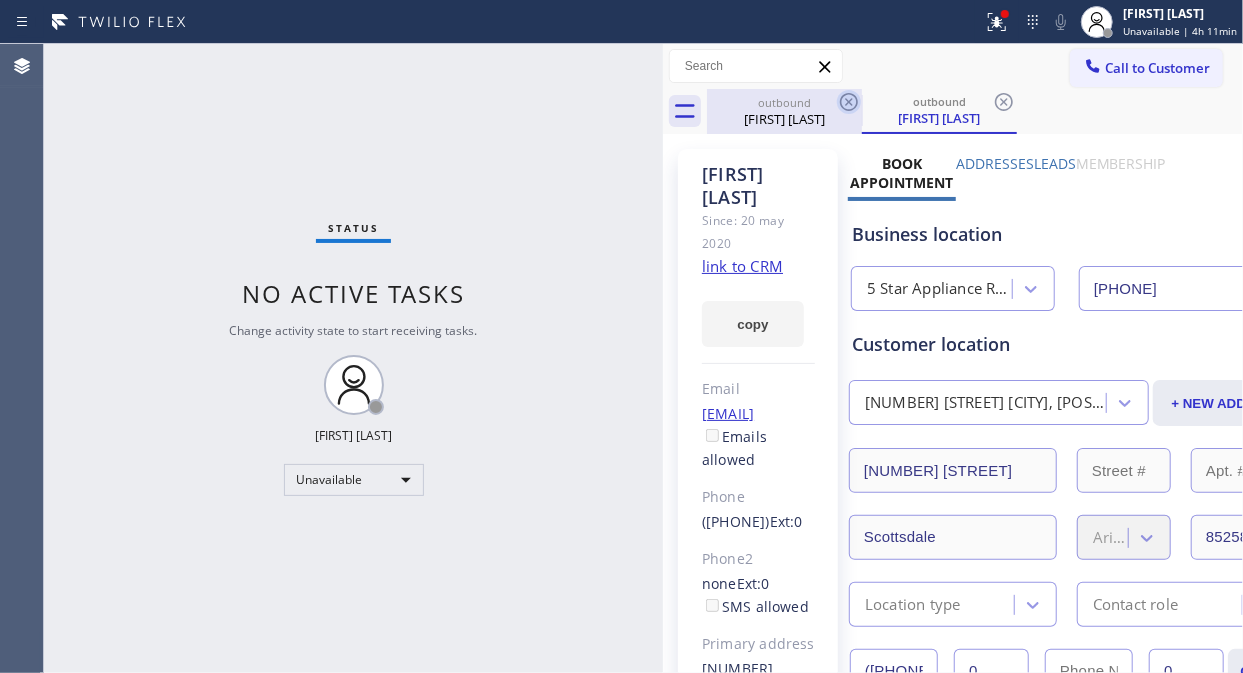 click 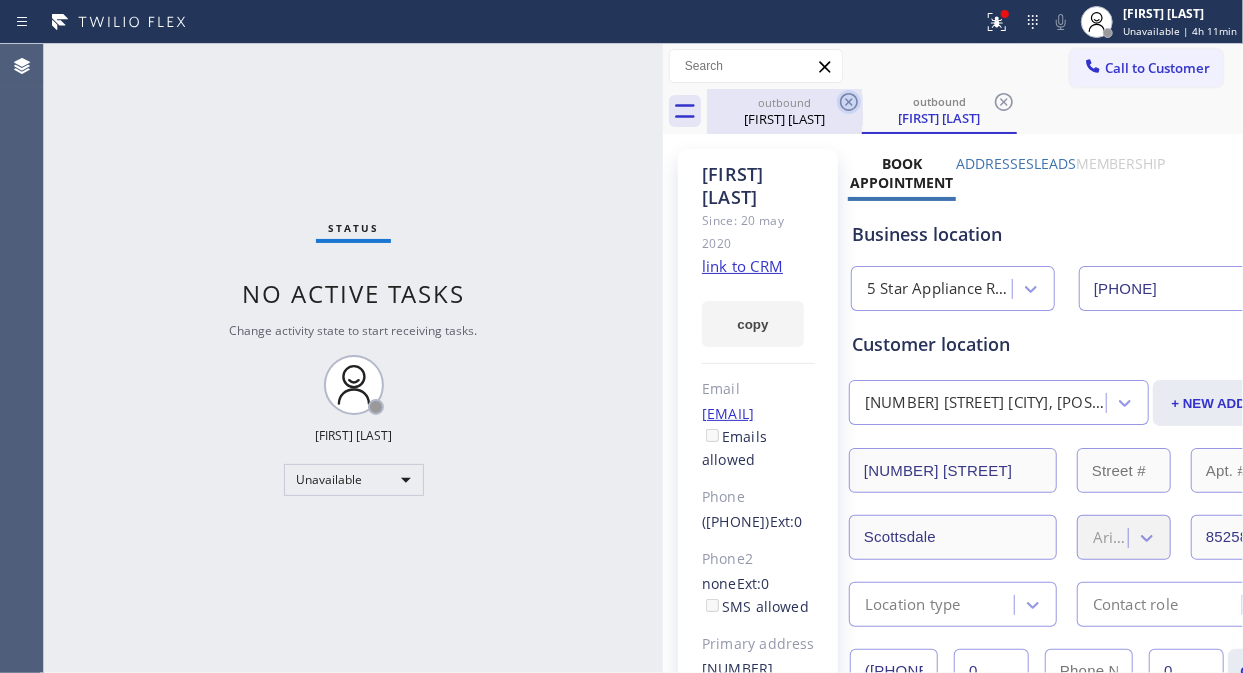 click 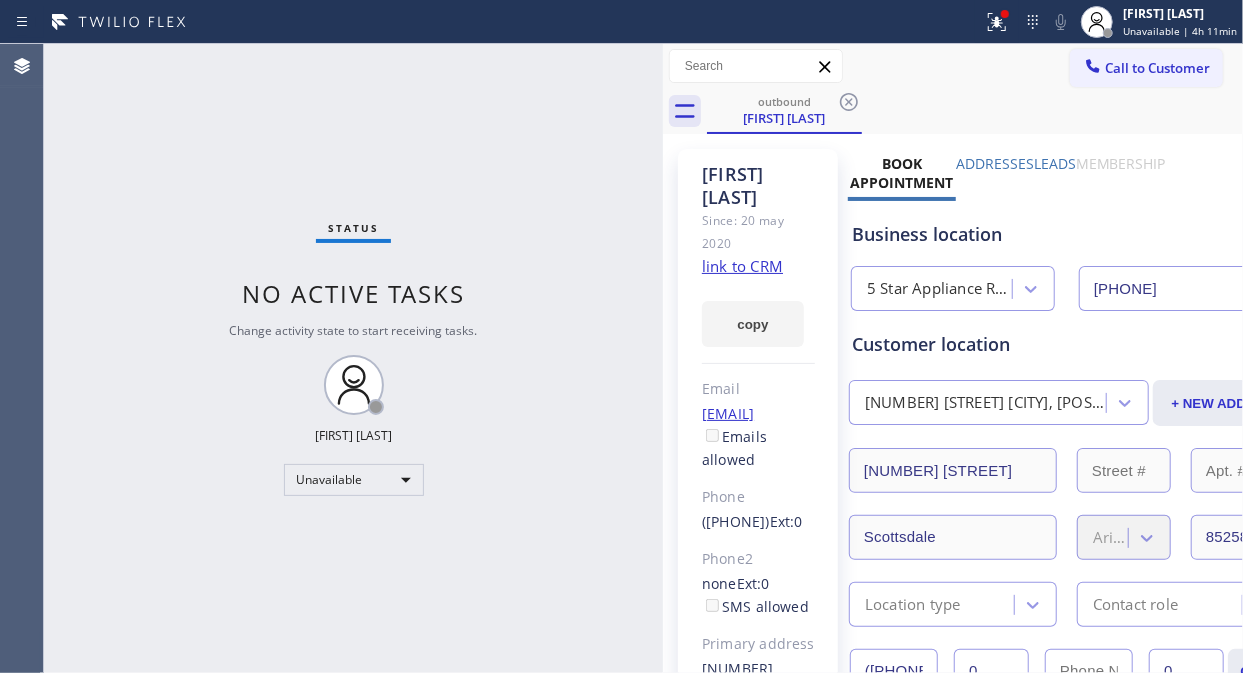 drag, startPoint x: 845, startPoint y: 101, endPoint x: 871, endPoint y: 112, distance: 28.231188 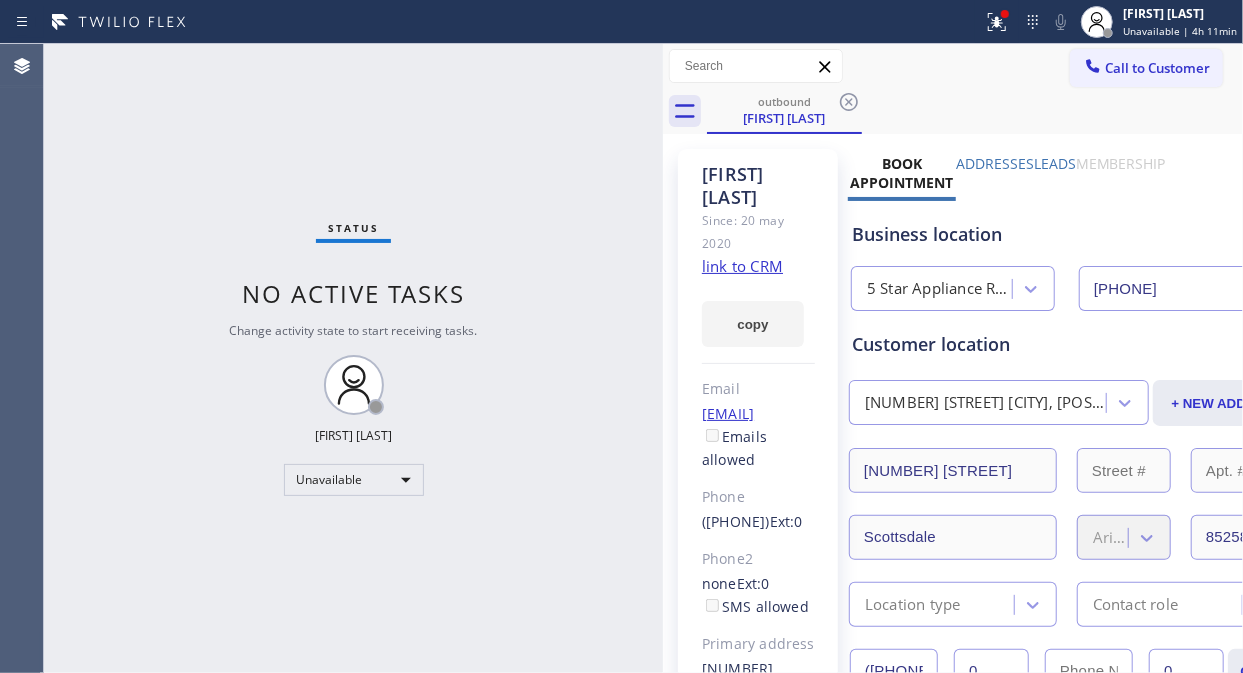 click 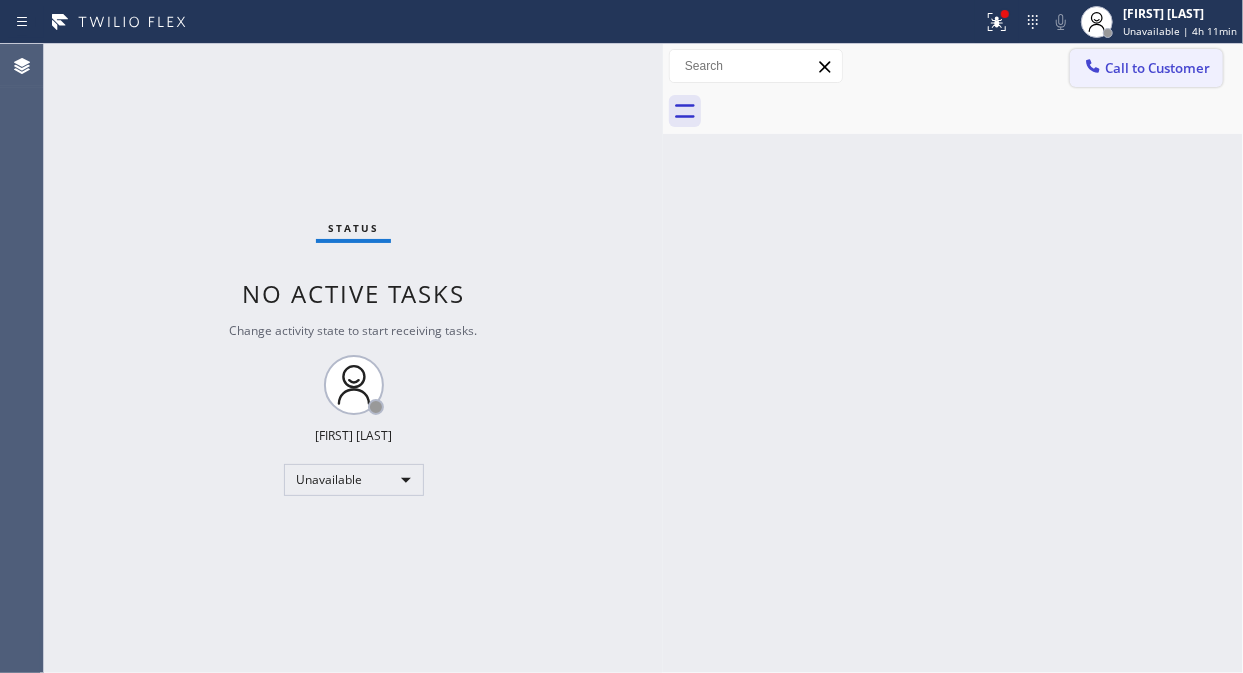 click on "Call to Customer" at bounding box center [1157, 68] 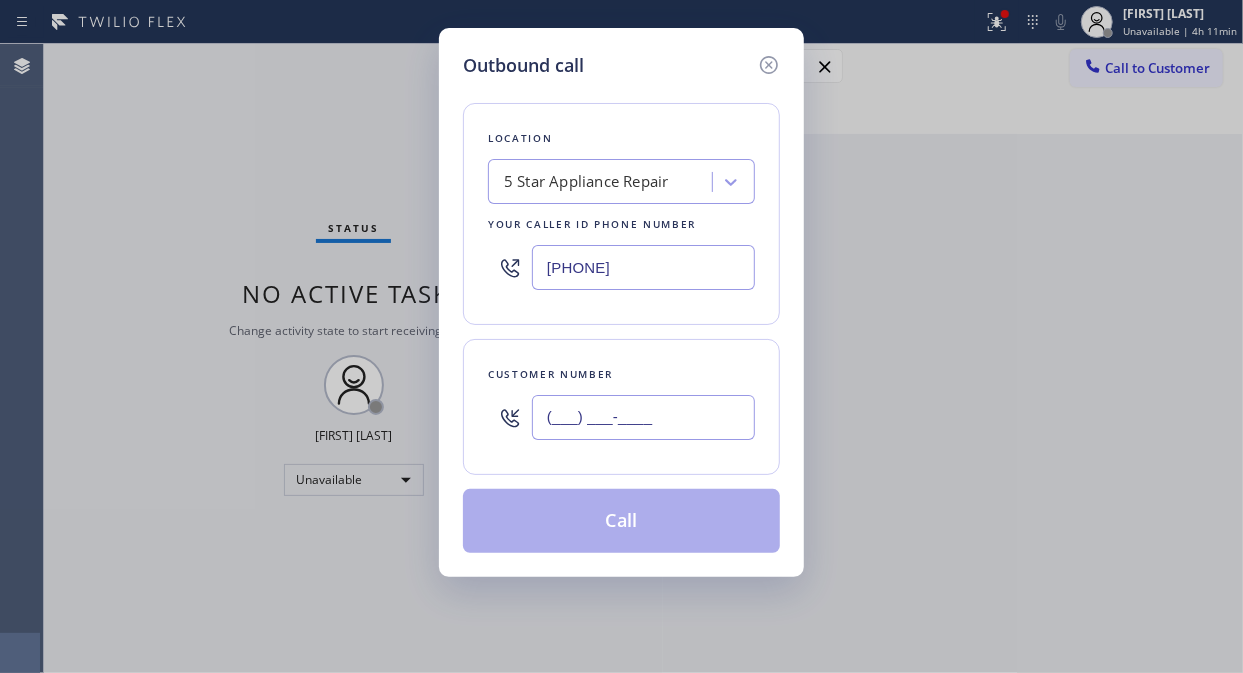 click on "(___) ___-____" at bounding box center [643, 417] 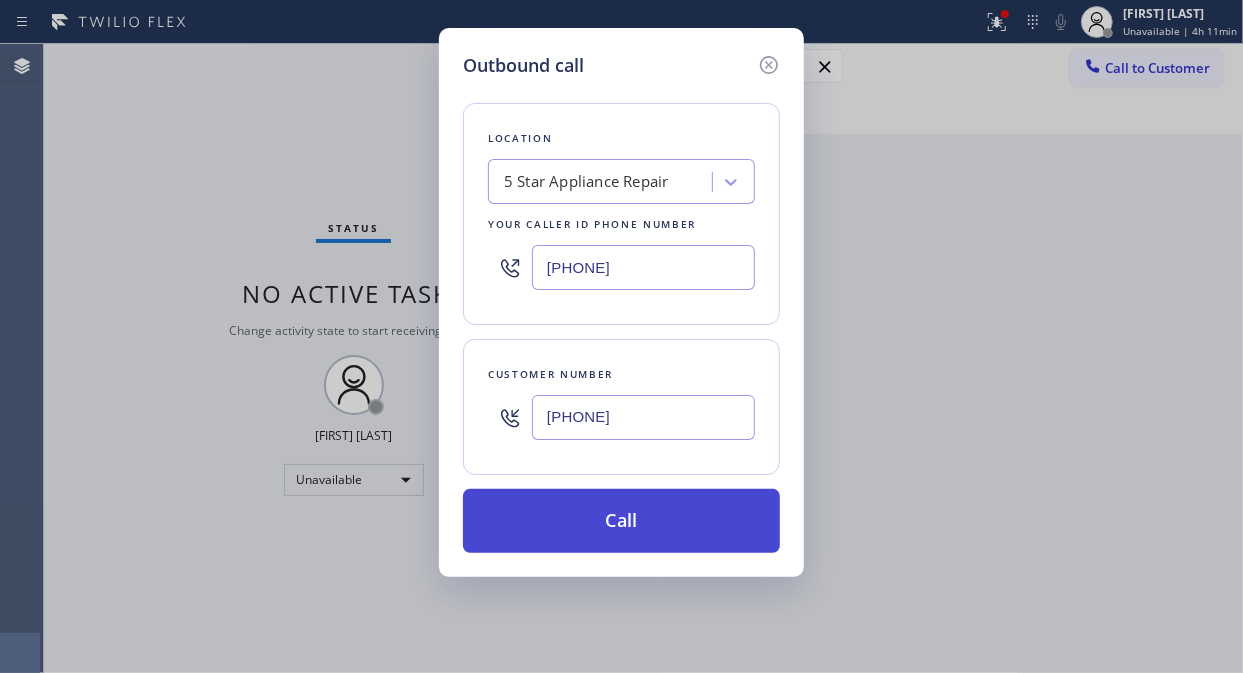 type on "[PHONE]" 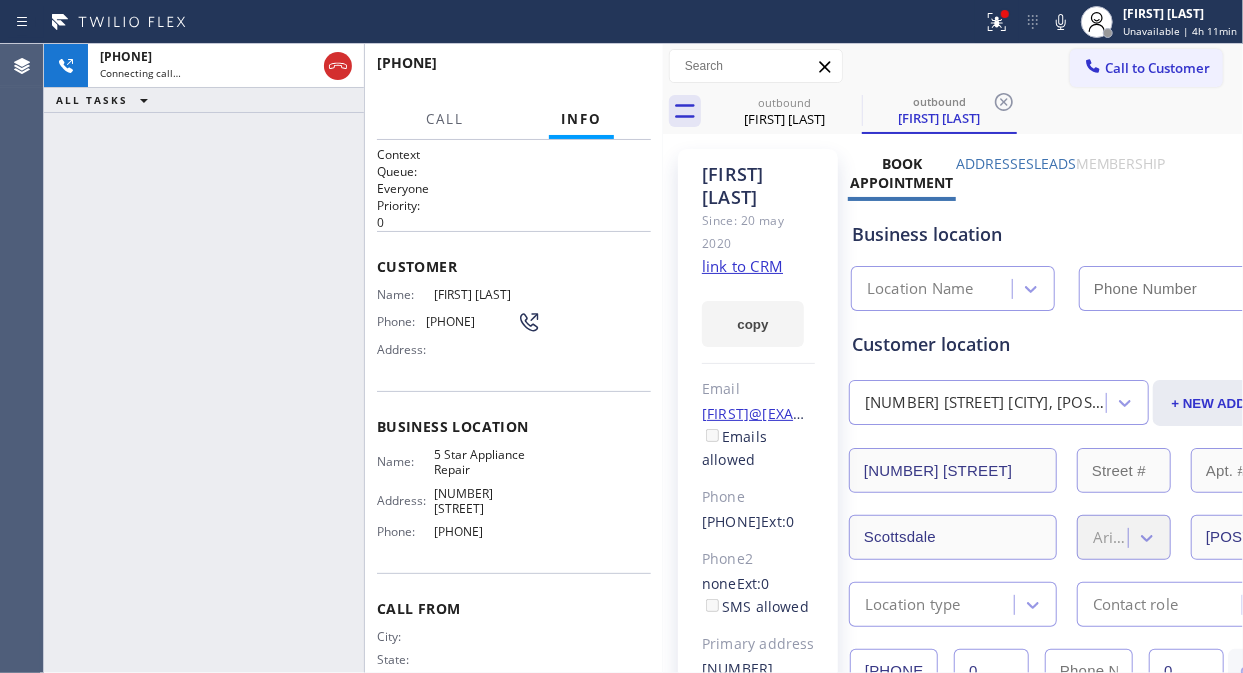 type on "[PHONE]" 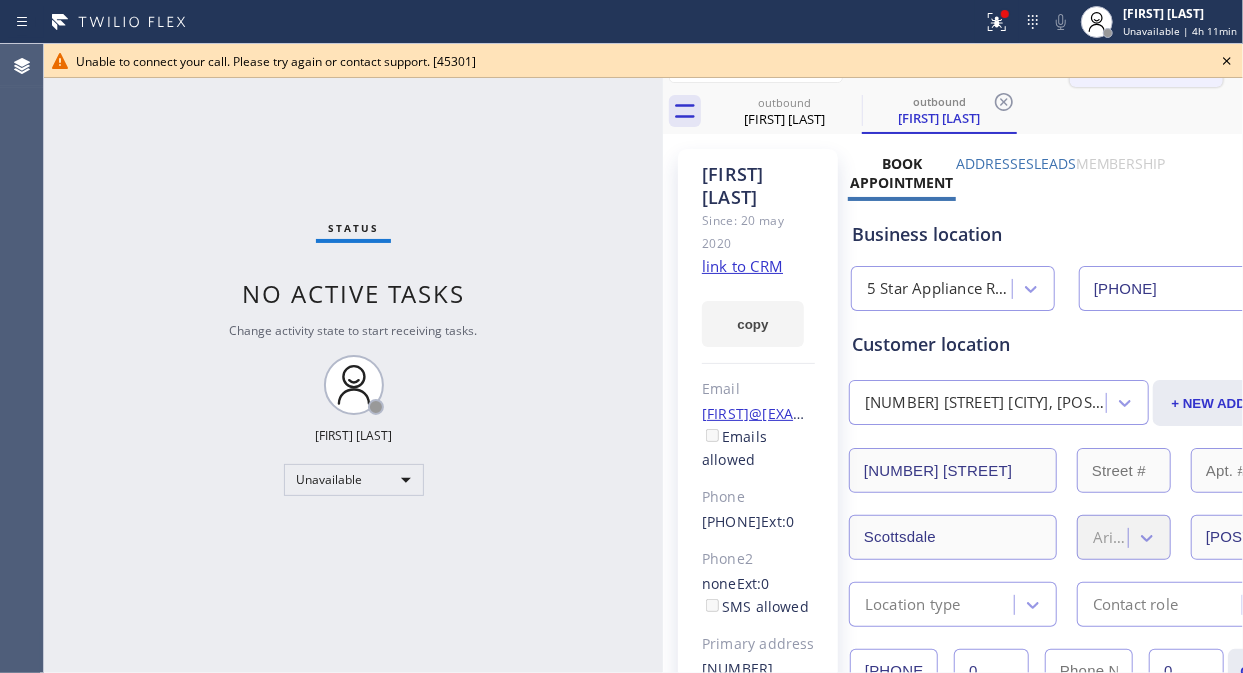 drag, startPoint x: 1231, startPoint y: 61, endPoint x: 1165, endPoint y: 75, distance: 67.46851 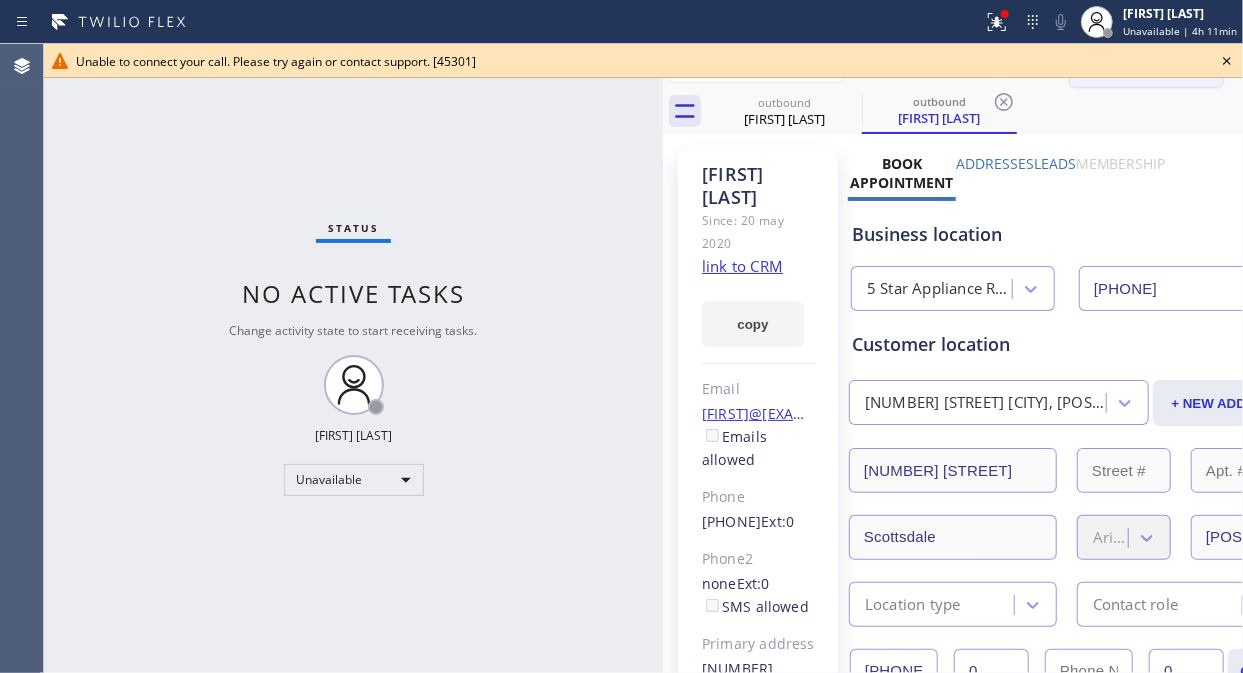 click 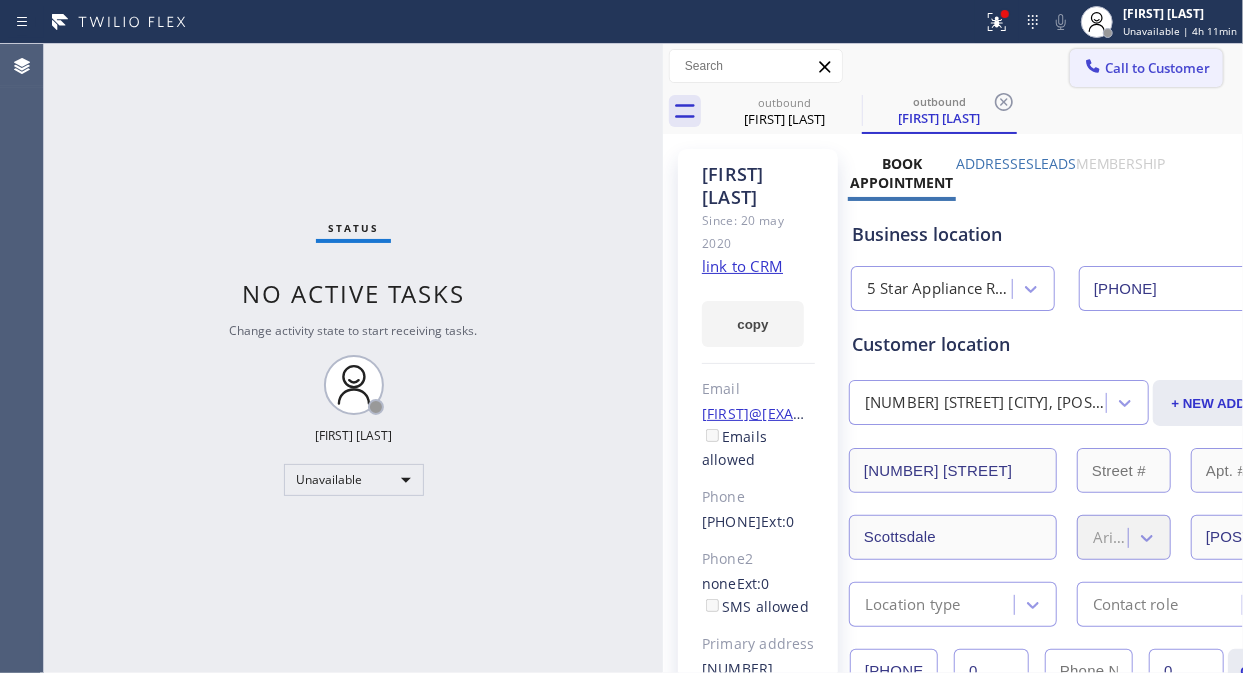 click on "Call to Customer" at bounding box center [1146, 68] 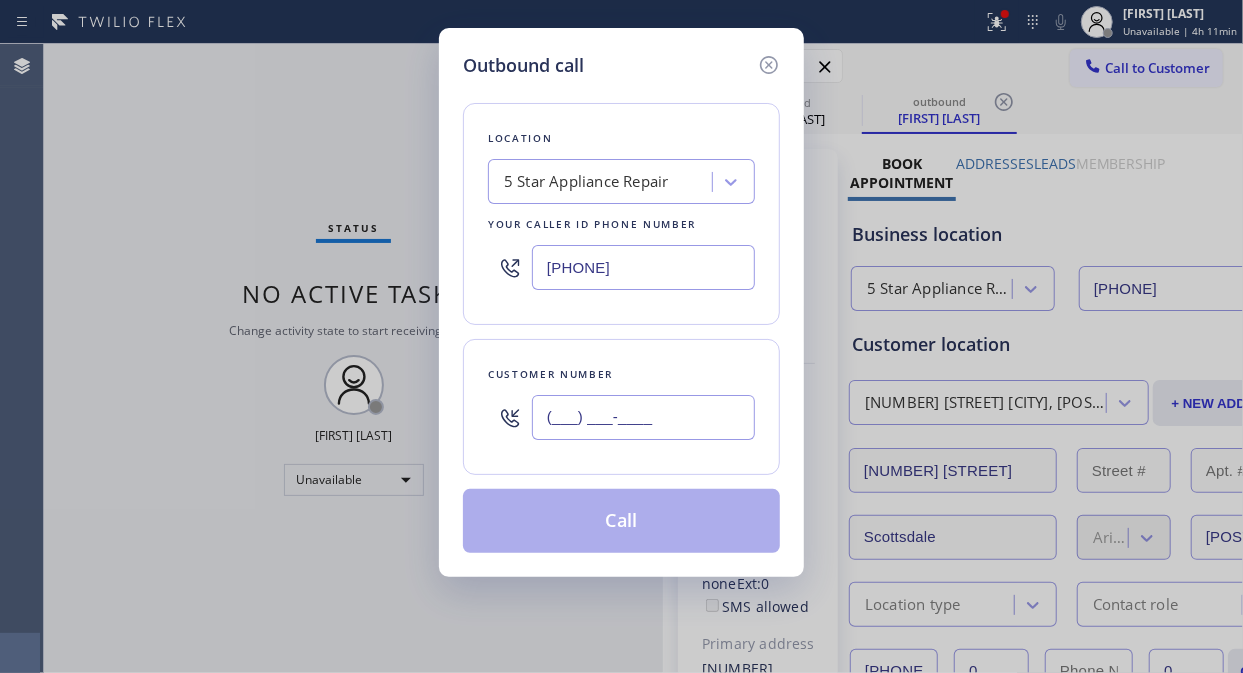 paste on "[PHONE]" 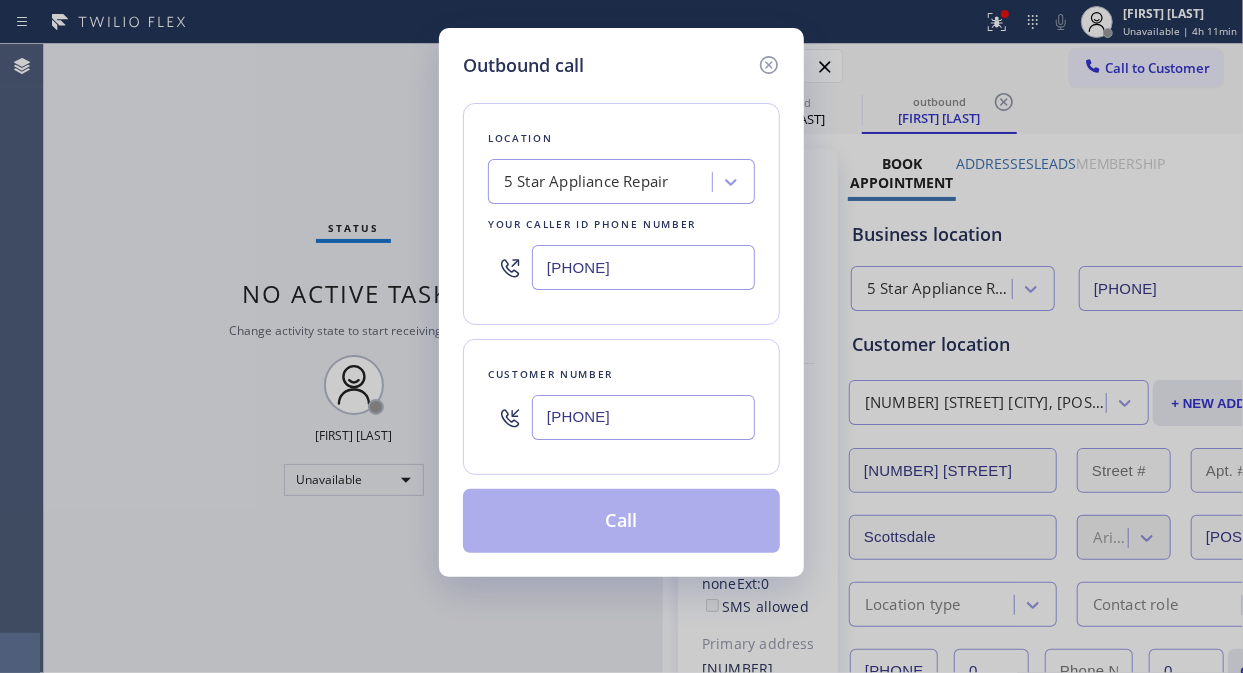 type on "[PHONE]" 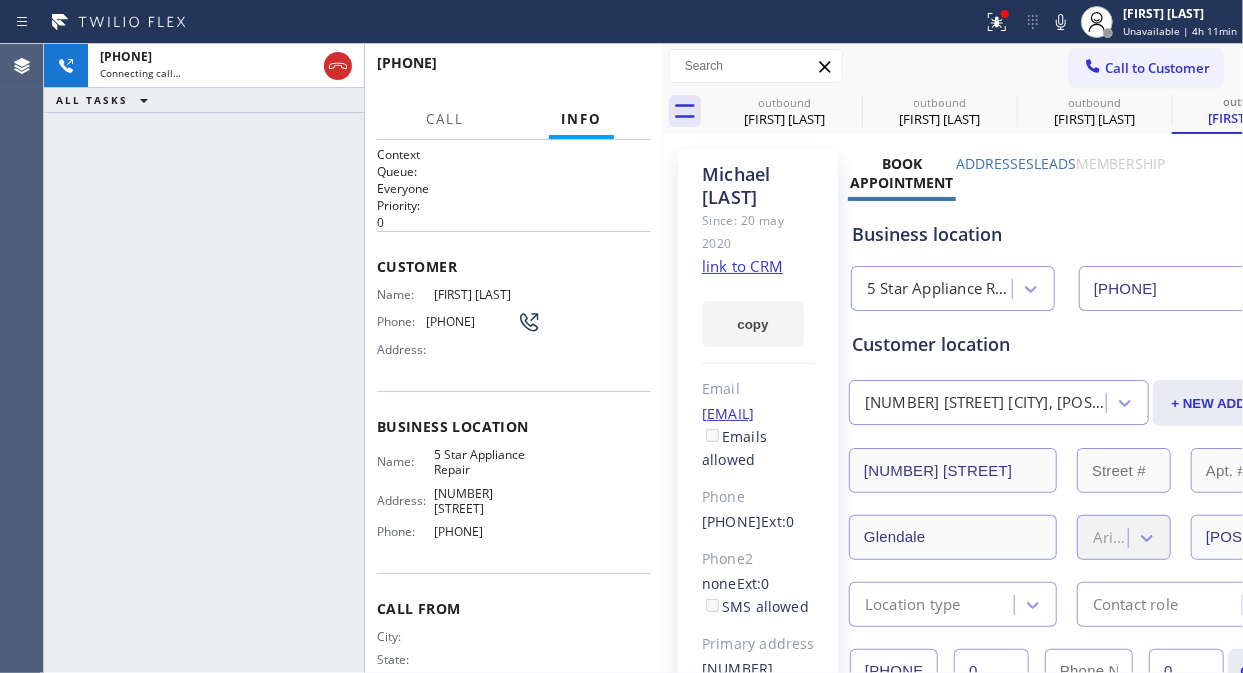 type on "[PHONE]" 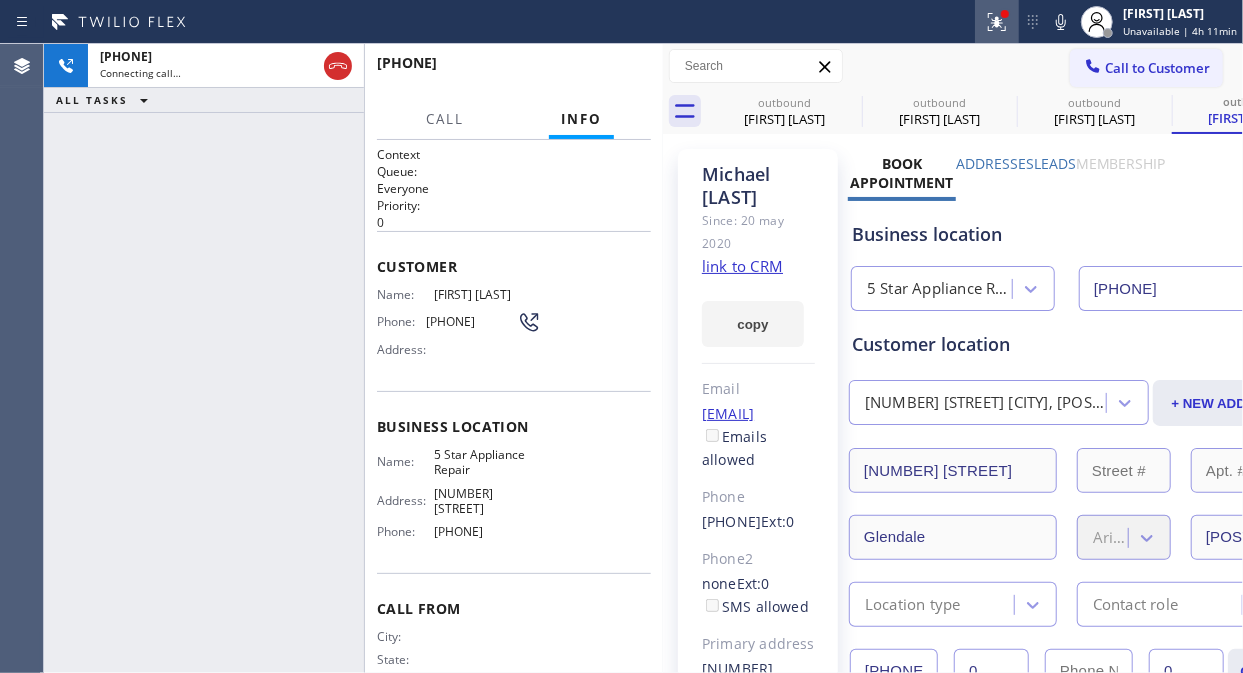 click 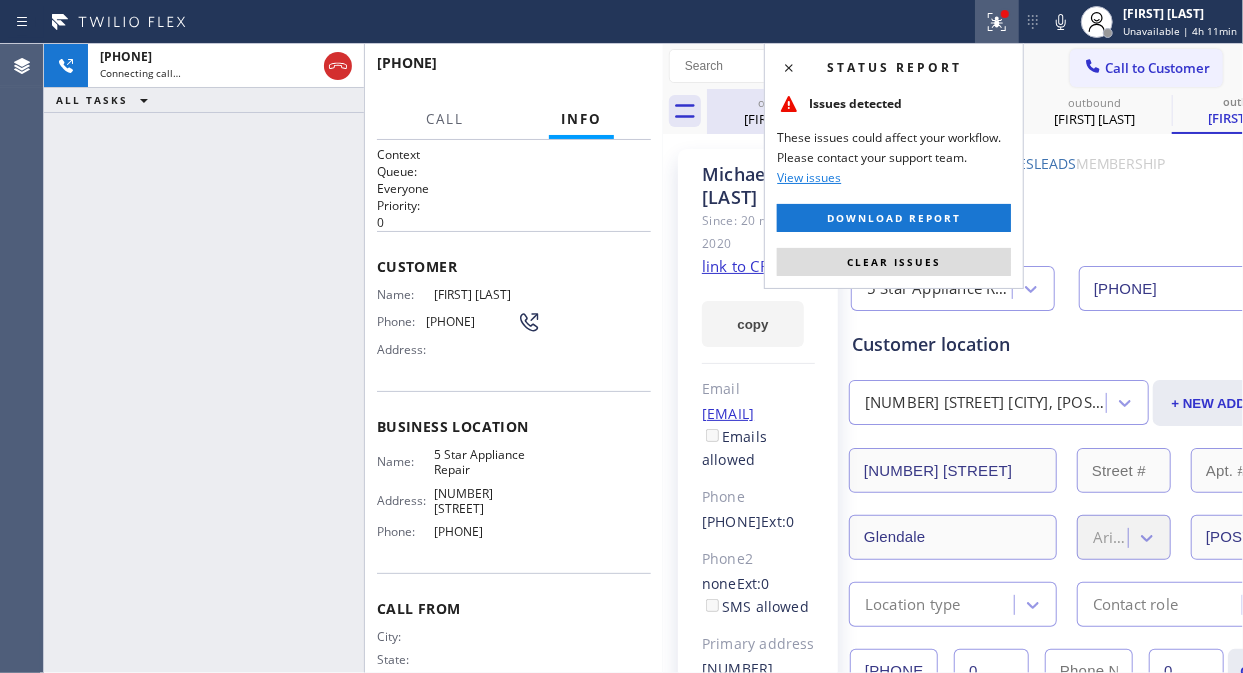 drag, startPoint x: 928, startPoint y: 267, endPoint x: 813, endPoint y: 115, distance: 190.60168 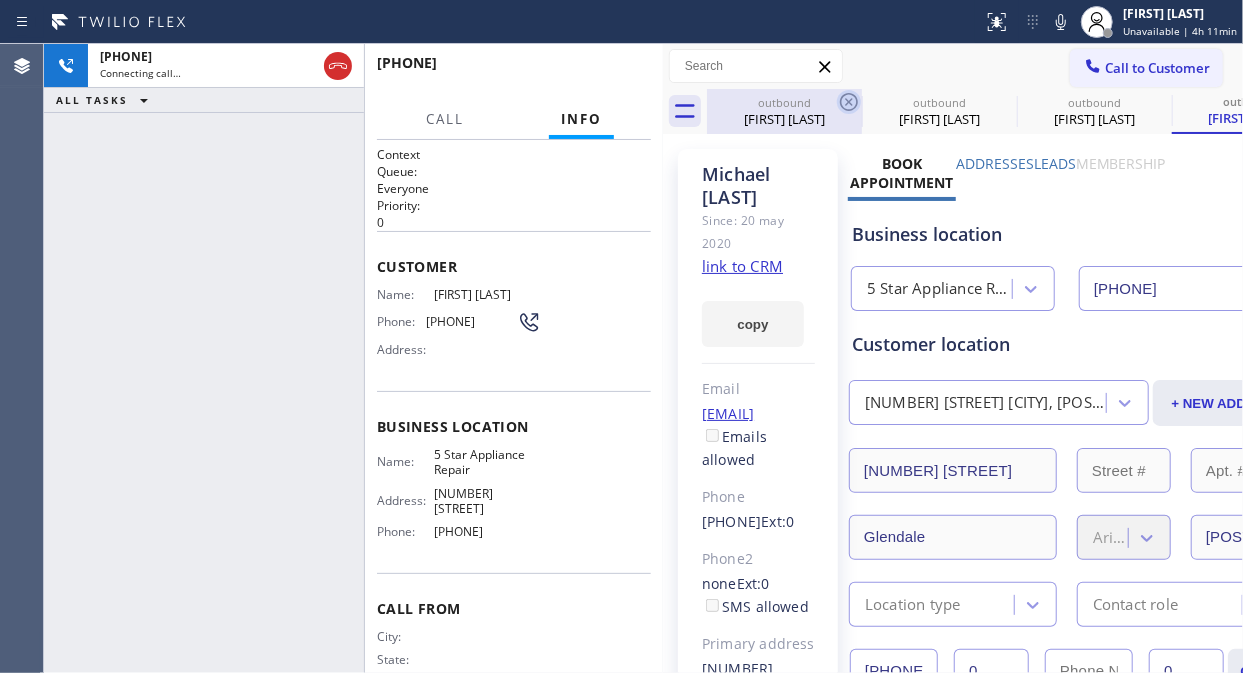 click 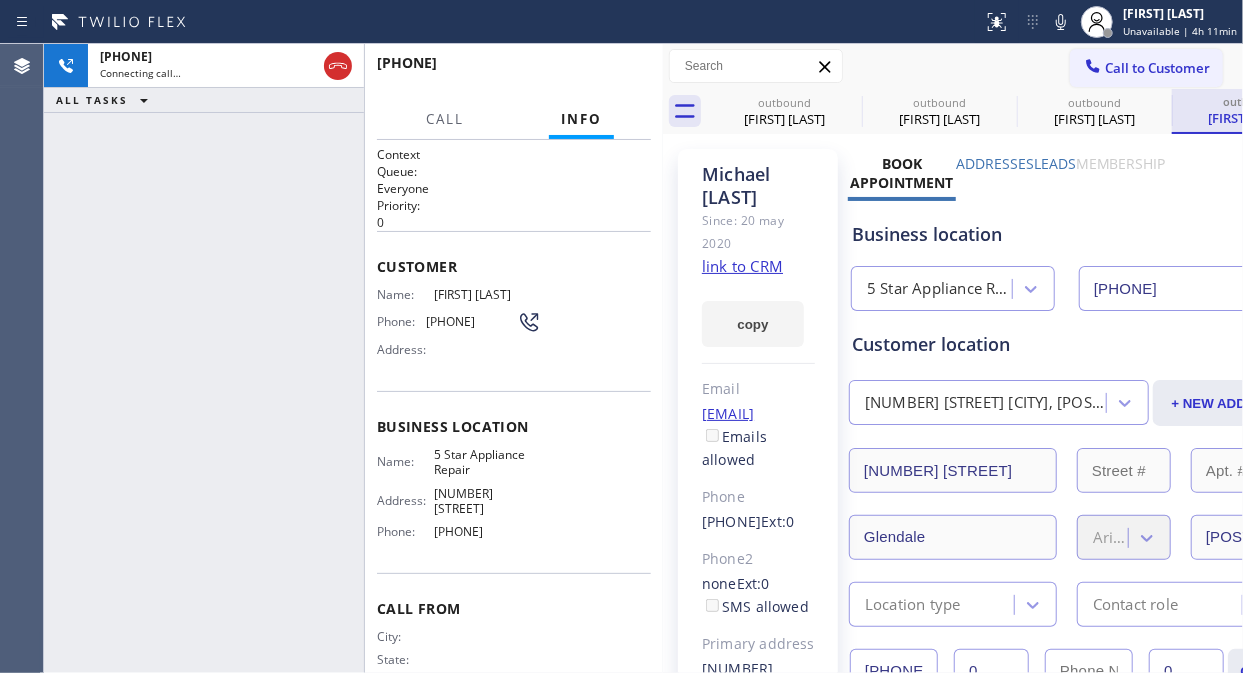 click 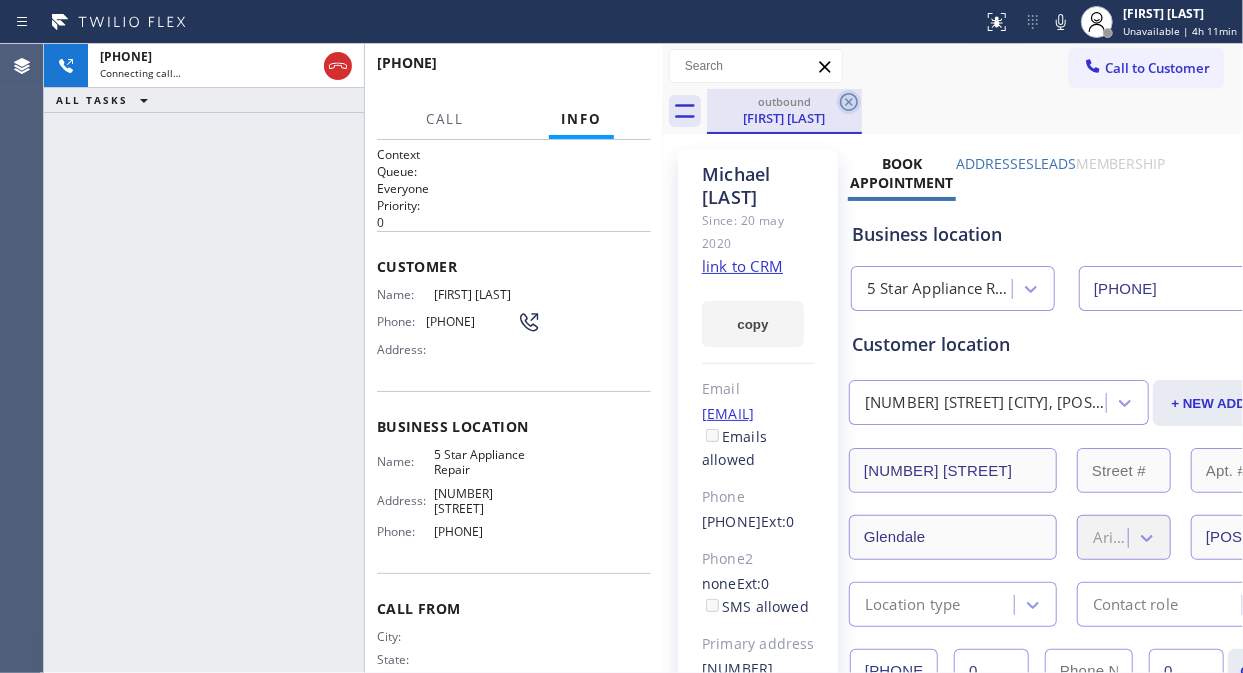 click 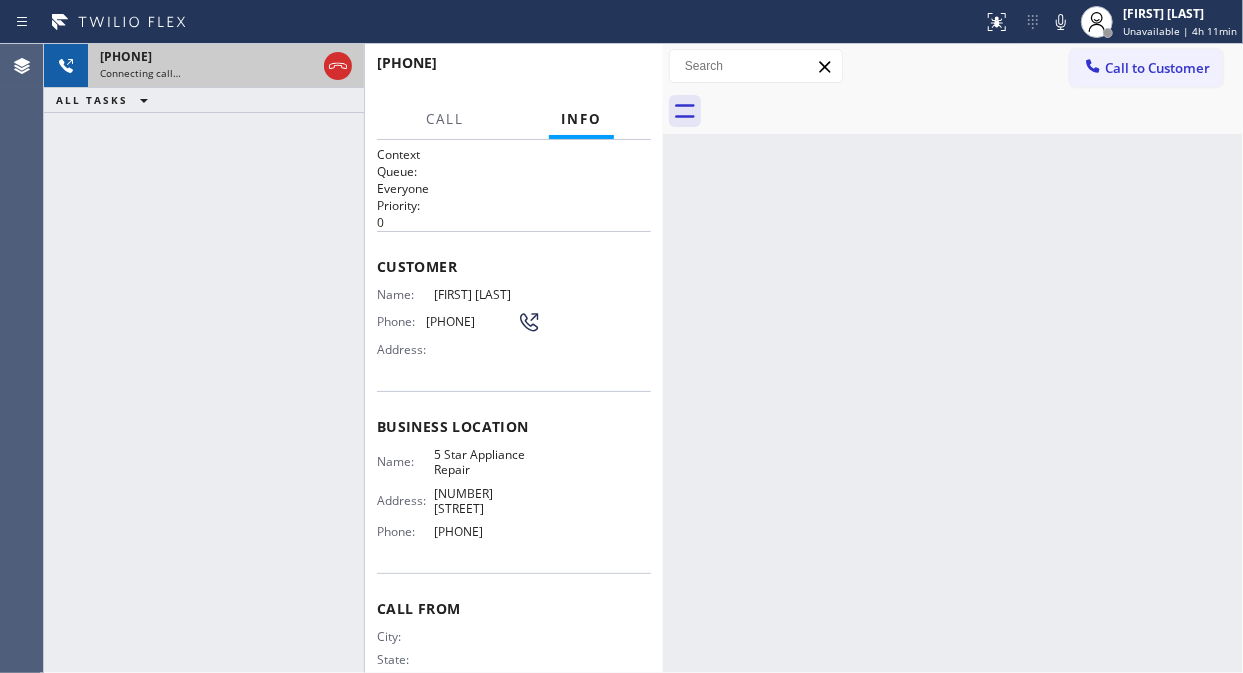 click on "Connecting call…" at bounding box center (208, 73) 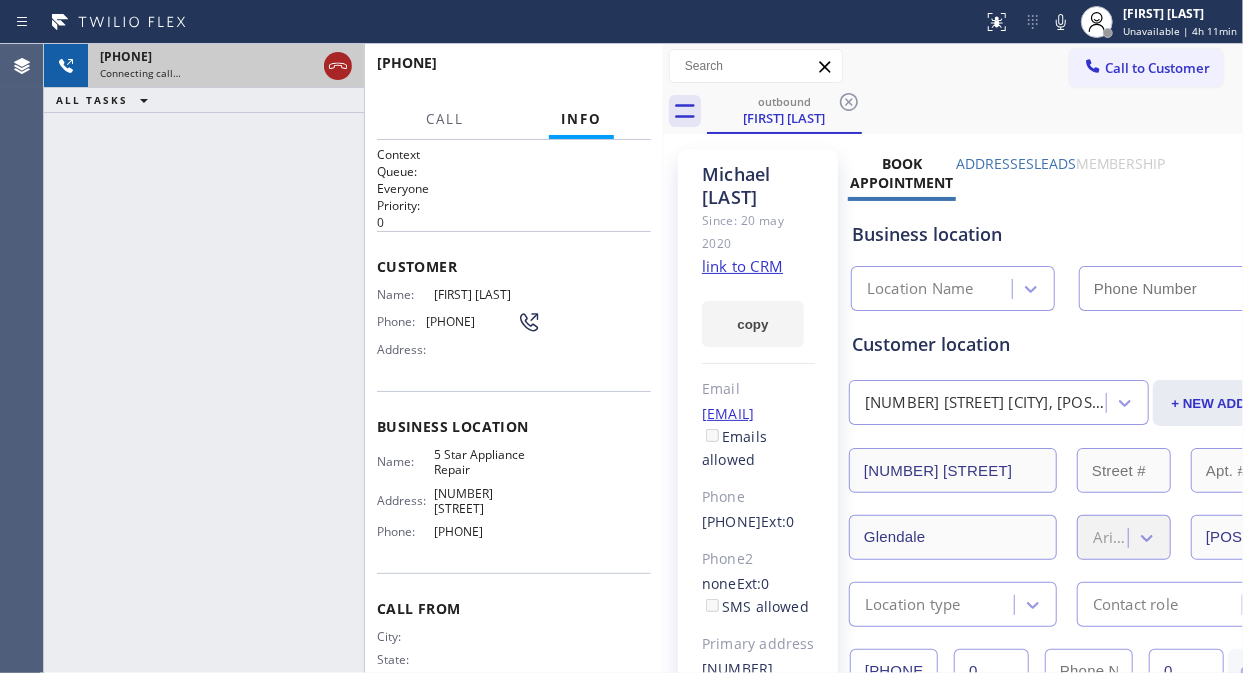 type on "[PHONE]" 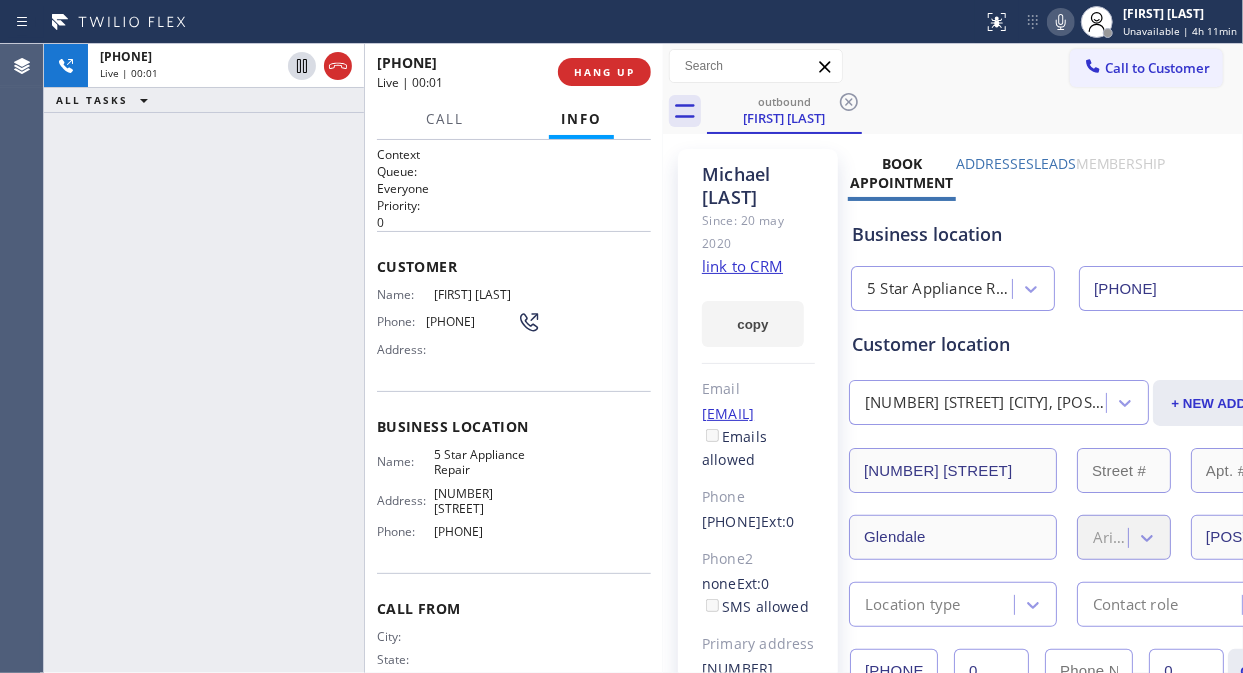 click 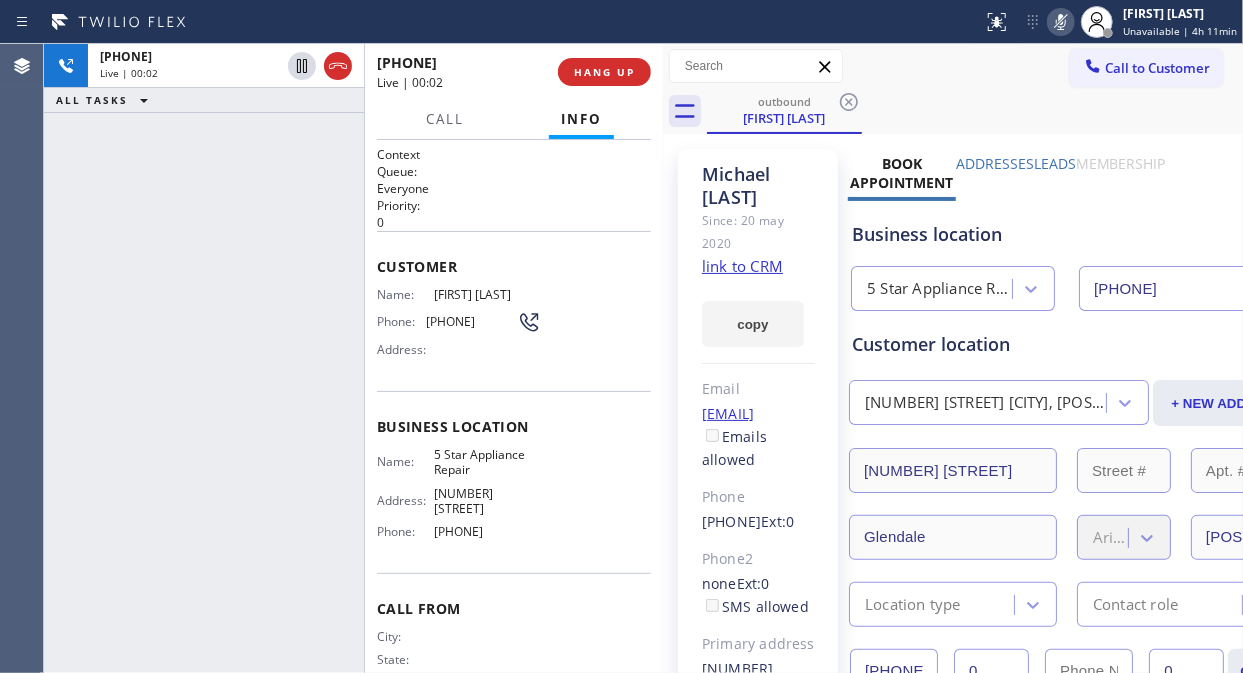 click 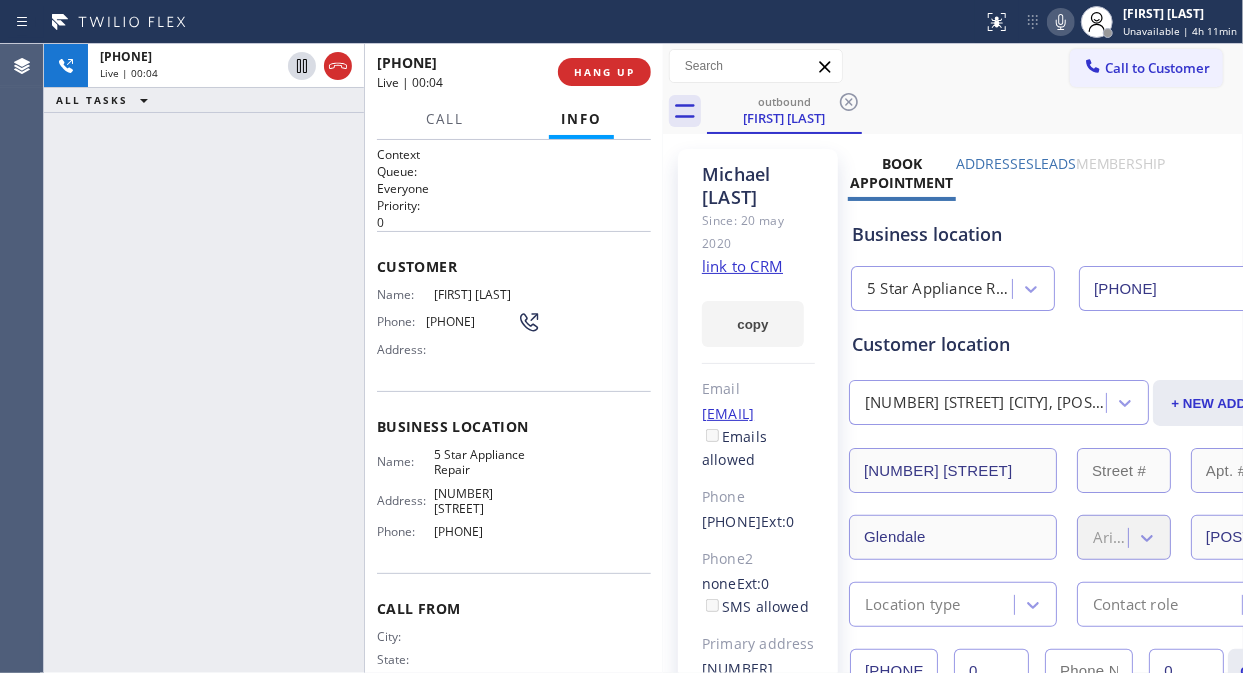 click on "link to CRM" 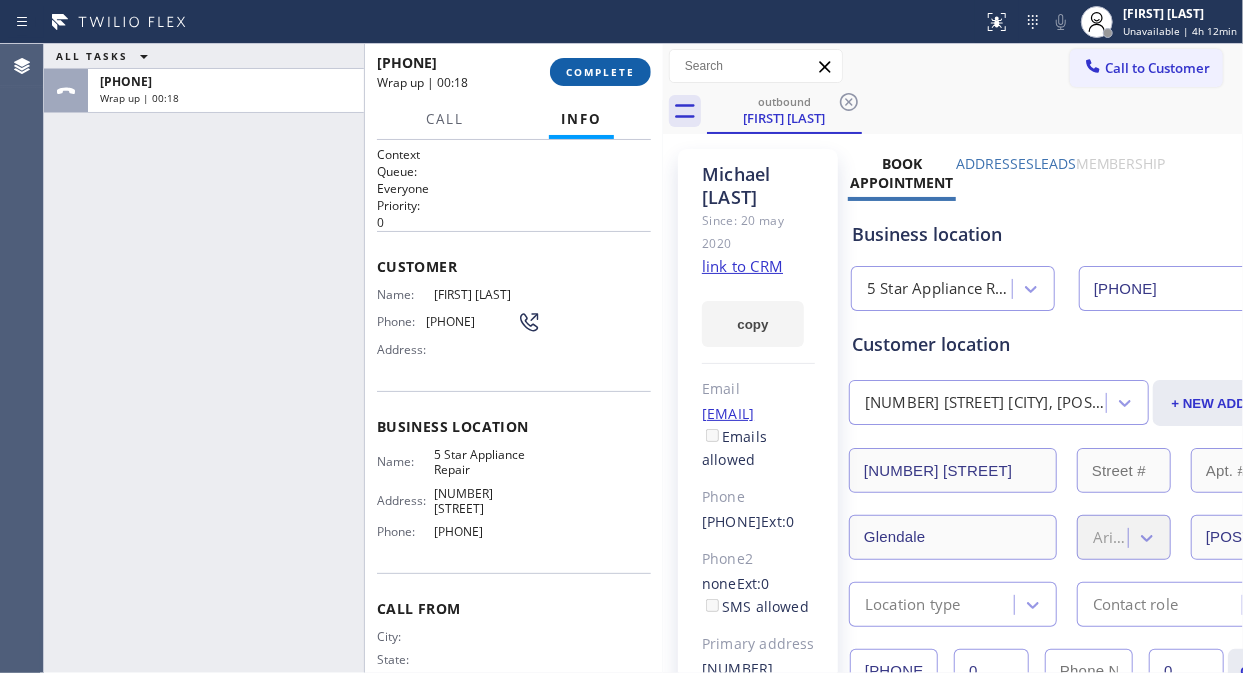 click on "COMPLETE" at bounding box center [600, 72] 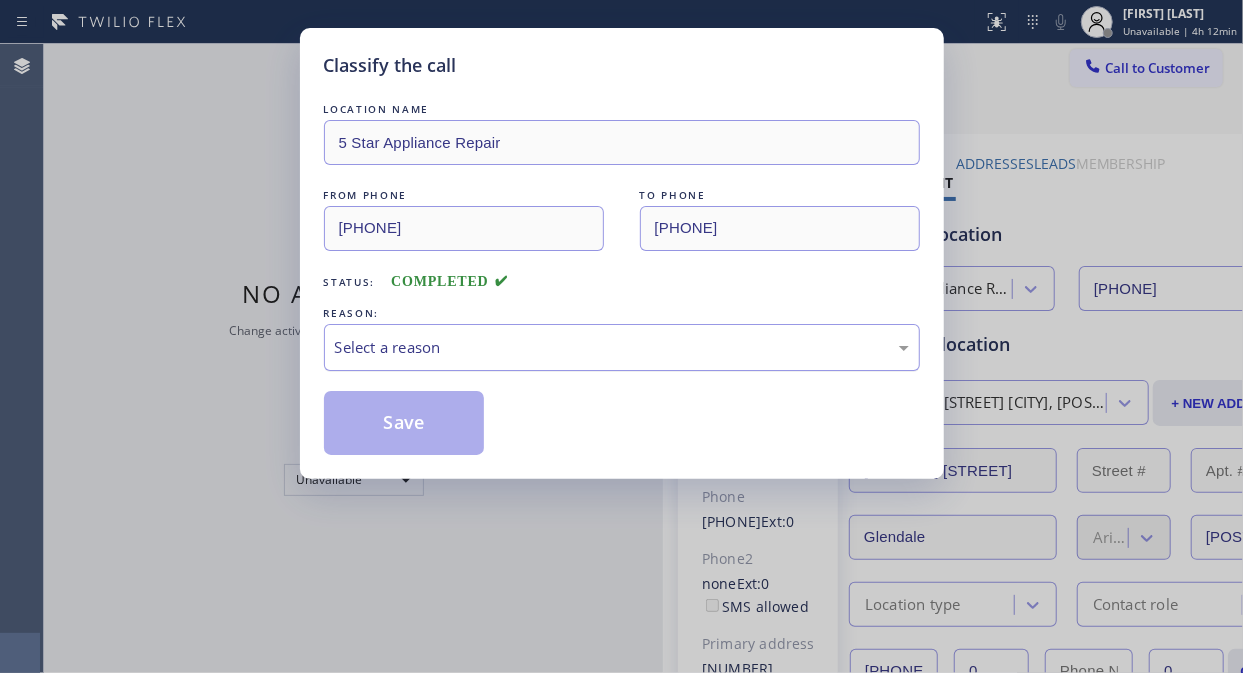 click on "Select a reason" at bounding box center (622, 347) 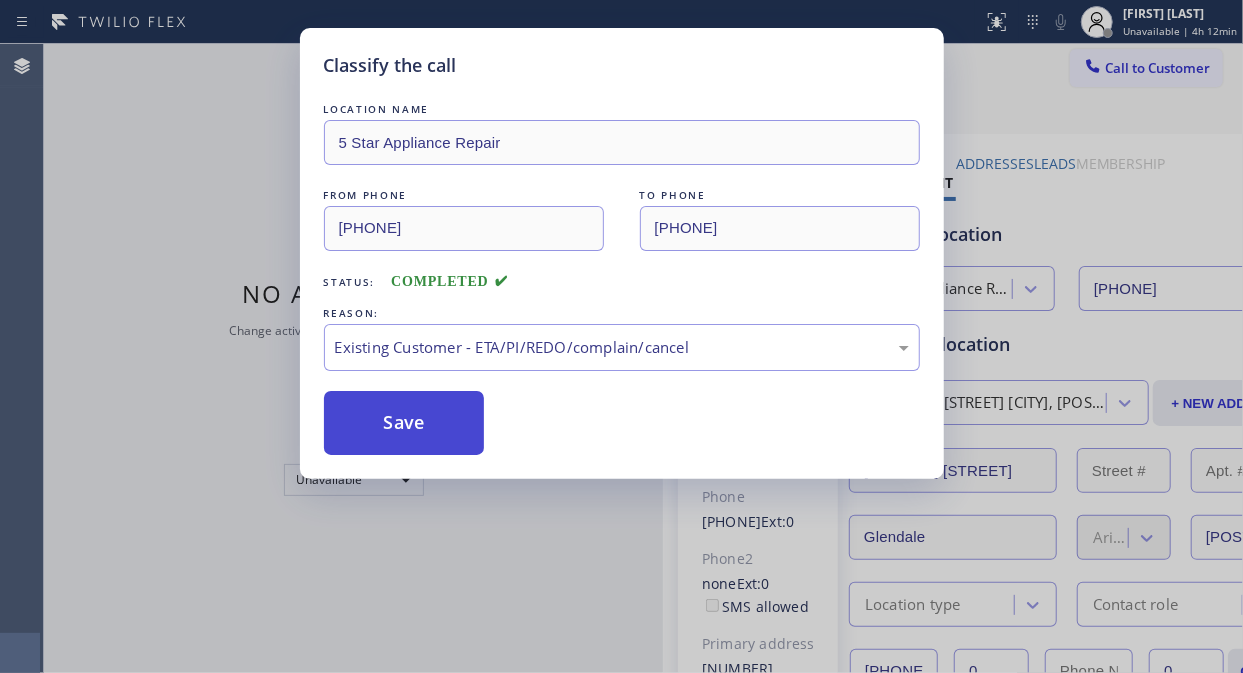 click on "Save" at bounding box center [404, 423] 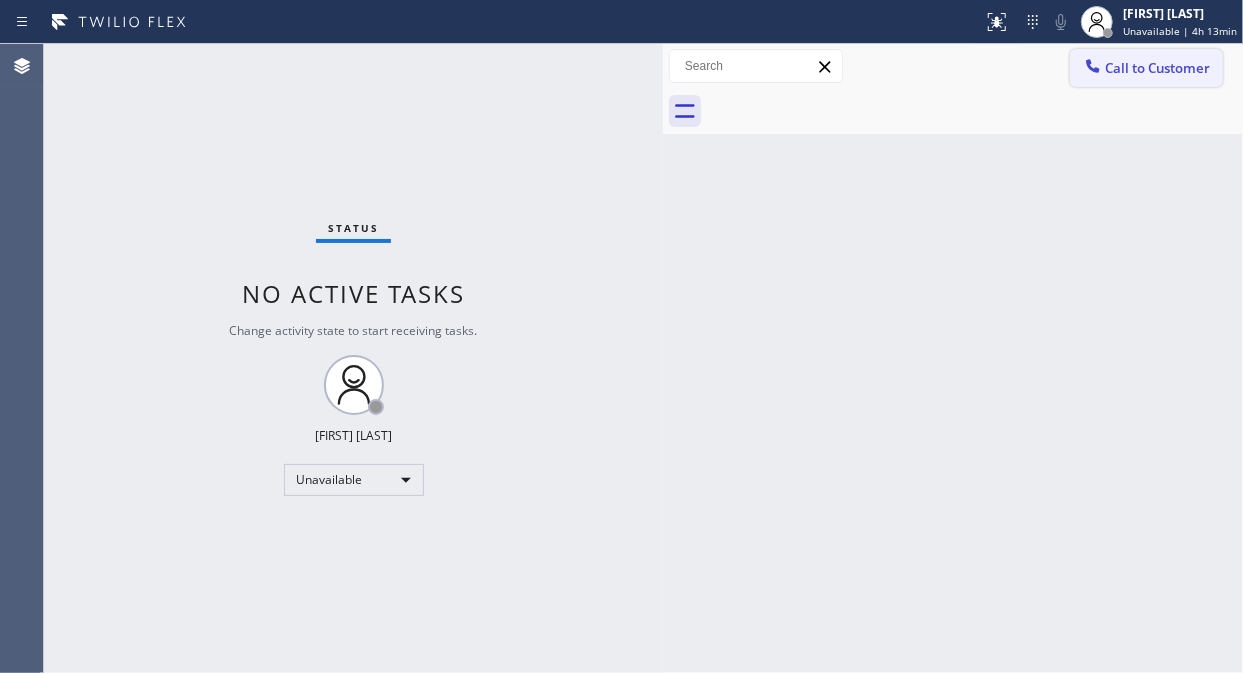 click on "Call to Customer" at bounding box center (1157, 68) 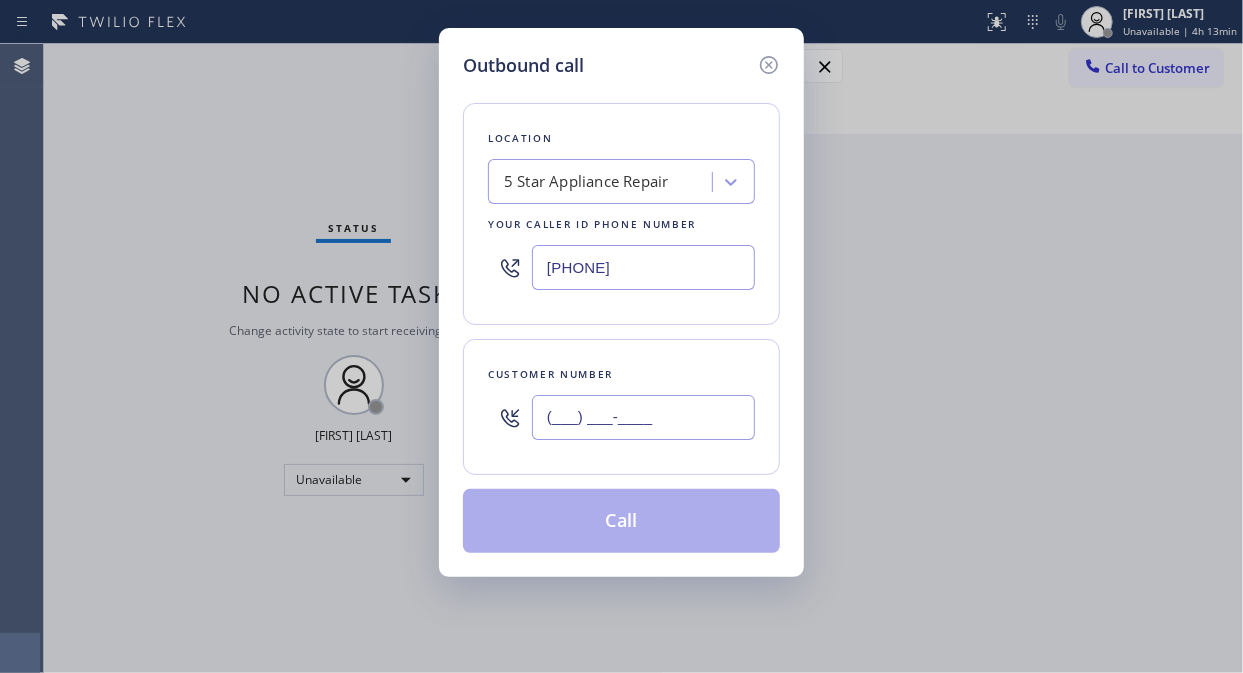 click on "(___) ___-____" at bounding box center [643, 417] 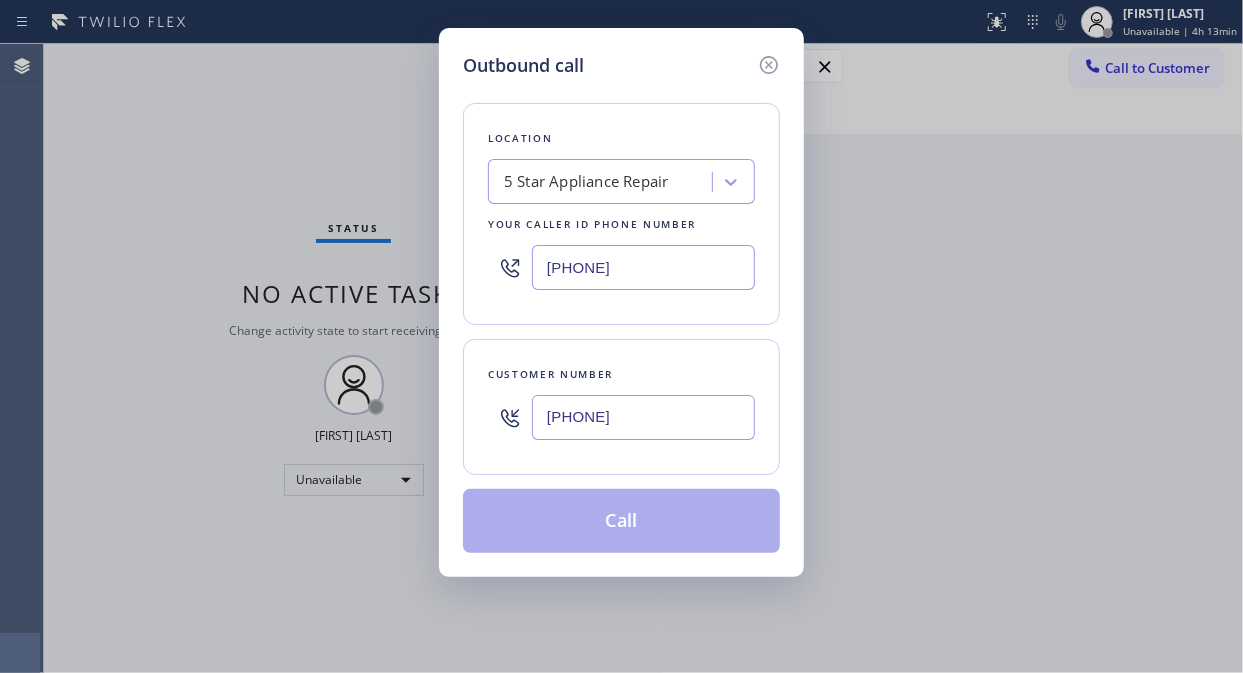 type on "[PHONE]" 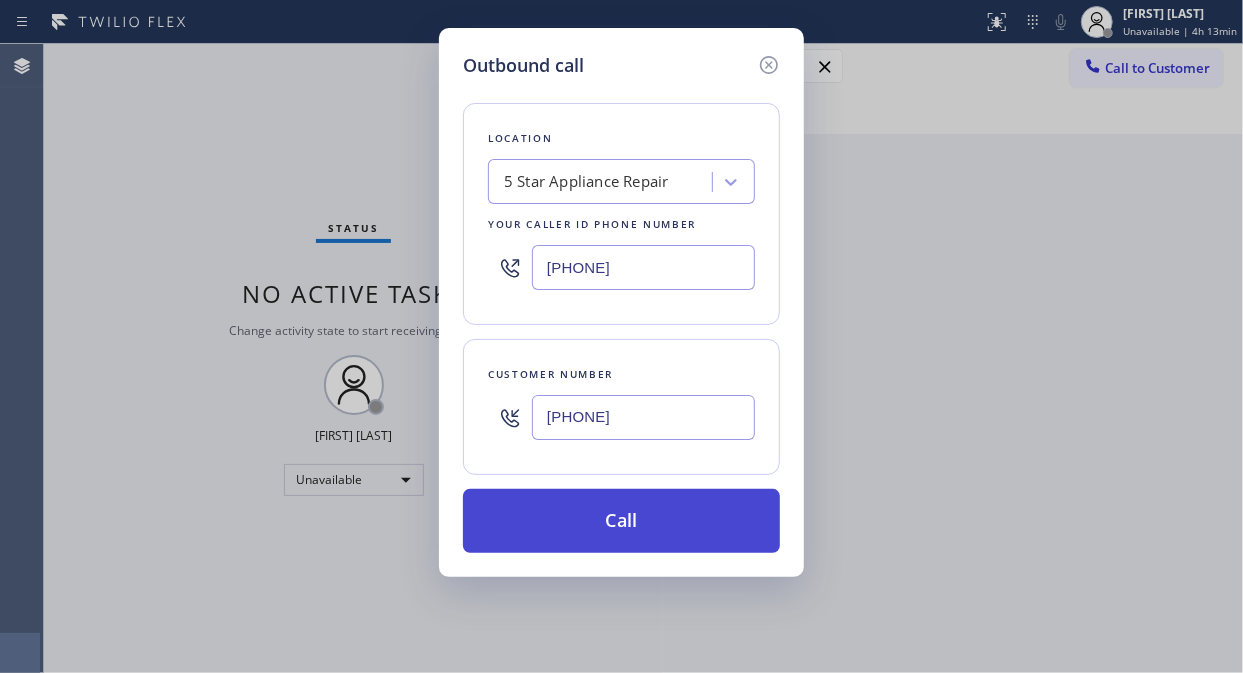 click on "Call" at bounding box center [621, 521] 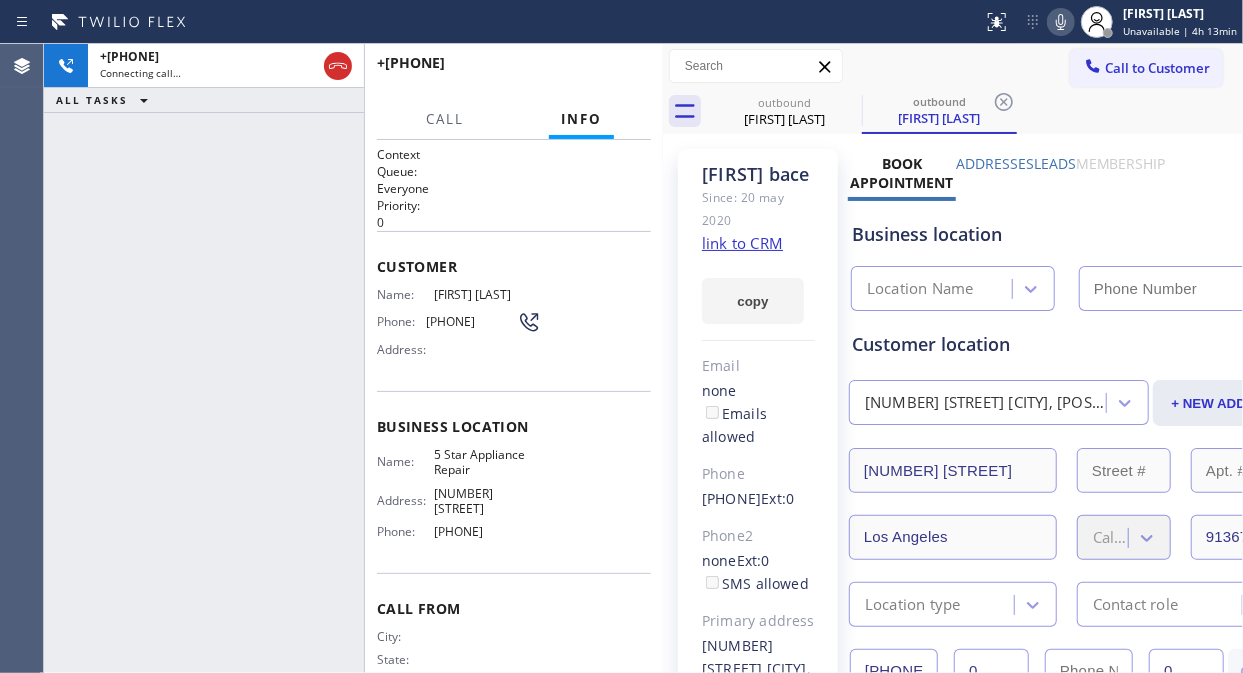 type on "[PHONE]" 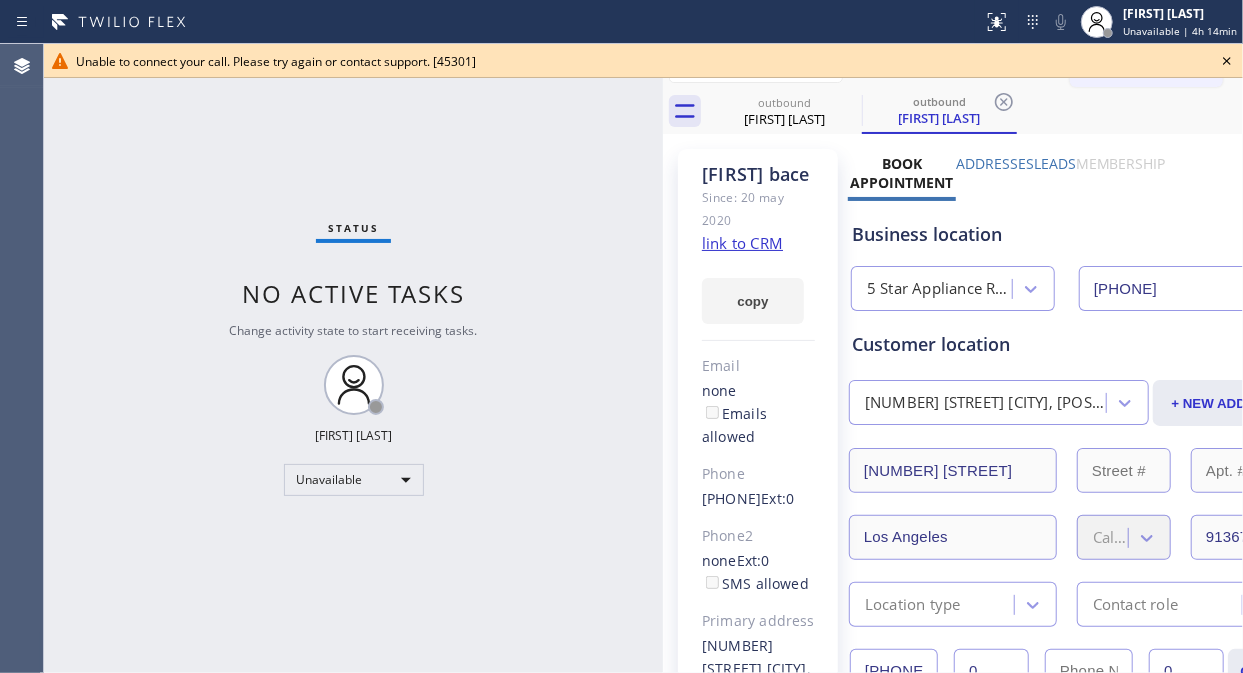click 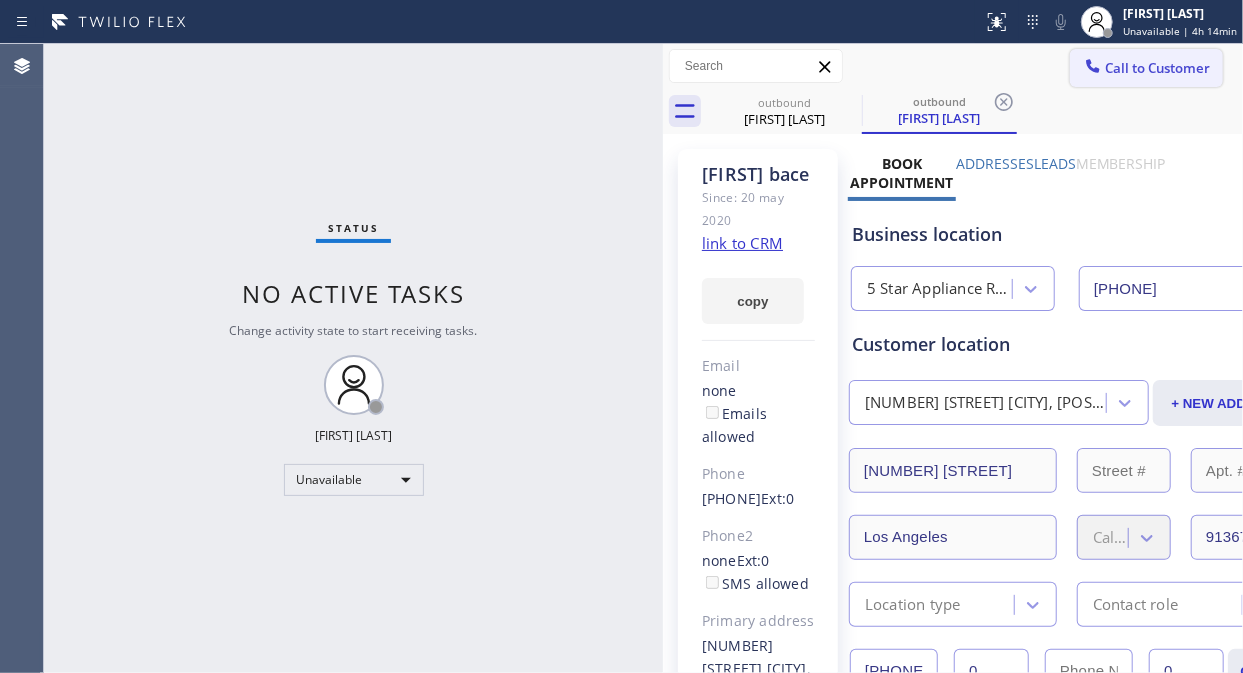 click on "Call to Customer" at bounding box center (1157, 68) 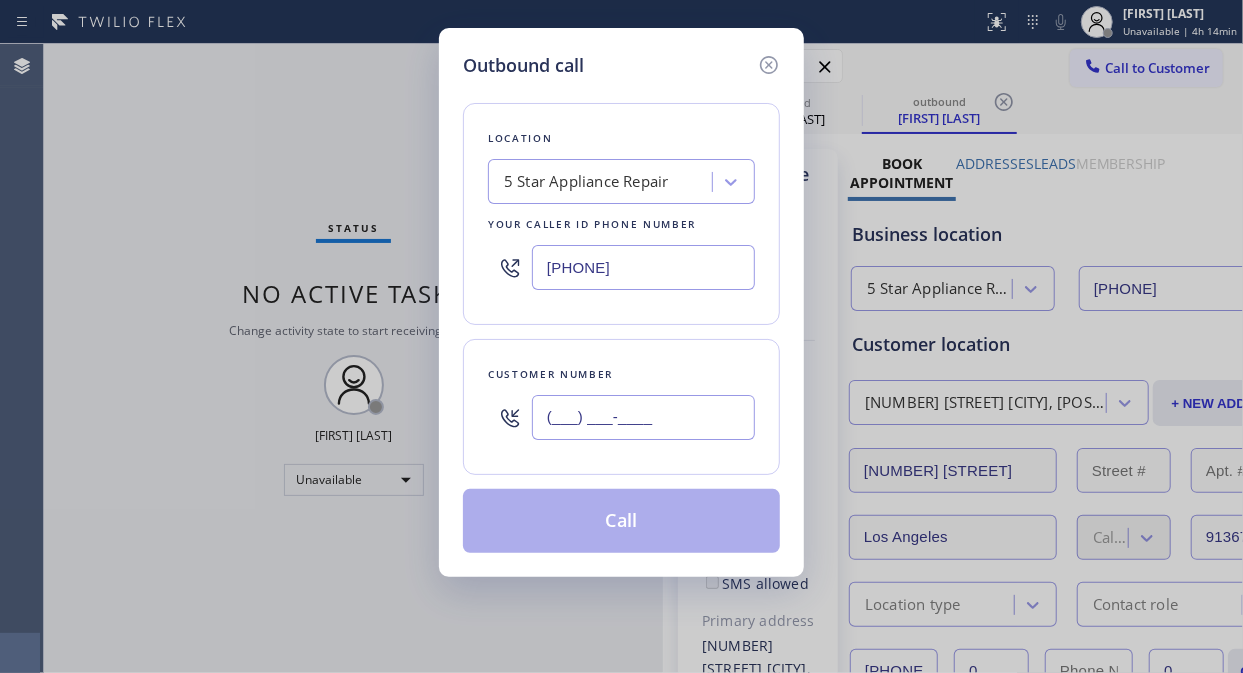 click on "(___) ___-____" at bounding box center (643, 417) 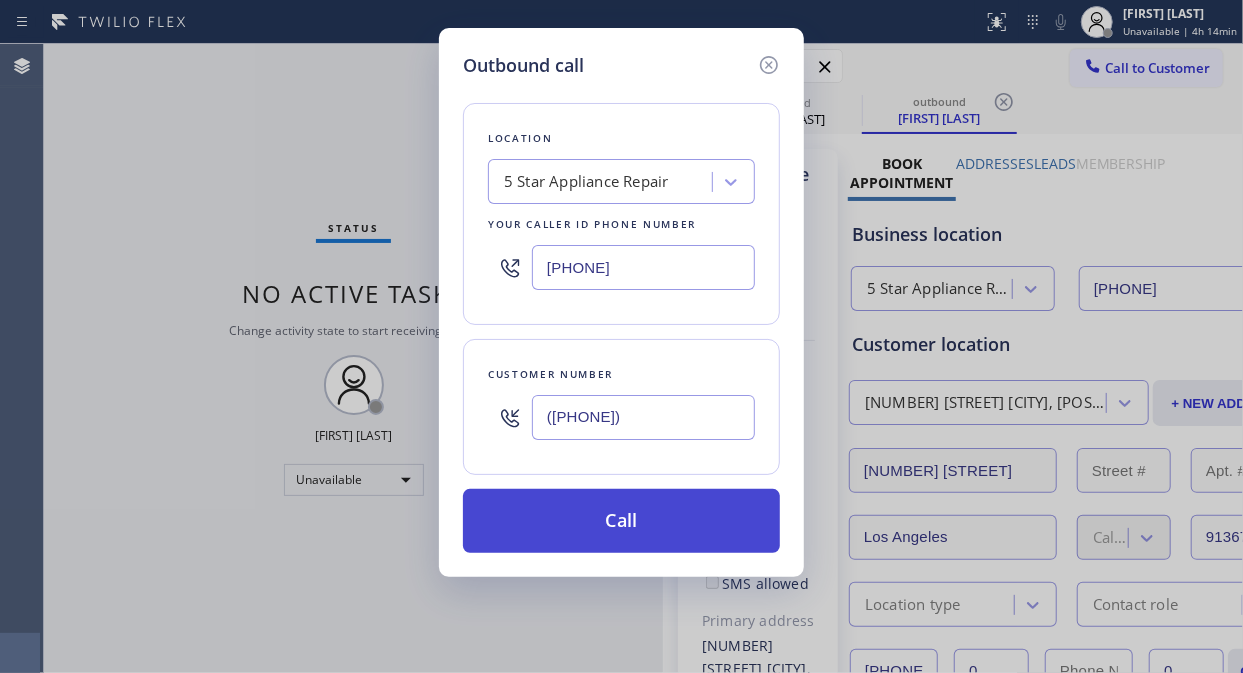type on "([PHONE])" 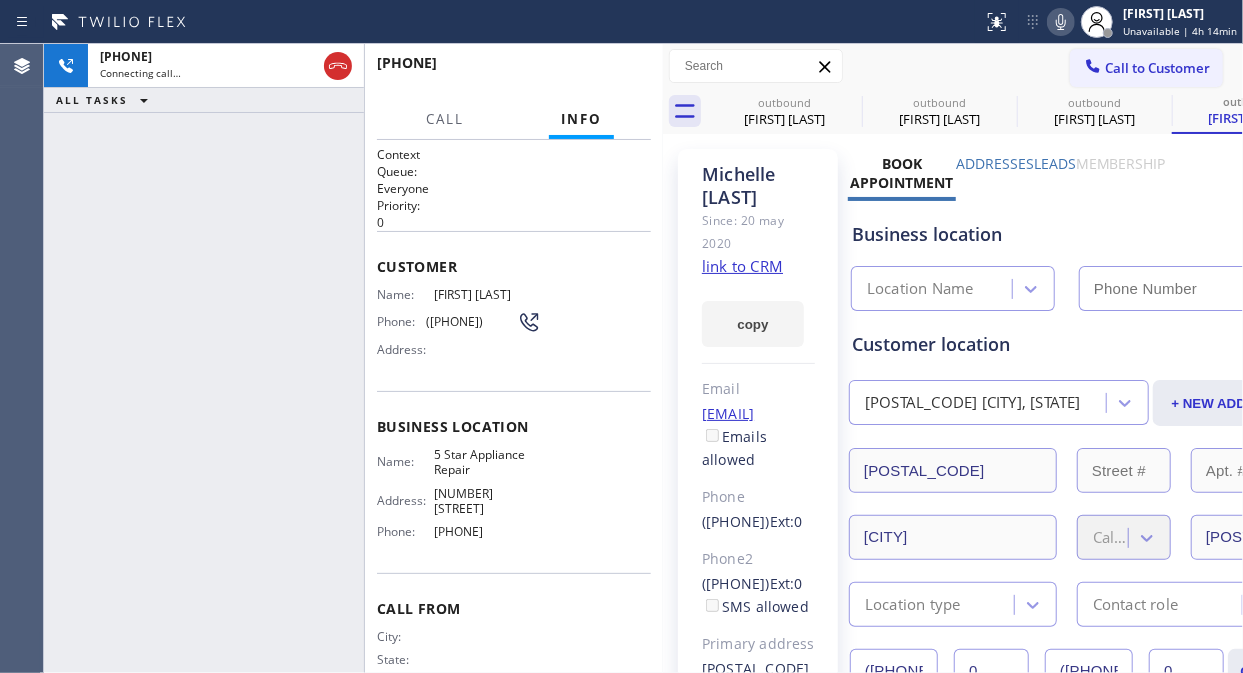 type on "[PHONE]" 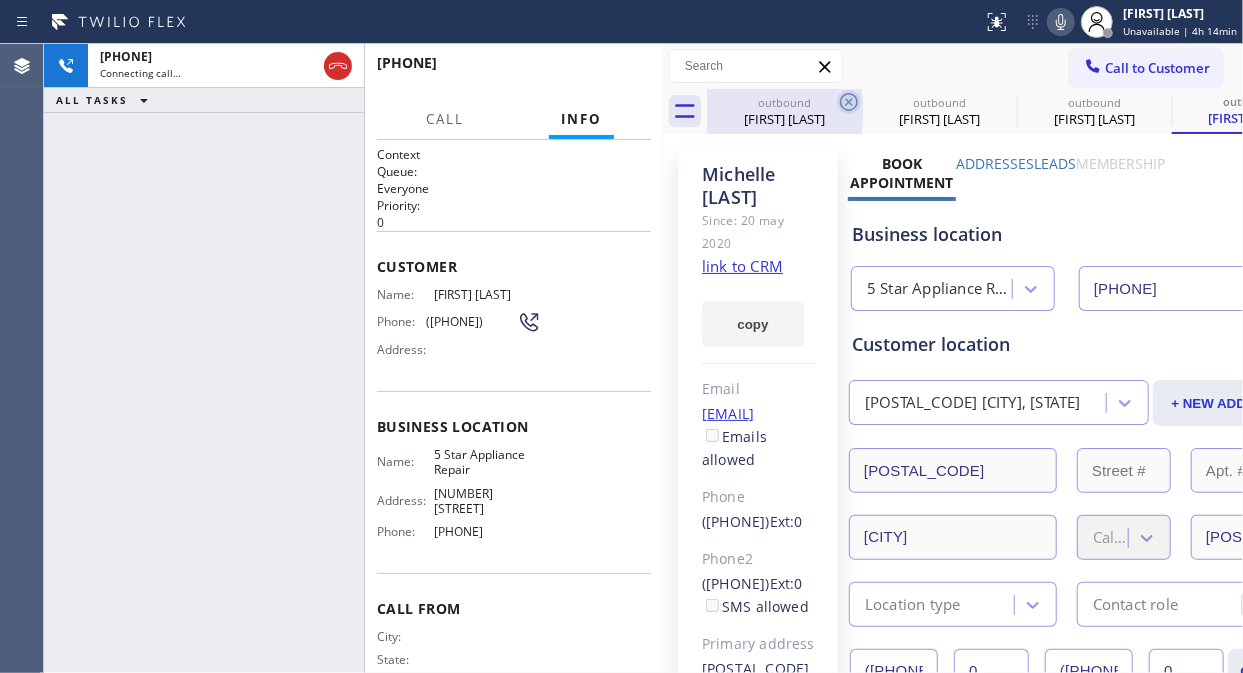 click 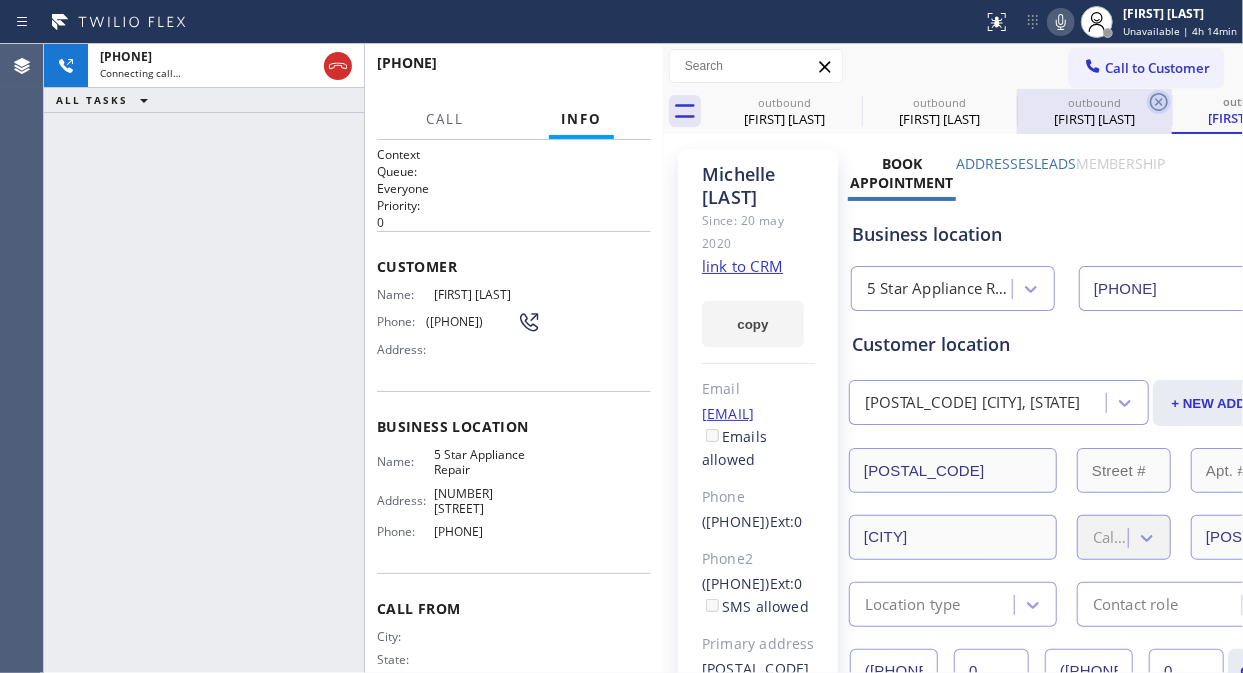 click 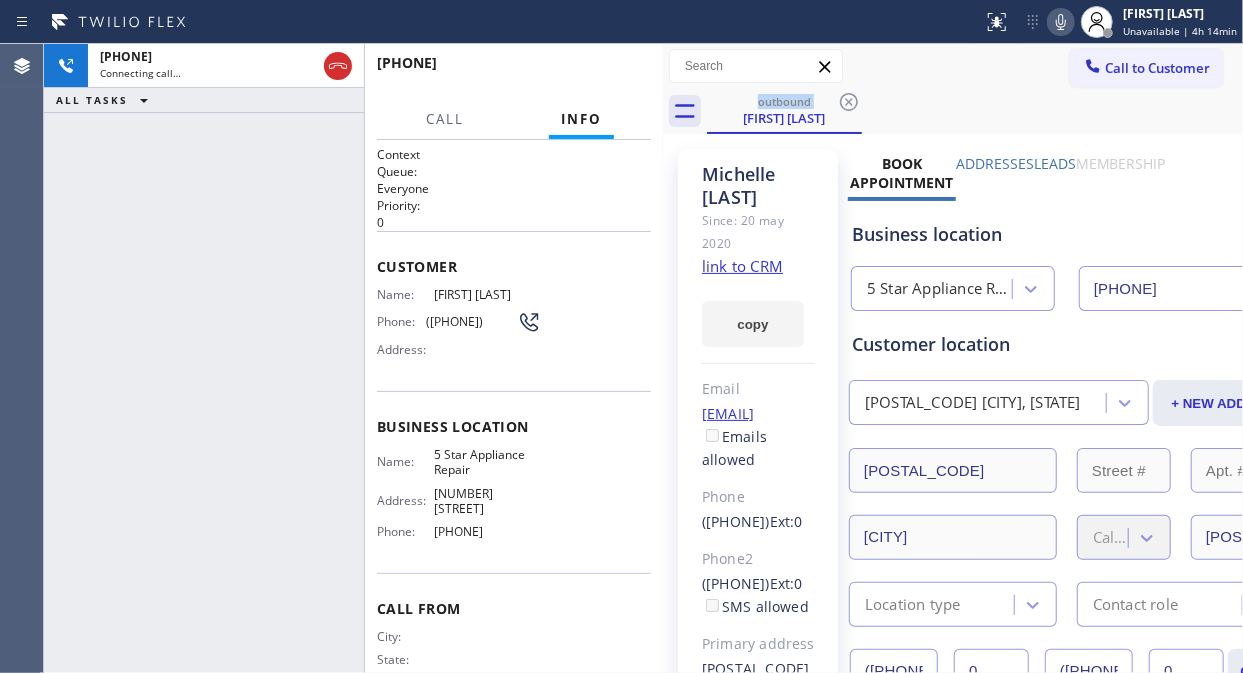 drag, startPoint x: 226, startPoint y: 275, endPoint x: 303, endPoint y: 243, distance: 83.38465 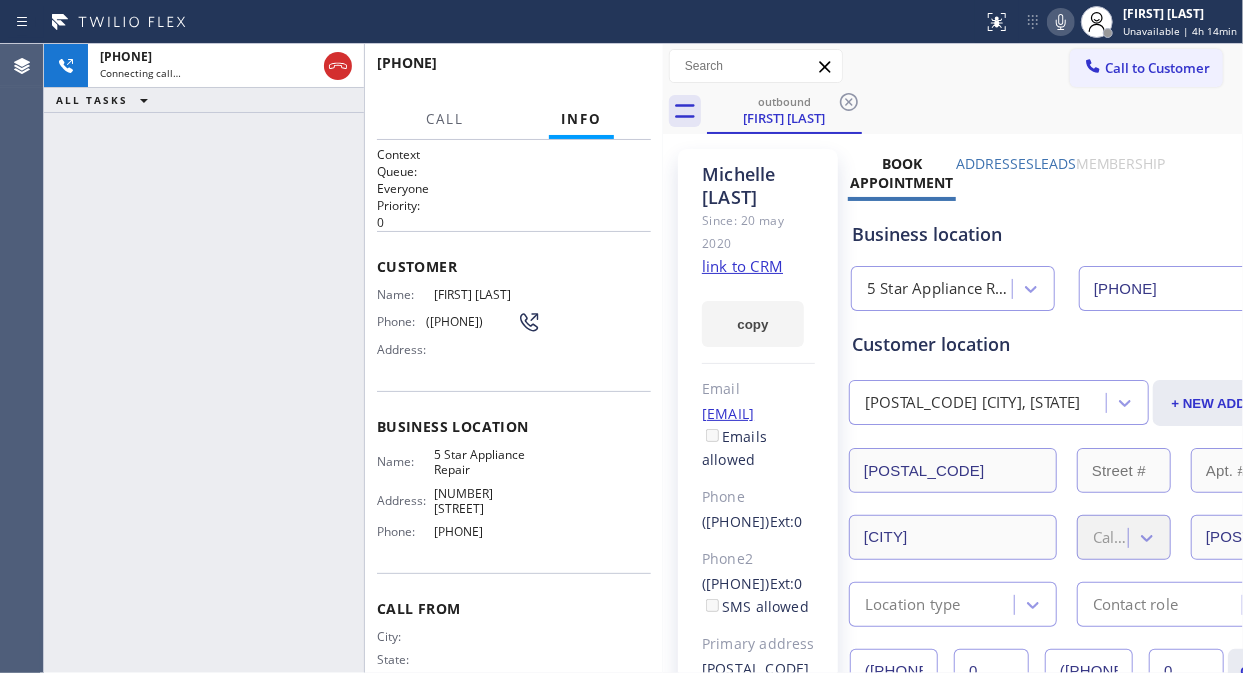 click 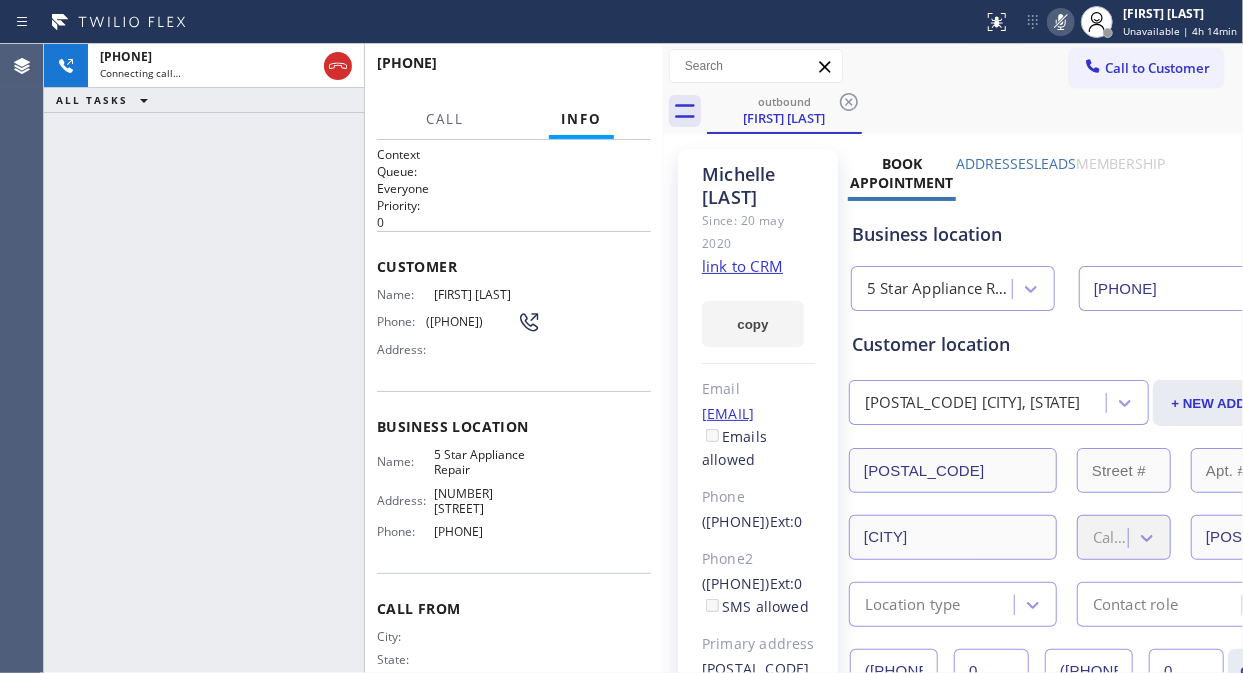 click 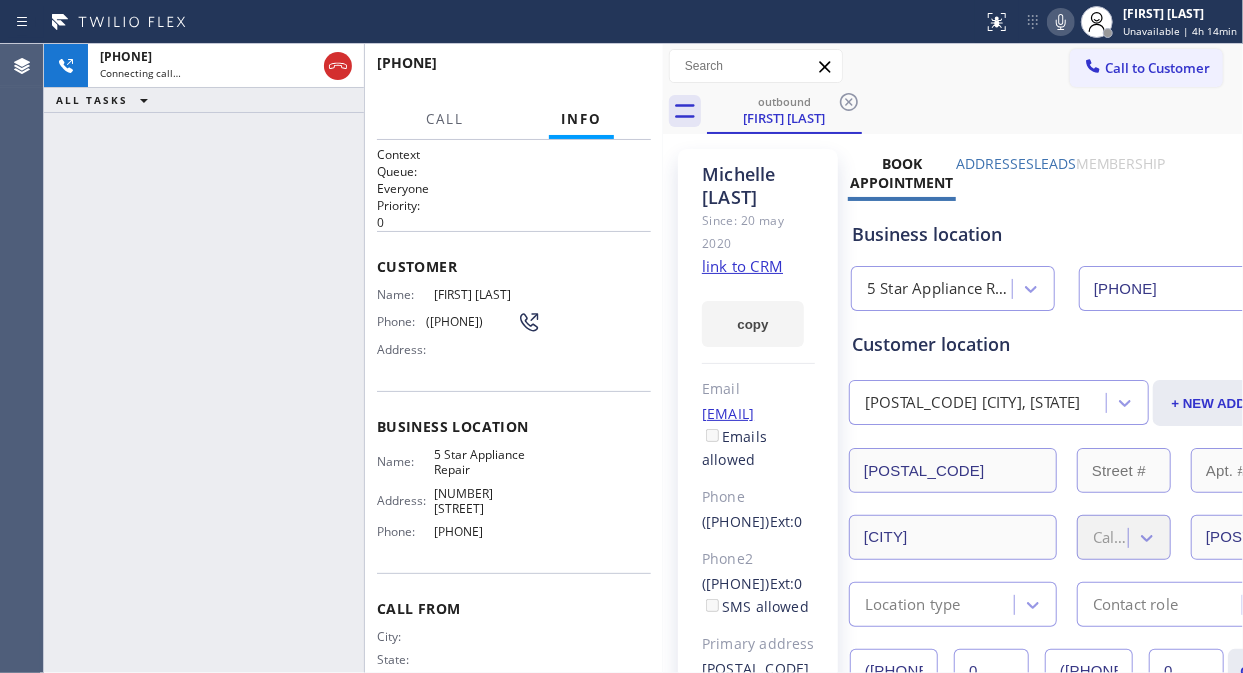 drag, startPoint x: 336, startPoint y: 66, endPoint x: 466, endPoint y: 87, distance: 131.68523 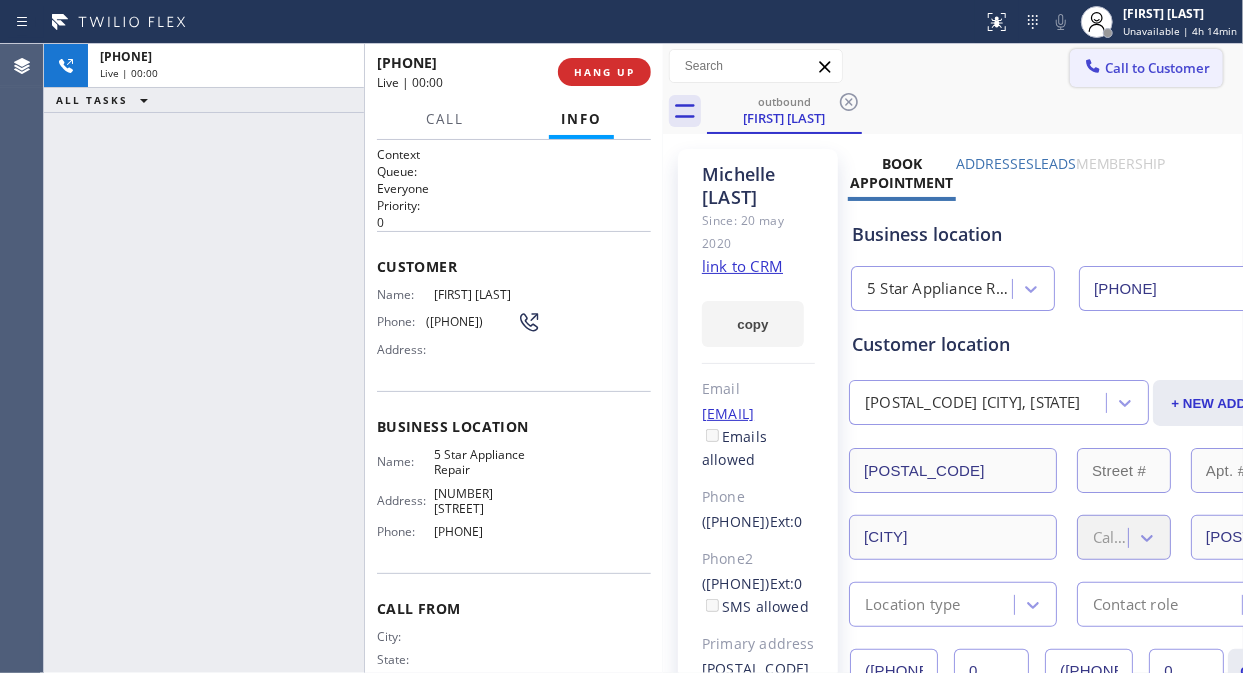 click on "Call to Customer" at bounding box center (1157, 68) 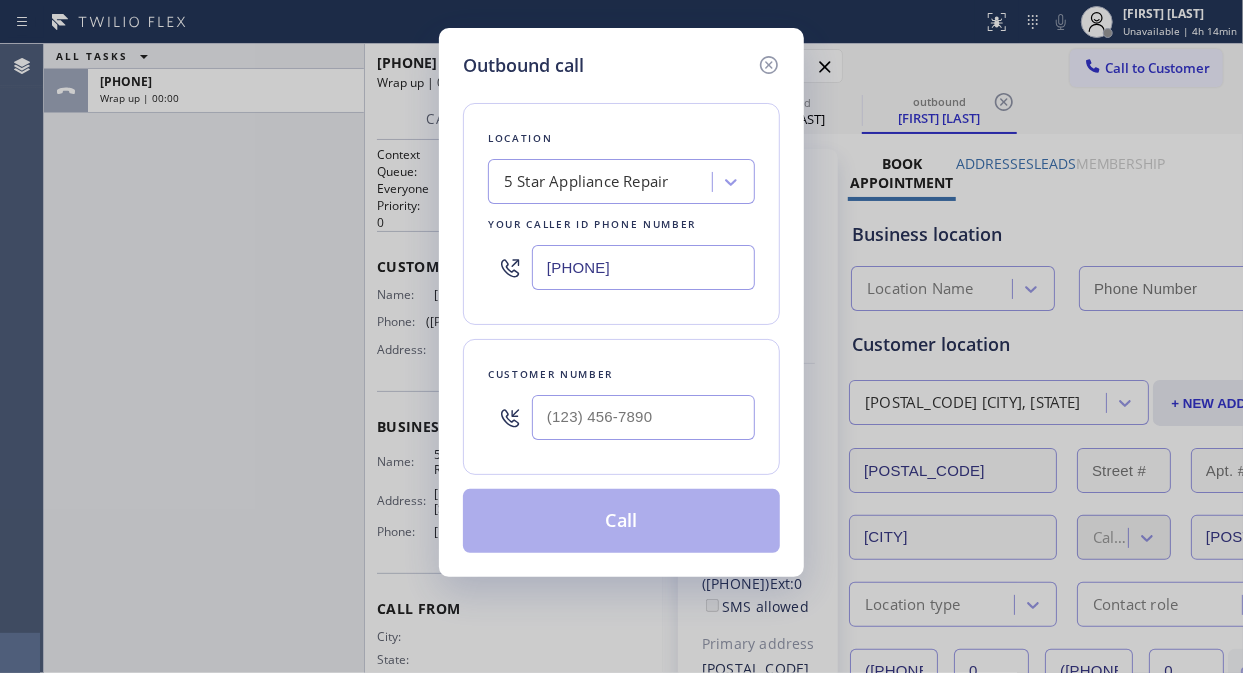 type on "[PHONE]" 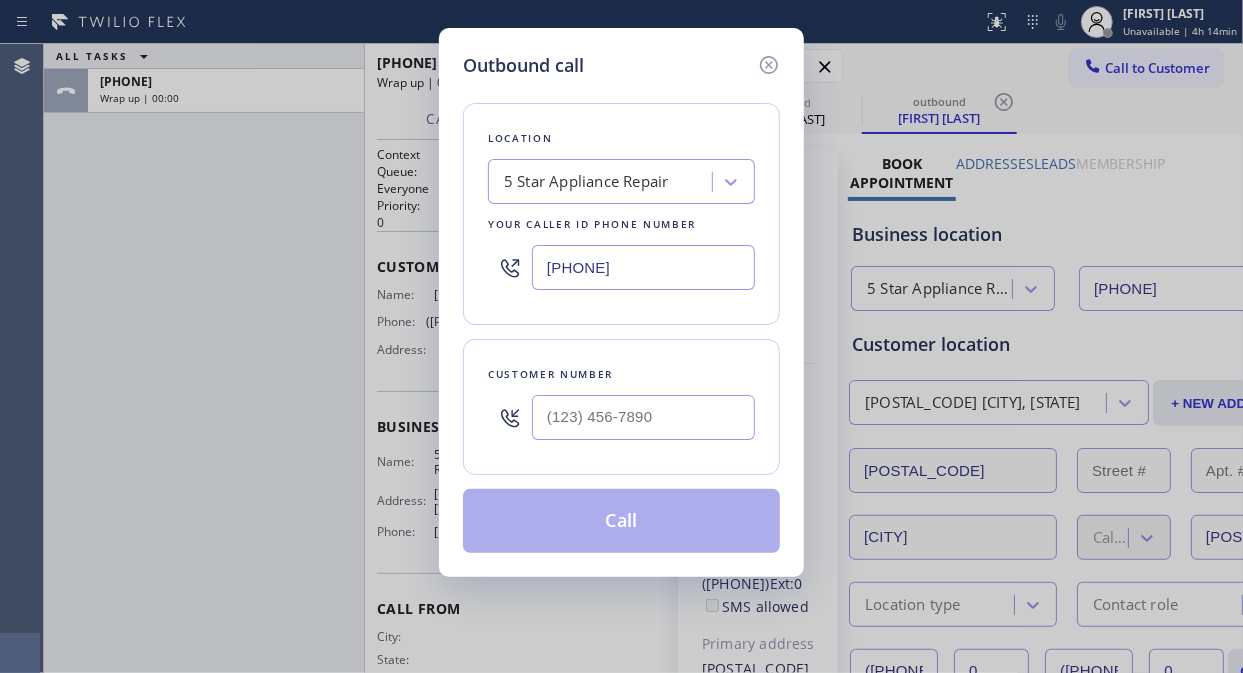 click on "Outbound call Location 5 Star Appliance Repair Your caller id phone number [PHONE] Customer number Call" at bounding box center [621, 336] 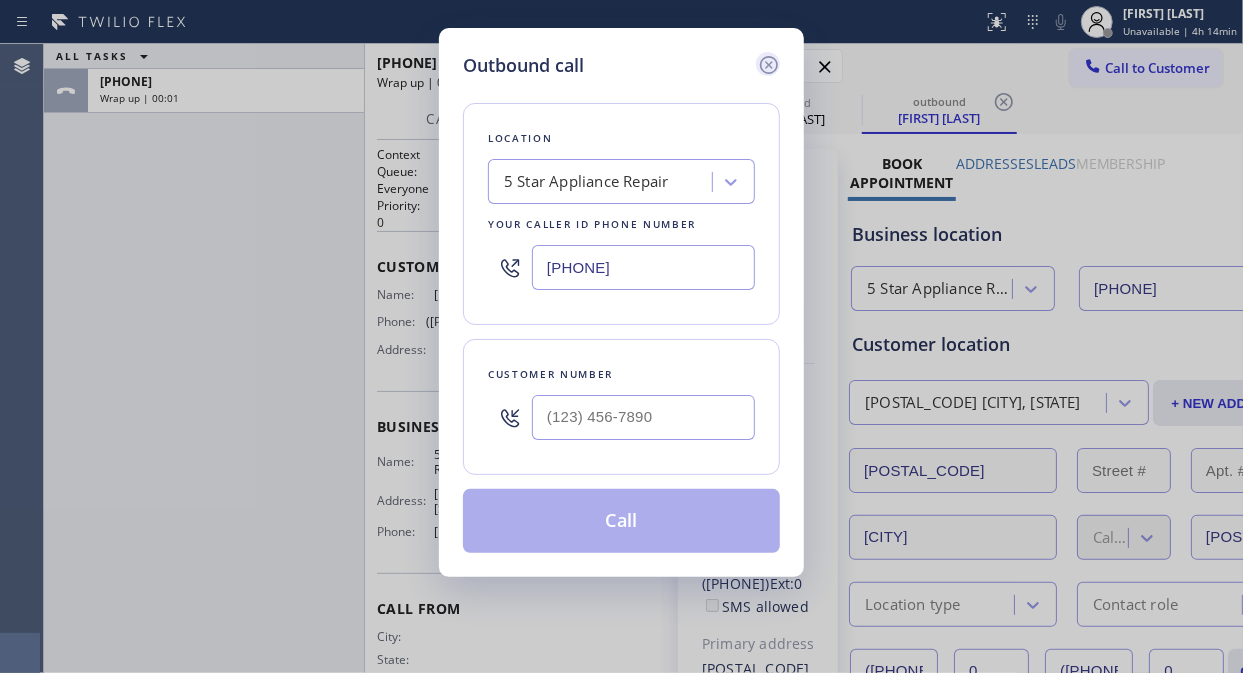 click 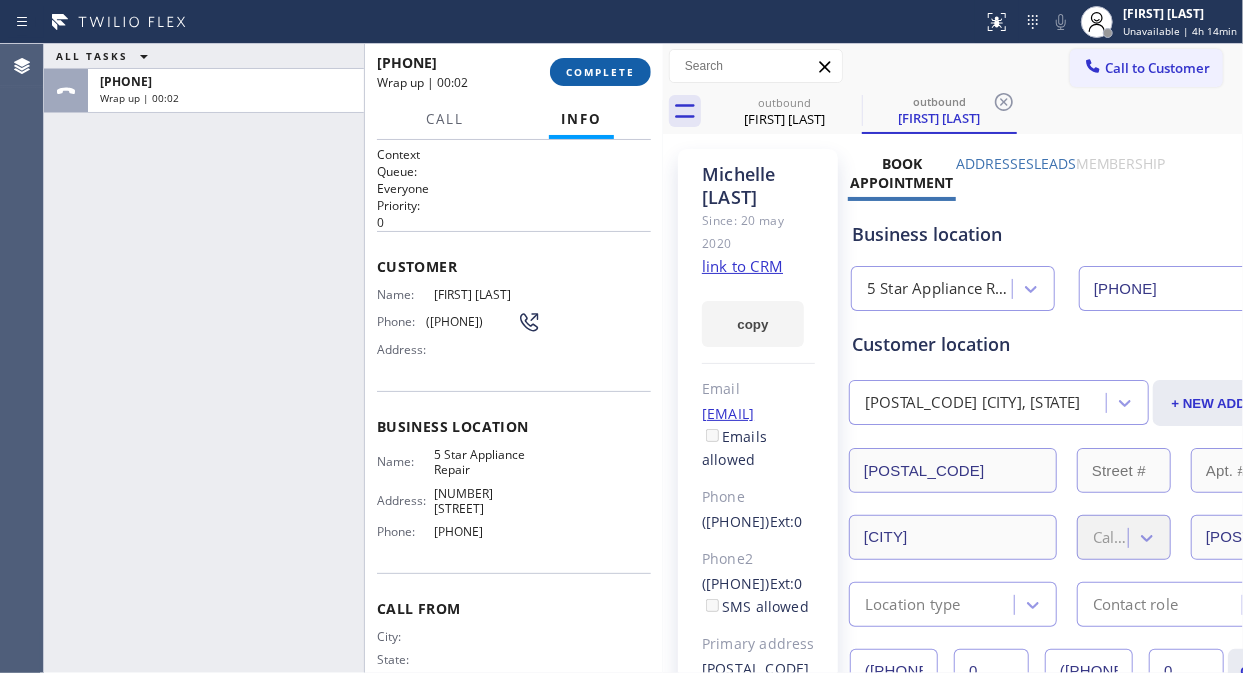 drag, startPoint x: 584, startPoint y: 71, endPoint x: 608, endPoint y: 82, distance: 26.400757 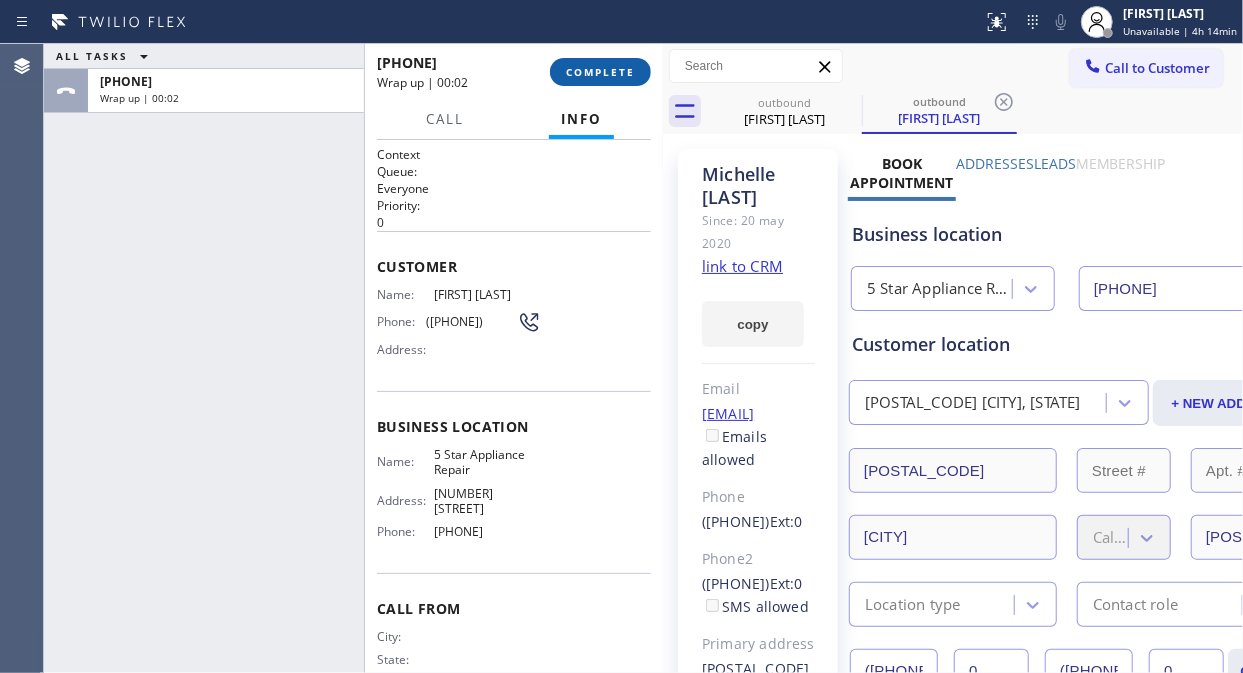 click on "COMPLETE" at bounding box center (600, 72) 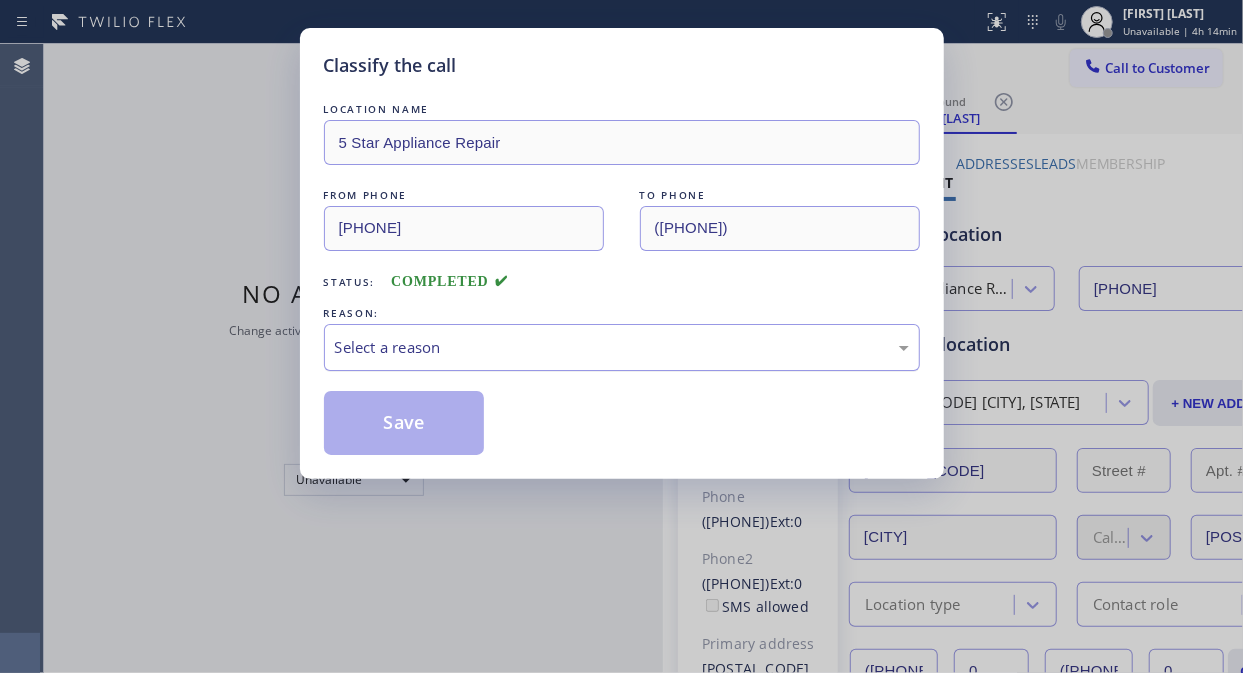 click on "Select a reason" at bounding box center (622, 347) 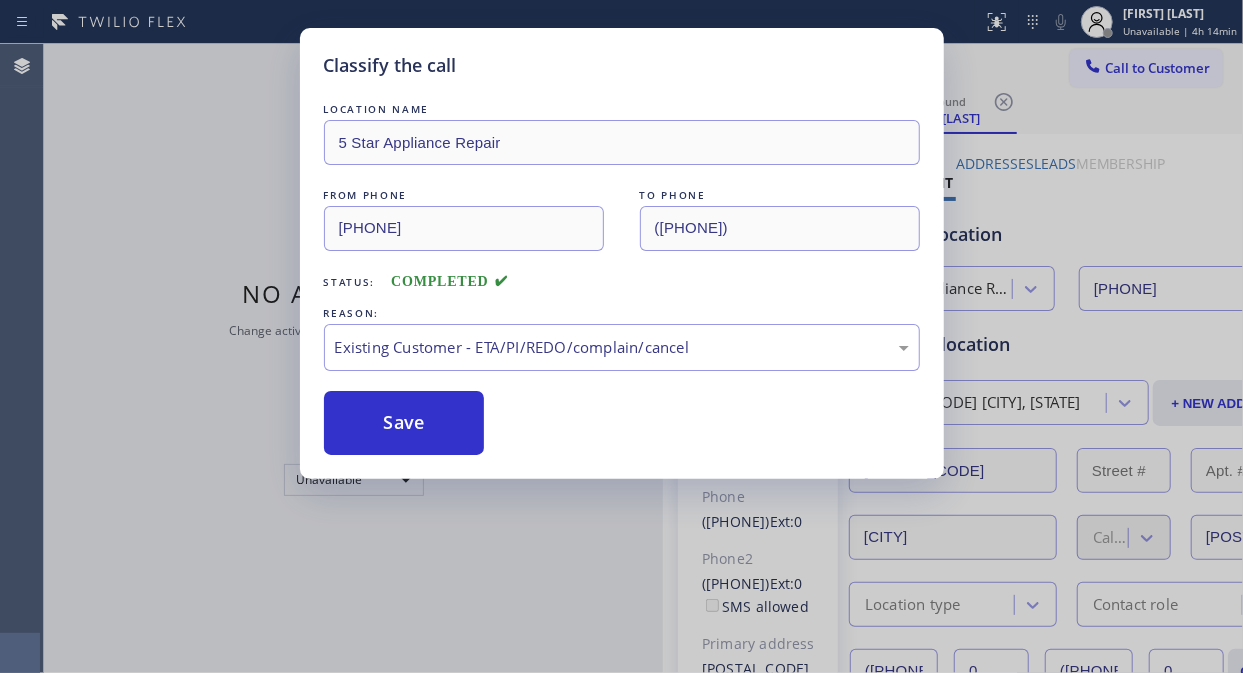 click on "Save" at bounding box center (404, 423) 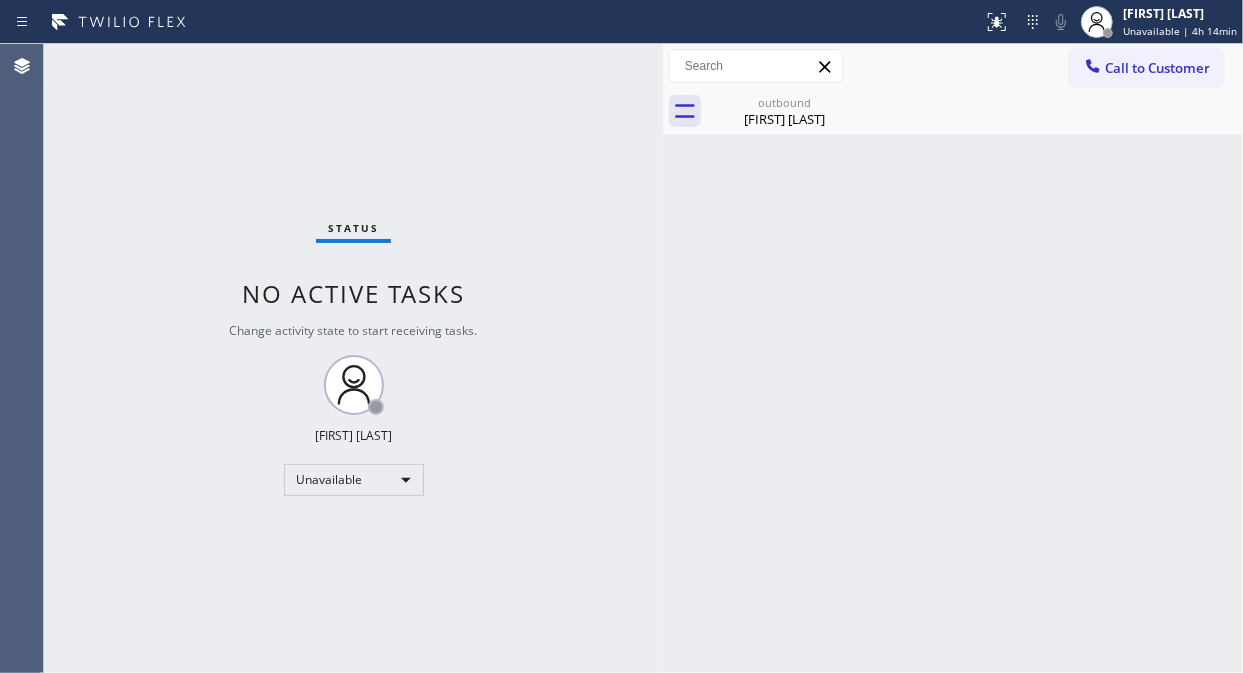 click on "Call to Customer" at bounding box center [1157, 68] 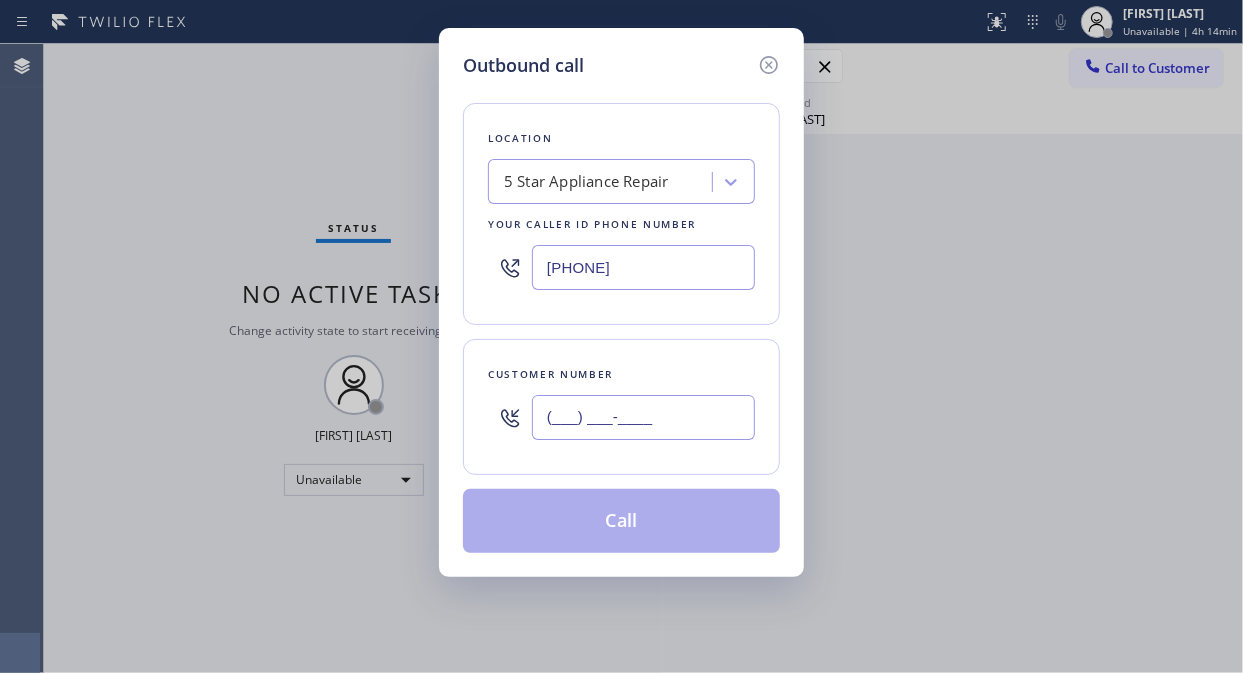 click on "(___) ___-____" at bounding box center (643, 417) 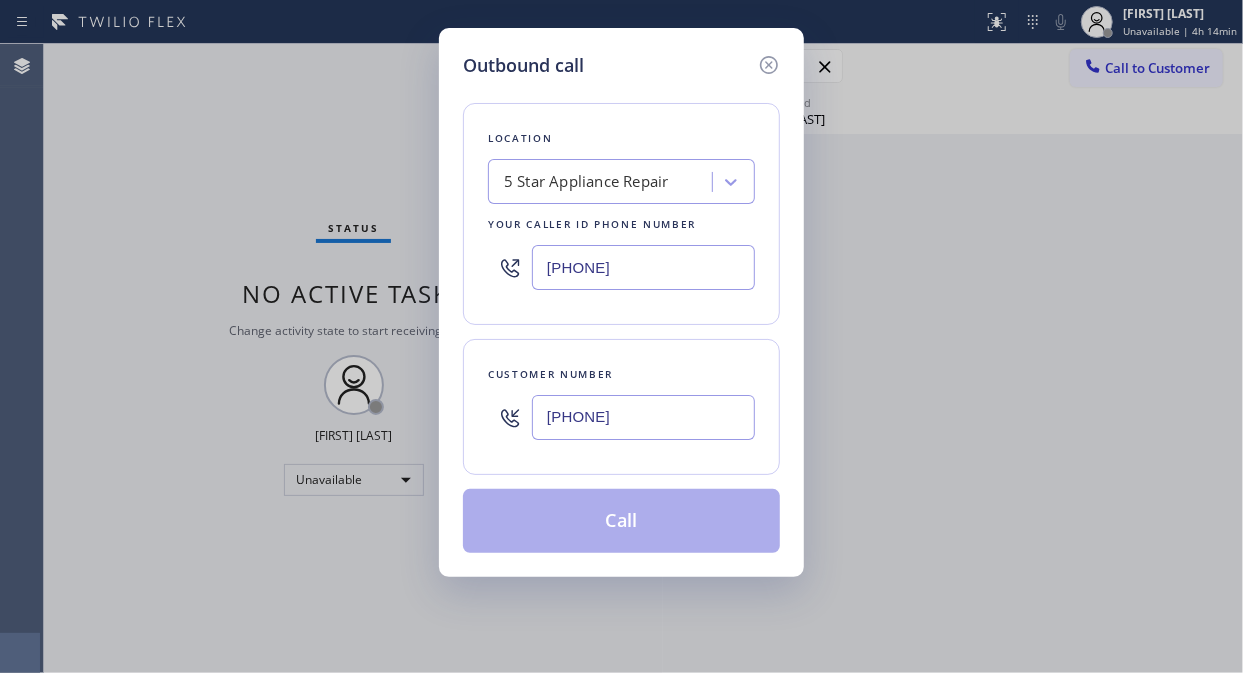type on "[PHONE]" 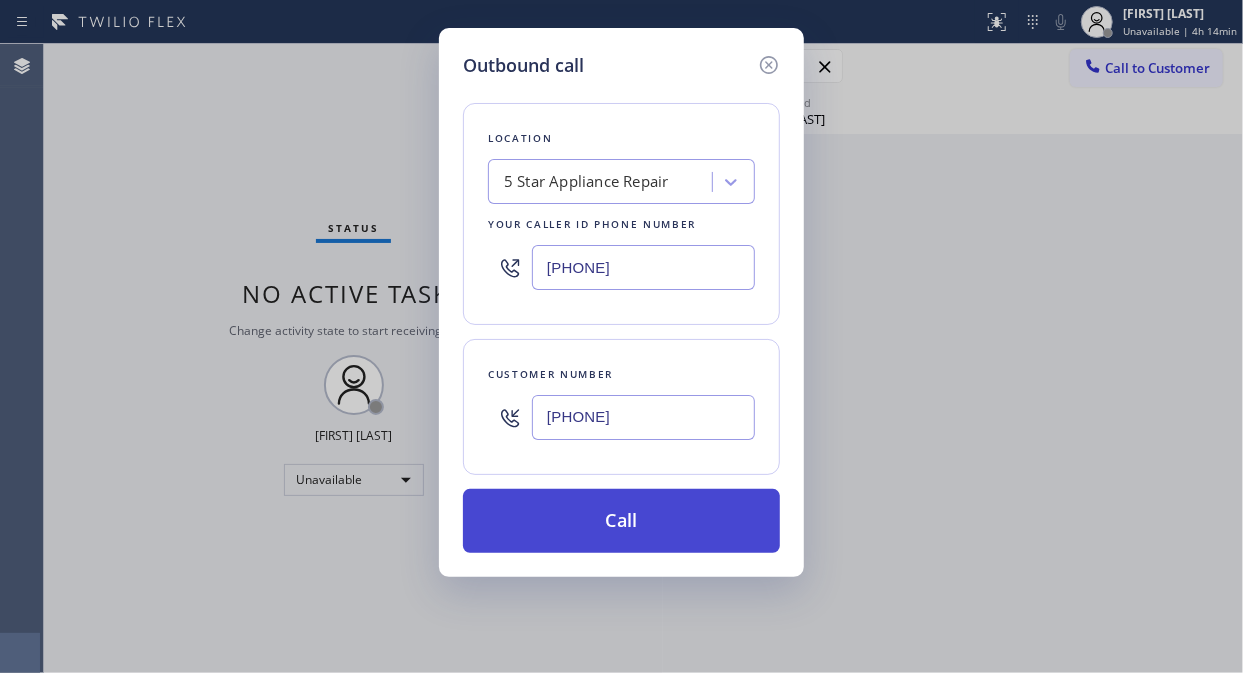 click on "Call" at bounding box center (621, 521) 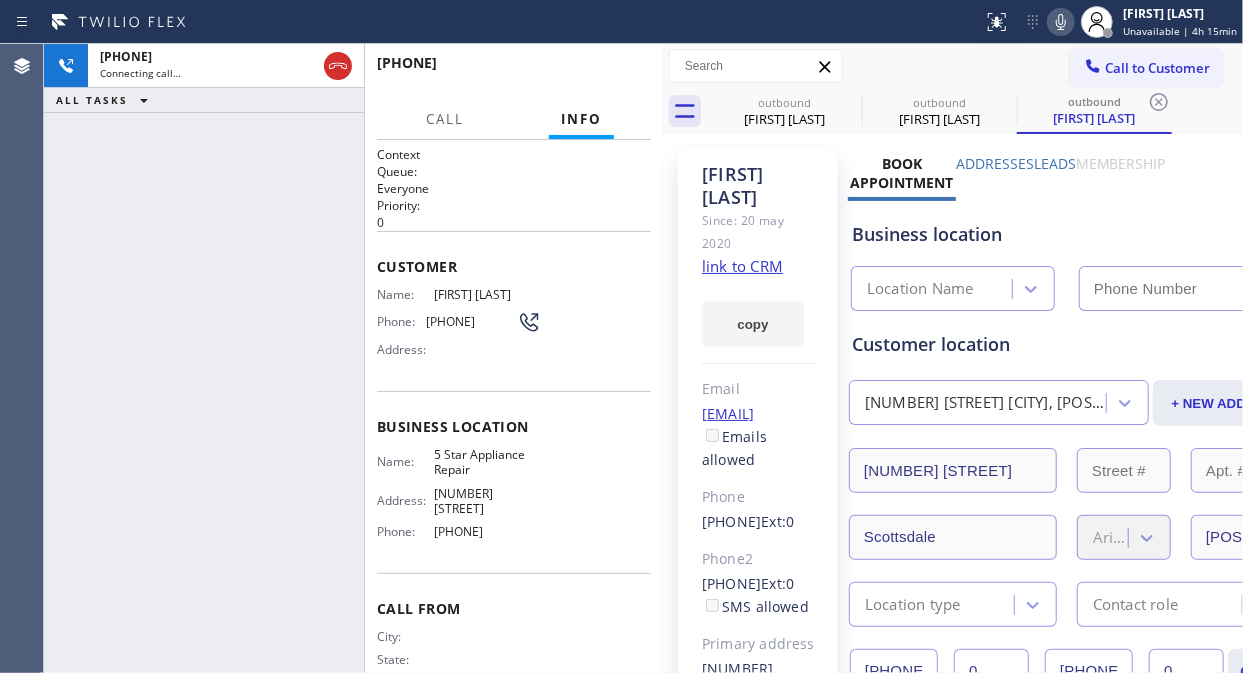 type on "[PHONE]" 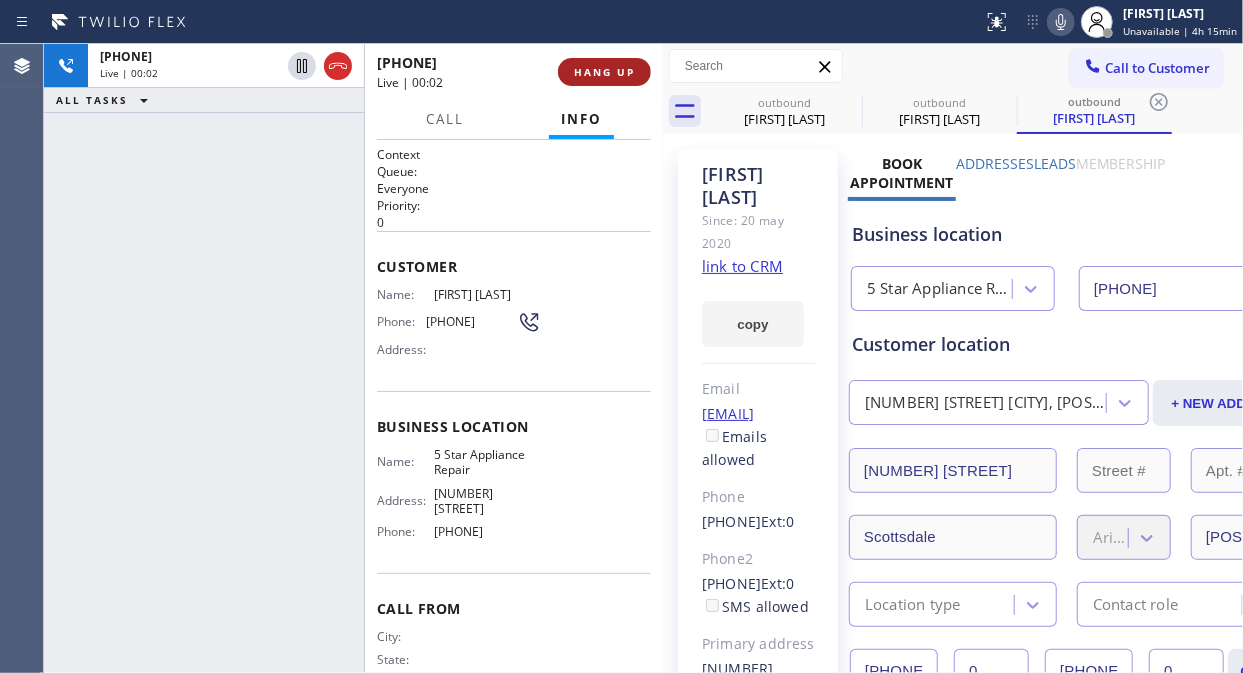 click on "HANG UP" at bounding box center [604, 72] 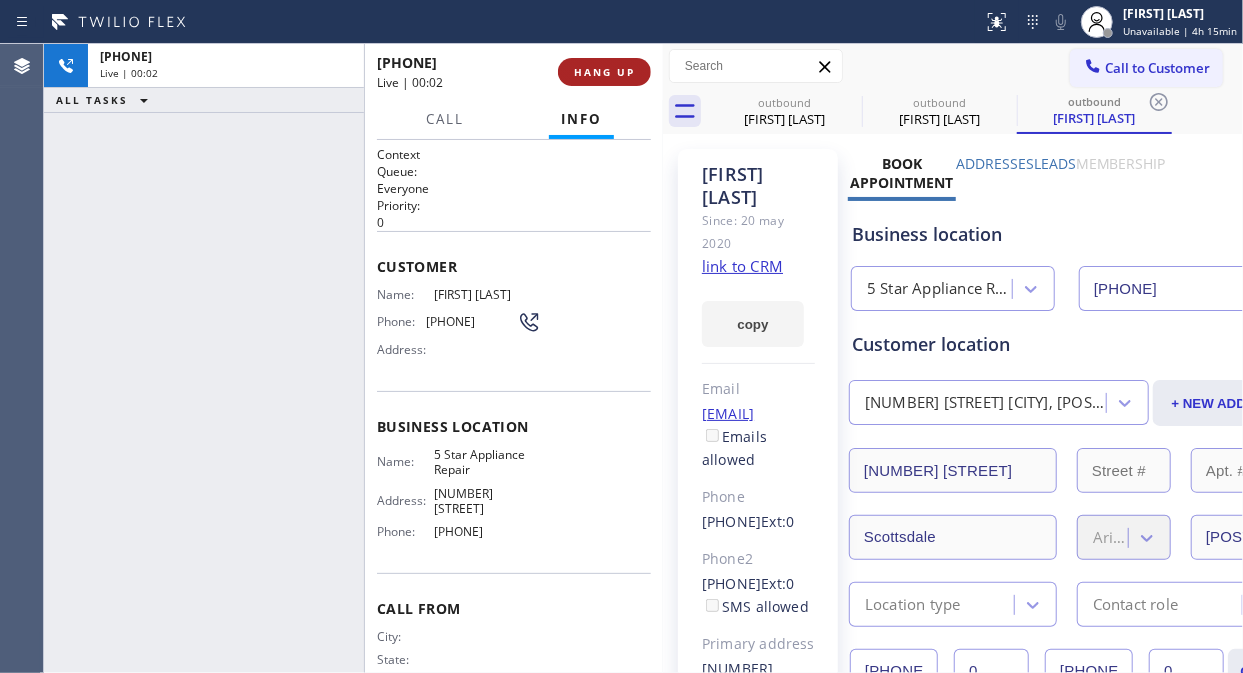 click on "HANG UP" at bounding box center (604, 72) 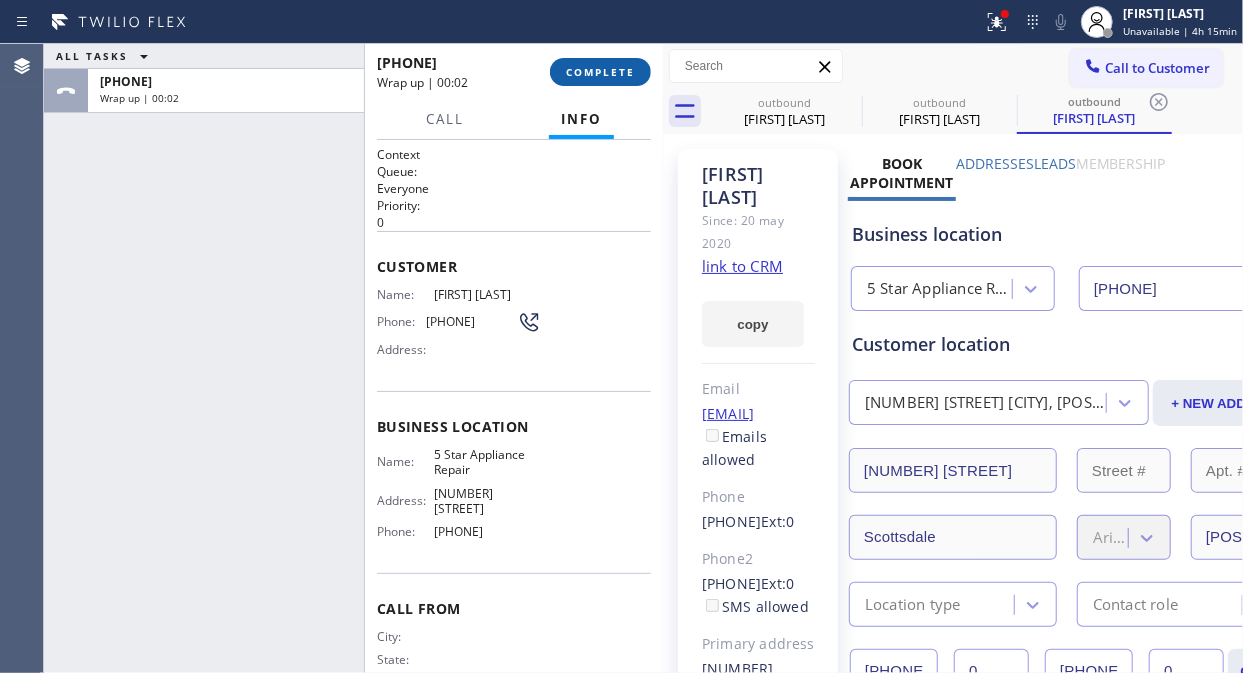 click on "COMPLETE" at bounding box center (600, 72) 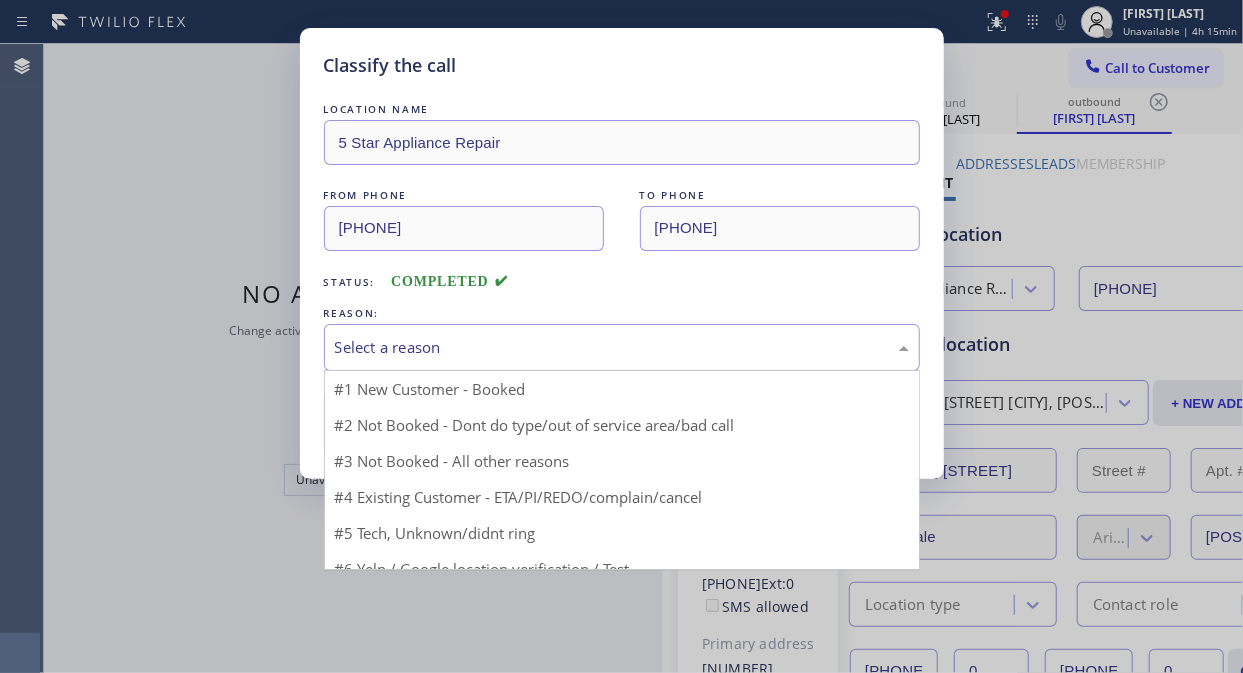 click on "Select a reason" at bounding box center [622, 347] 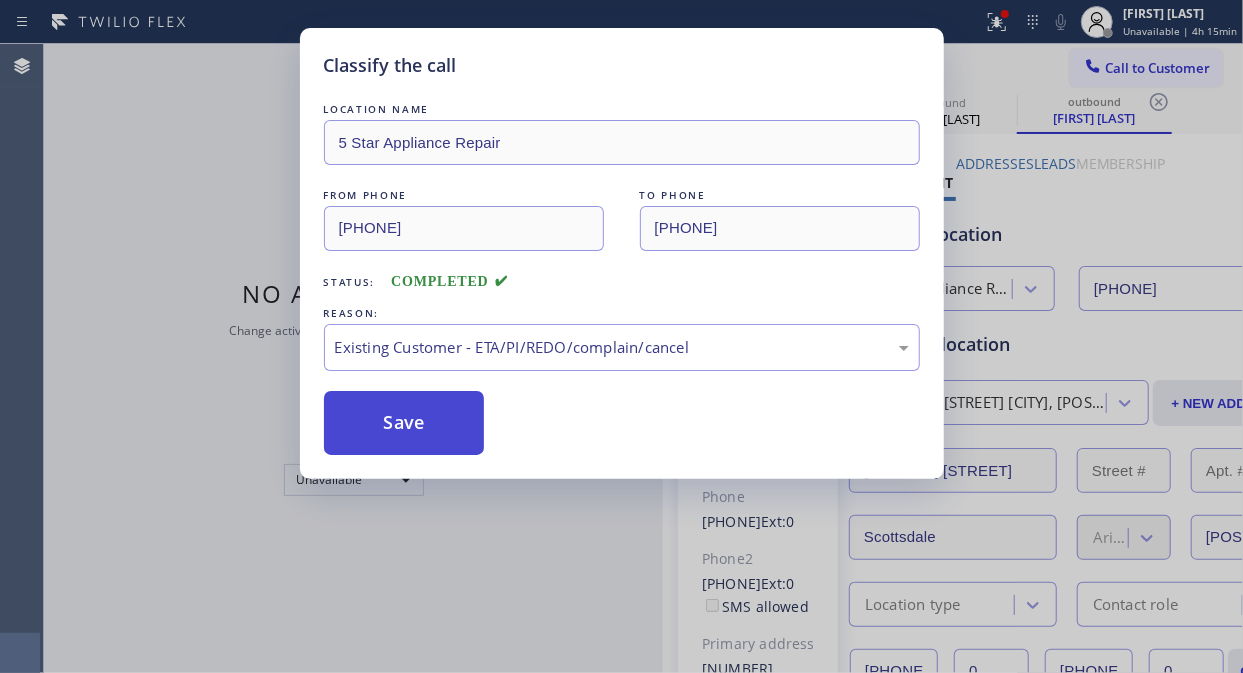 click on "Save" at bounding box center (404, 423) 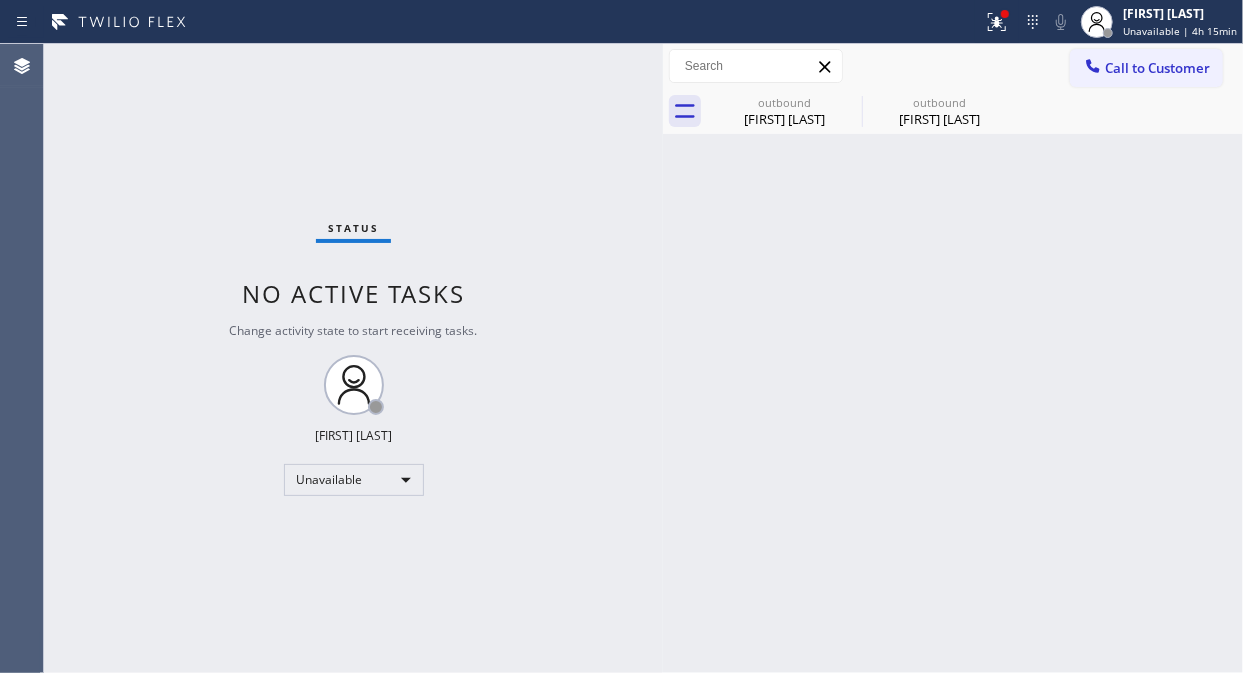 click on "Call to Customer" at bounding box center [1157, 68] 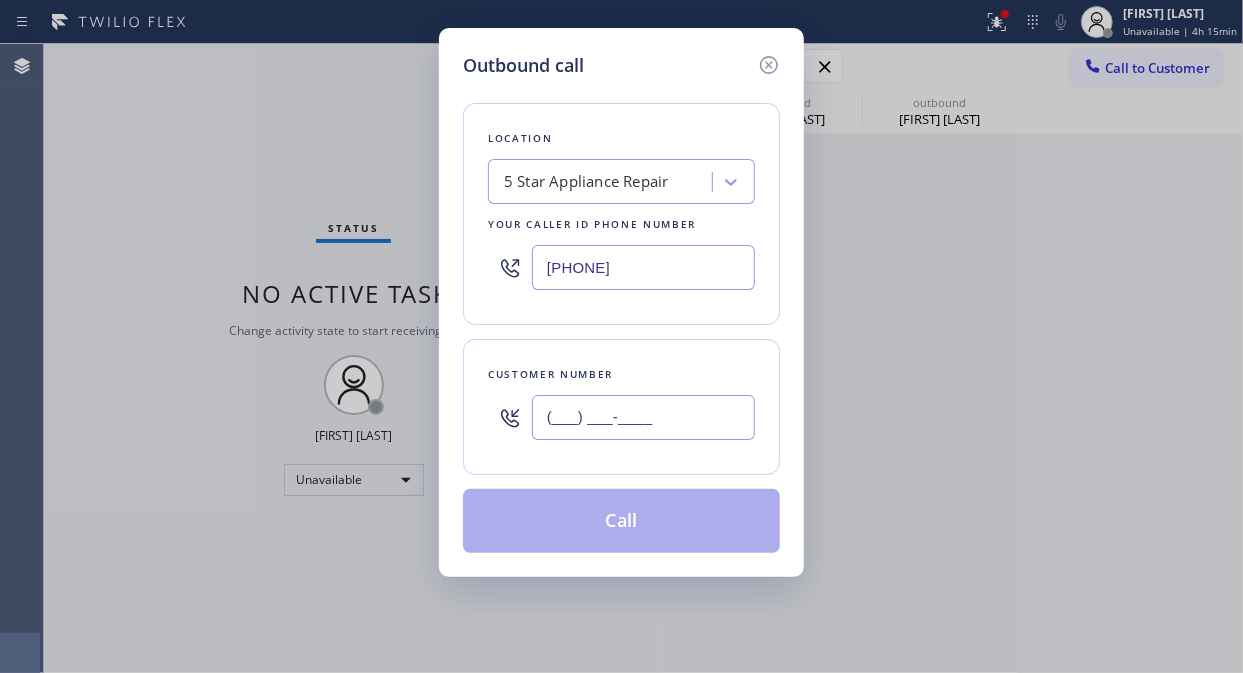 click on "(___) ___-____" at bounding box center (643, 417) 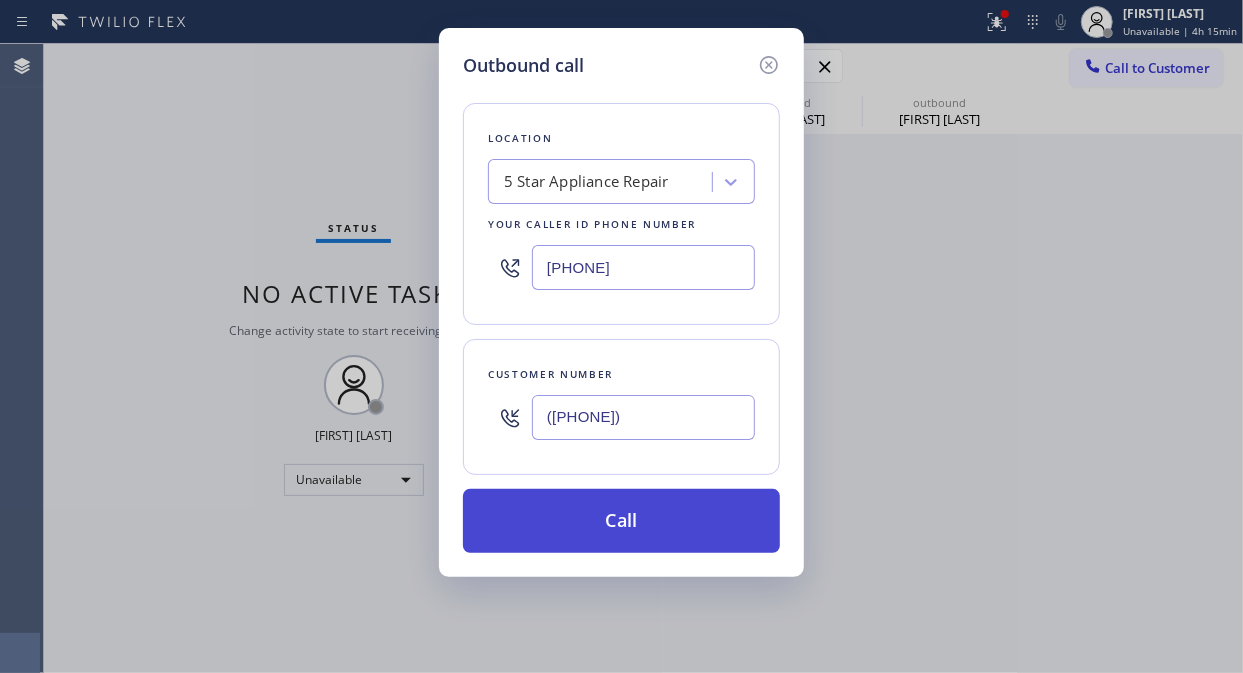 type on "([PHONE])" 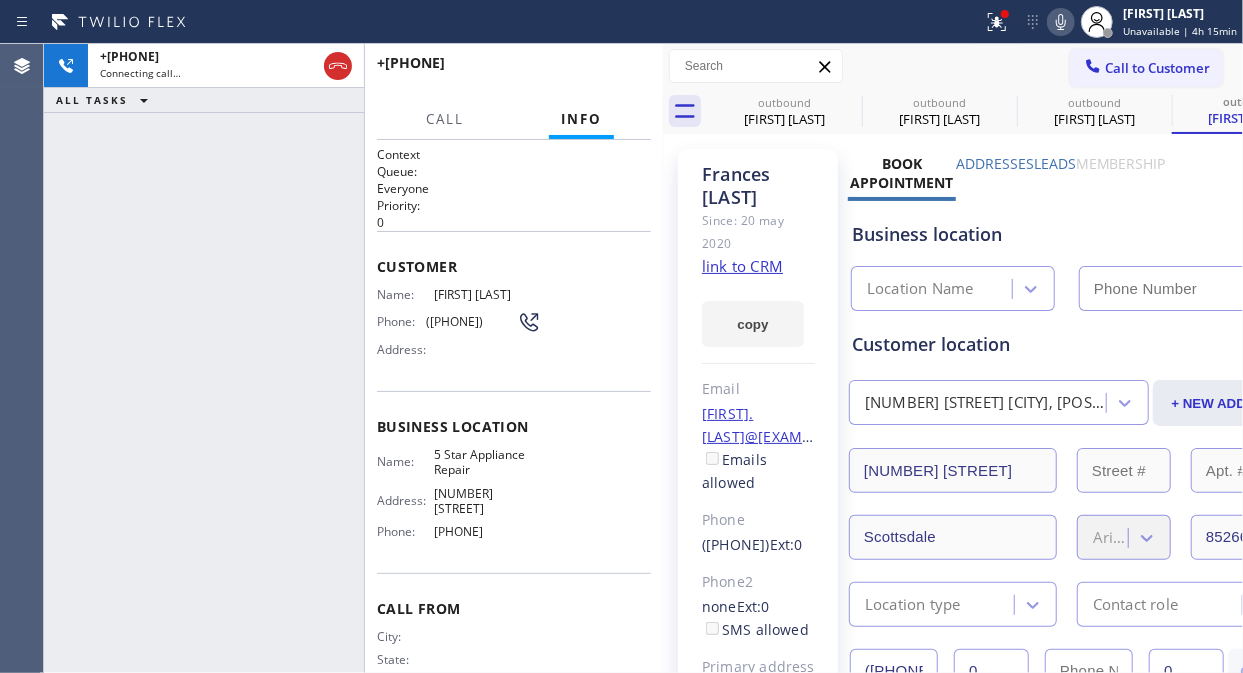 type on "[PHONE]" 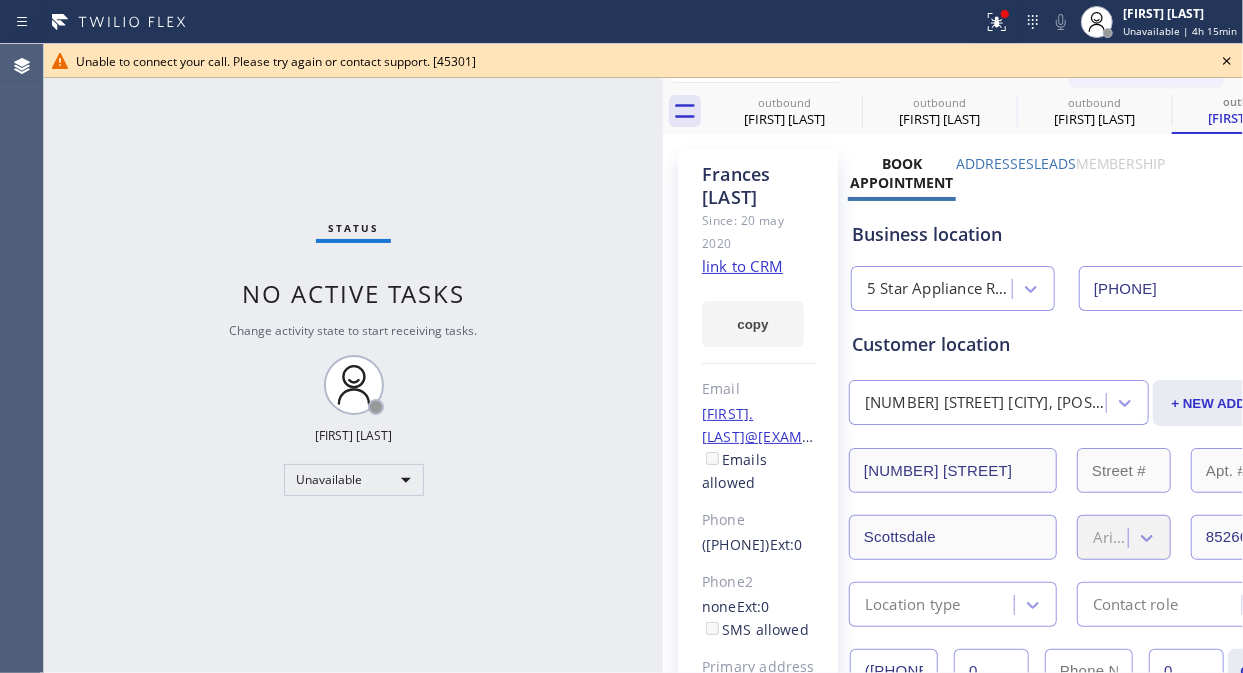 click 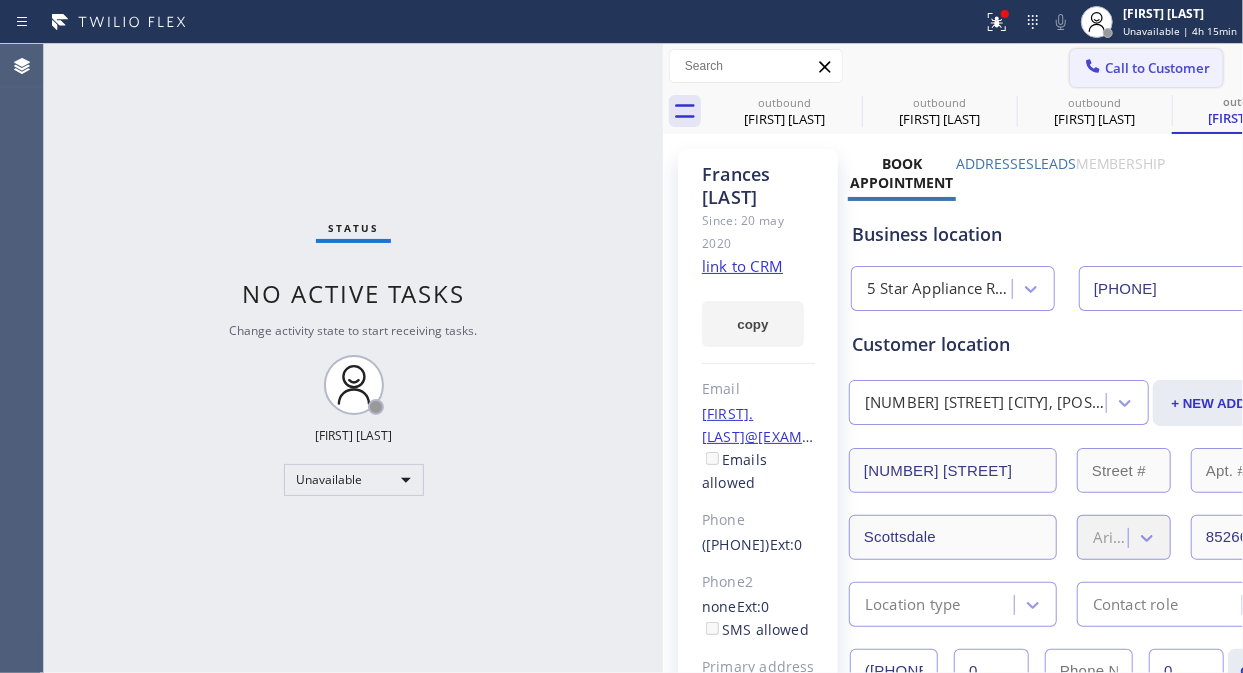 click on "Call to Customer" at bounding box center (1157, 68) 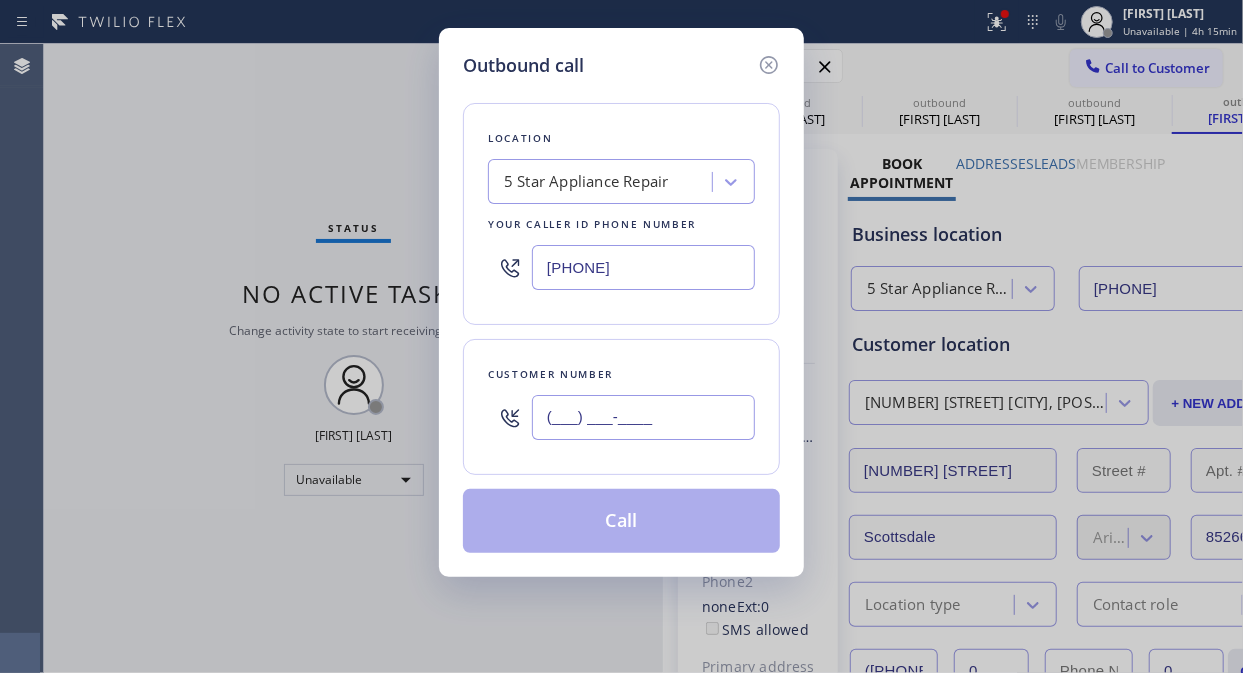 click on "(___) ___-____" at bounding box center (643, 417) 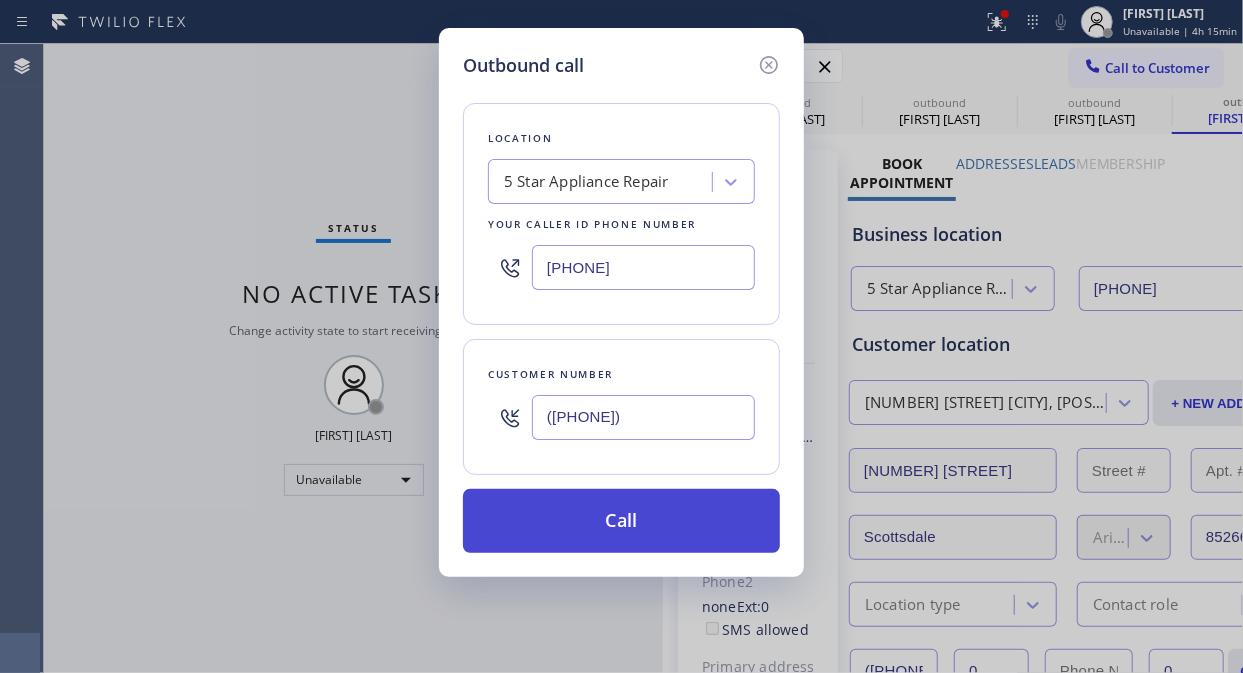 type on "([PHONE])" 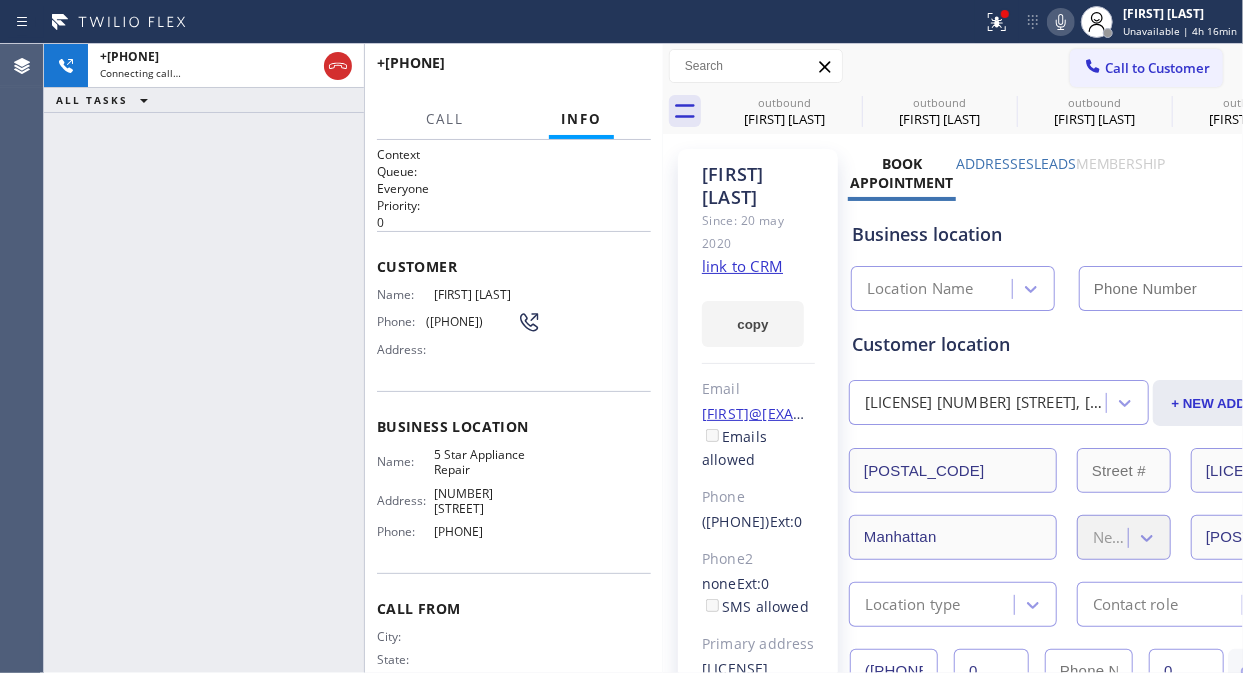 type on "[PHONE]" 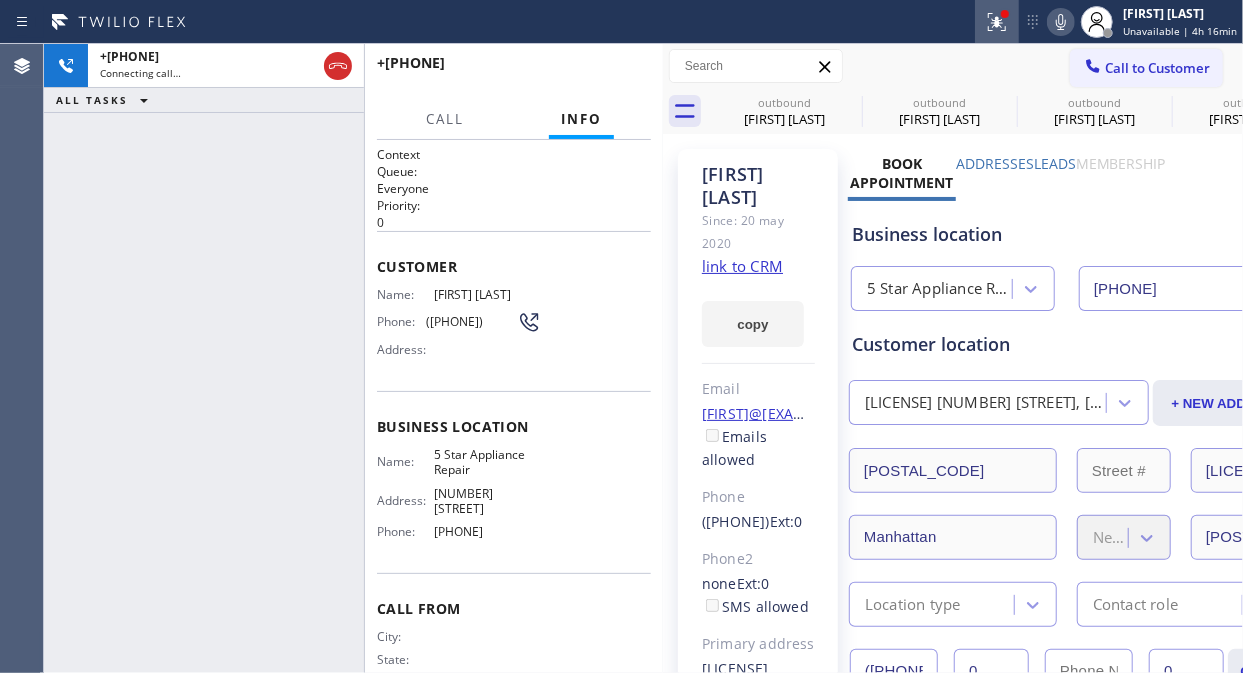 click 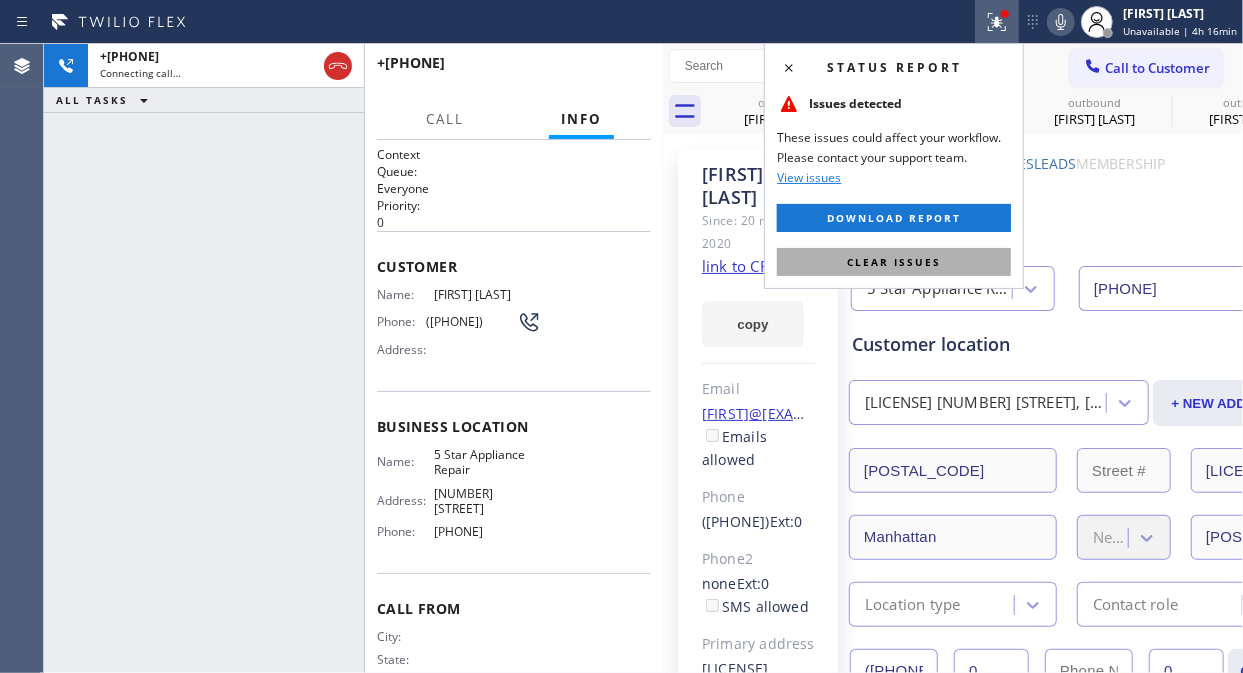 click on "Clear issues" at bounding box center (894, 262) 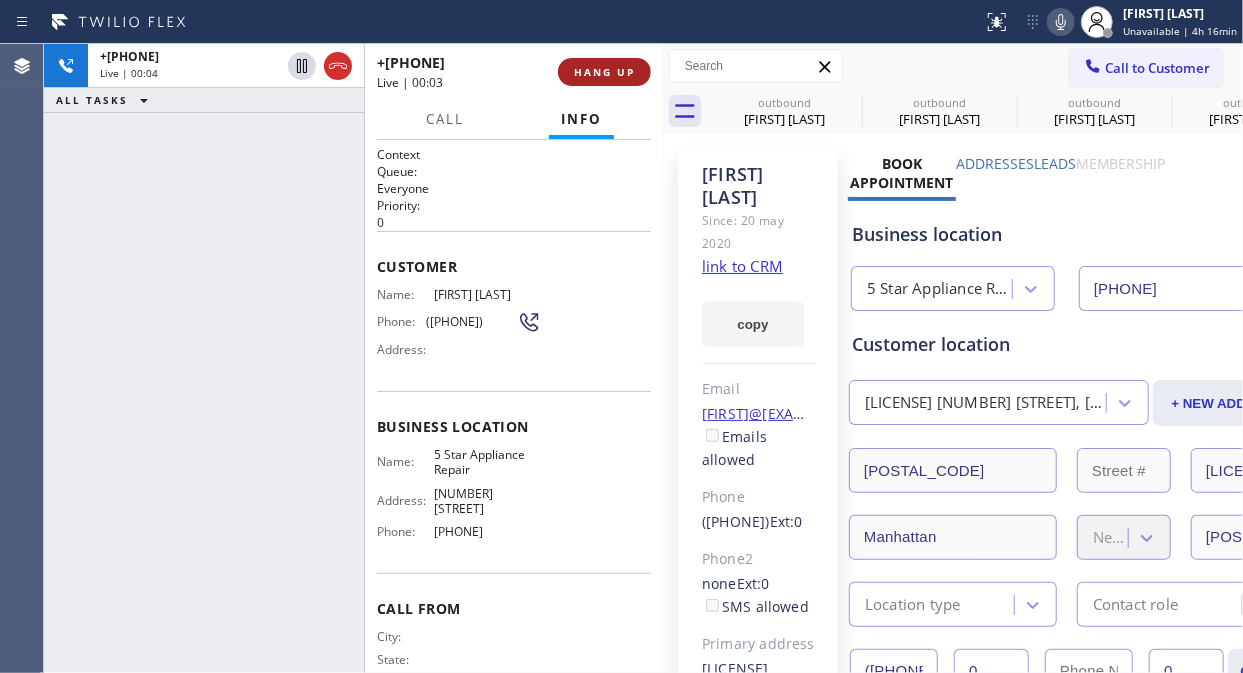 click on "HANG UP" at bounding box center (604, 72) 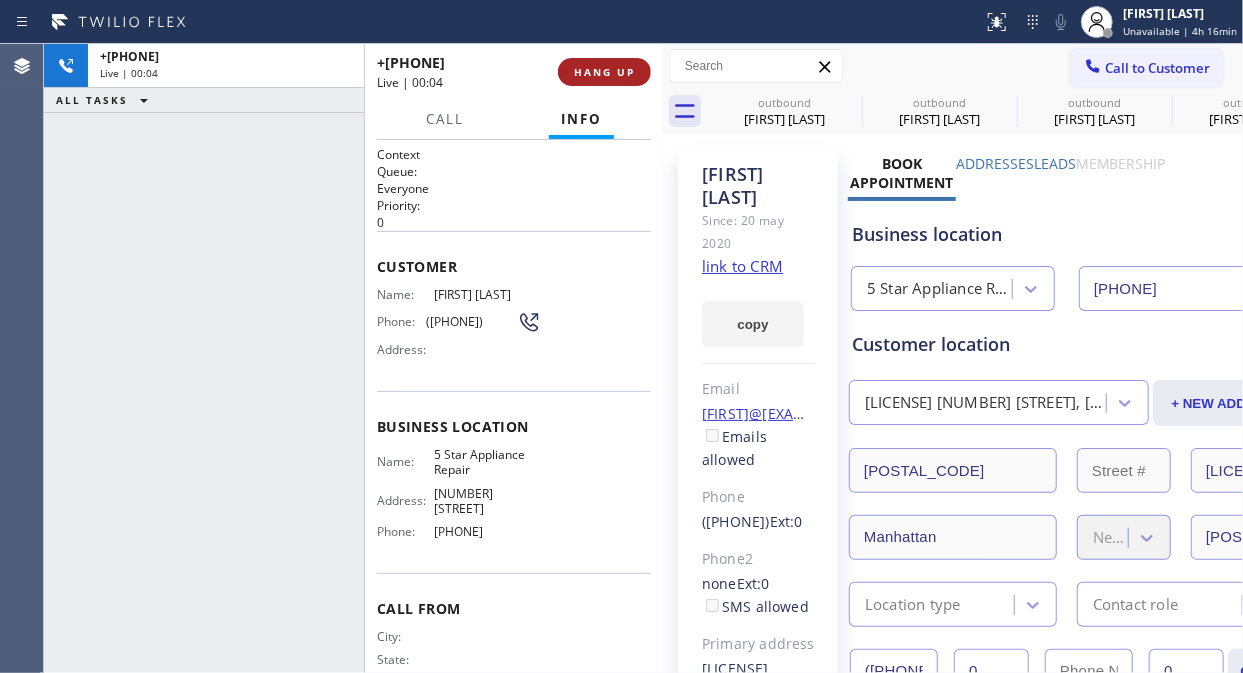 click on "HANG UP" at bounding box center (604, 72) 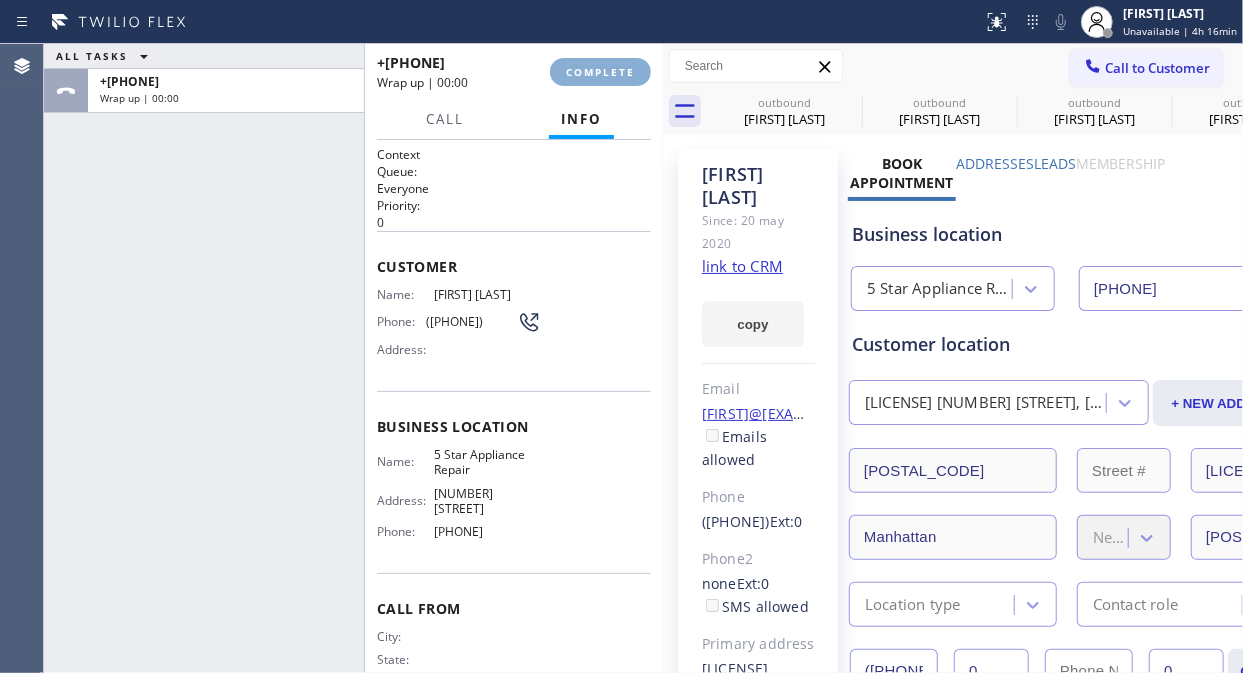 click on "COMPLETE" at bounding box center [600, 72] 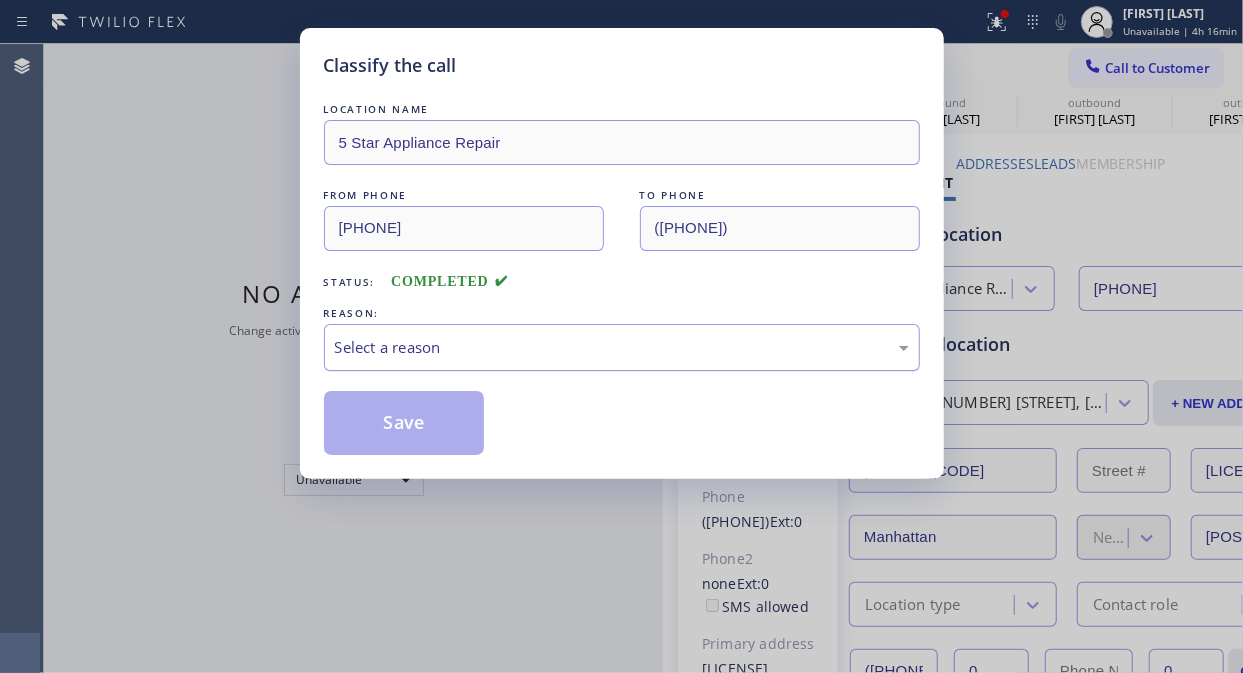 click on "Select a reason" at bounding box center [622, 347] 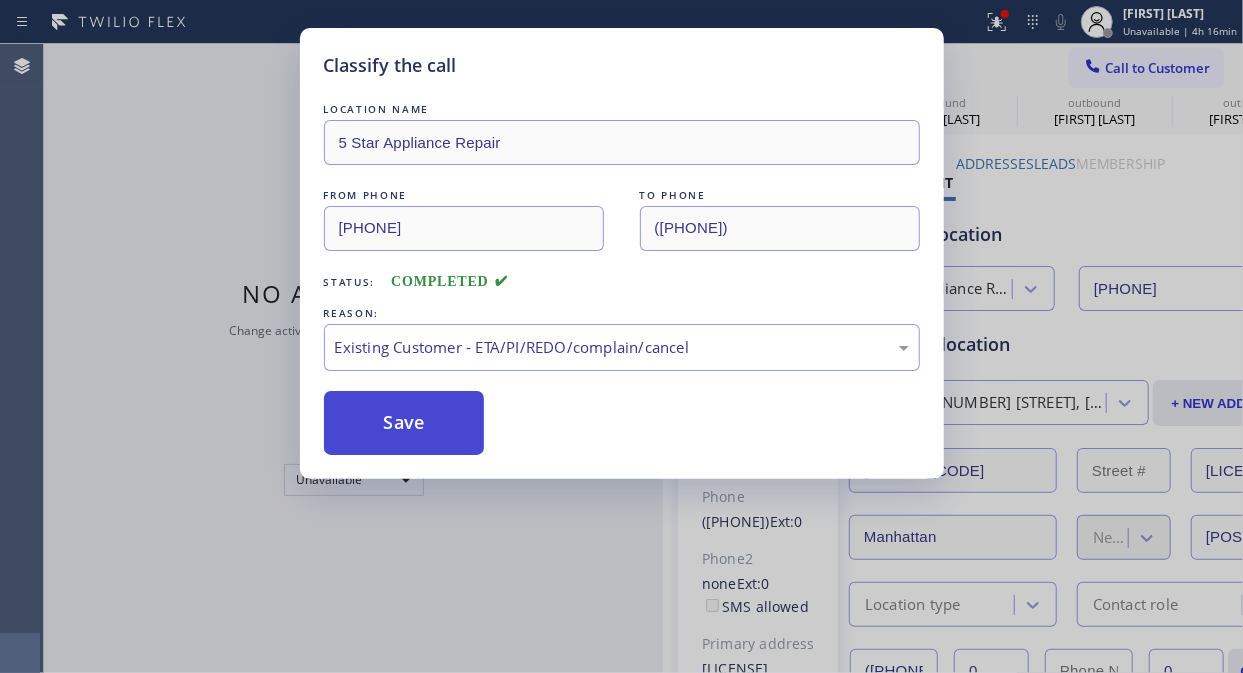 drag, startPoint x: 475, startPoint y: 418, endPoint x: 458, endPoint y: 424, distance: 18.027756 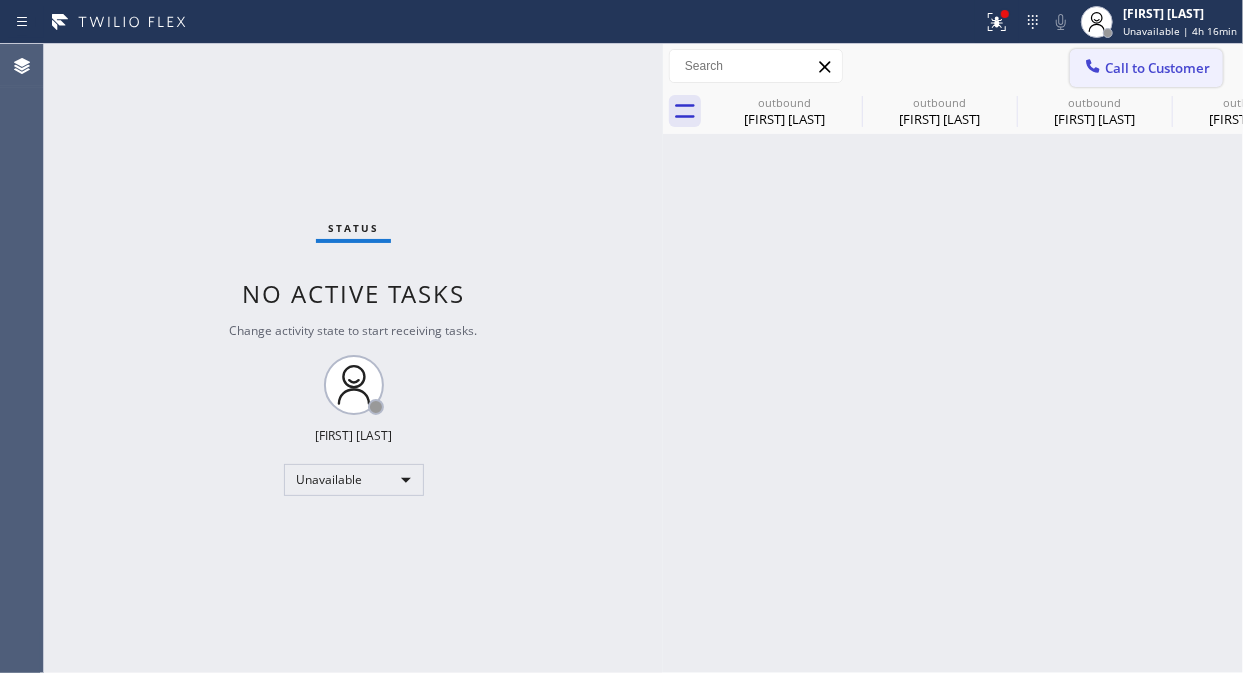 click on "Call to Customer" at bounding box center (1157, 68) 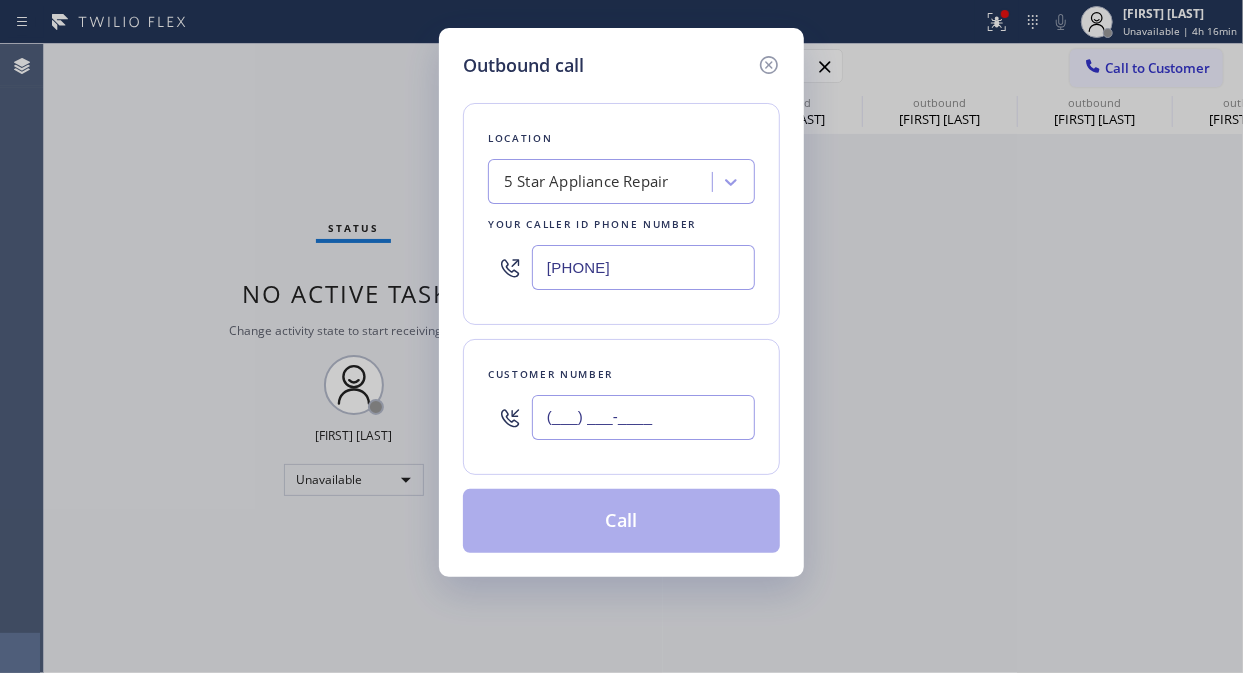 click on "(___) ___-____" at bounding box center [643, 417] 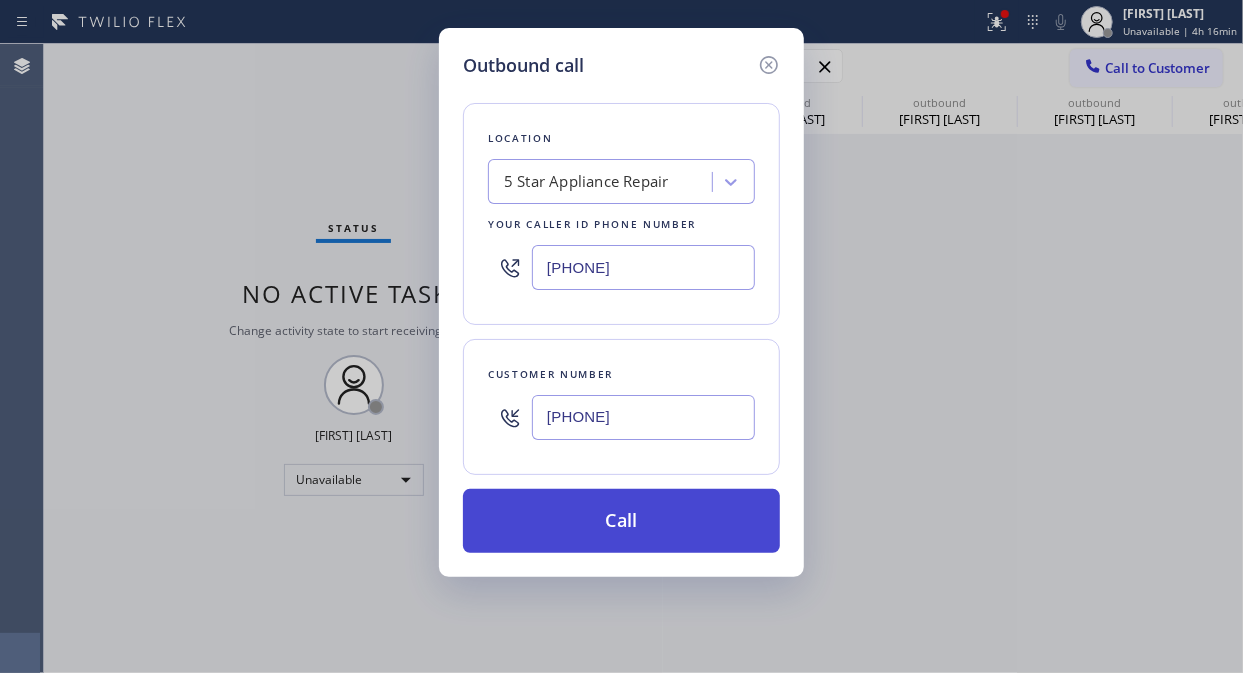 type on "[PHONE]" 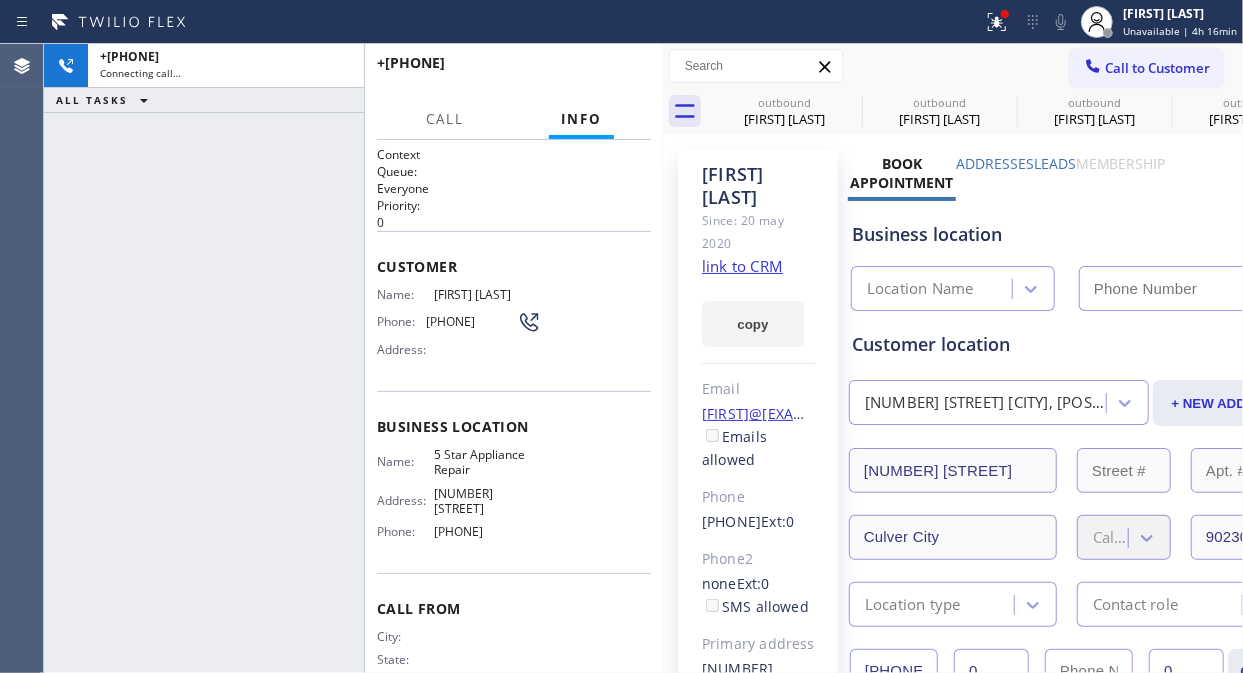 type on "[PHONE]" 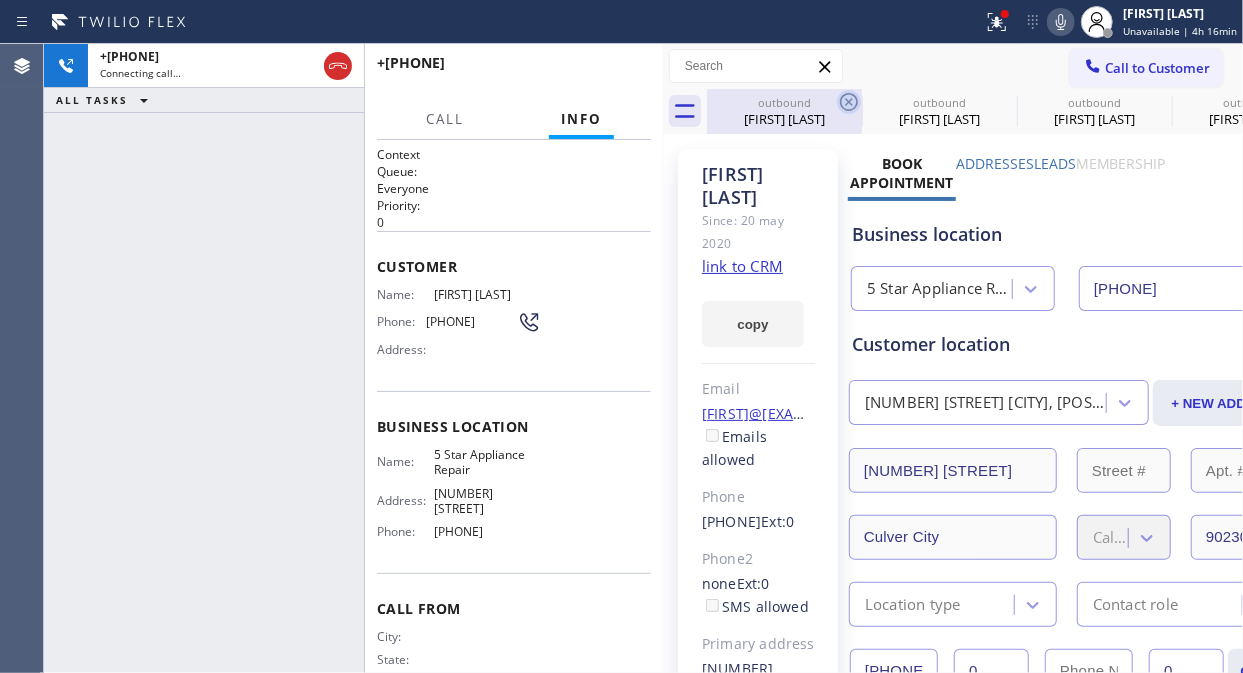 click 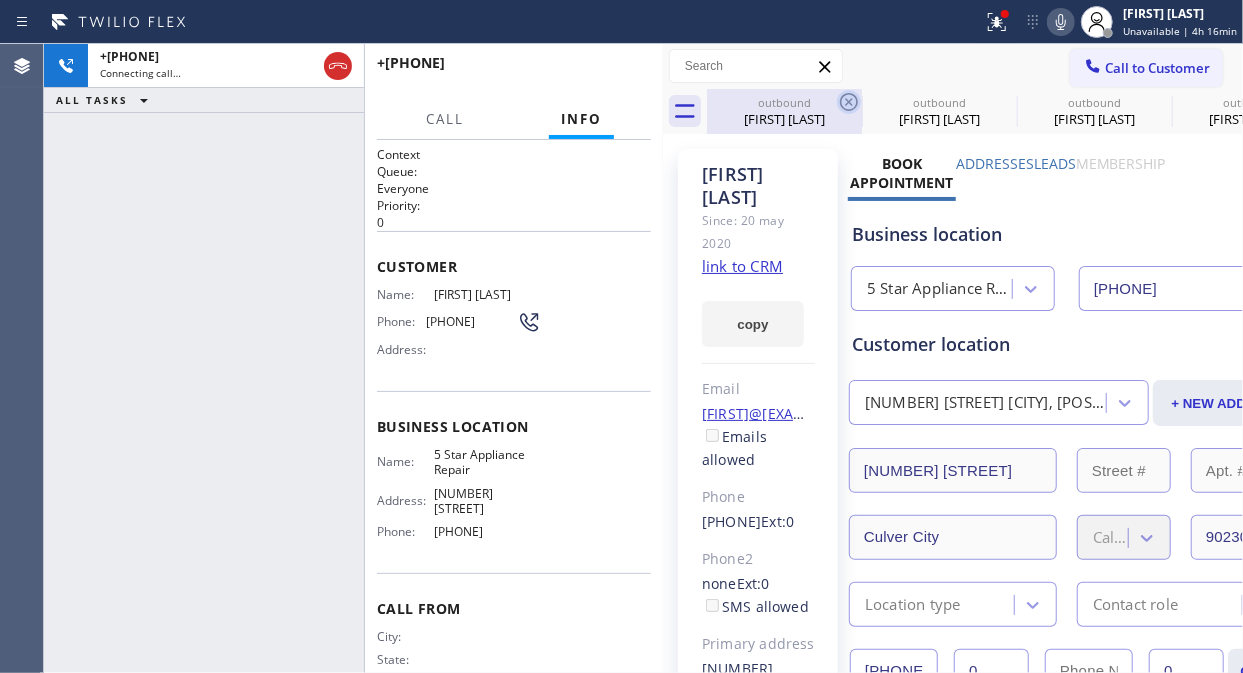 click 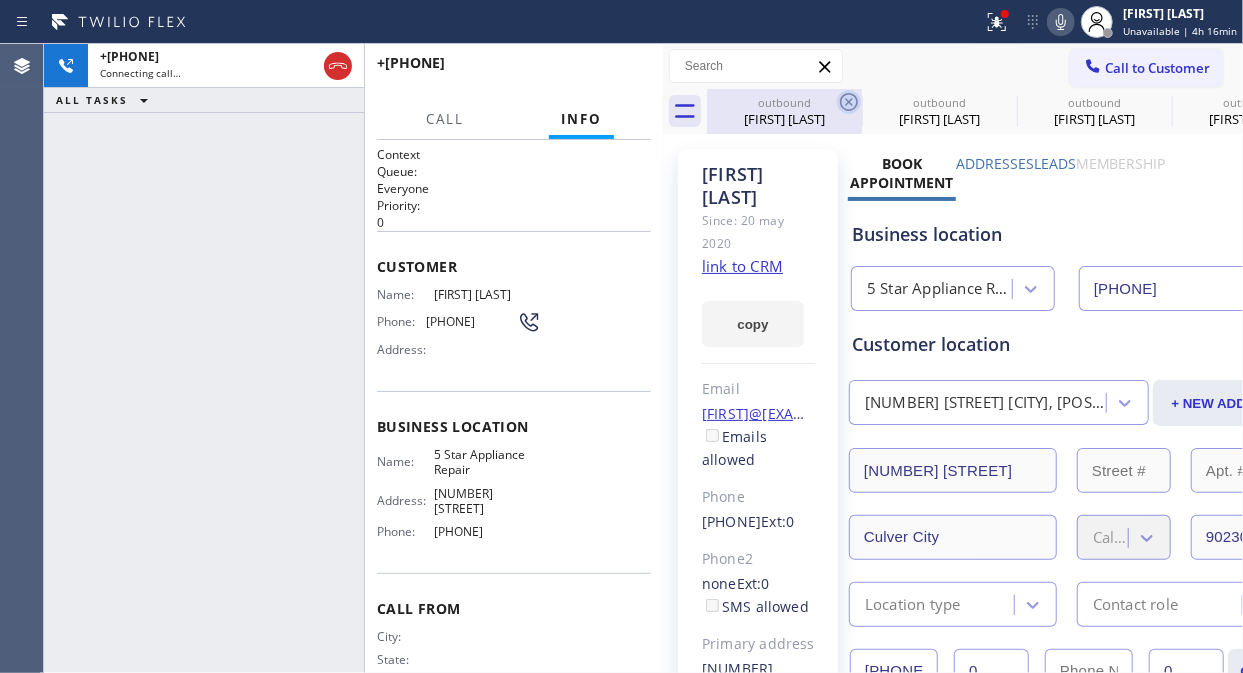 click 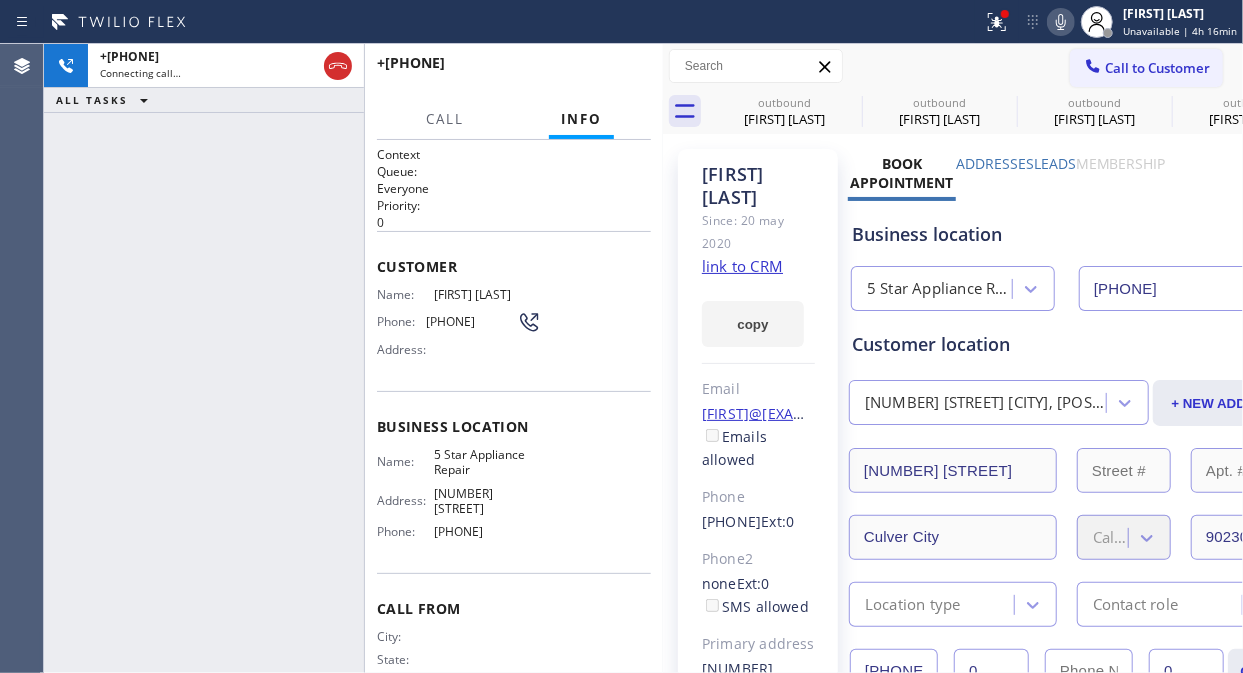 click at bounding box center [1005, 14] 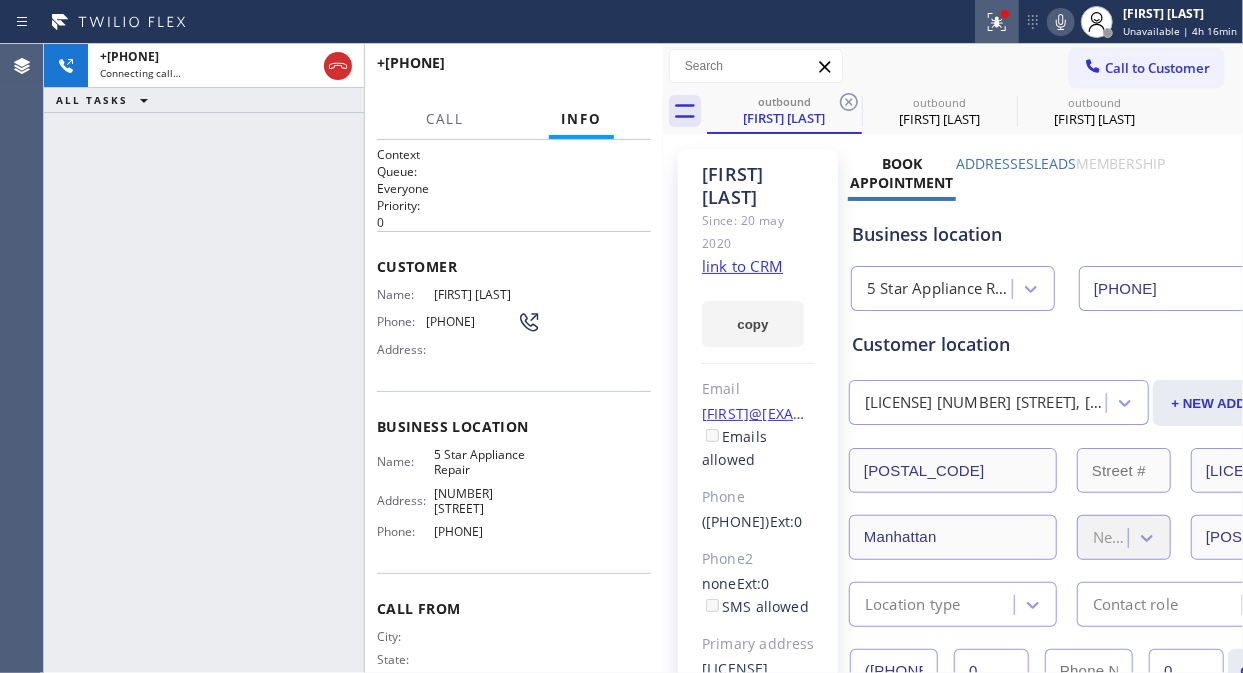 click 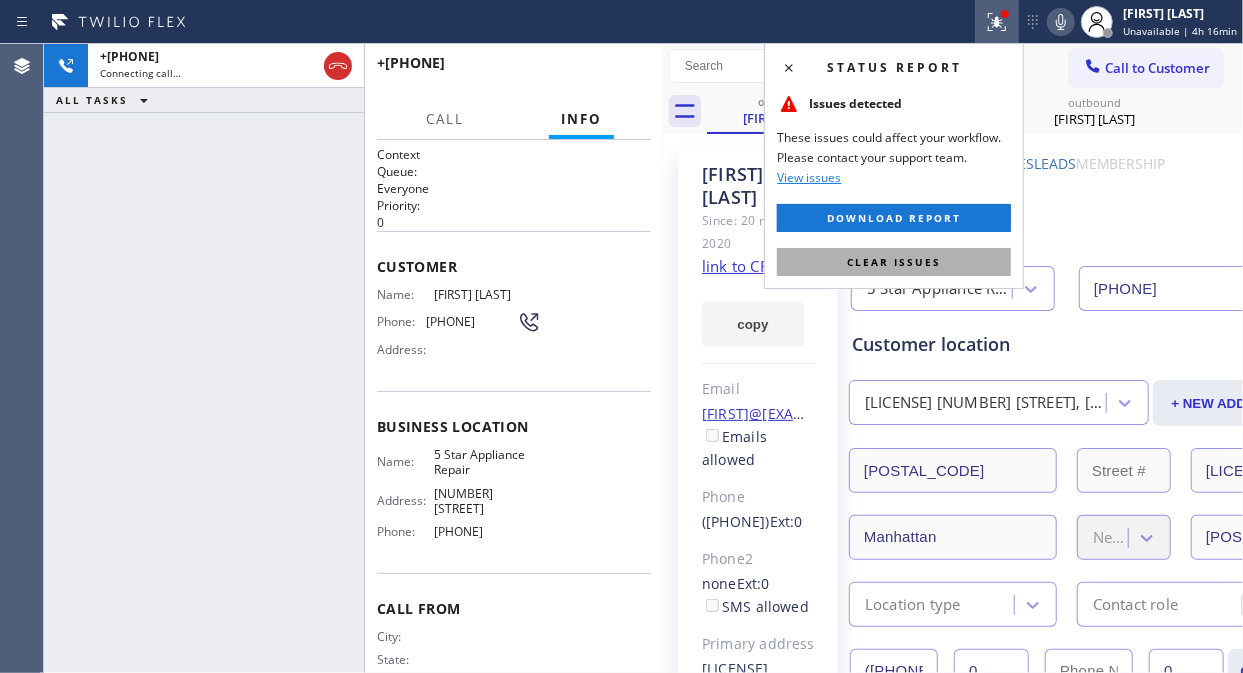 click on "Clear issues" at bounding box center [894, 262] 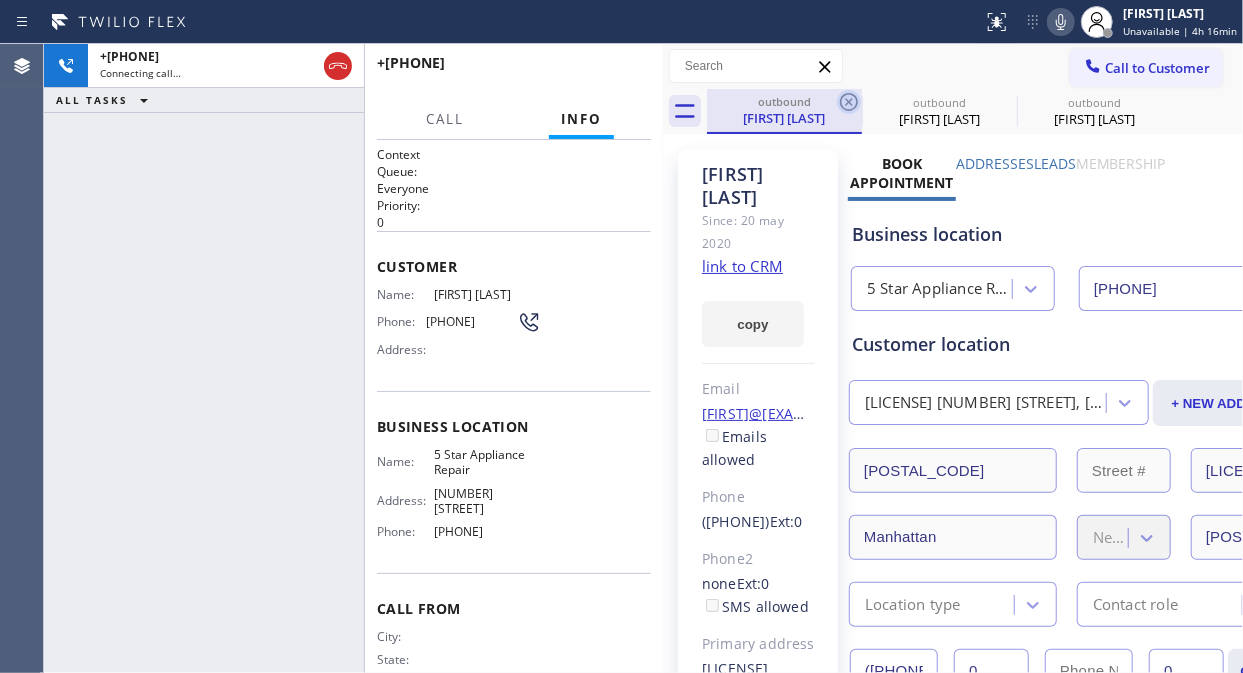 click 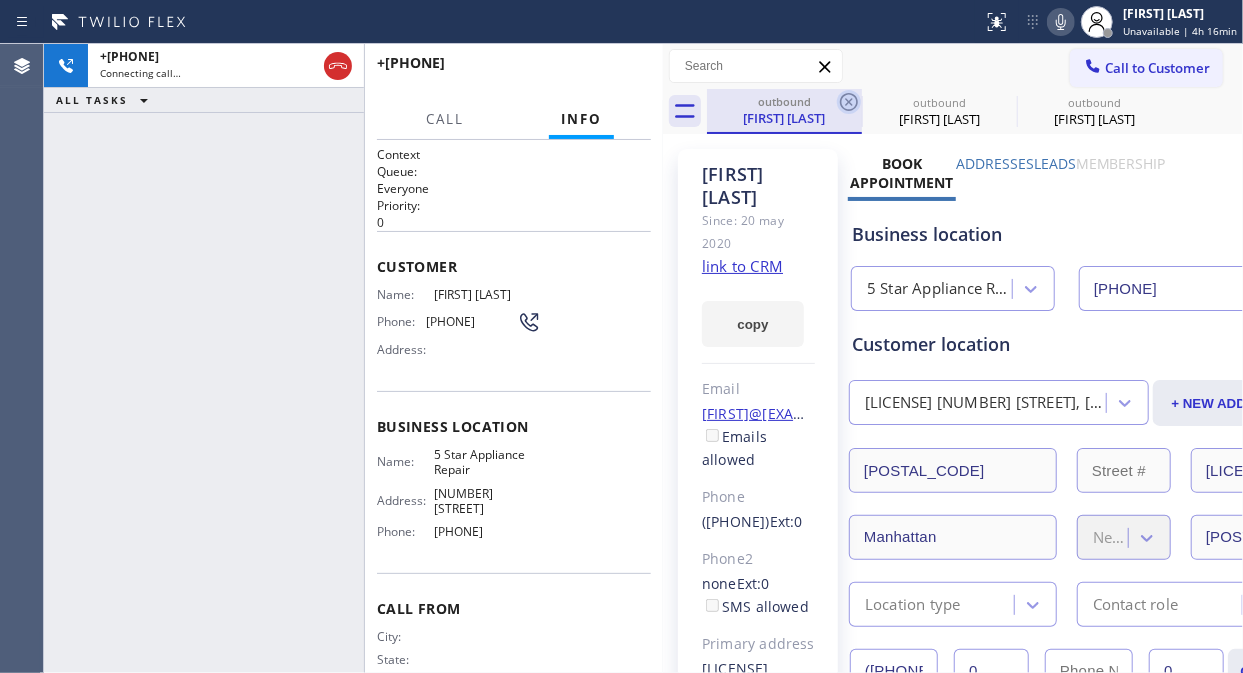 click 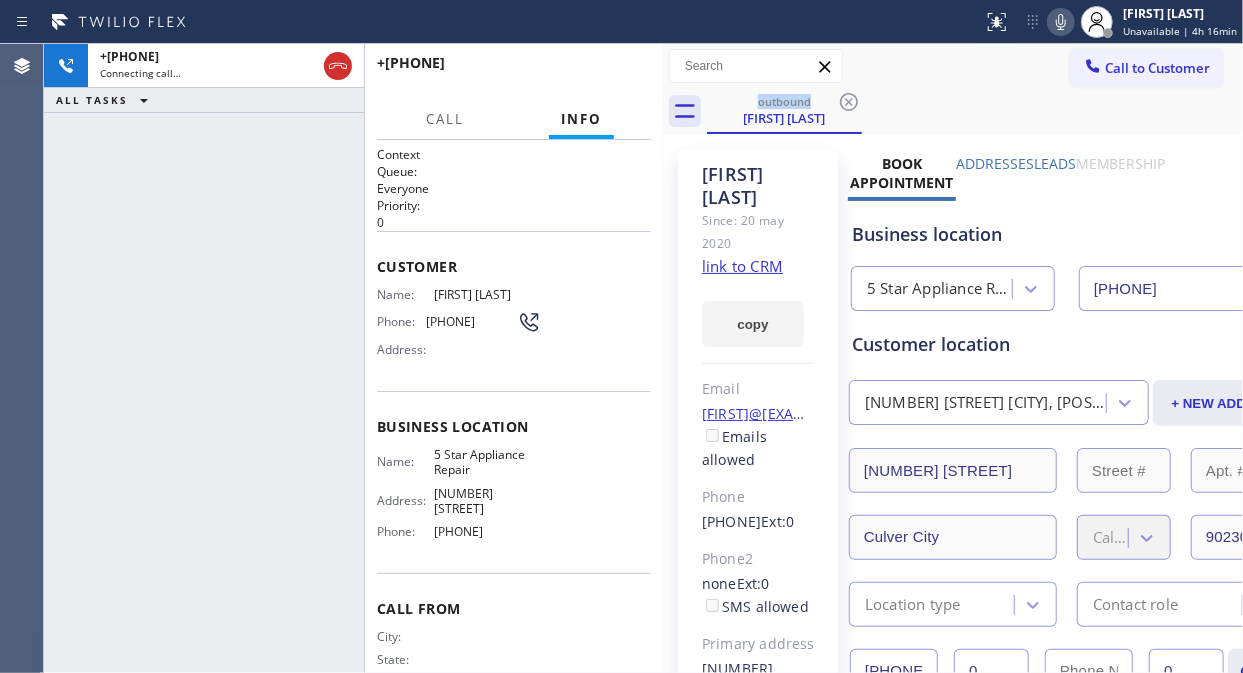 click 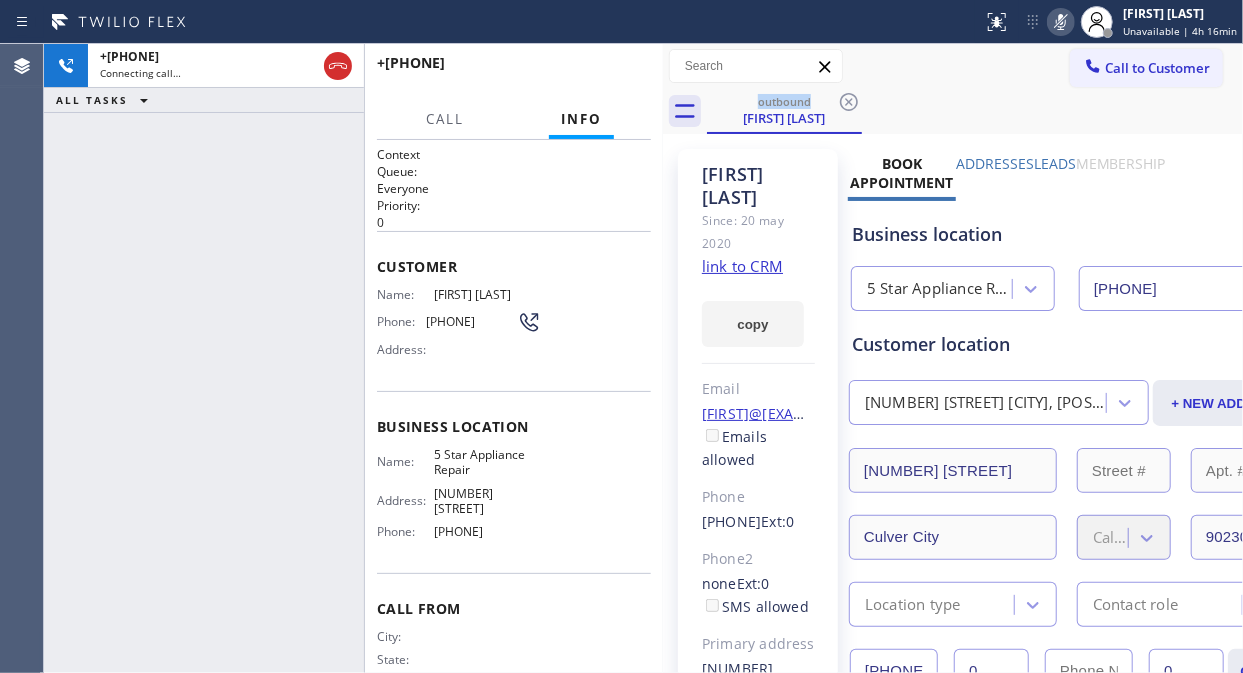click 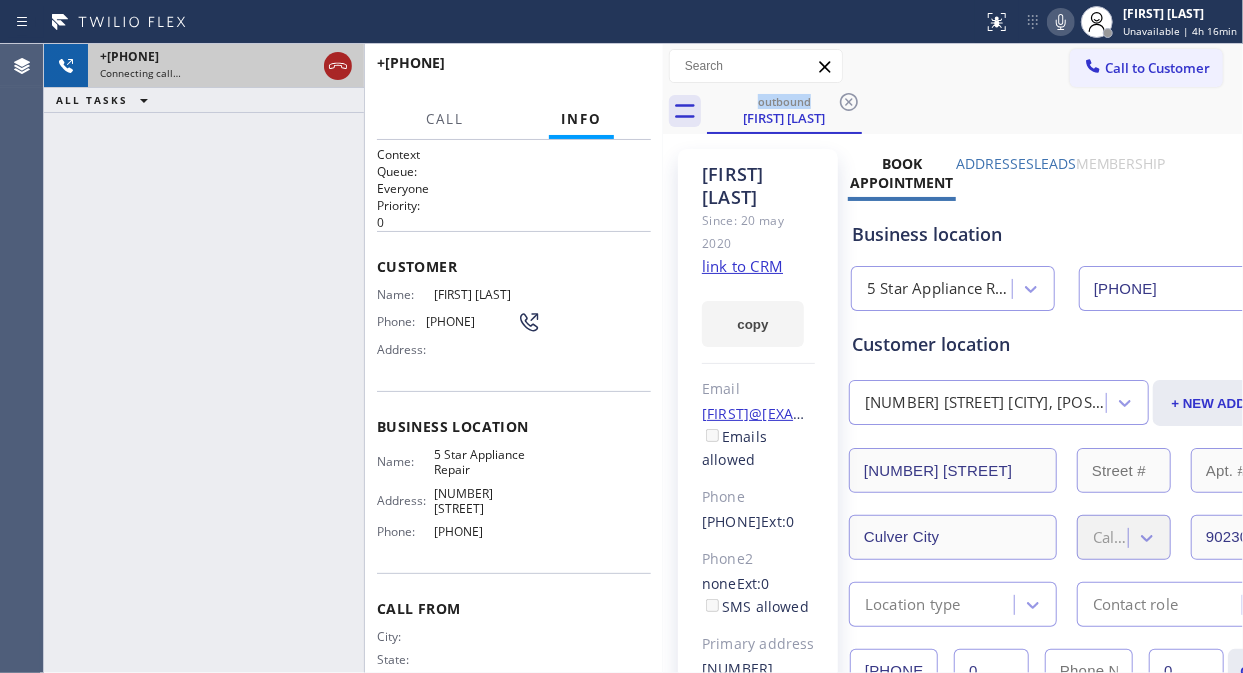 click 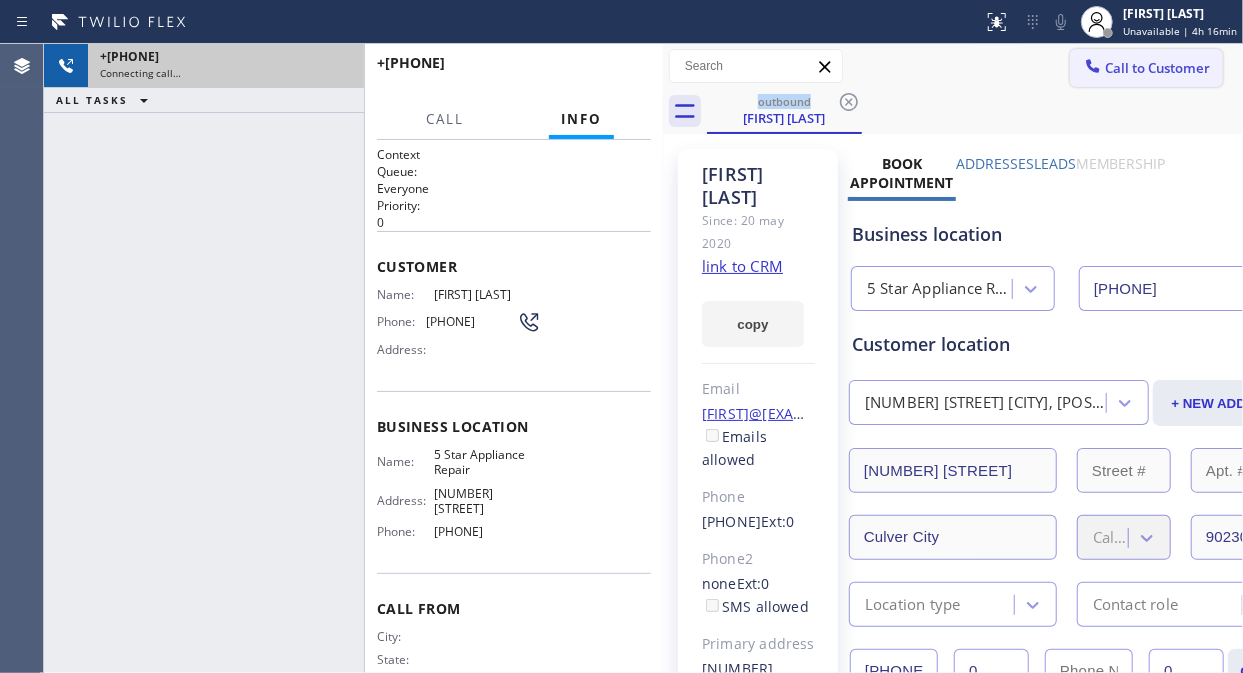 click on "Call to Customer" at bounding box center [1157, 68] 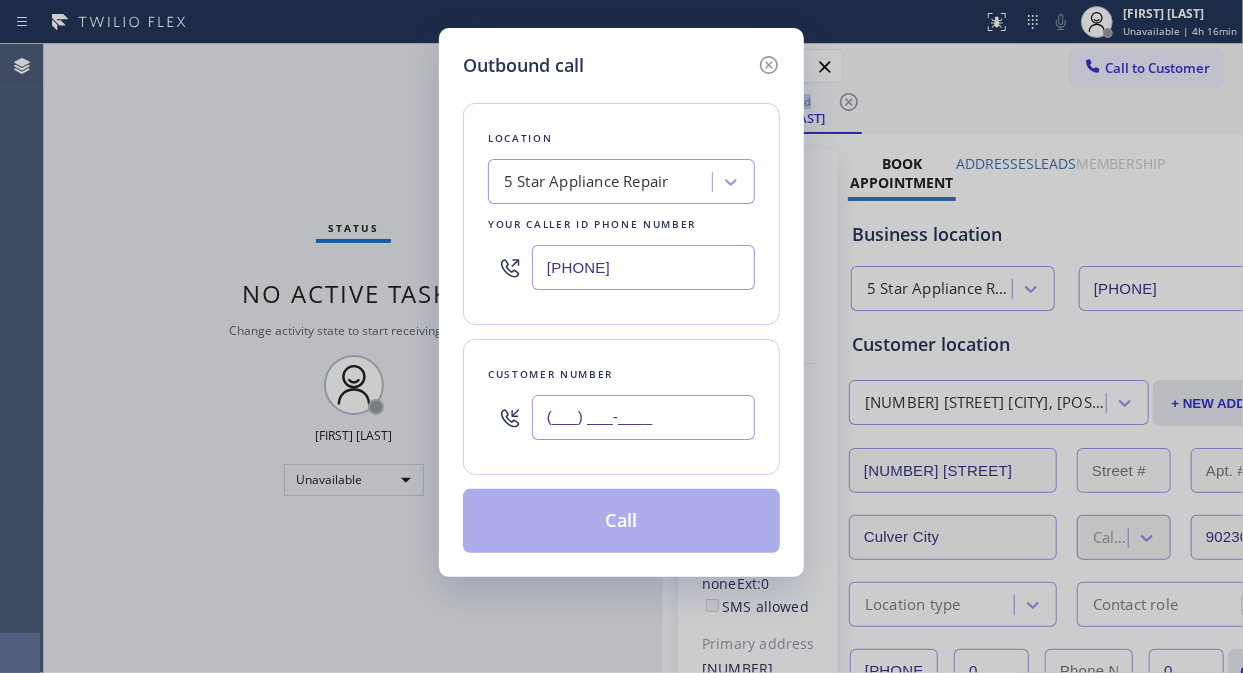 paste on "[PHONE]" 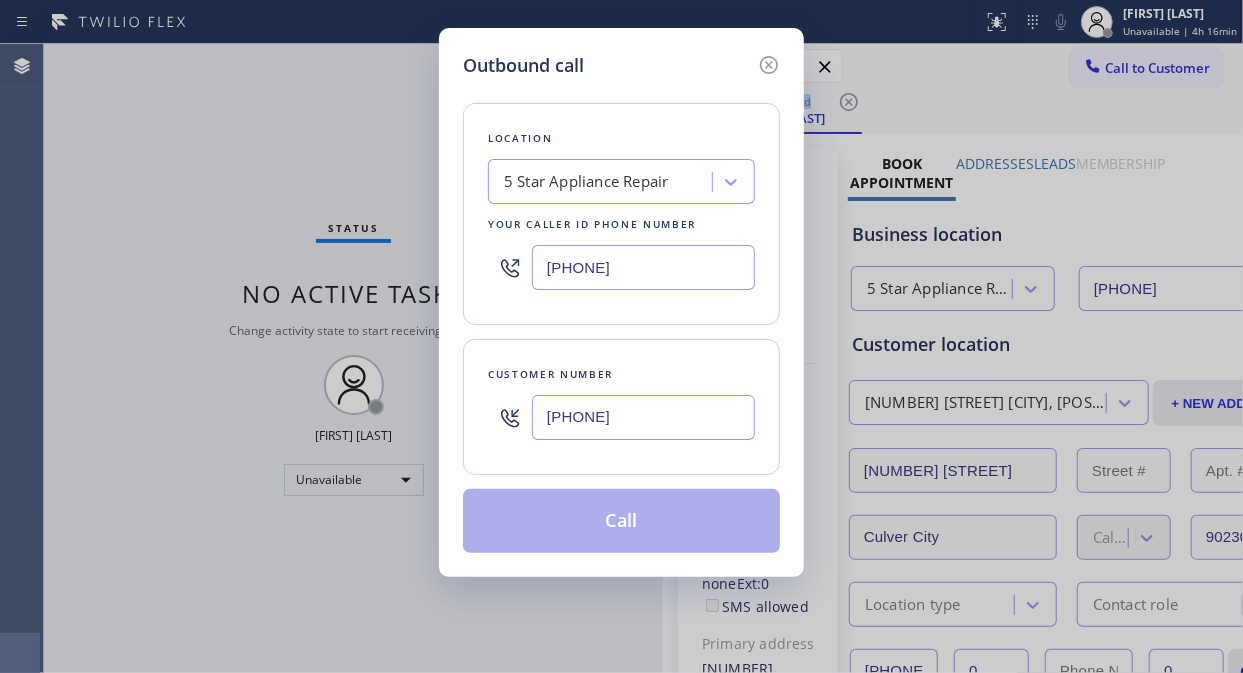 click on "[PHONE]" at bounding box center (643, 417) 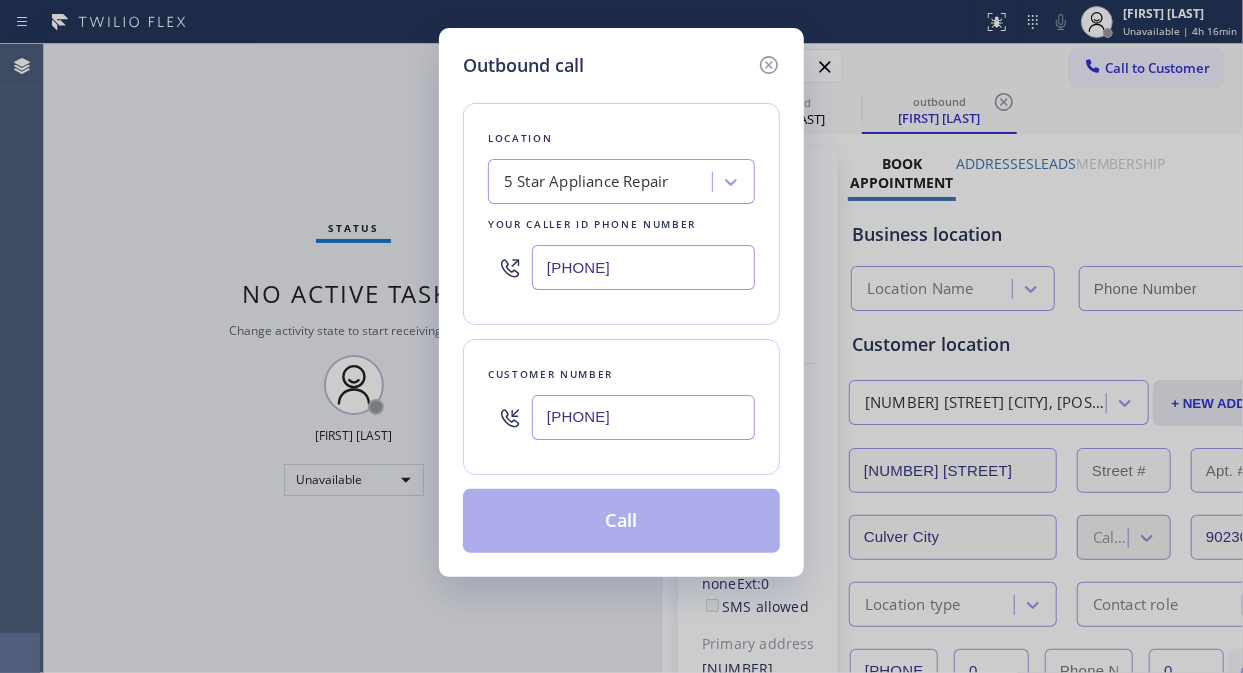 type on "[PHONE]" 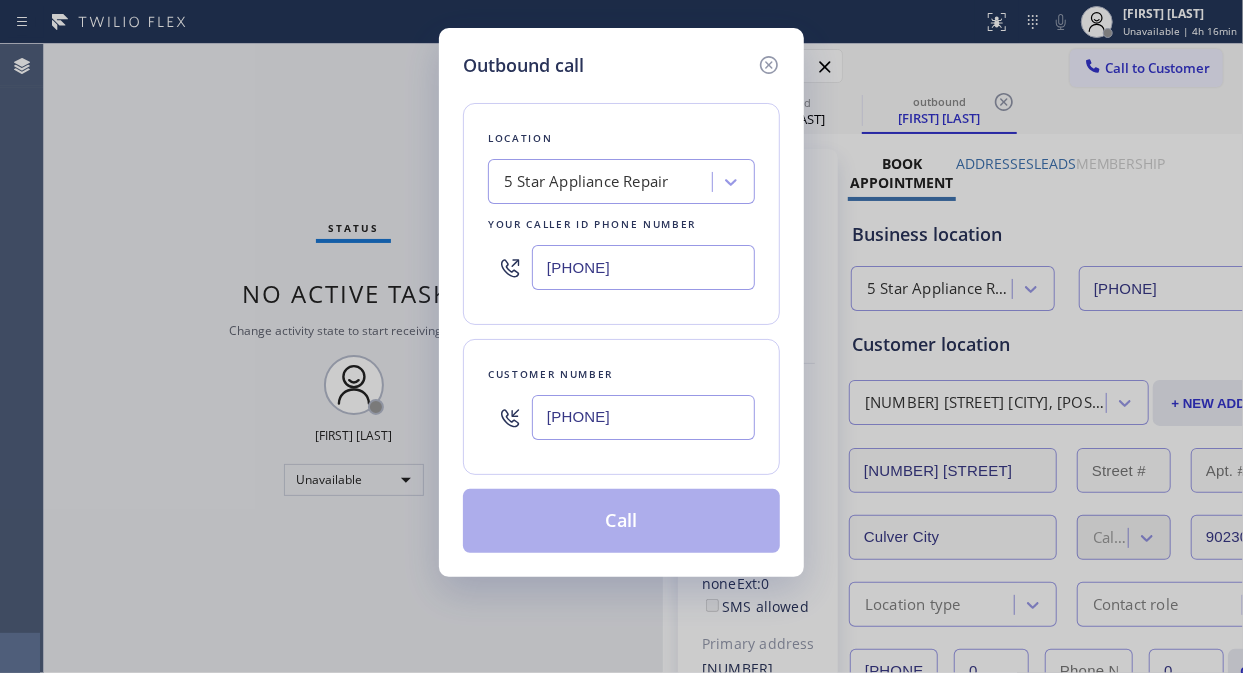 click on "[PHONE]" at bounding box center (643, 417) 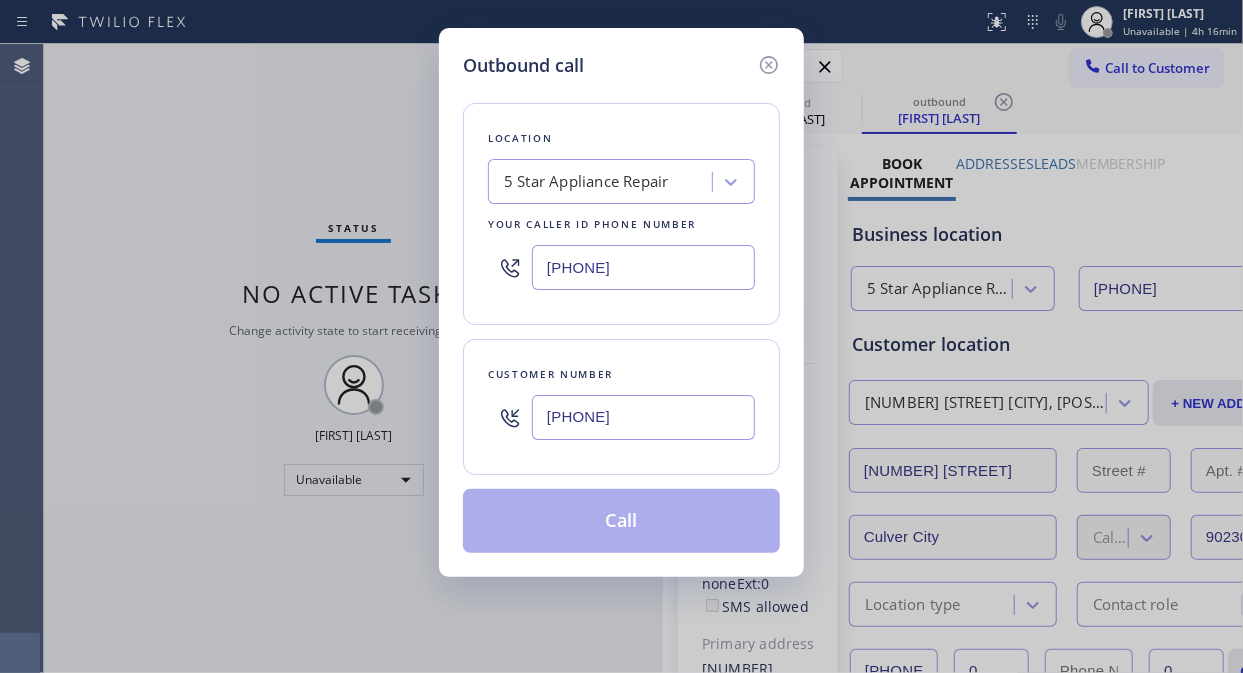 paste on "([PHONE])" 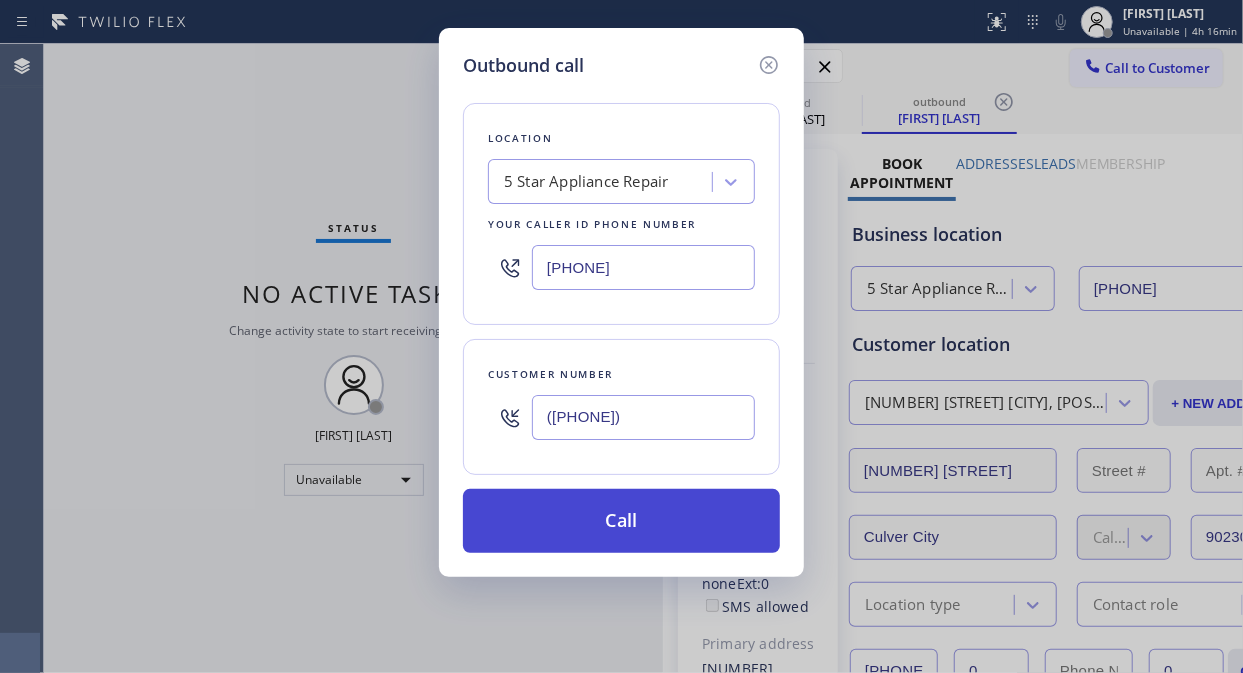 type on "([PHONE])" 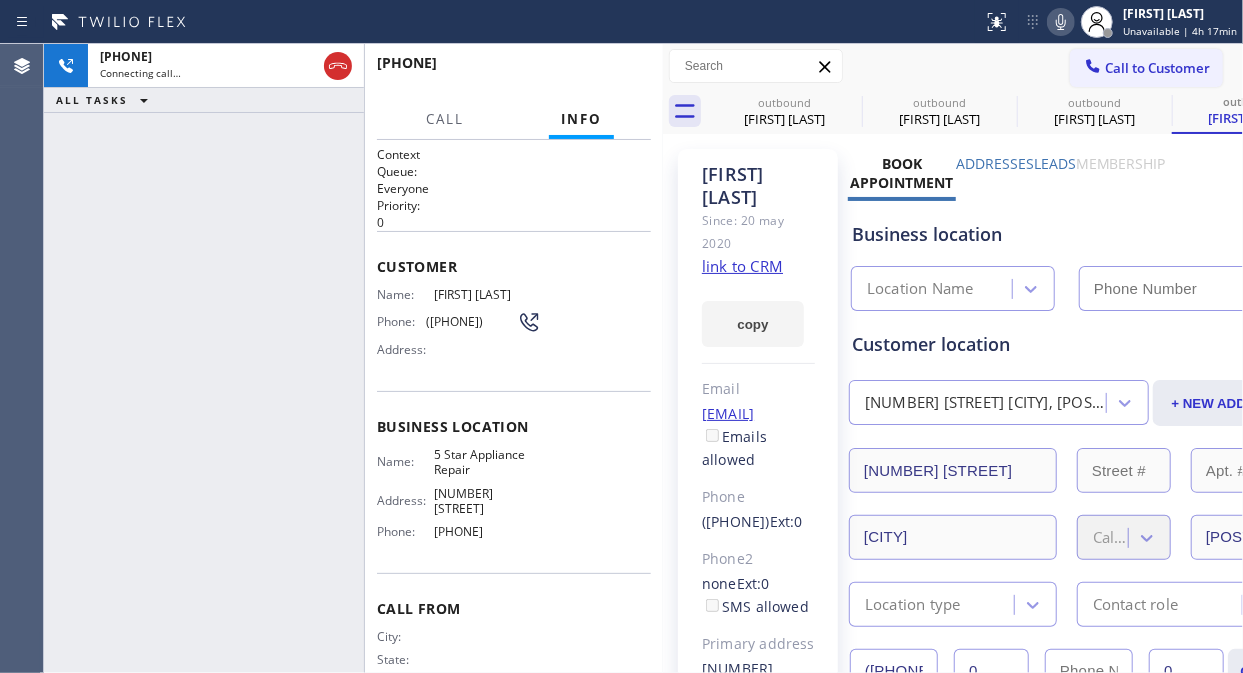 type on "[PHONE]" 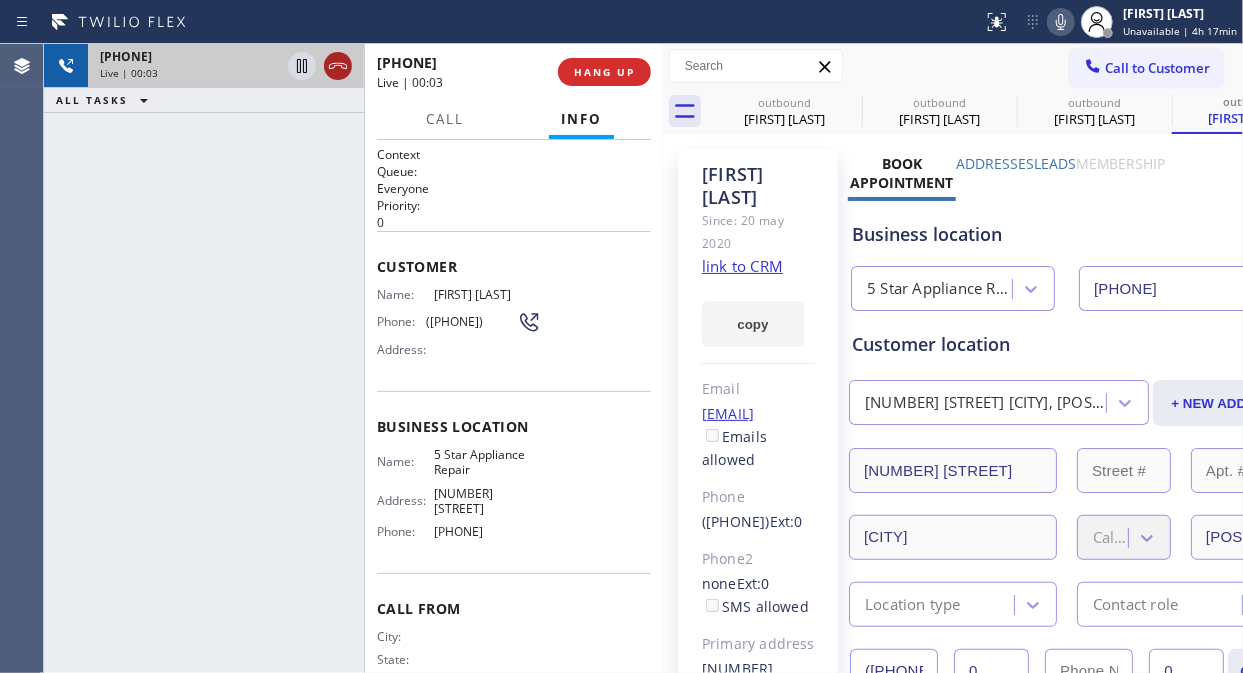 click 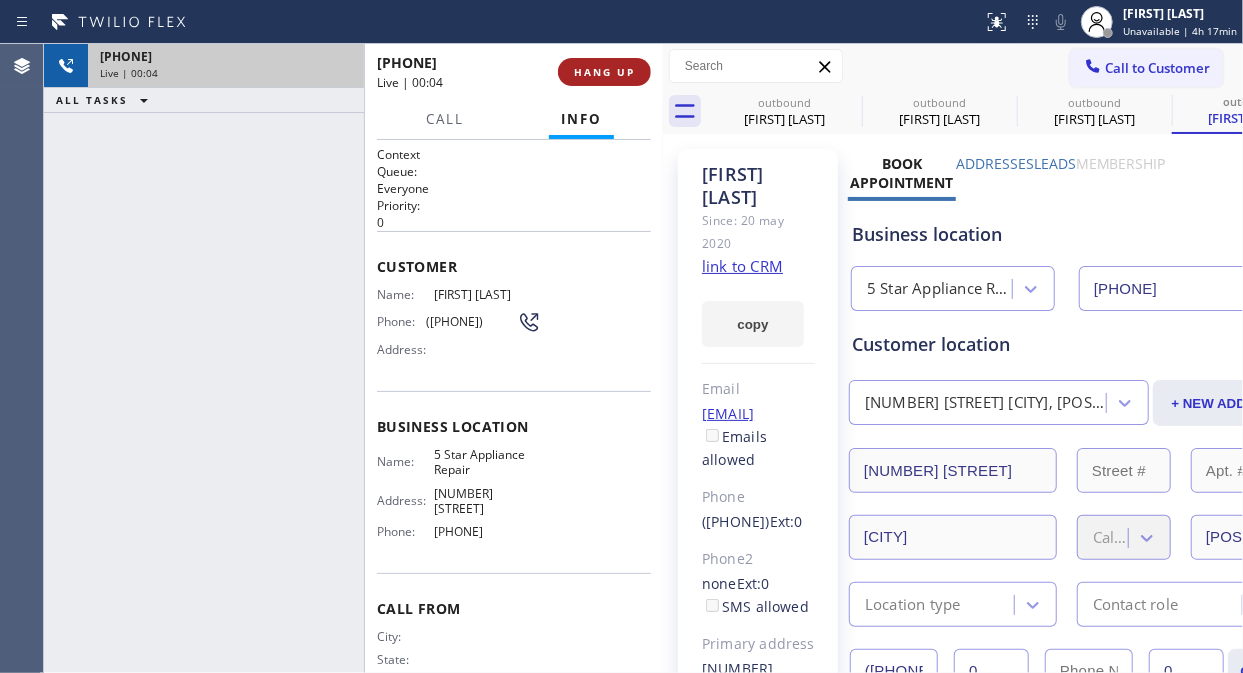 click on "HANG UP" at bounding box center (604, 72) 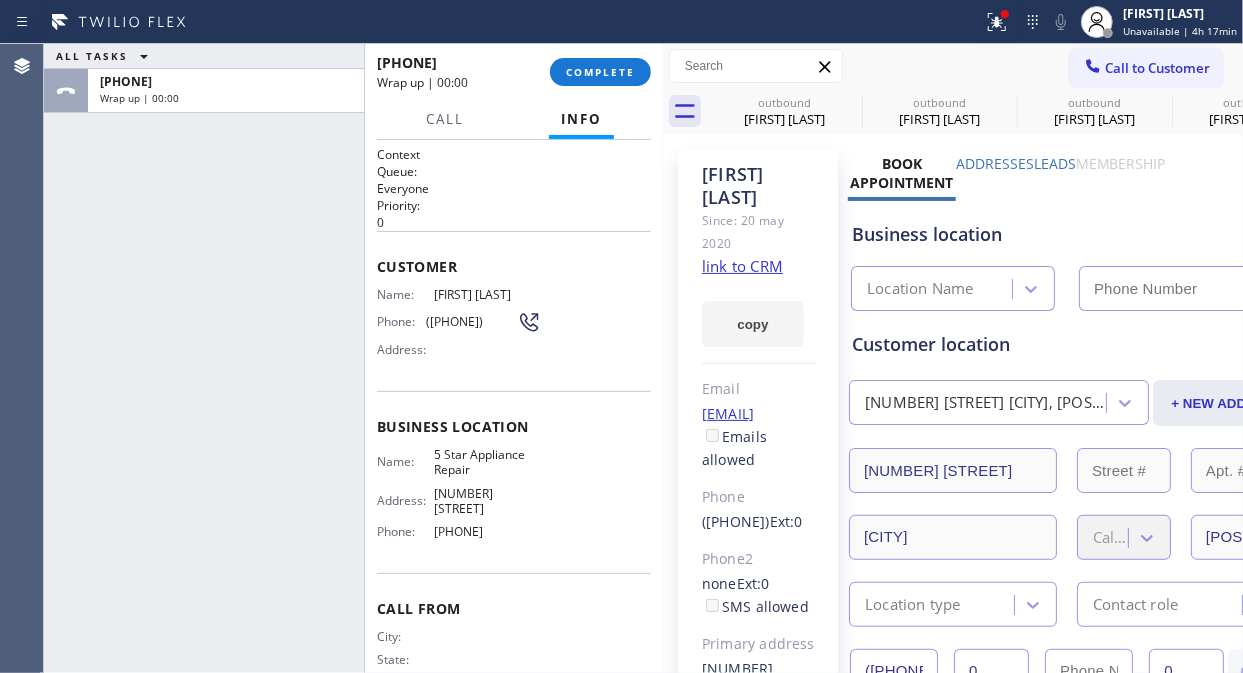 type on "[PHONE]" 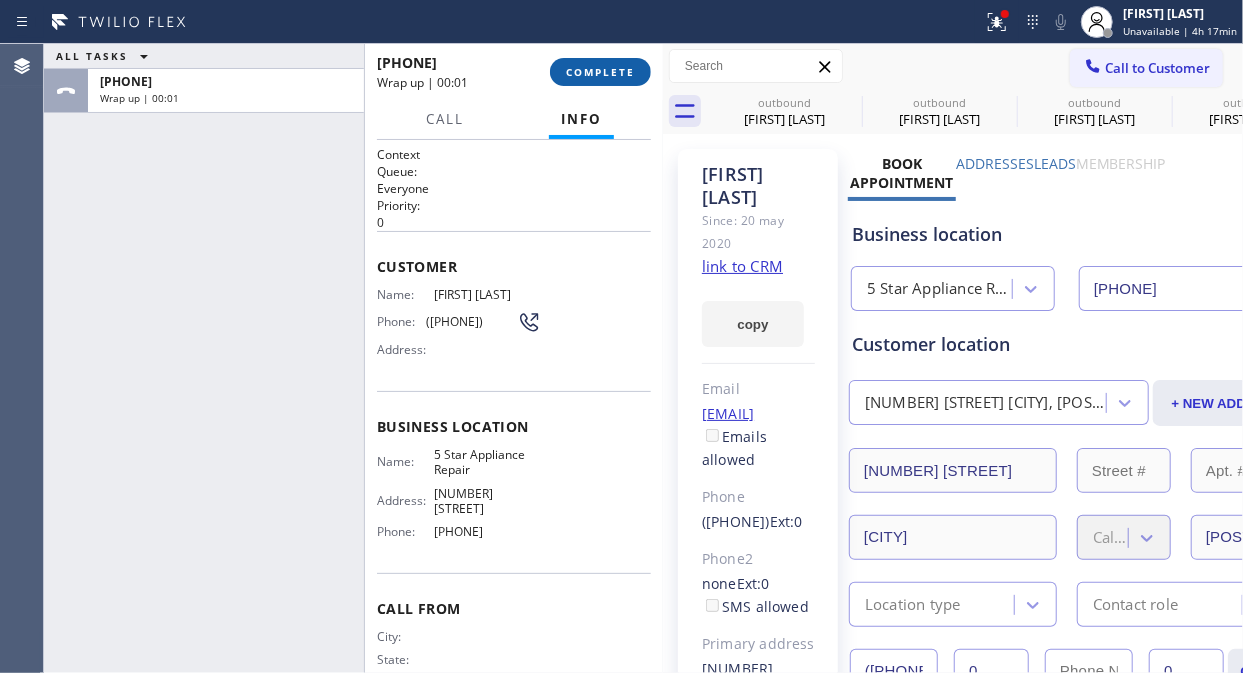 click on "COMPLETE" at bounding box center [600, 72] 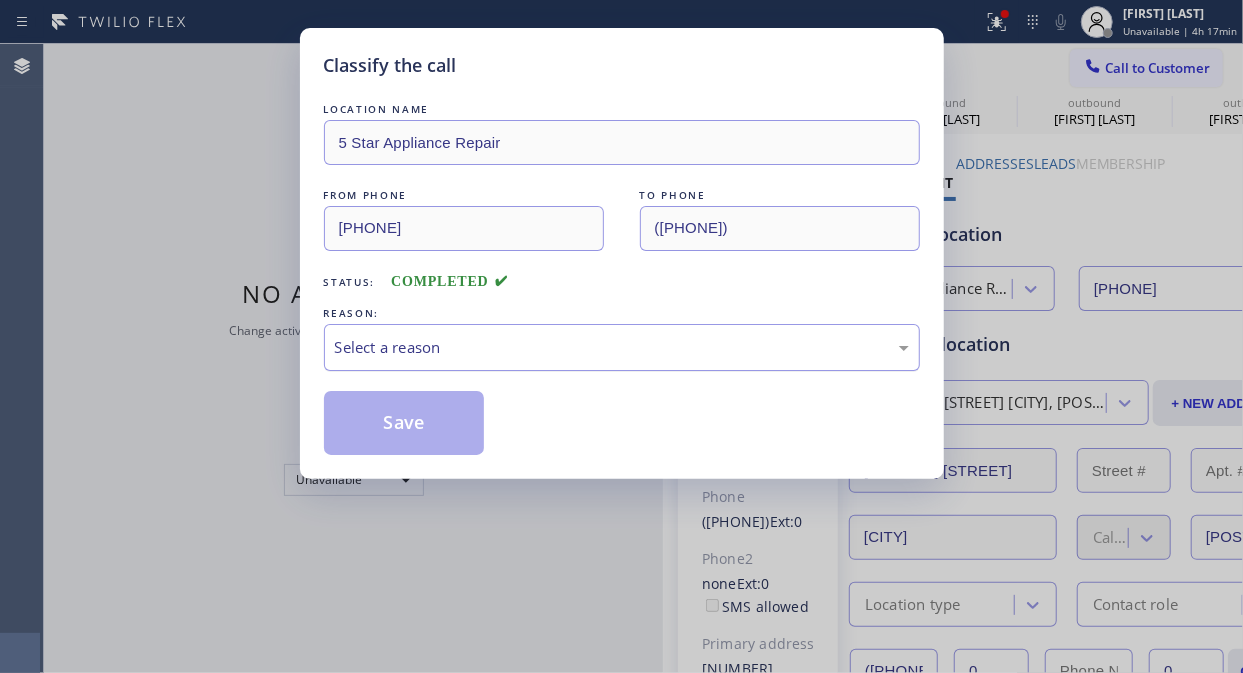 click on "Select a reason" at bounding box center (622, 347) 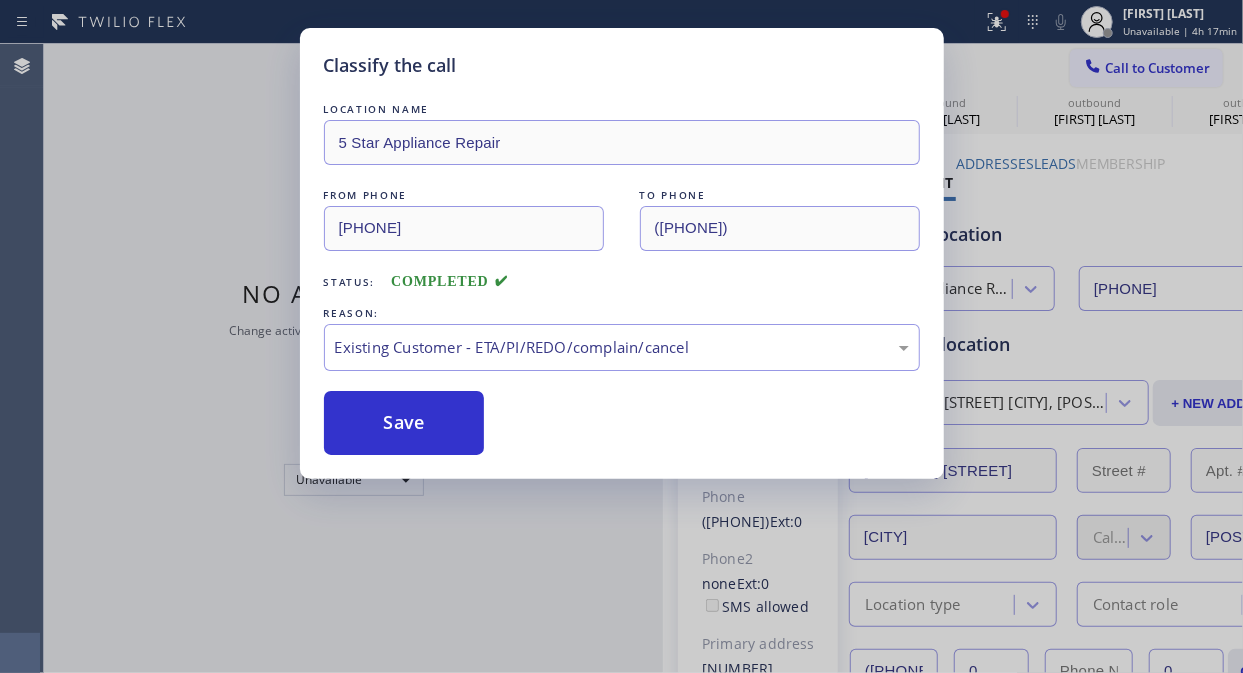drag, startPoint x: 396, startPoint y: 426, endPoint x: 1010, endPoint y: 211, distance: 650.5544 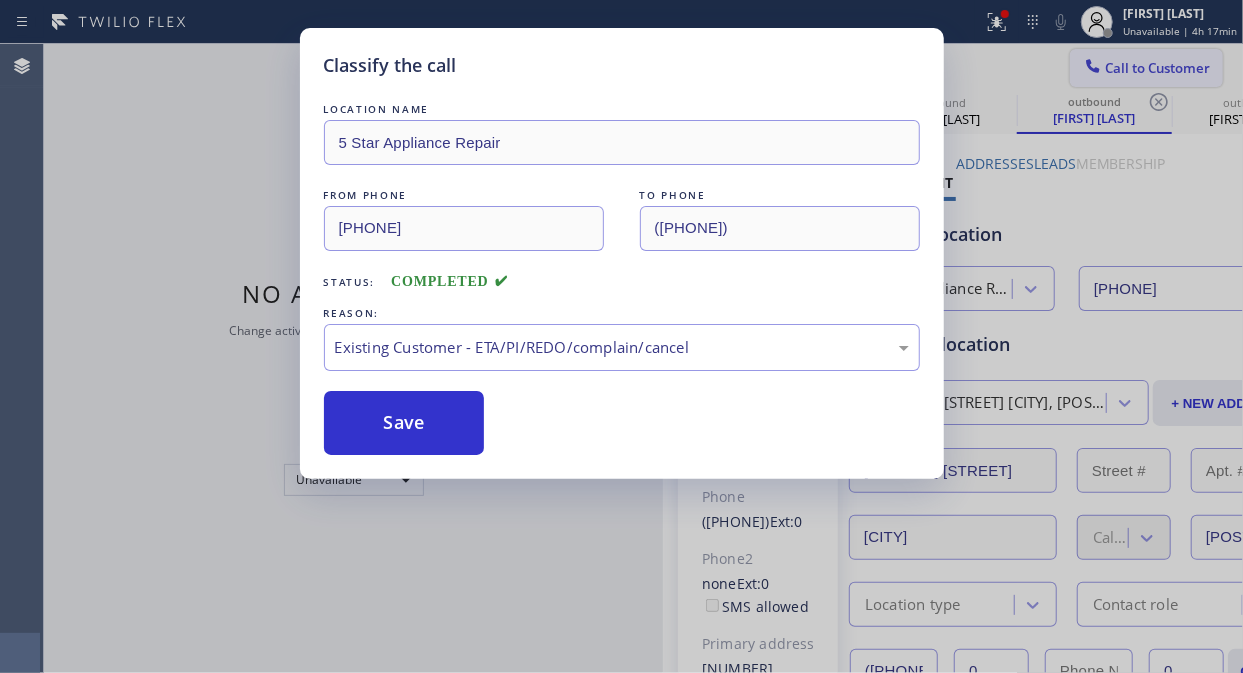click on "Call to Customer" at bounding box center [1157, 68] 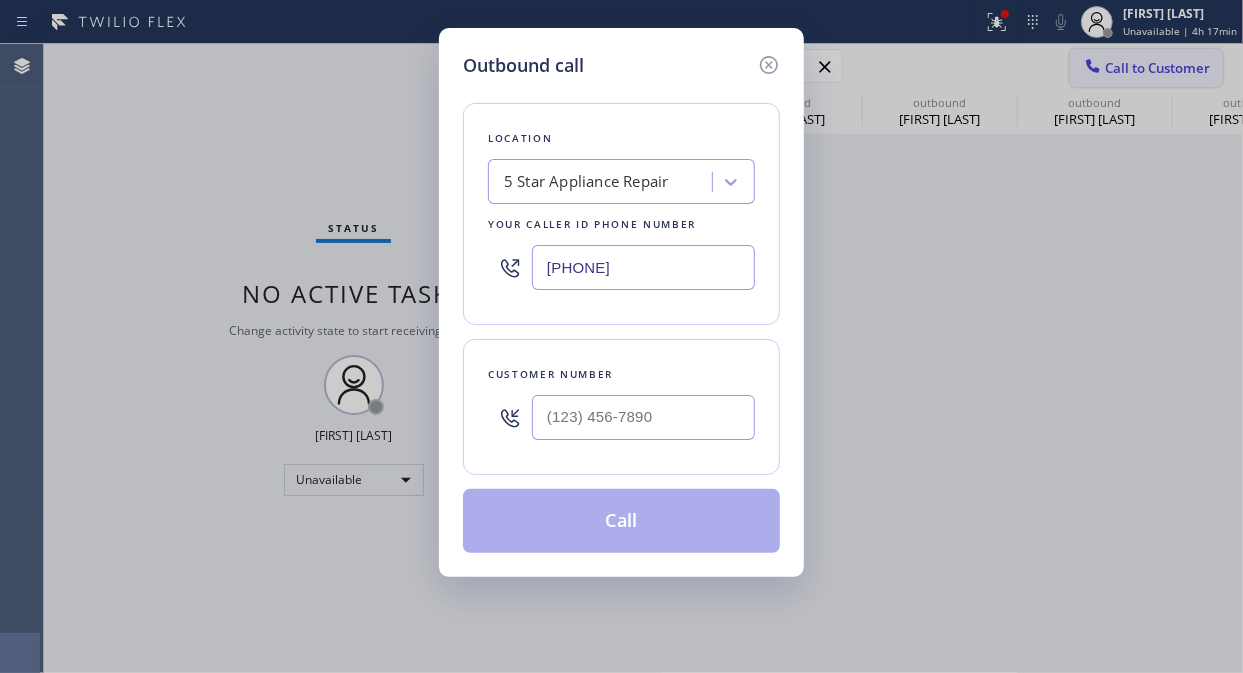 click on "Outbound call Location 5 Star Appliance Repair Your caller id phone number [PHONE] Customer number Call" at bounding box center (621, 336) 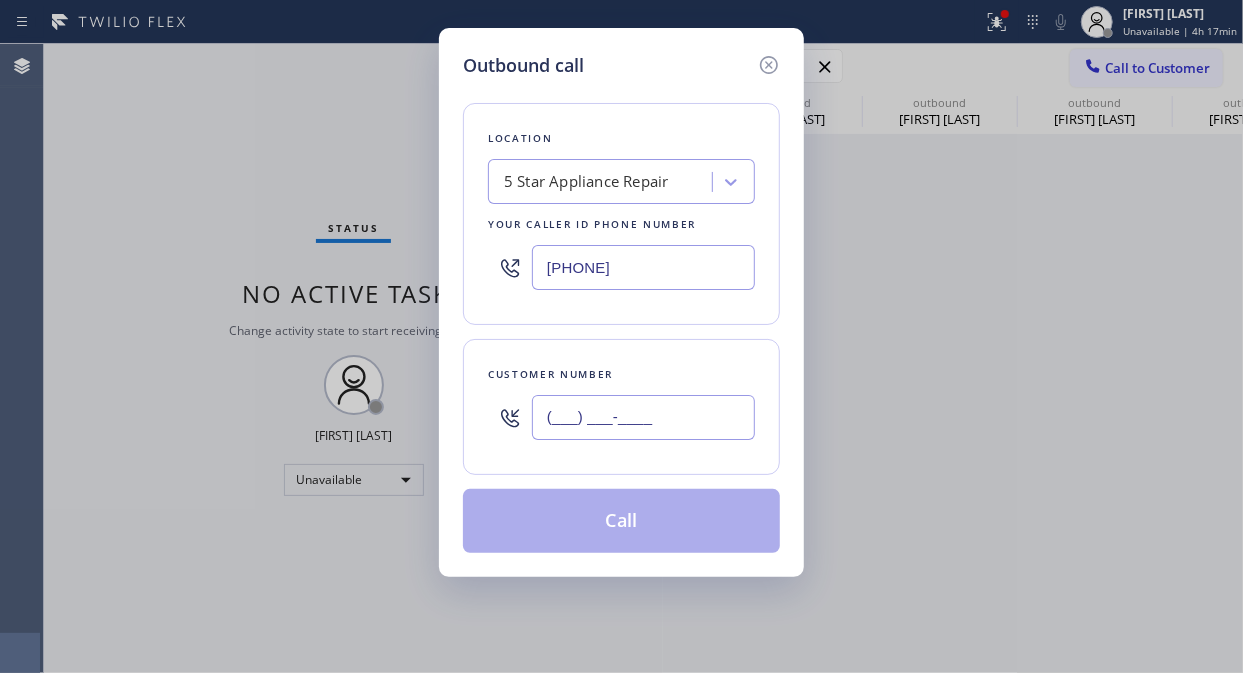 click on "(___) ___-____" at bounding box center [643, 417] 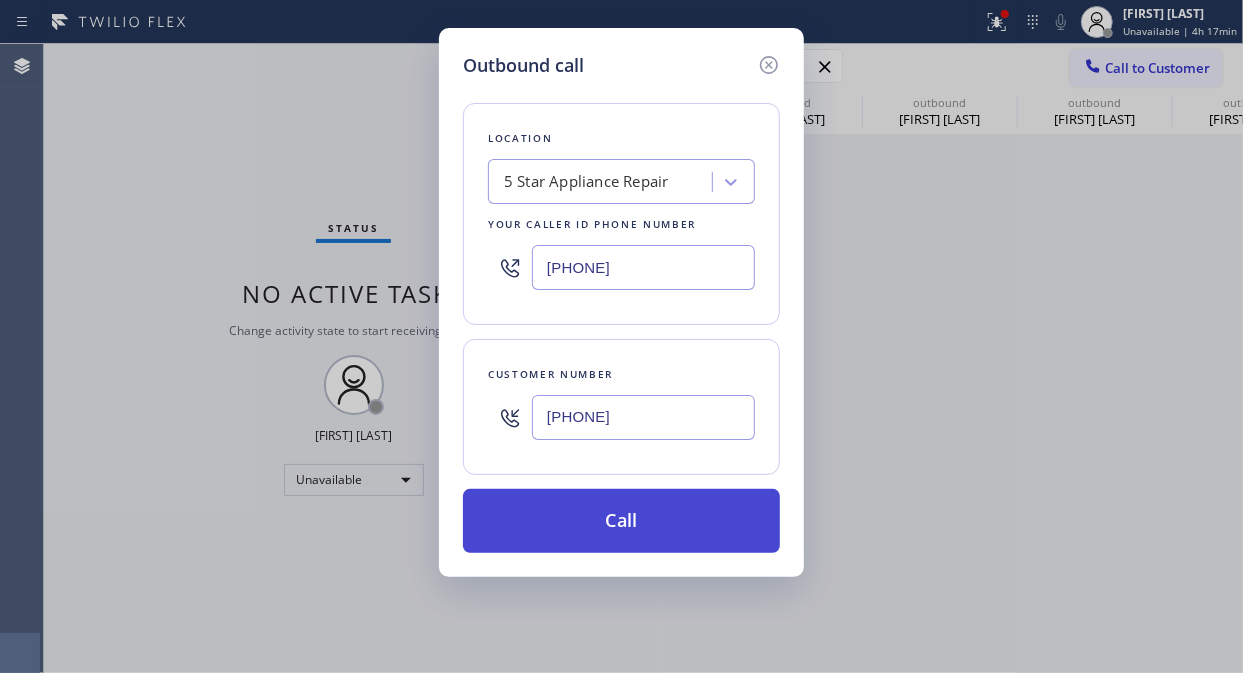 type on "[PHONE]" 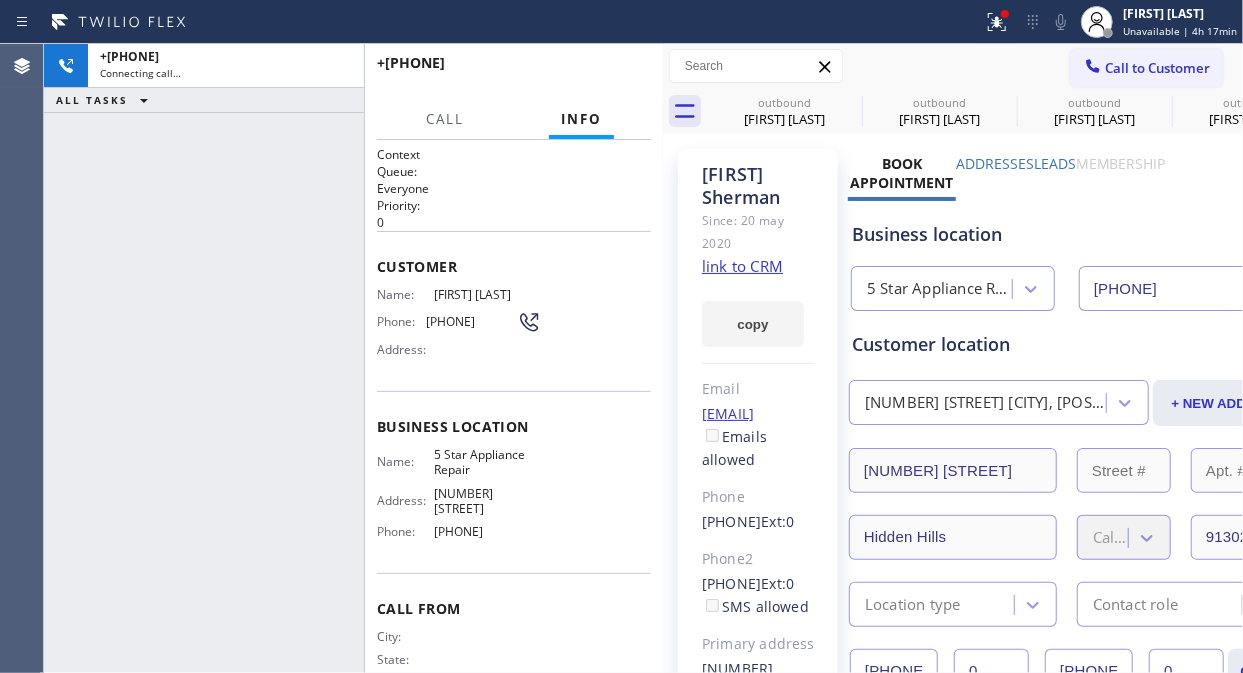 type on "[PHONE]" 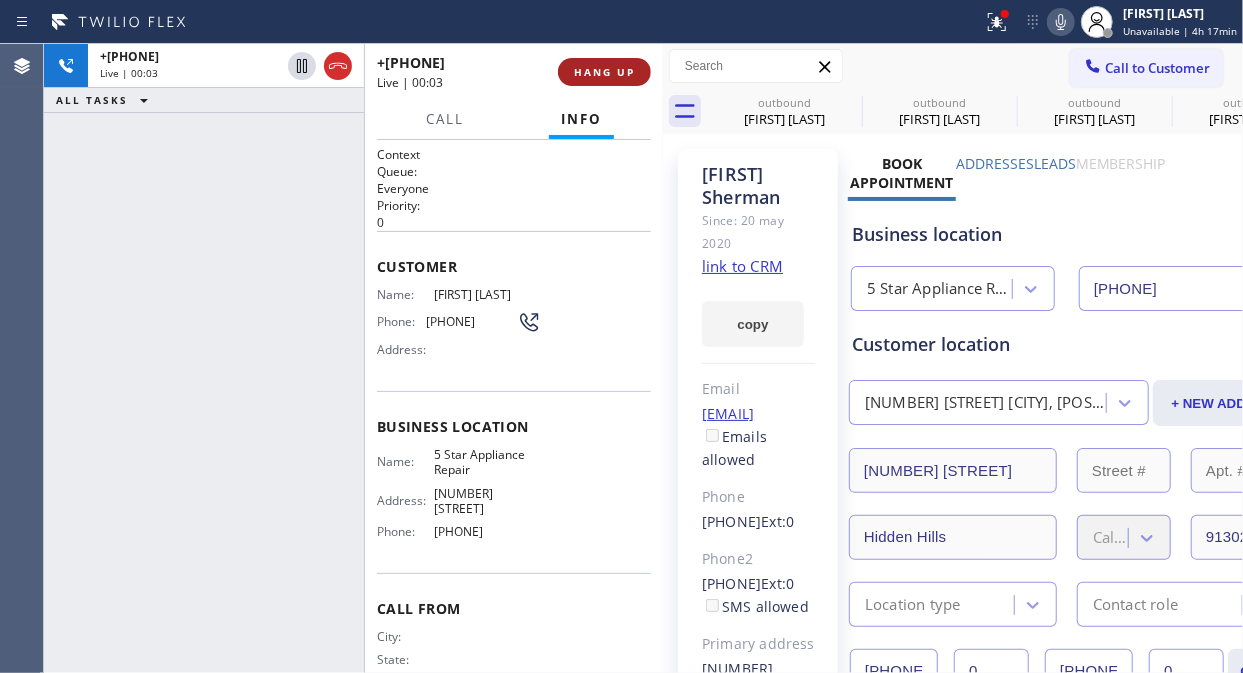 click on "HANG UP" at bounding box center [604, 72] 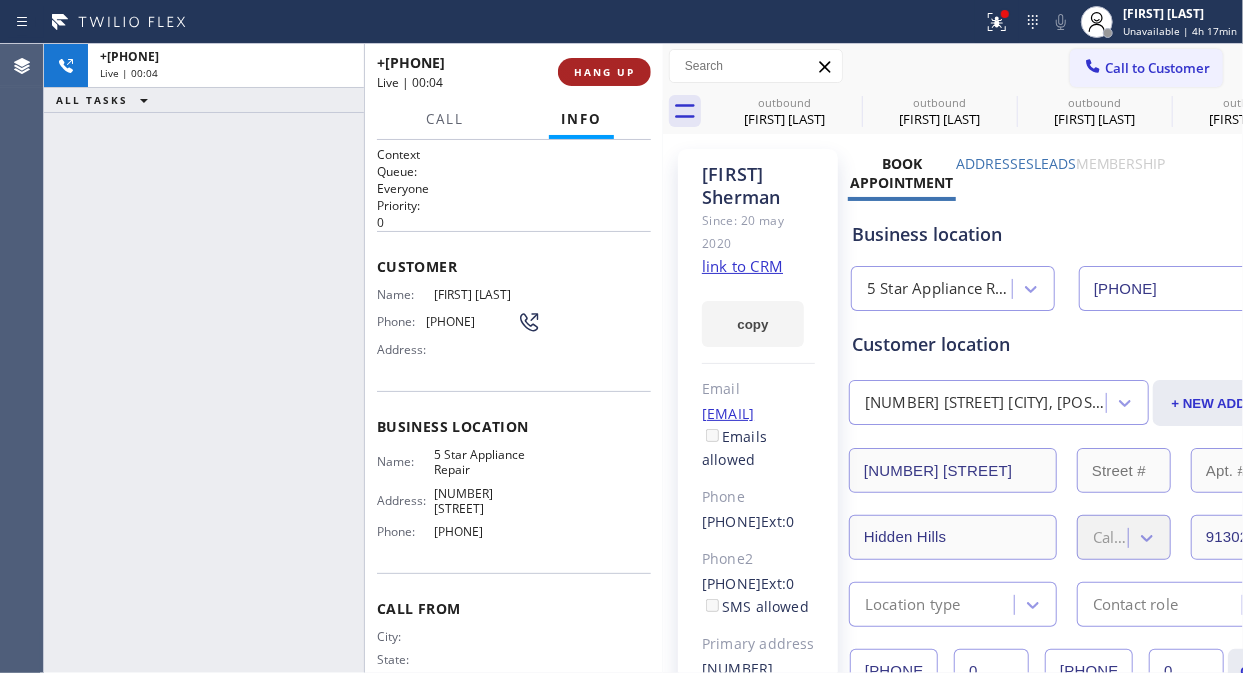 click on "HANG UP" at bounding box center [604, 72] 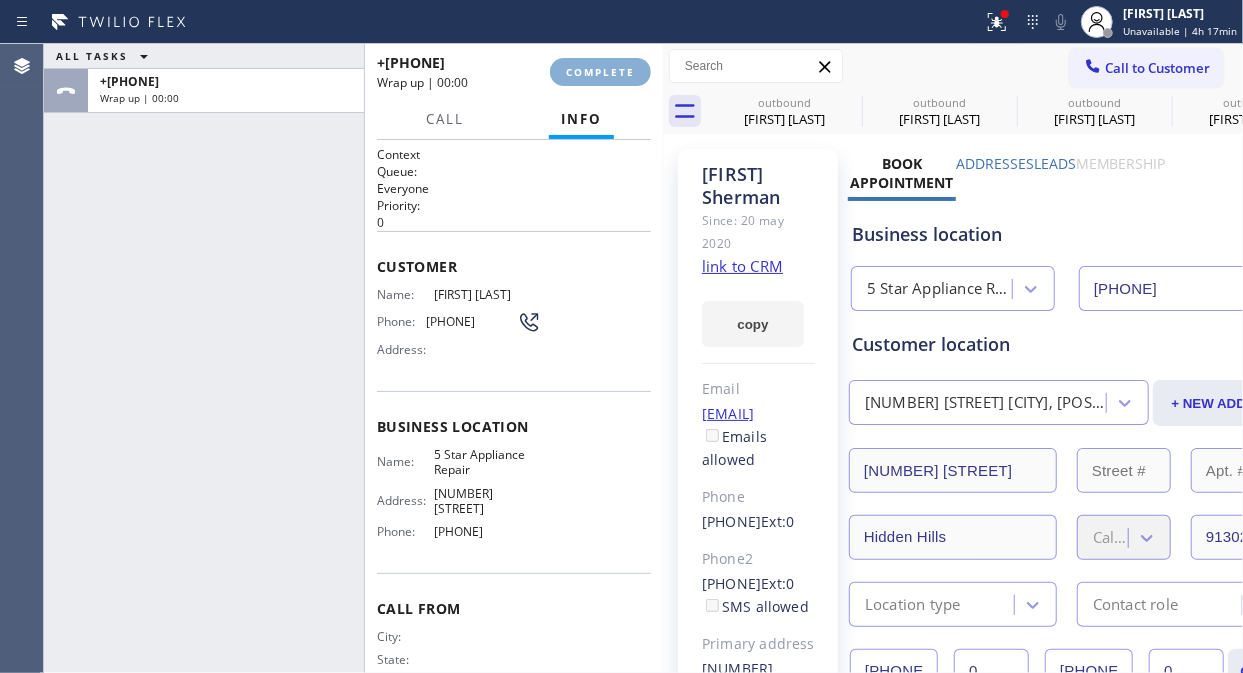 click on "COMPLETE" at bounding box center (600, 72) 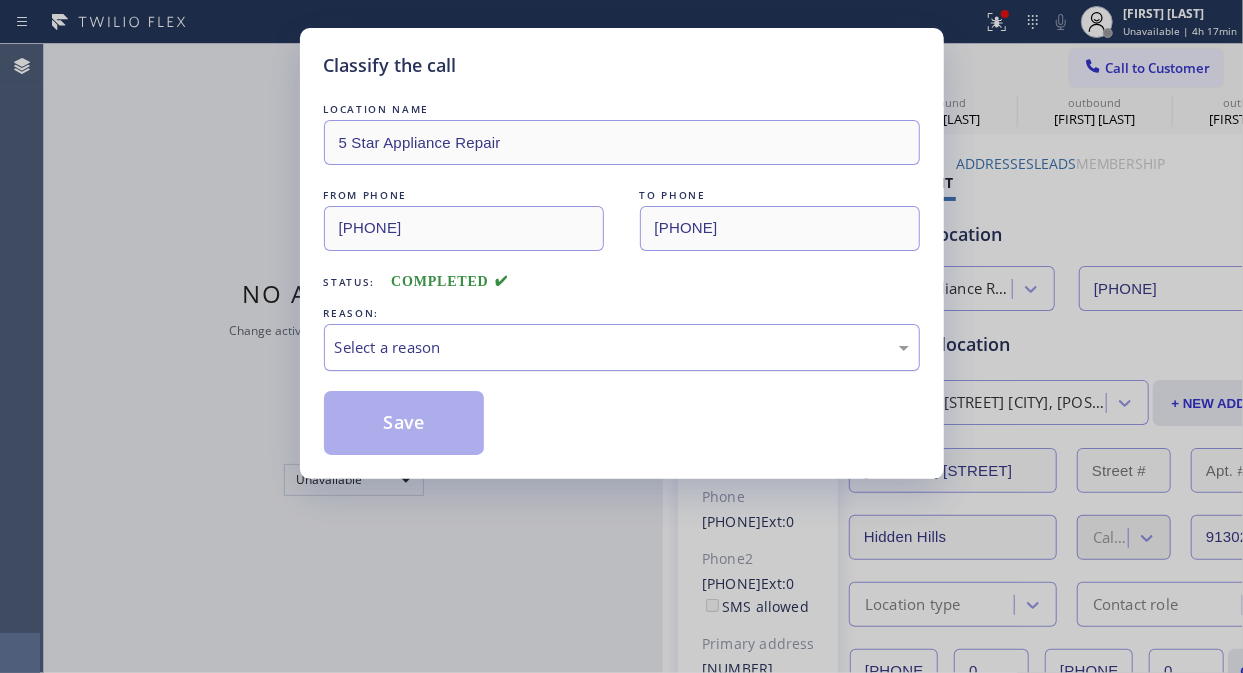 click on "Select a reason" at bounding box center (622, 347) 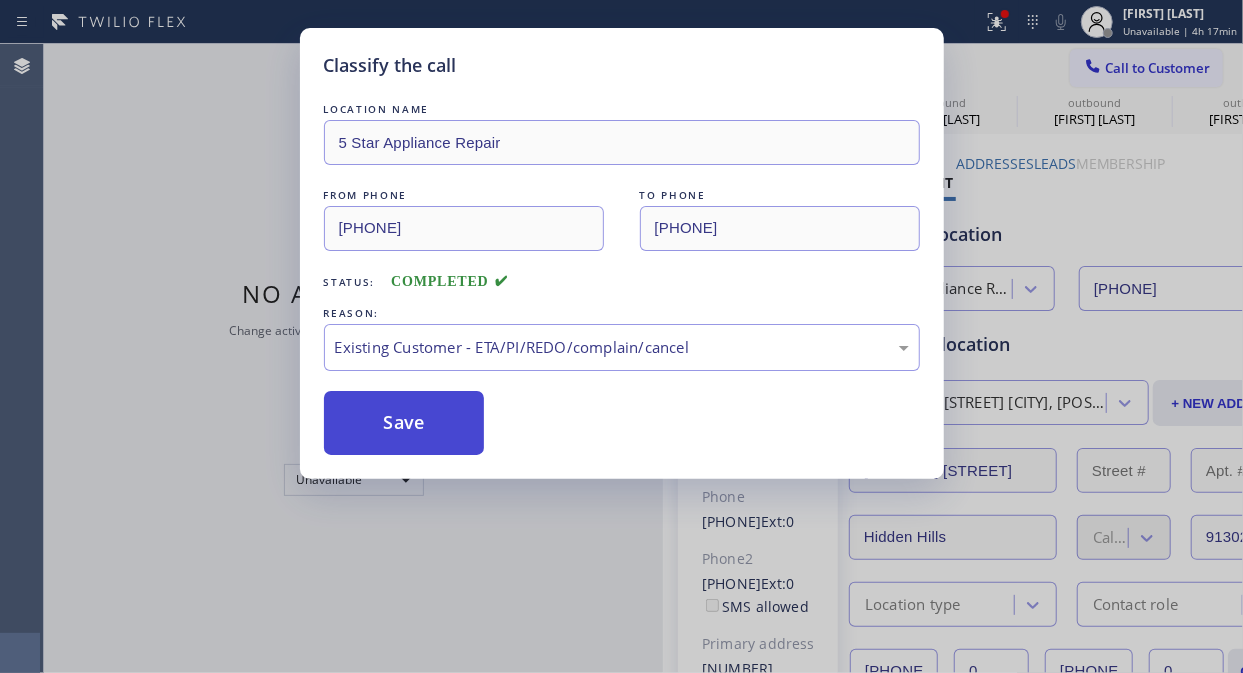 click on "Save" at bounding box center (404, 423) 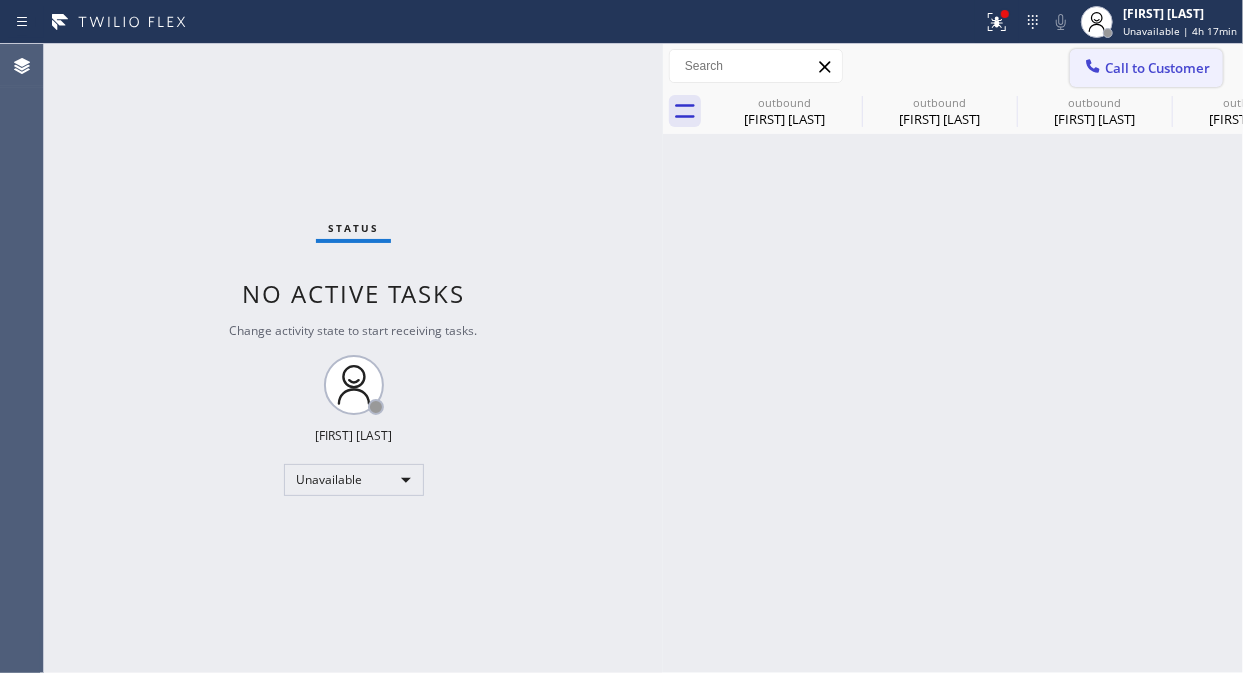 click on "Call to Customer" at bounding box center (1157, 68) 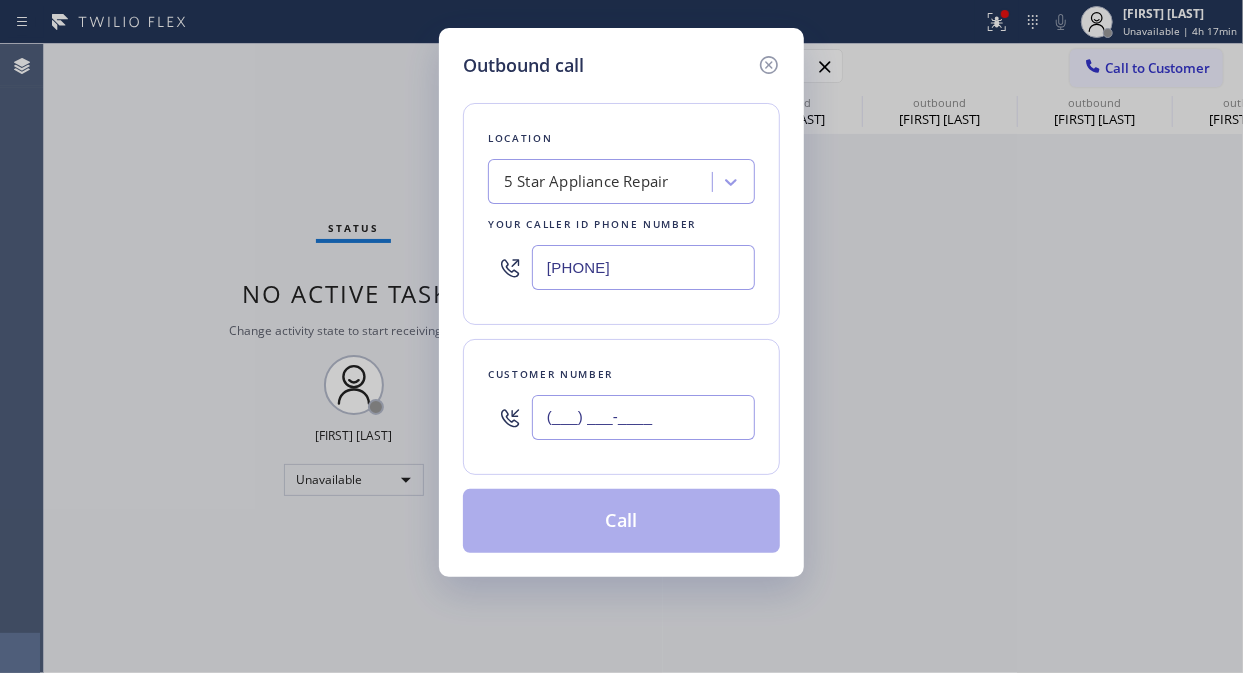 click on "(___) ___-____" at bounding box center (643, 417) 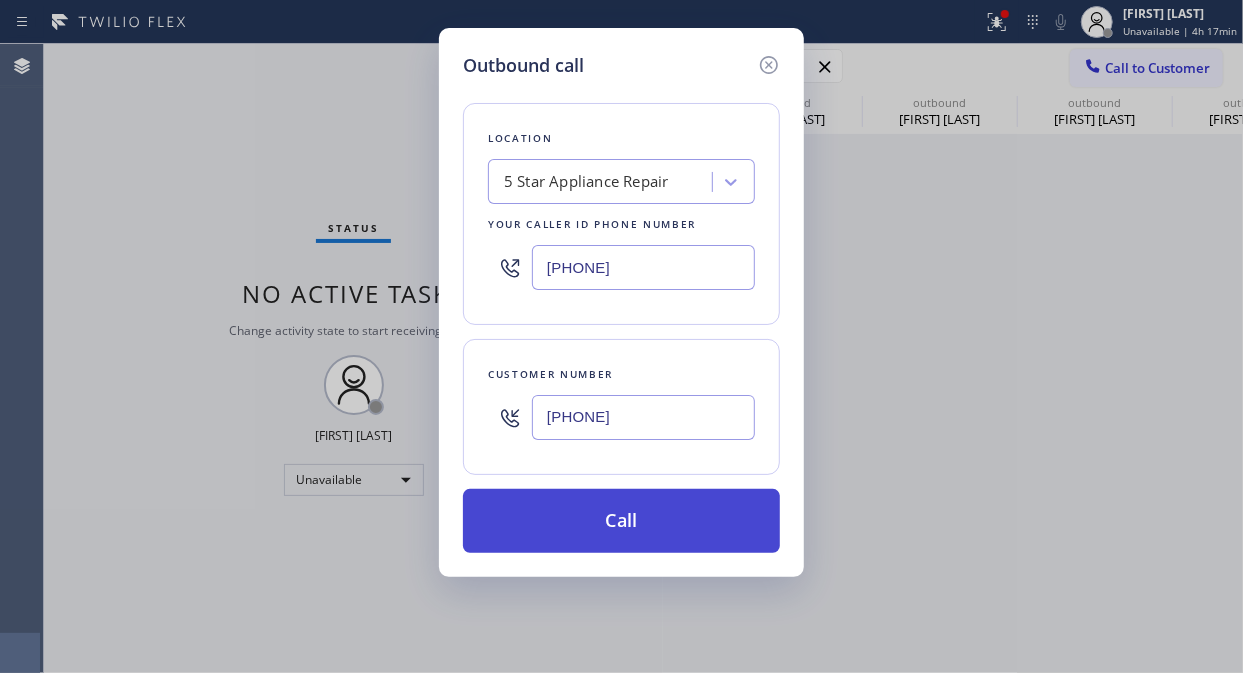 type on "[PHONE]" 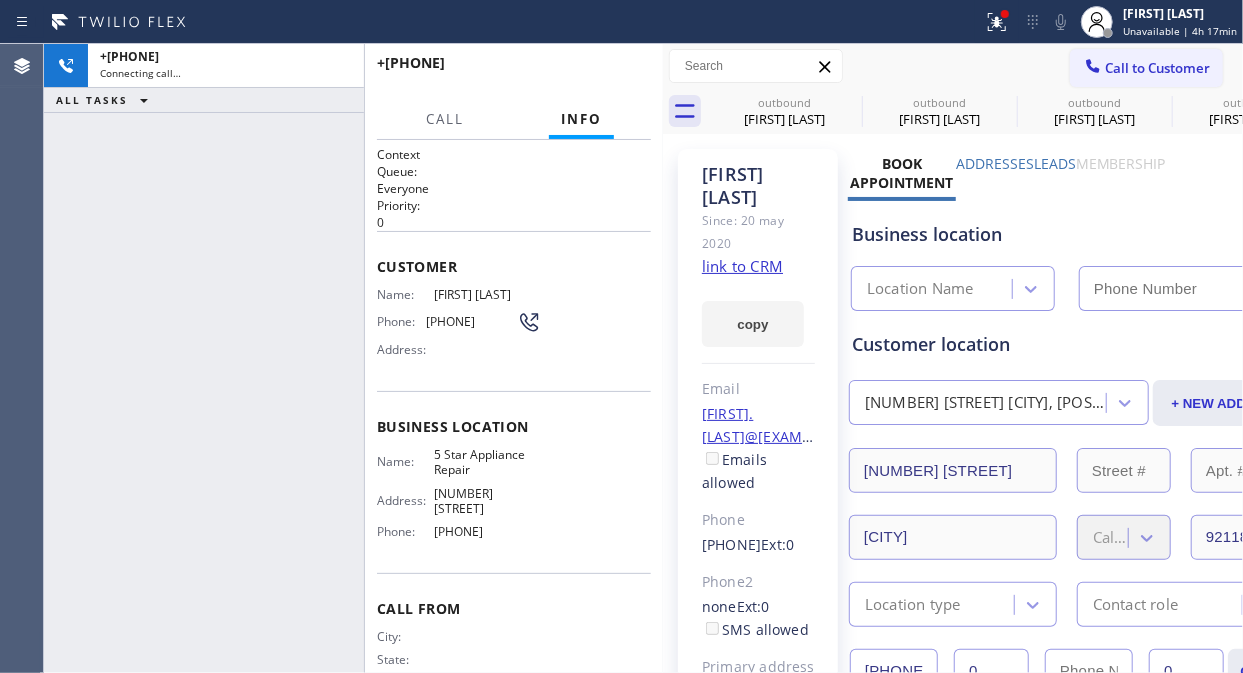 type on "[PHONE]" 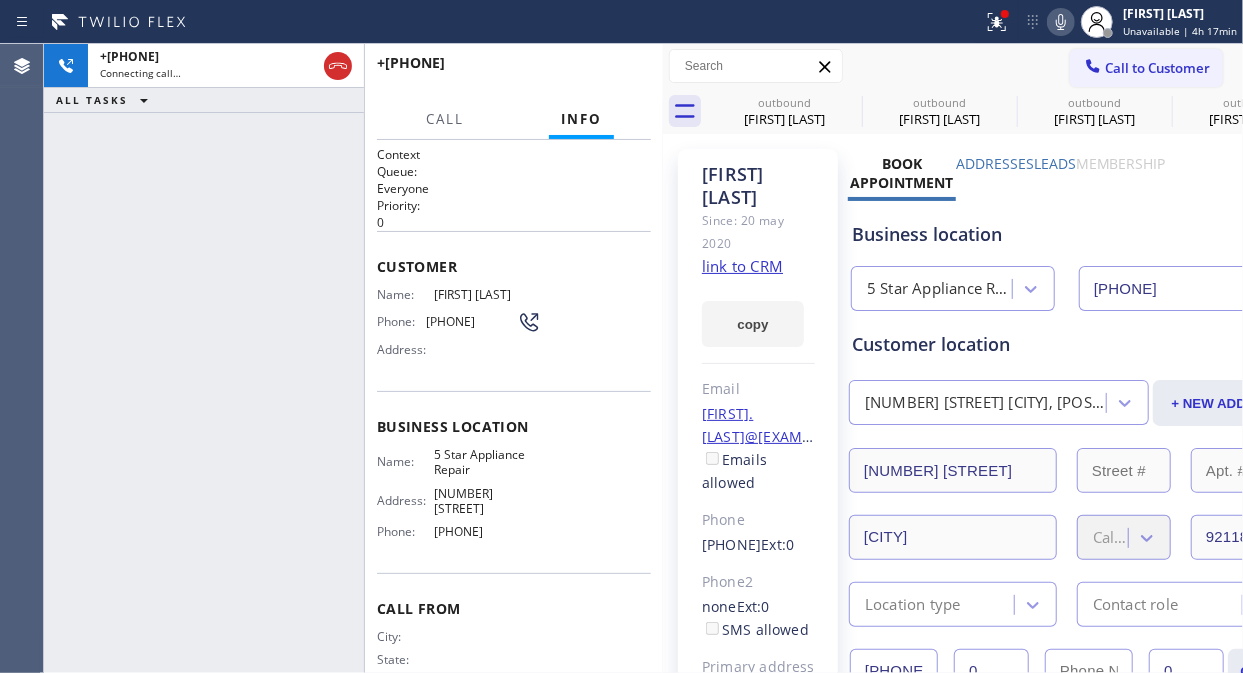 click 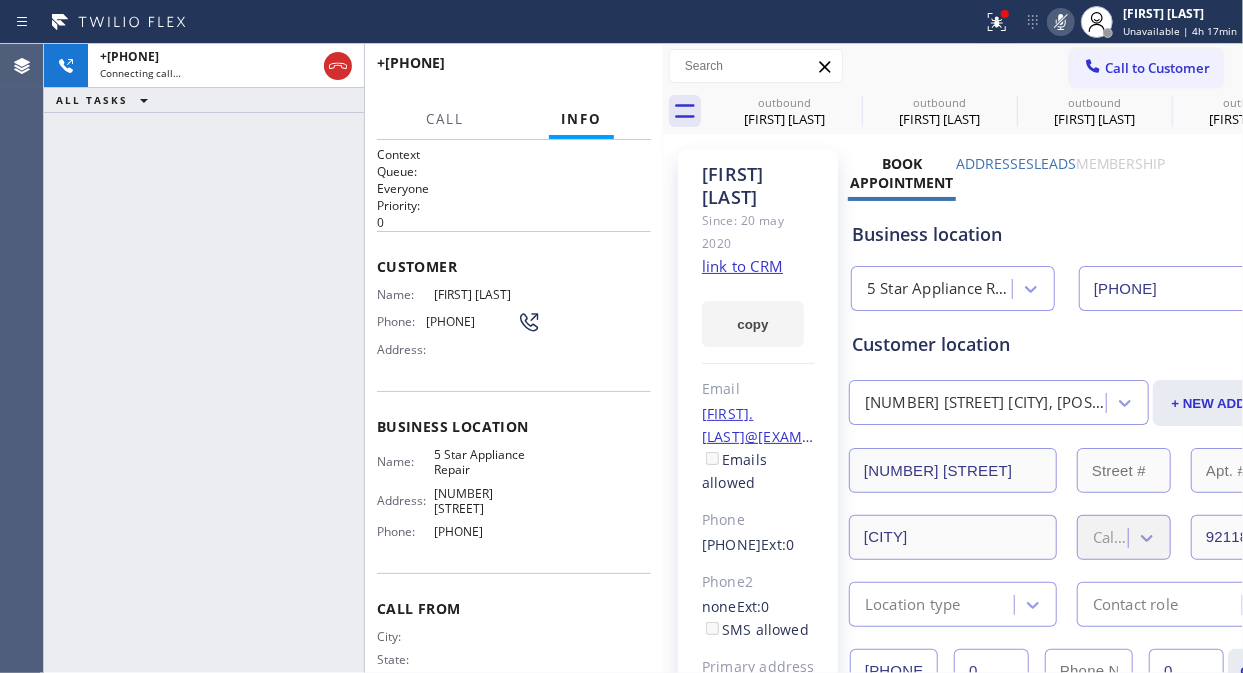 click 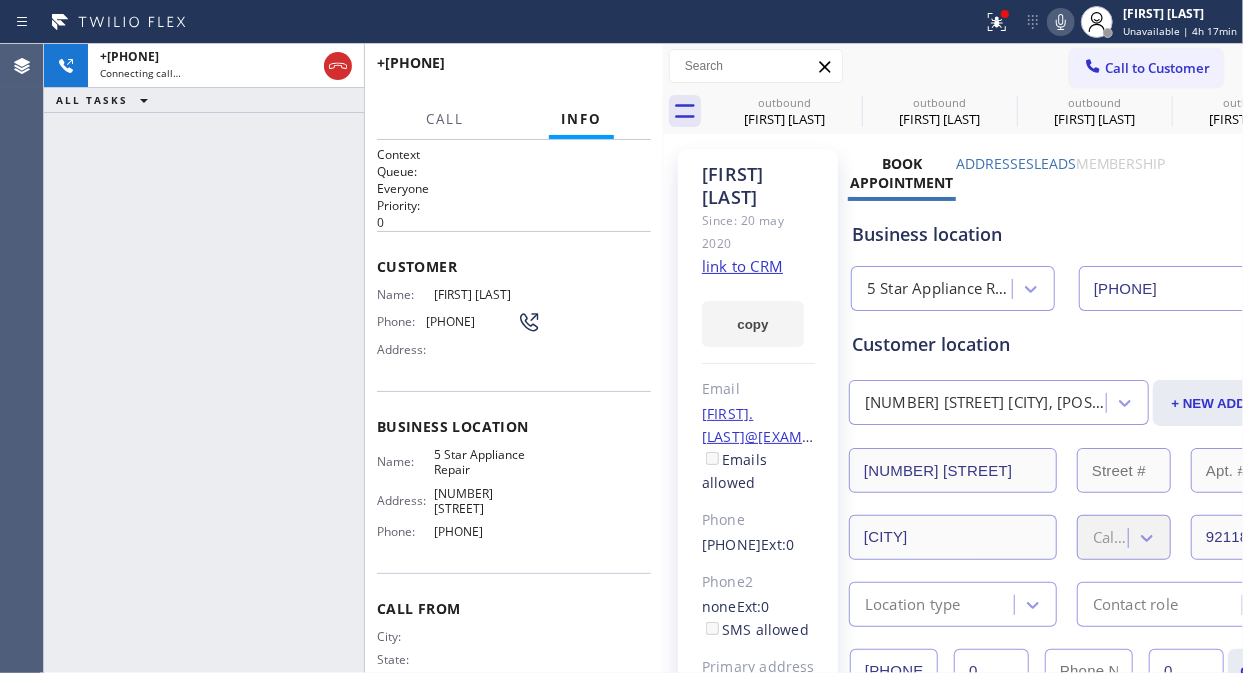 click at bounding box center (491, 22) 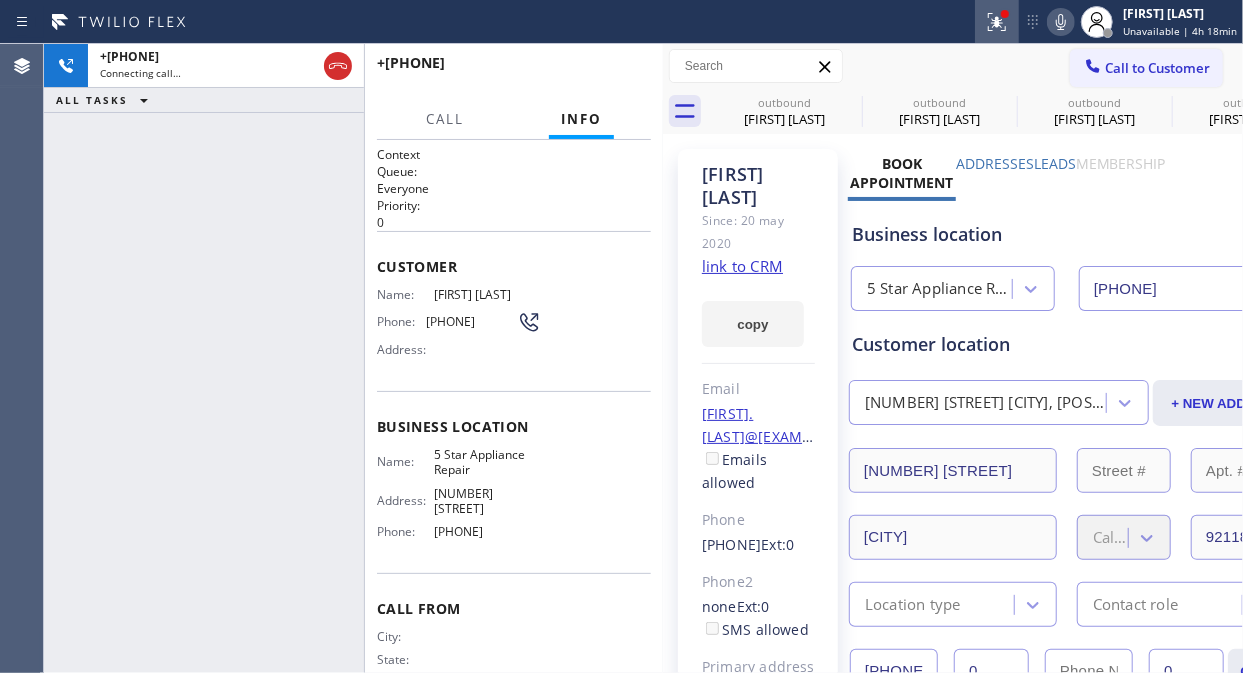 click at bounding box center [997, 22] 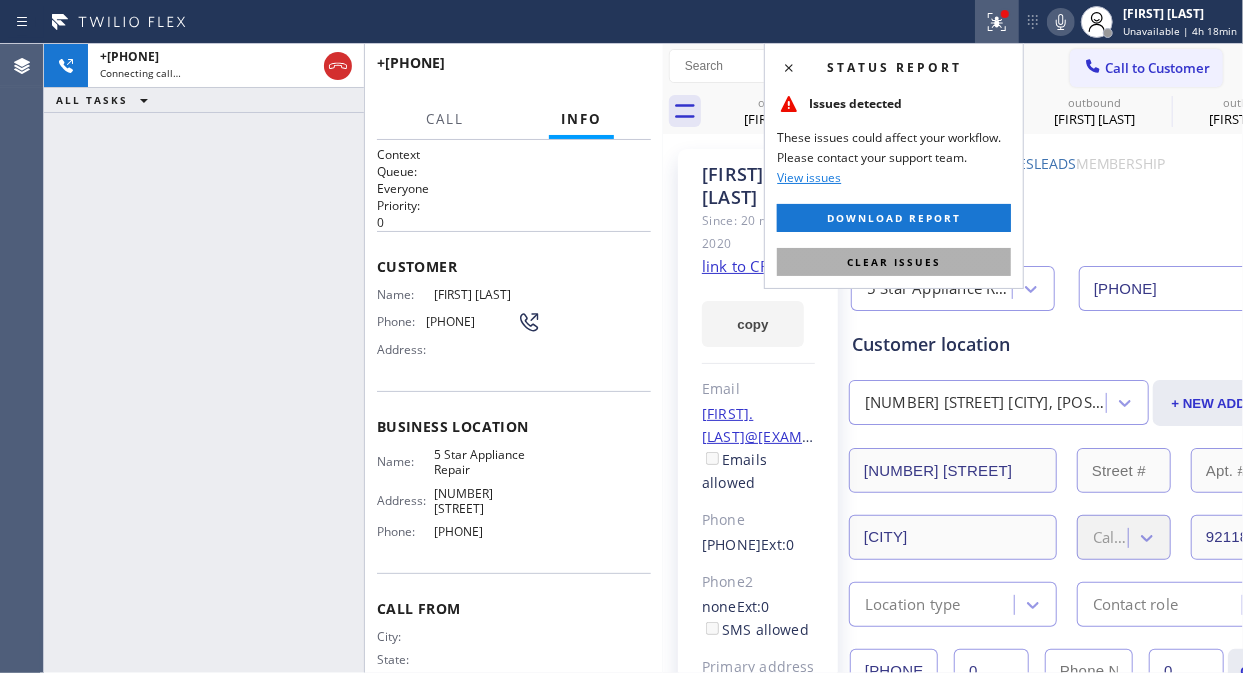 click on "Clear issues" at bounding box center (894, 262) 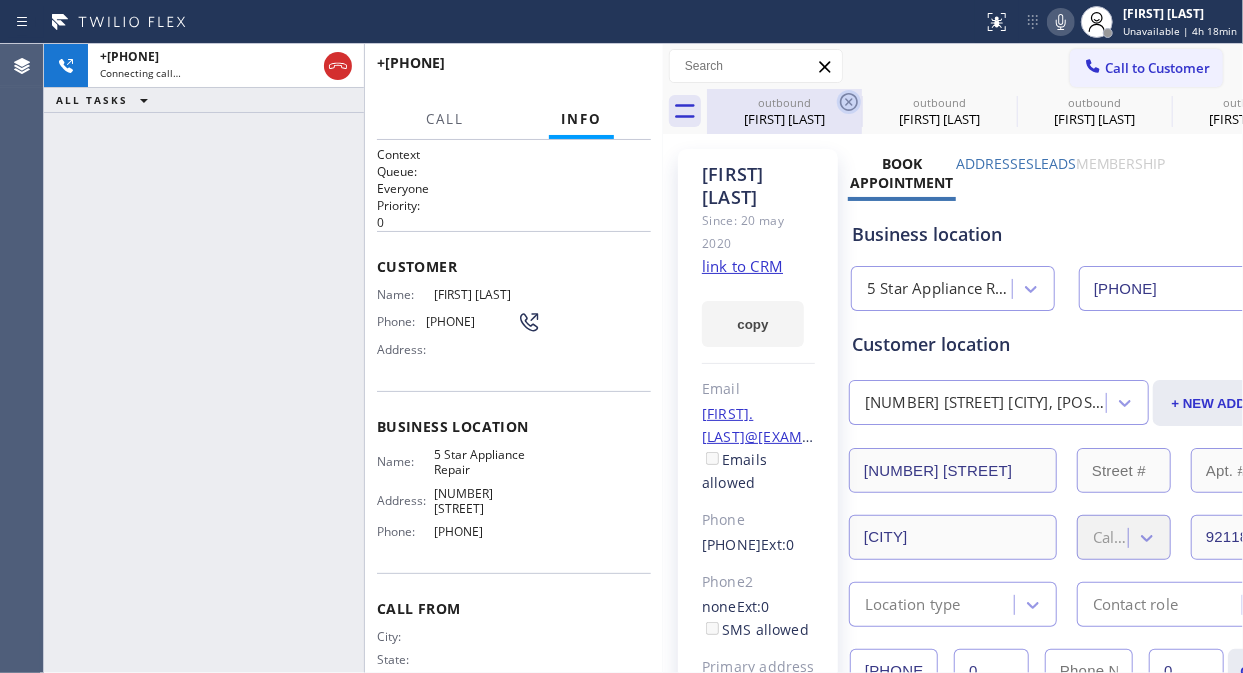 click 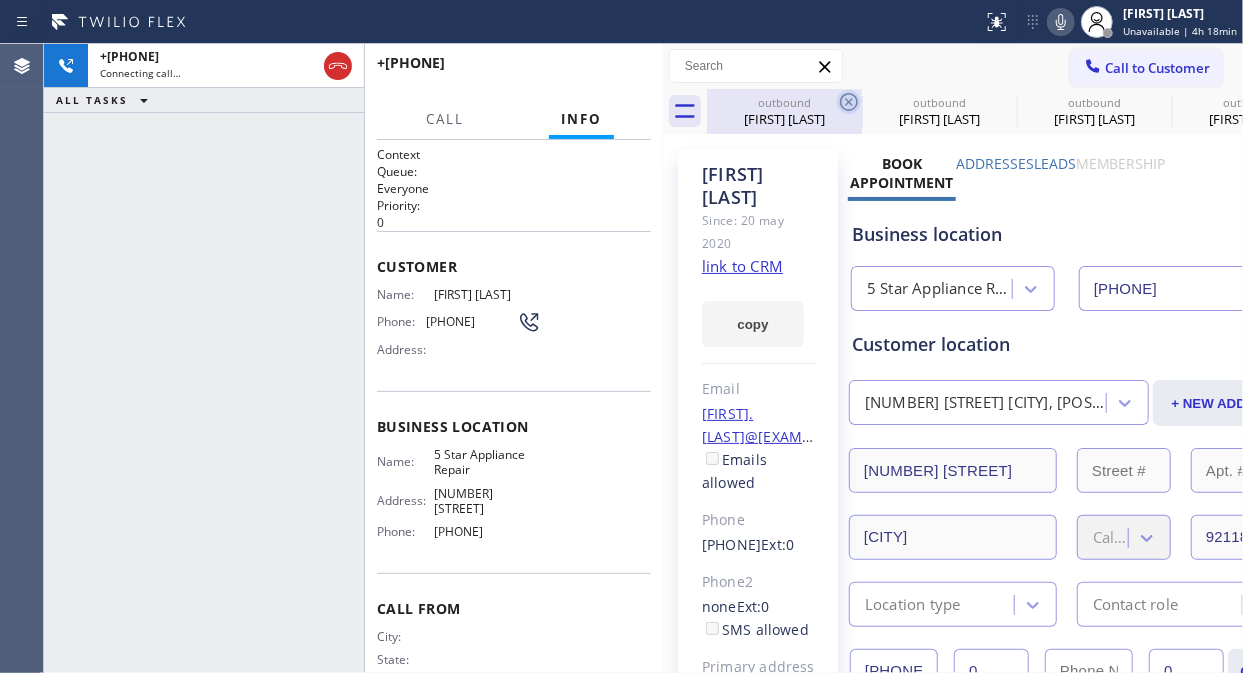 click 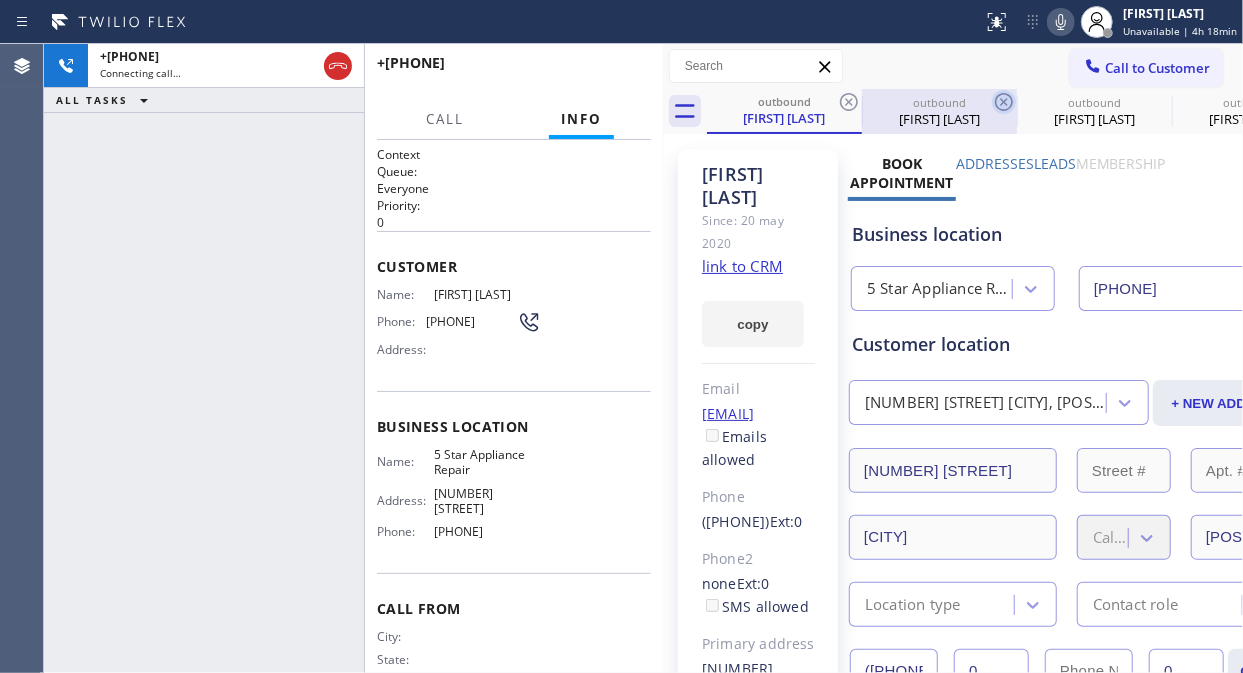 click 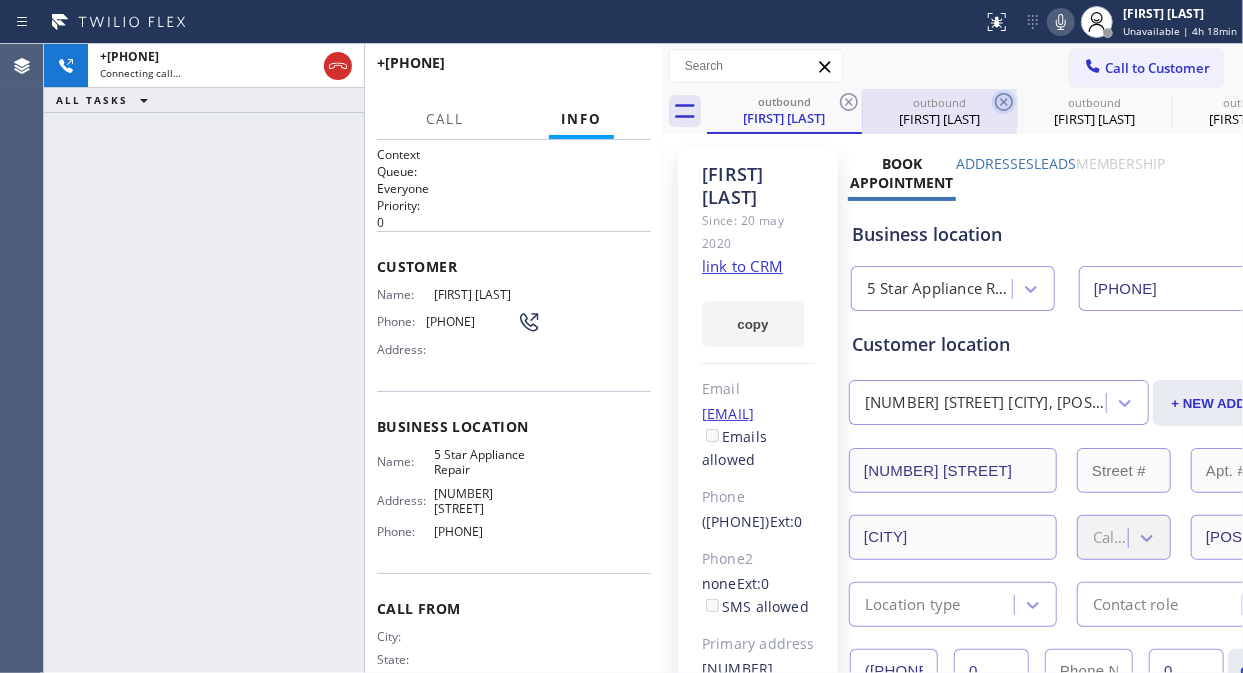 click 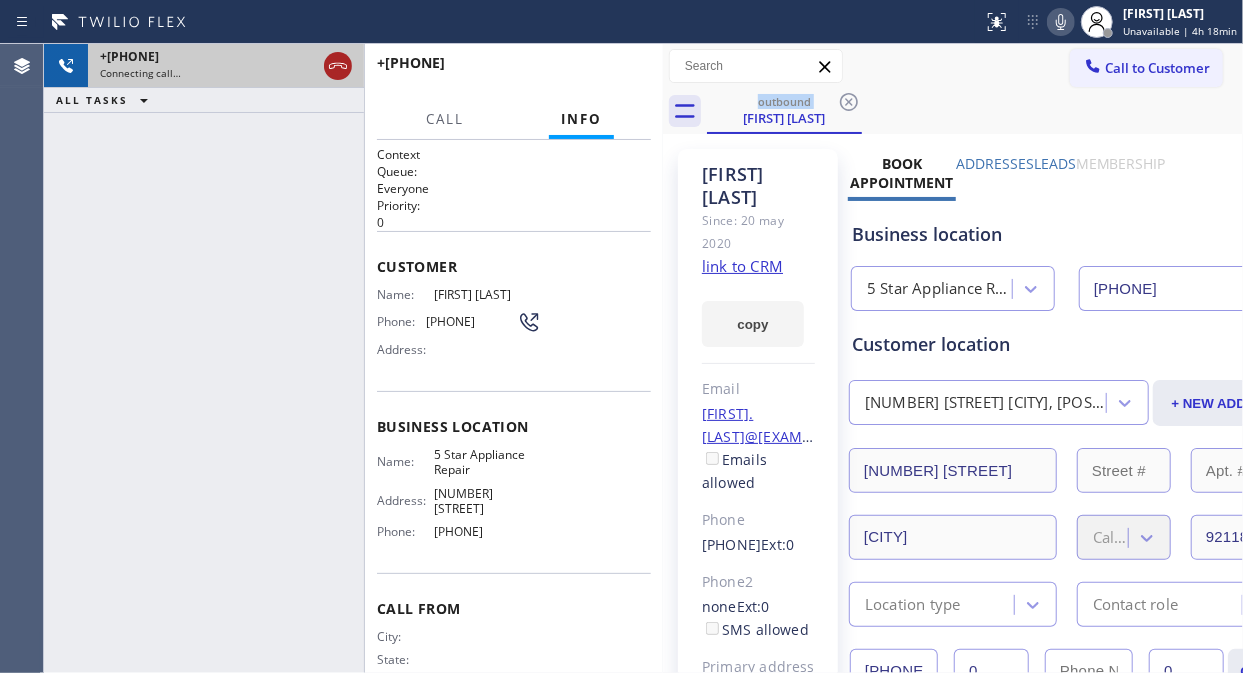 click 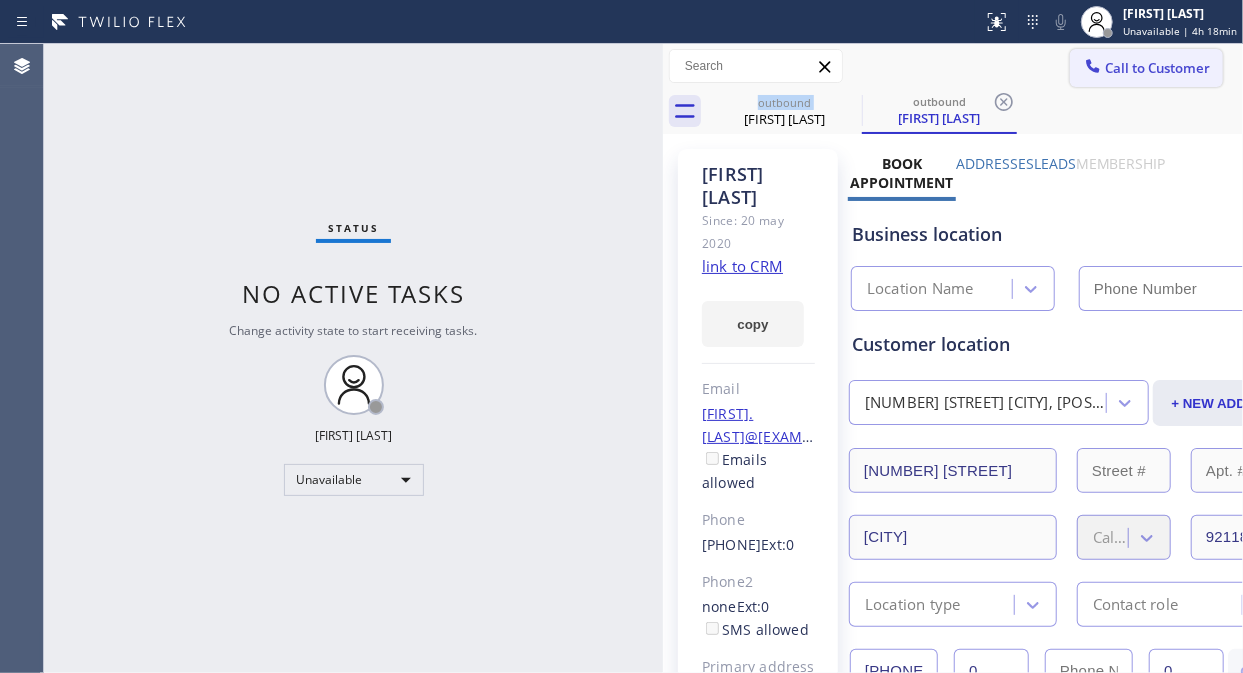 click on "Call to Customer" at bounding box center [1157, 68] 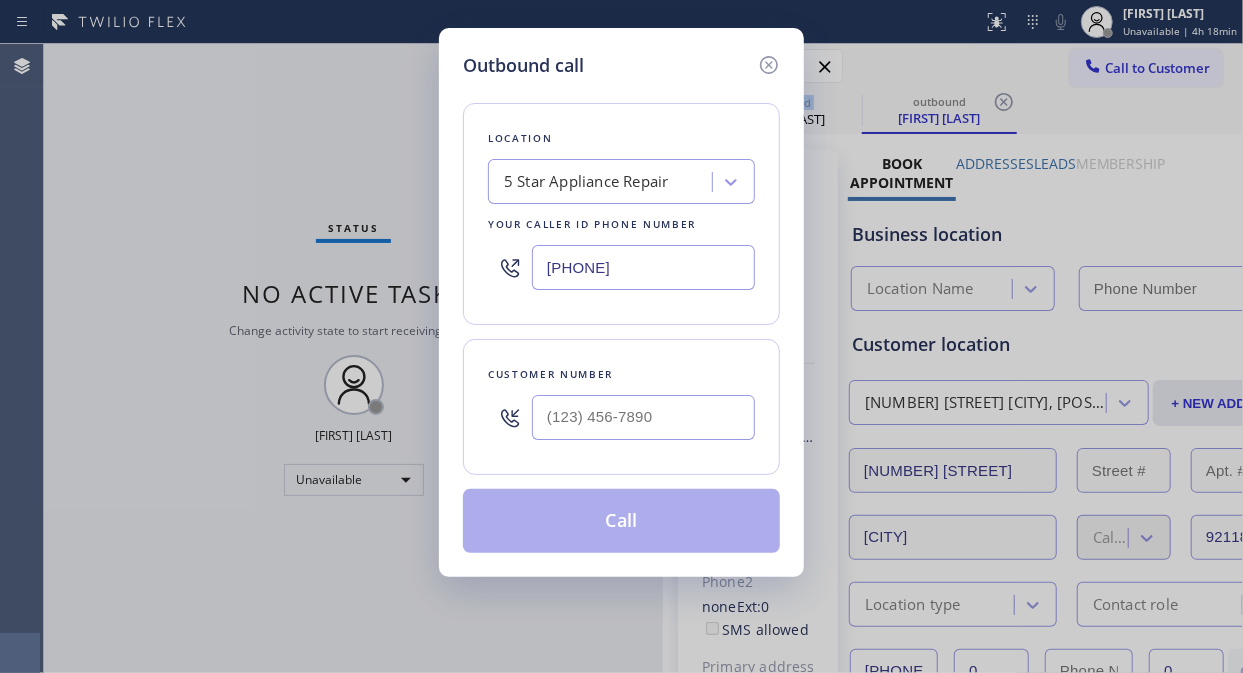 type on "[PHONE]" 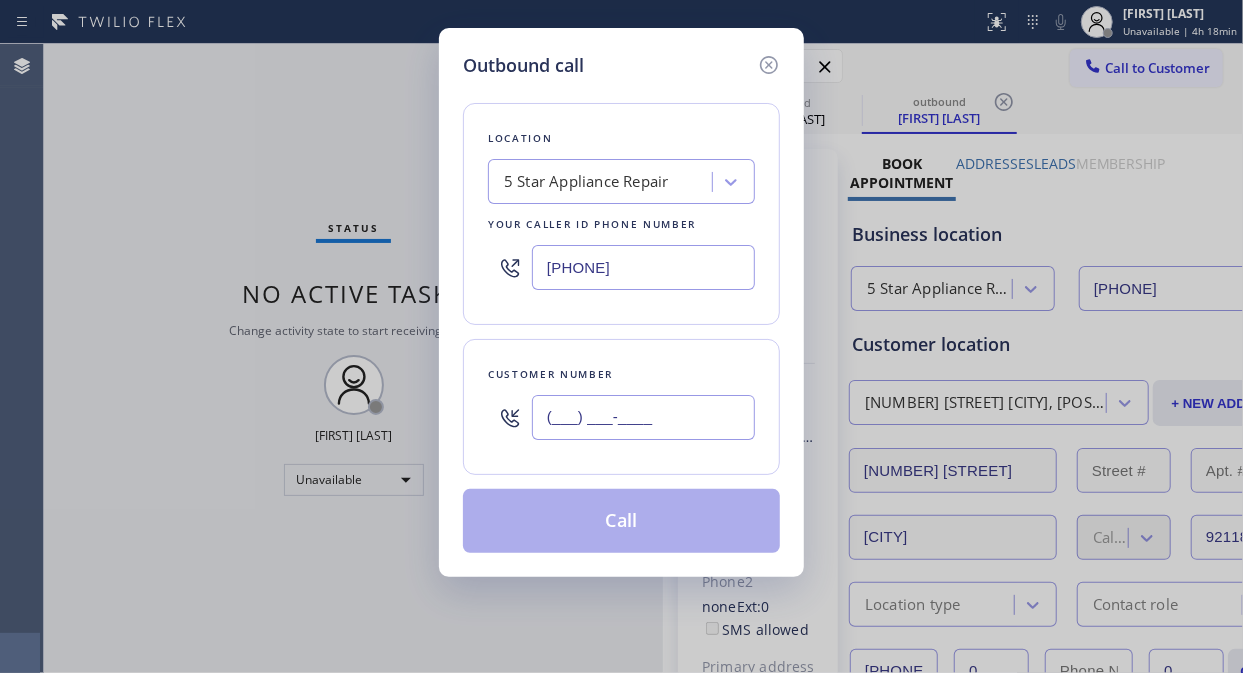 click on "(___) ___-____" at bounding box center (643, 417) 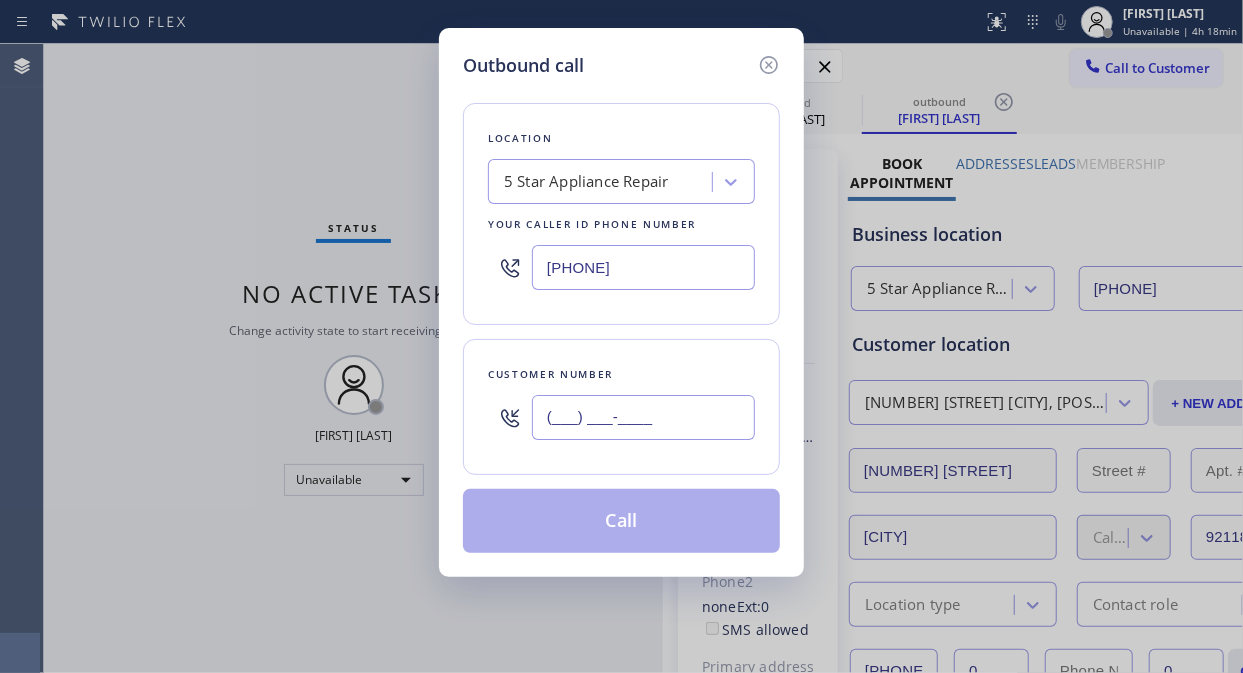 paste on "([PHONE])" 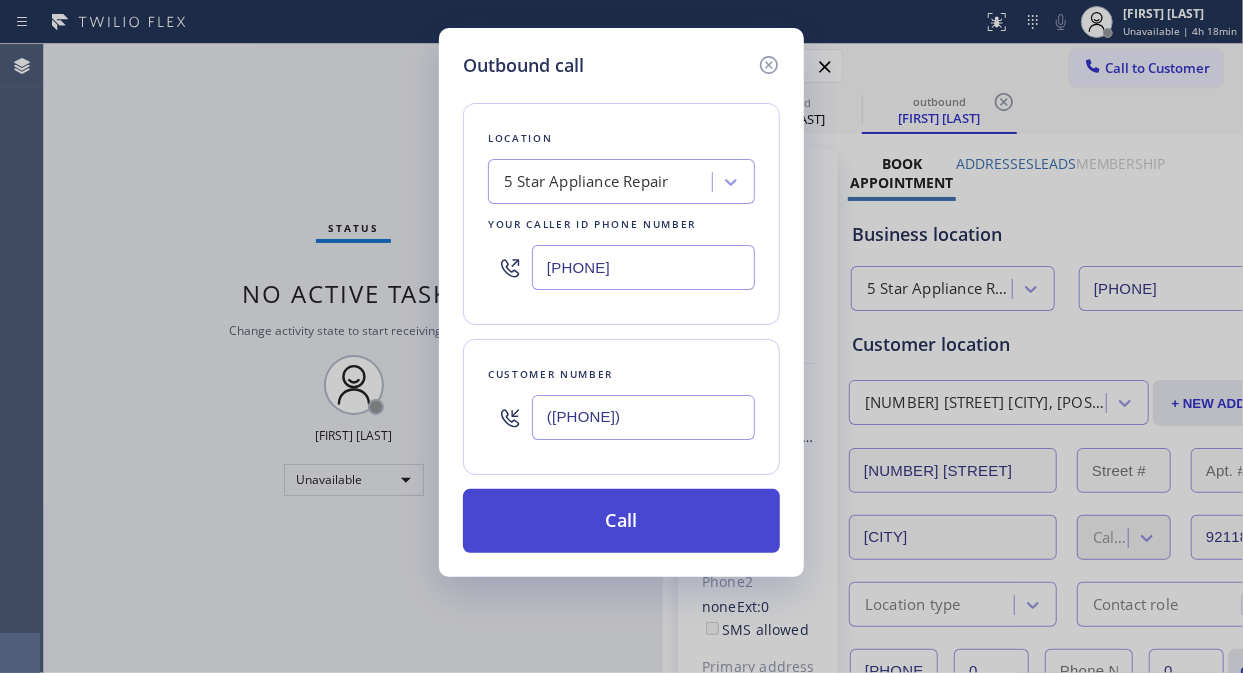 type on "([PHONE])" 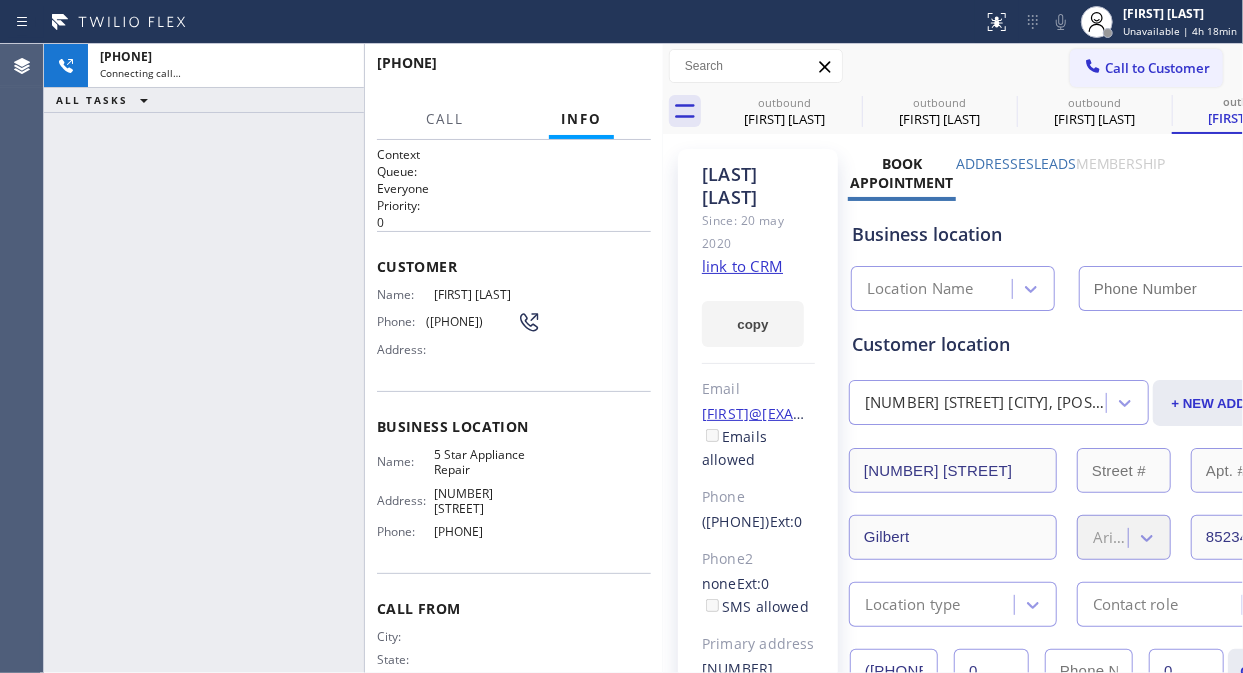 type on "[PHONE]" 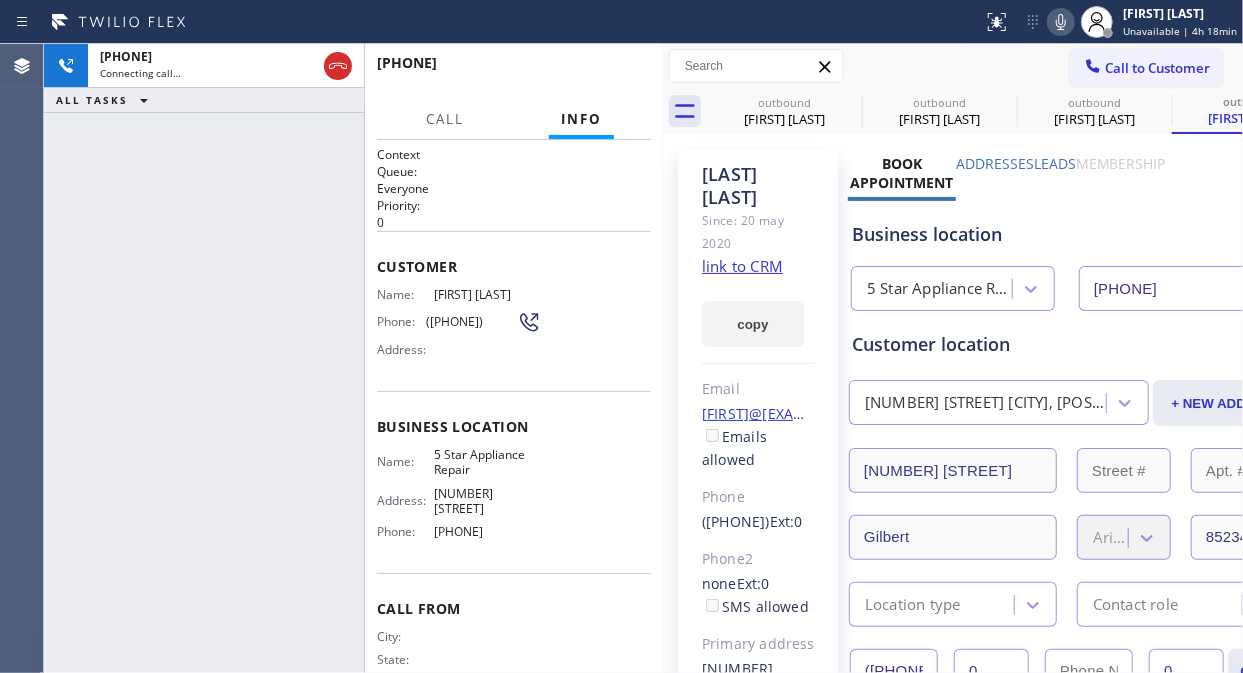 click 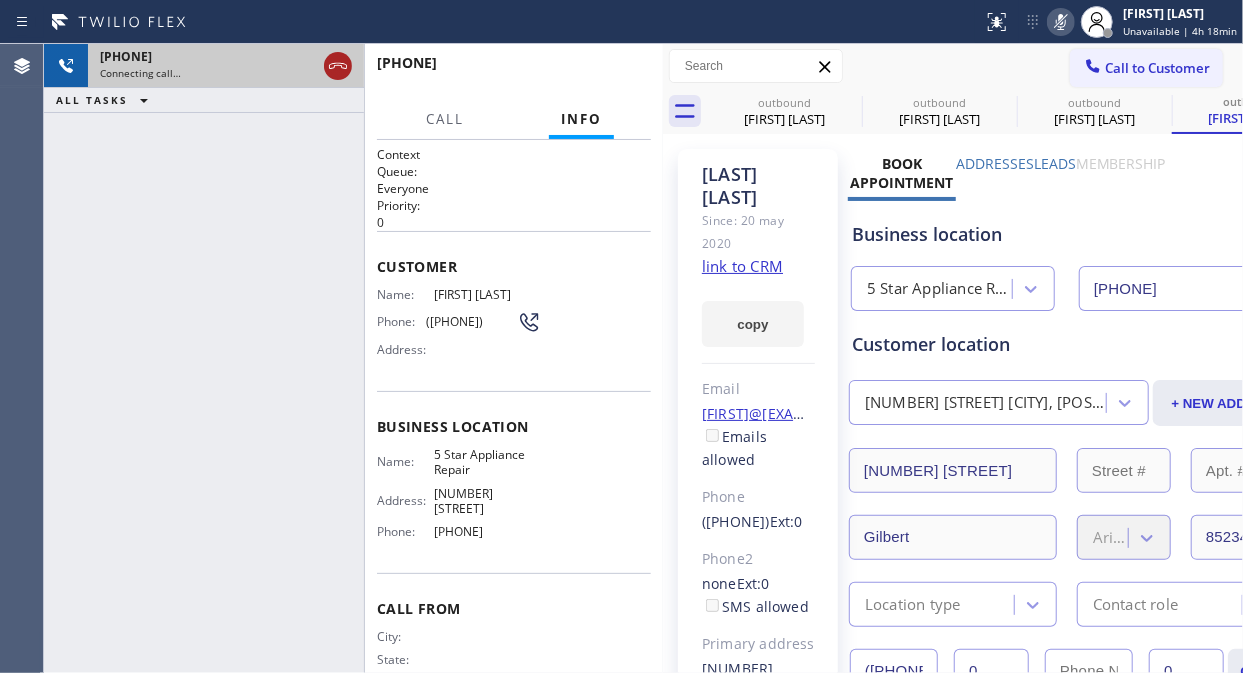 click 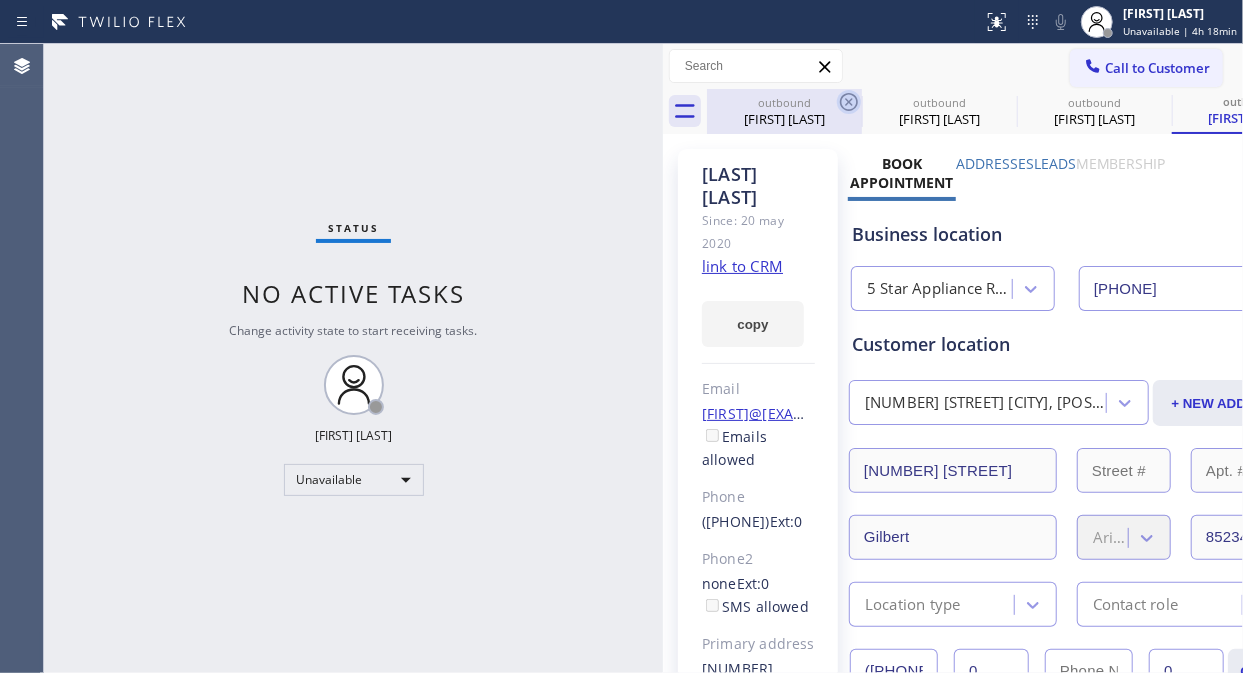 click 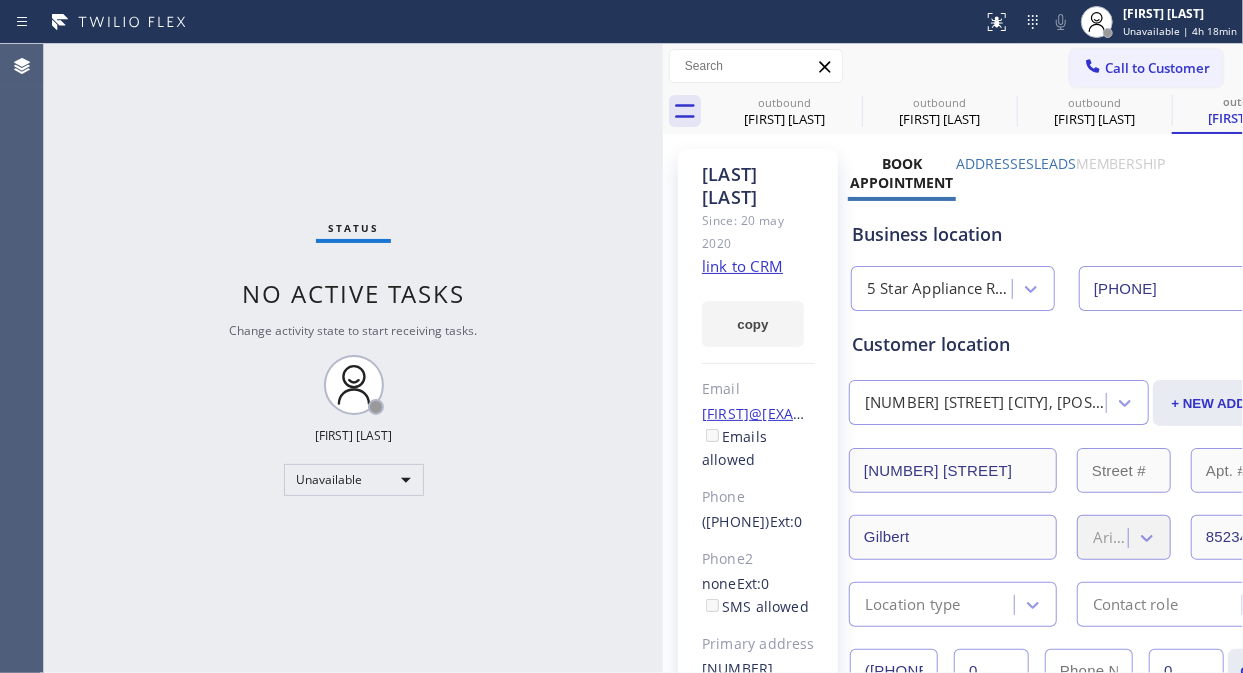 click on "Call to Customer" at bounding box center [1157, 68] 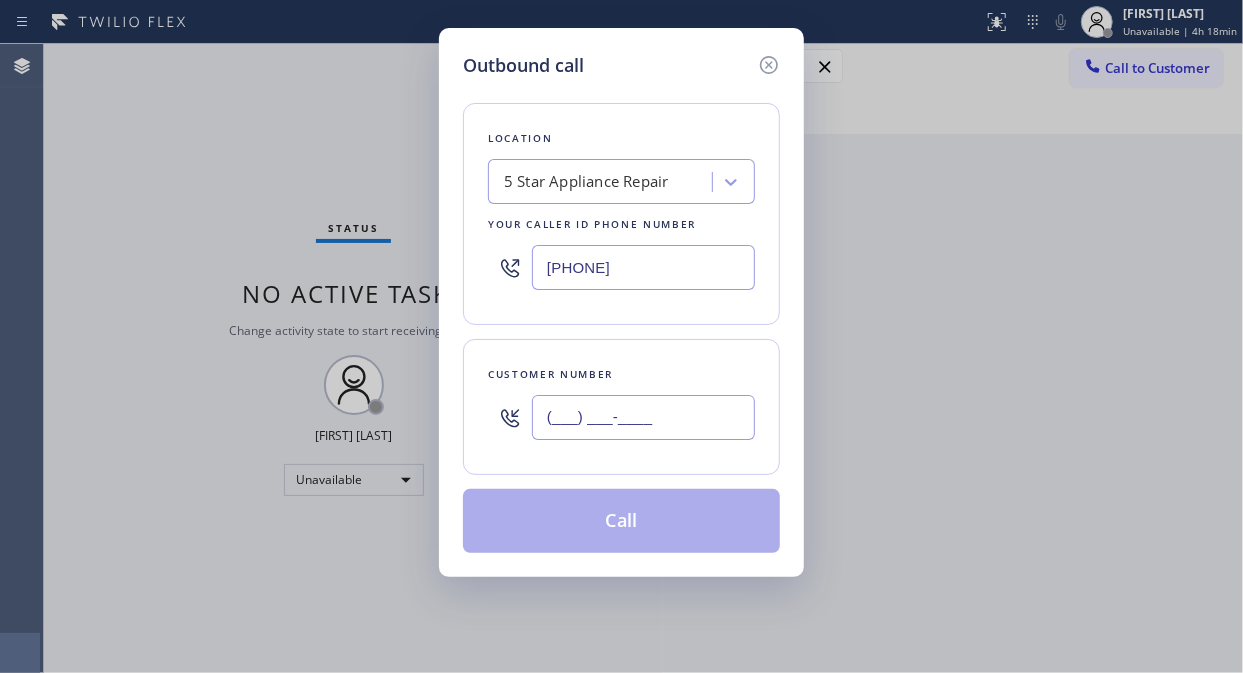 click on "(___) ___-____" at bounding box center (643, 417) 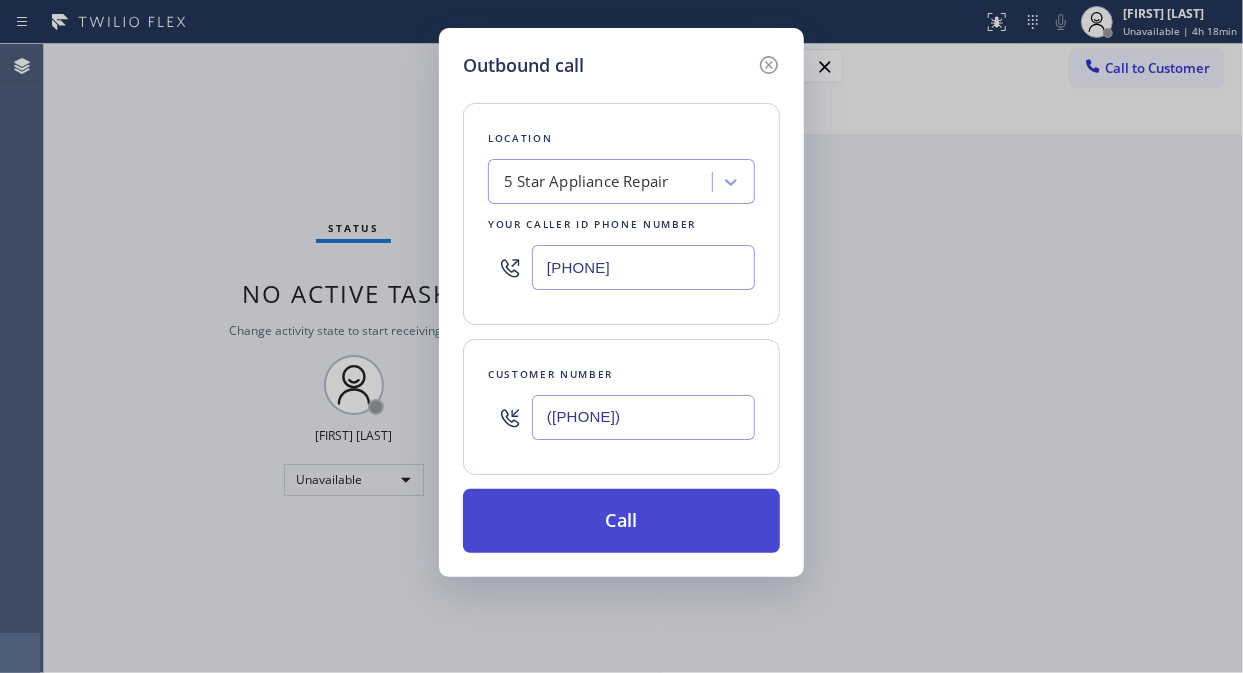 type on "([PHONE])" 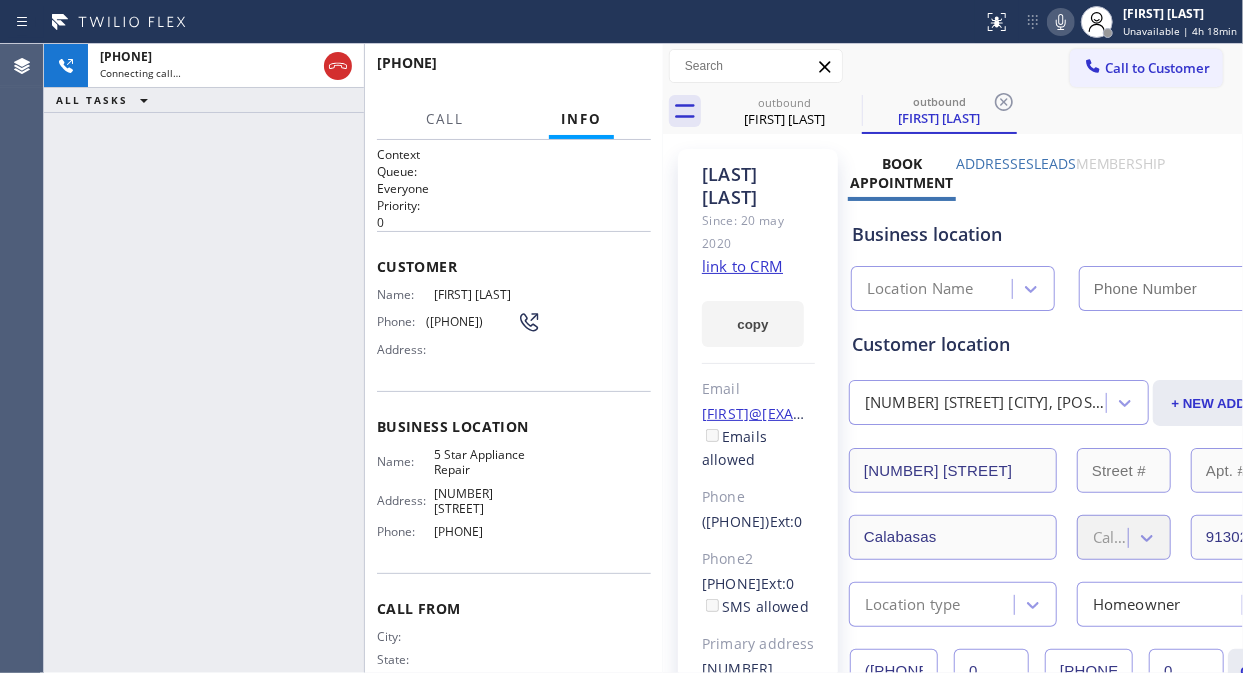 type on "[PHONE]" 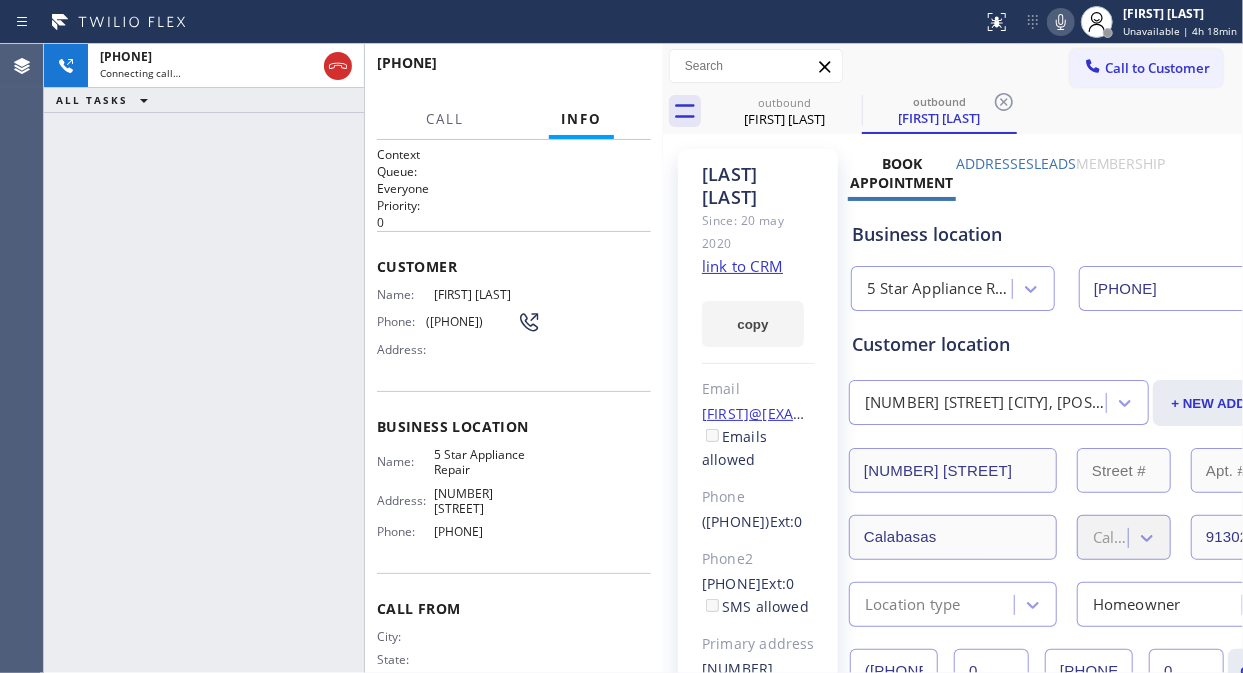 click 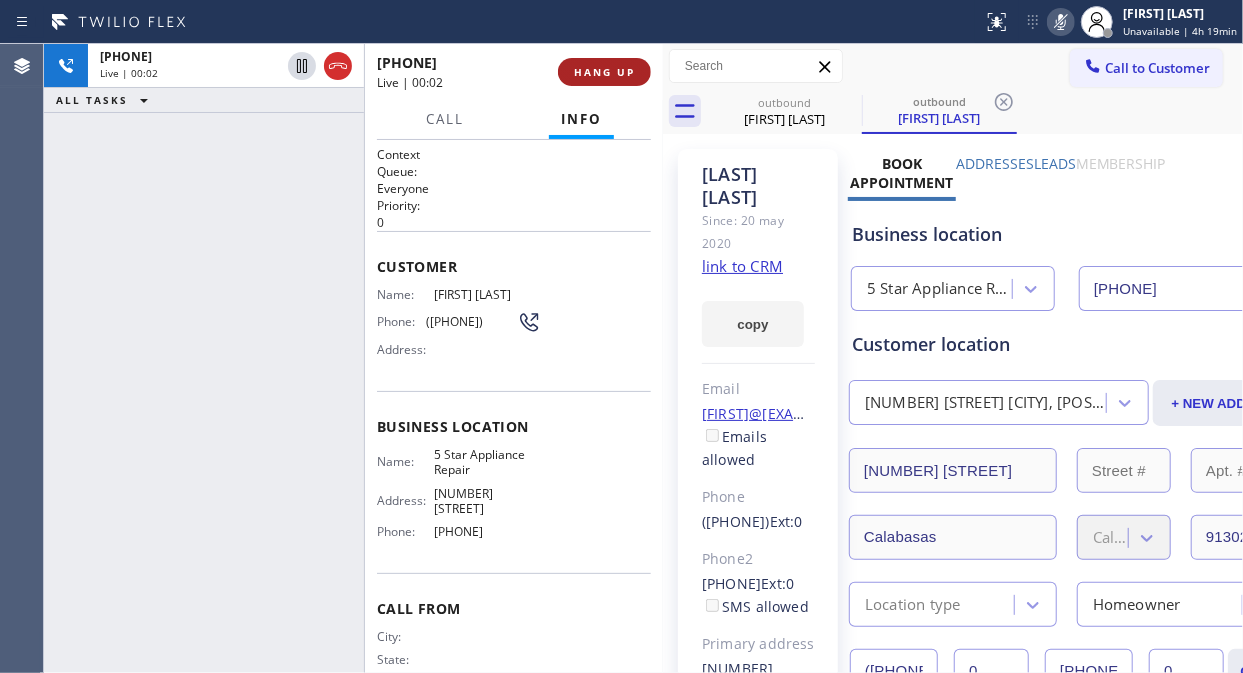click on "HANG UP" at bounding box center (604, 72) 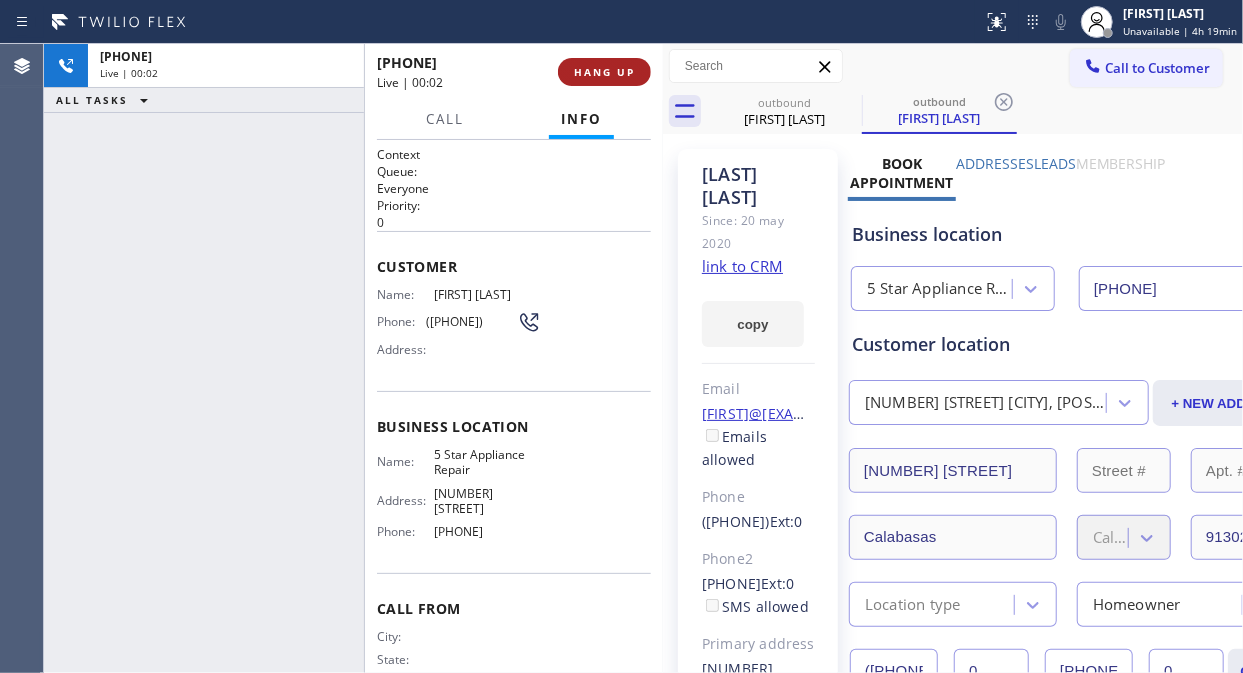click on "HANG UP" at bounding box center [604, 72] 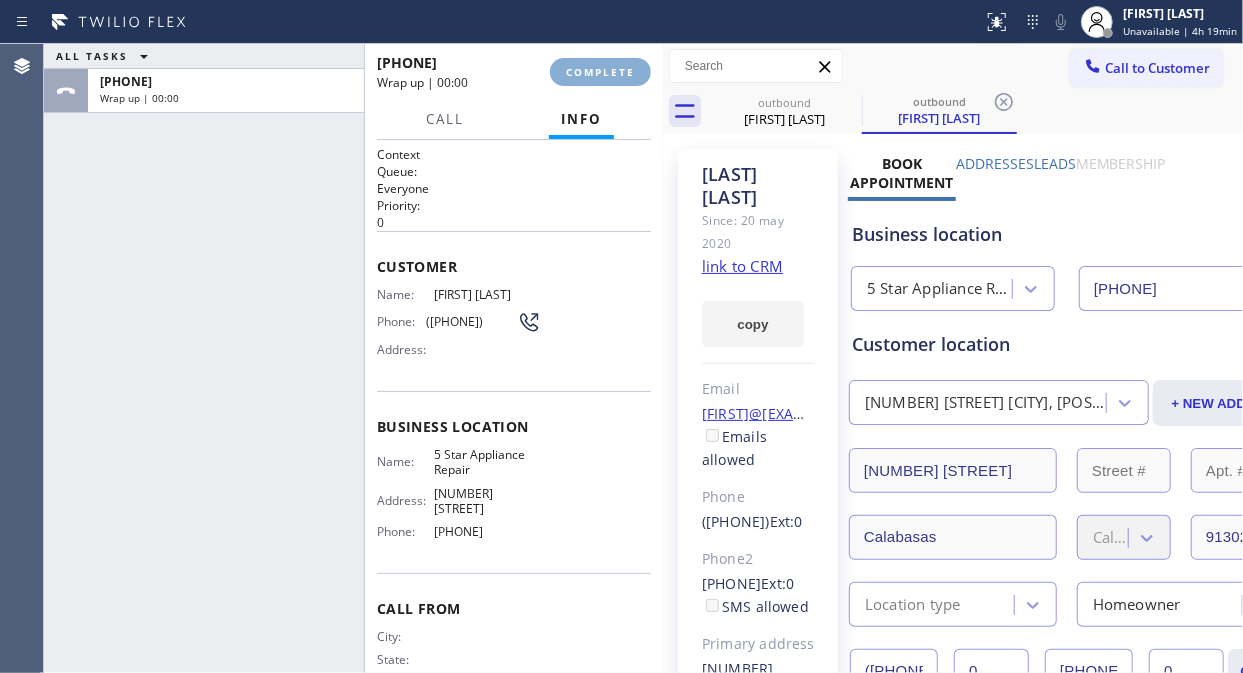 click on "COMPLETE" at bounding box center (600, 72) 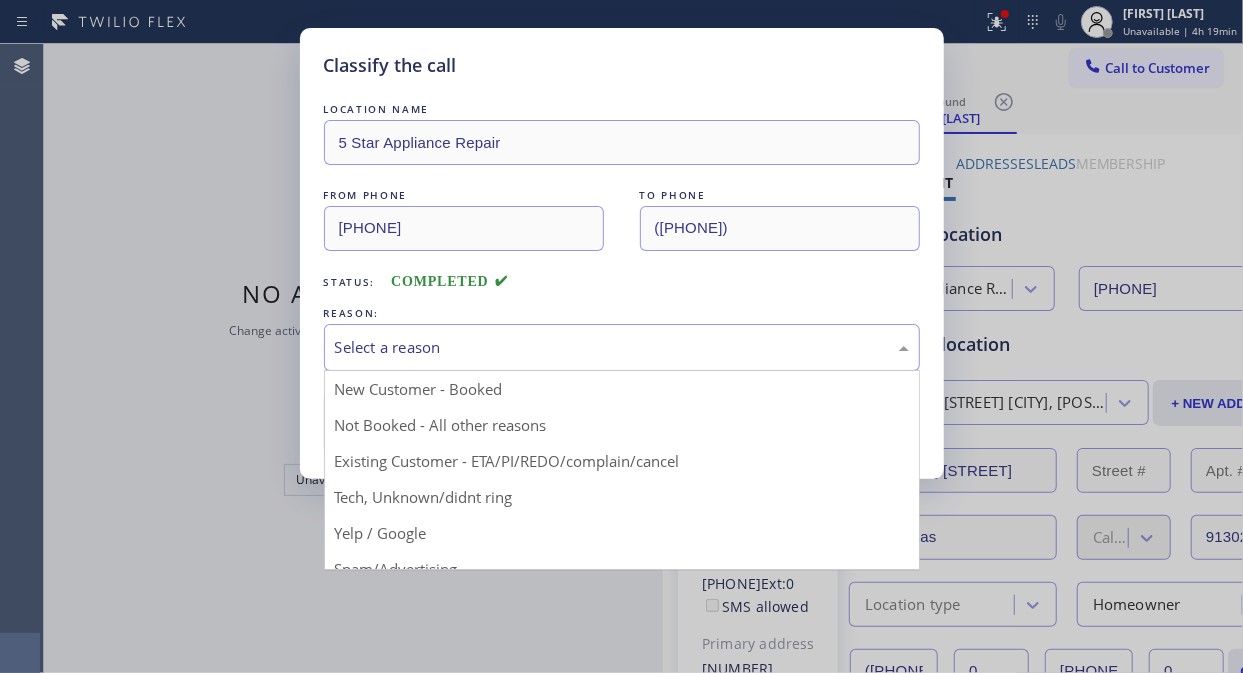 click on "Select a reason" at bounding box center (622, 347) 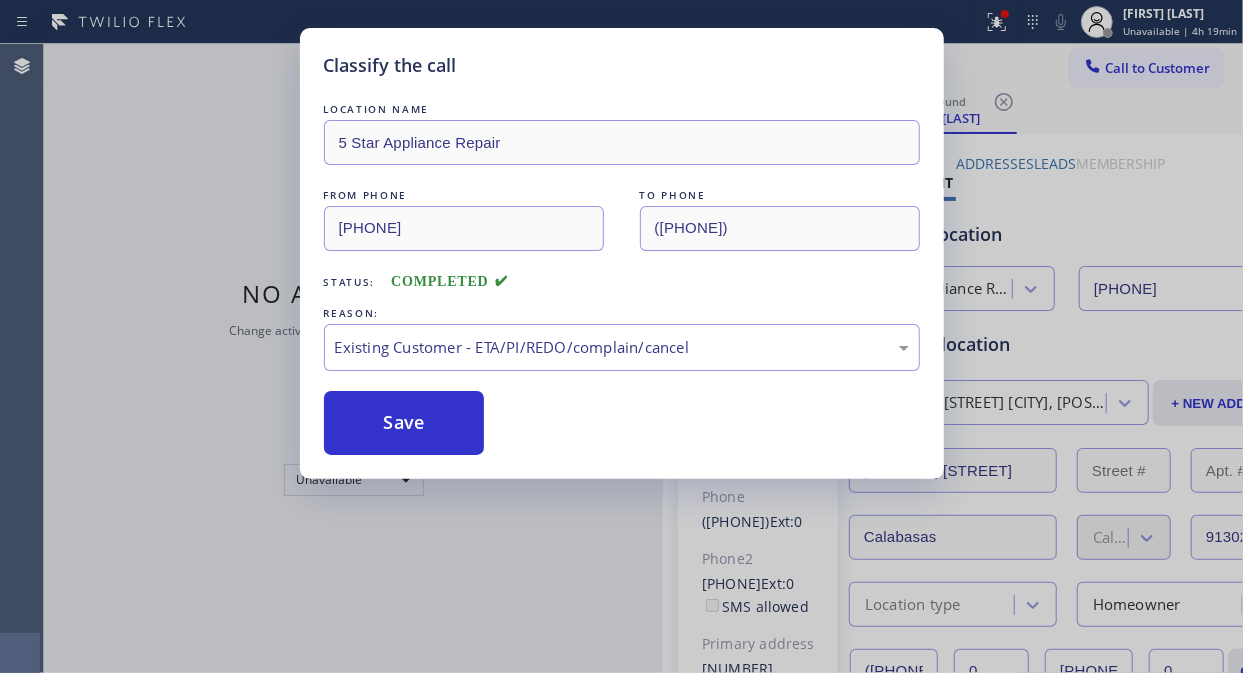 click on "Save" at bounding box center (404, 423) 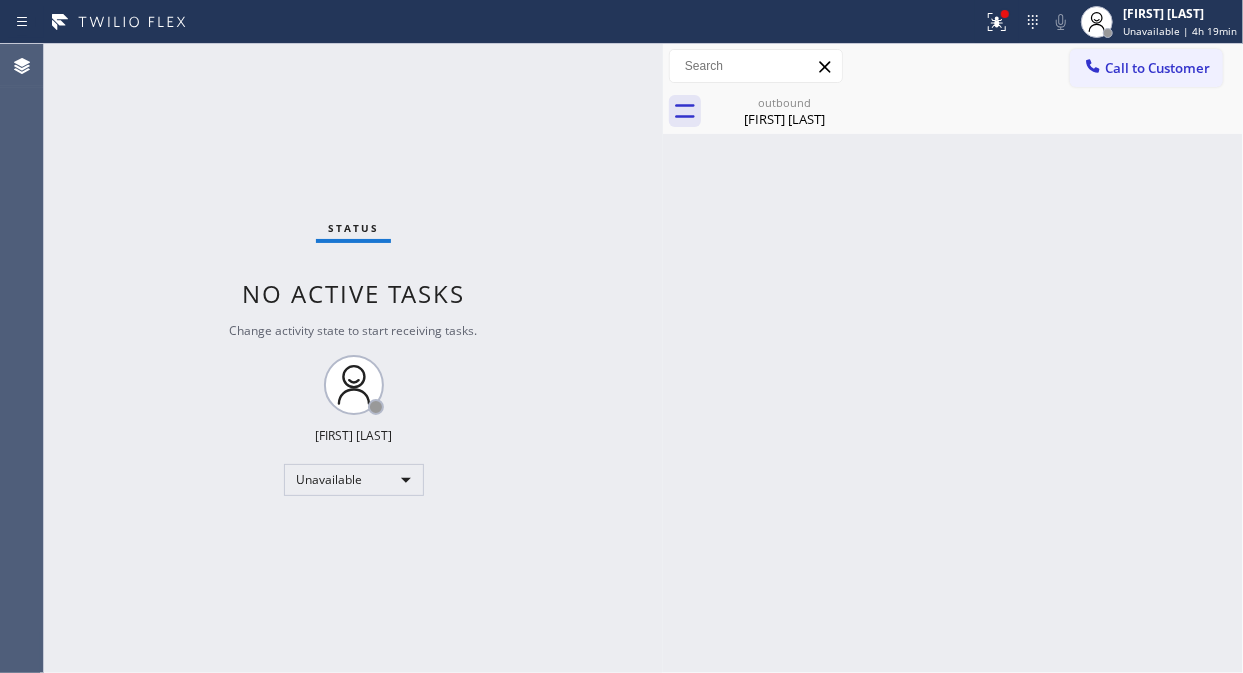click on "Call to Customer" at bounding box center (1157, 68) 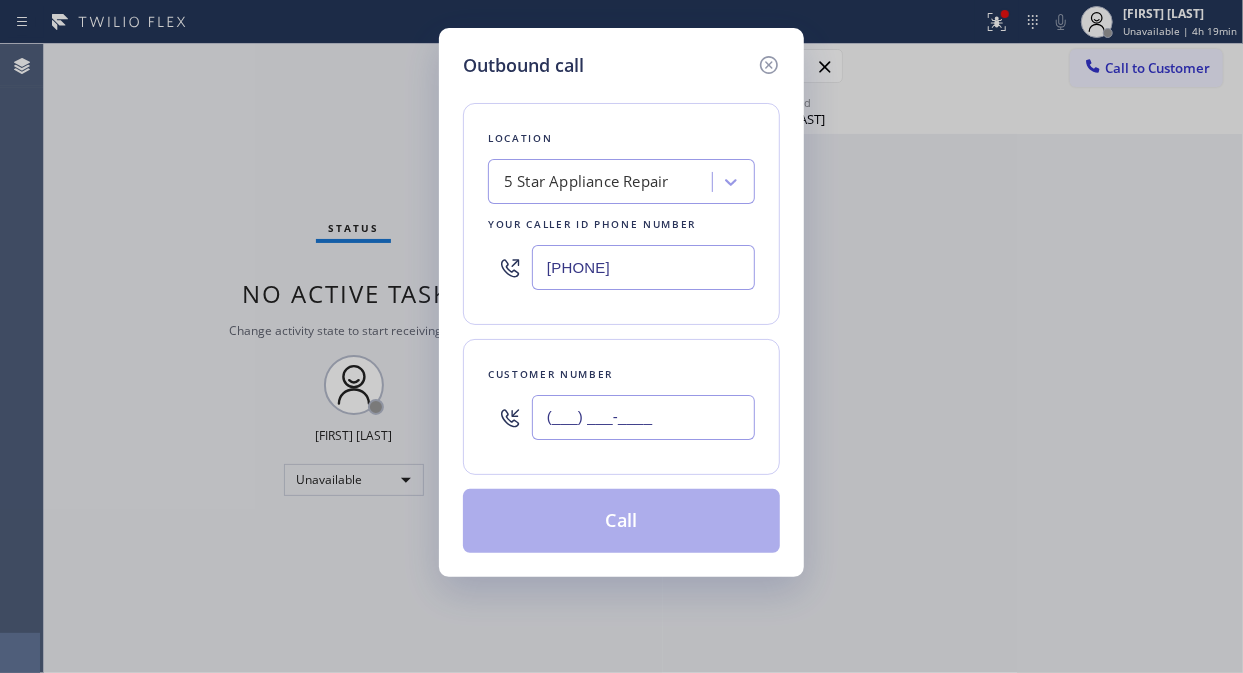 click on "(___) ___-____" at bounding box center [643, 417] 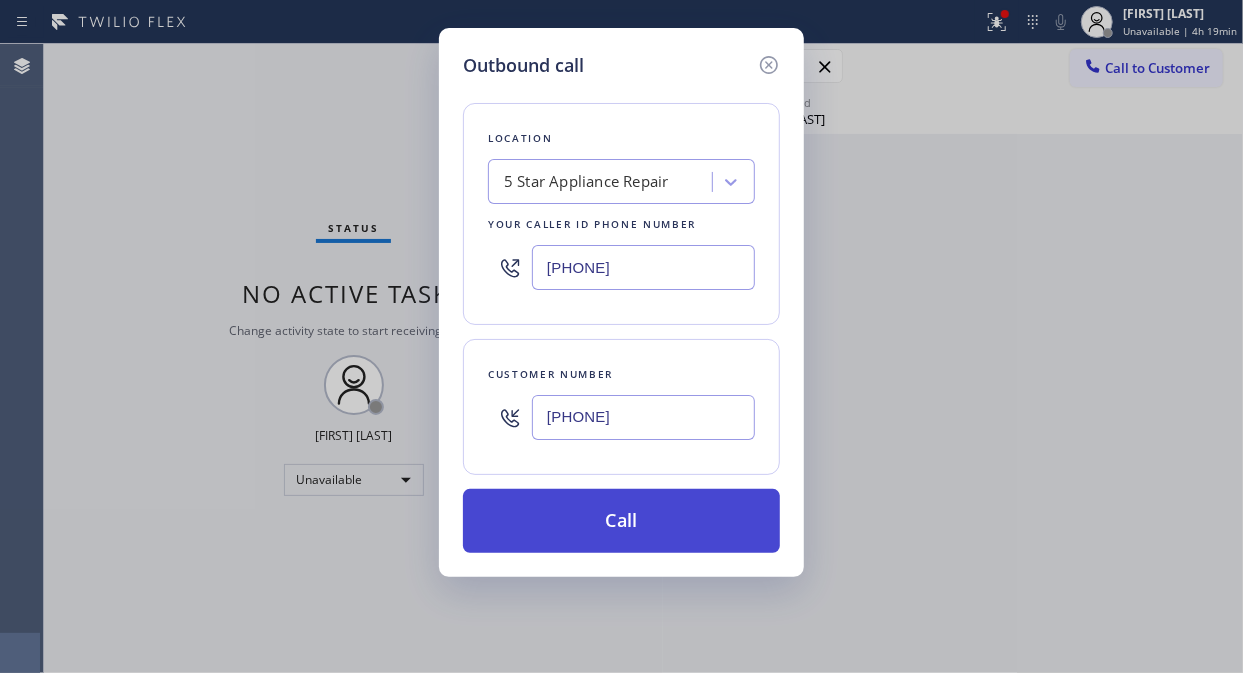 type on "[PHONE]" 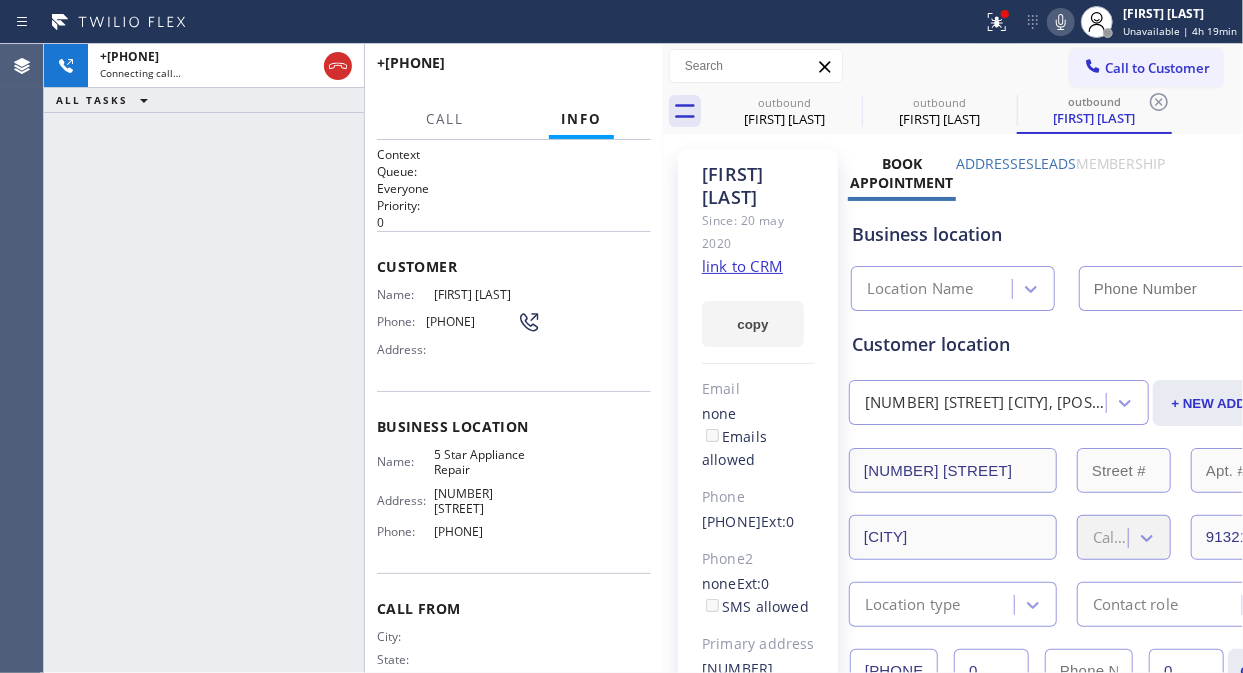 type on "[PHONE]" 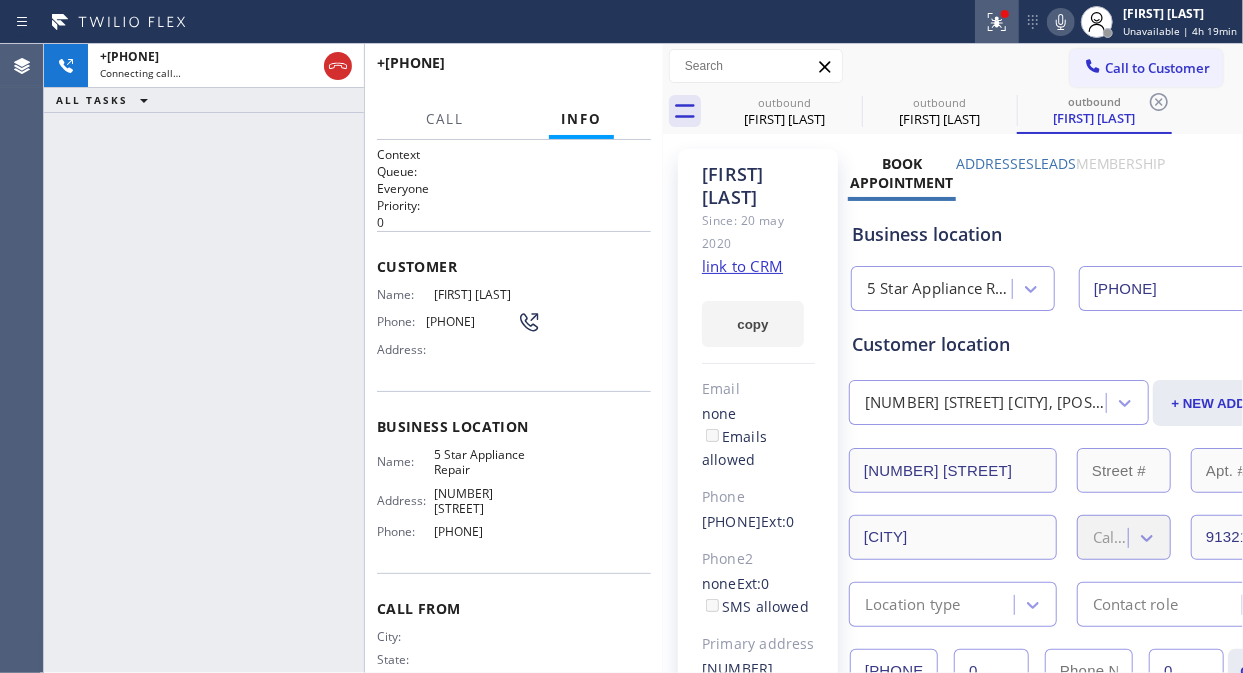 click 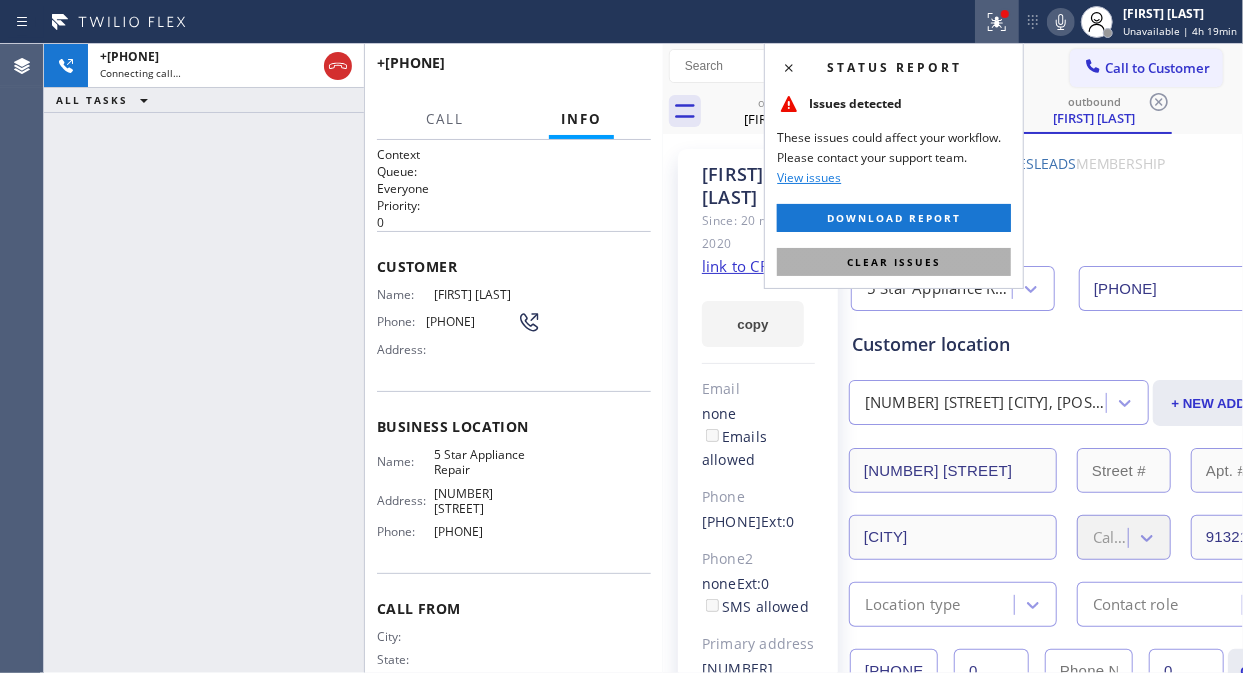click on "Clear issues" at bounding box center (894, 262) 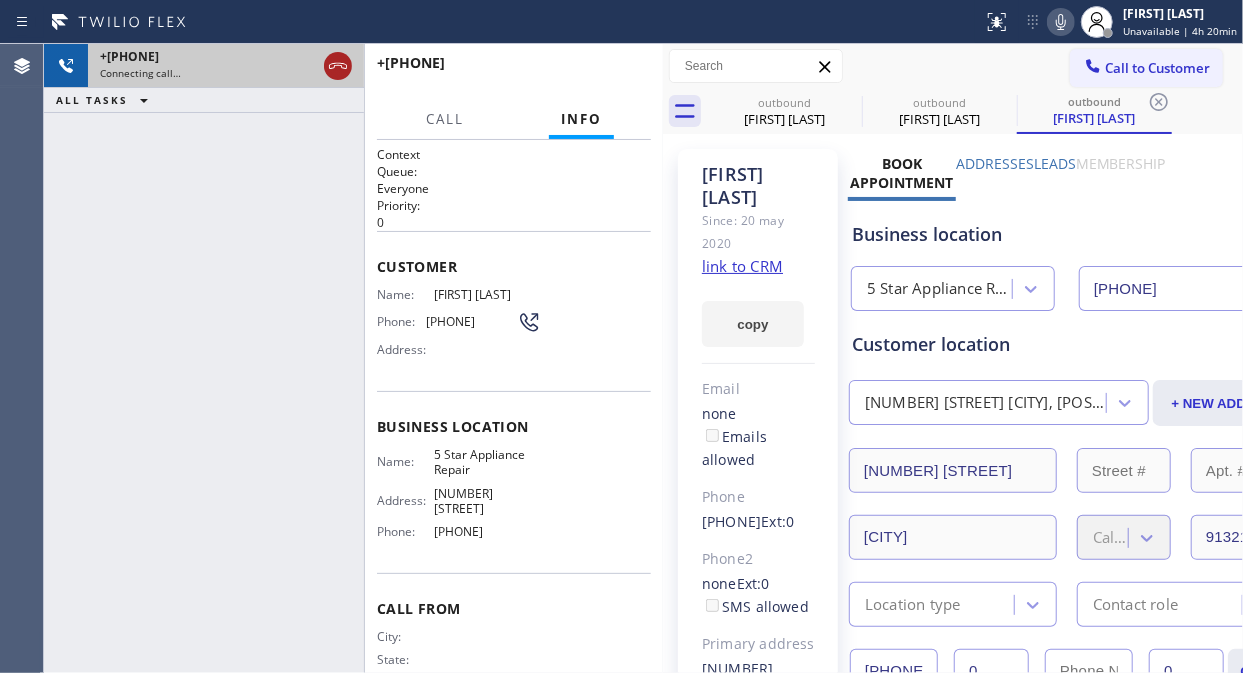 click 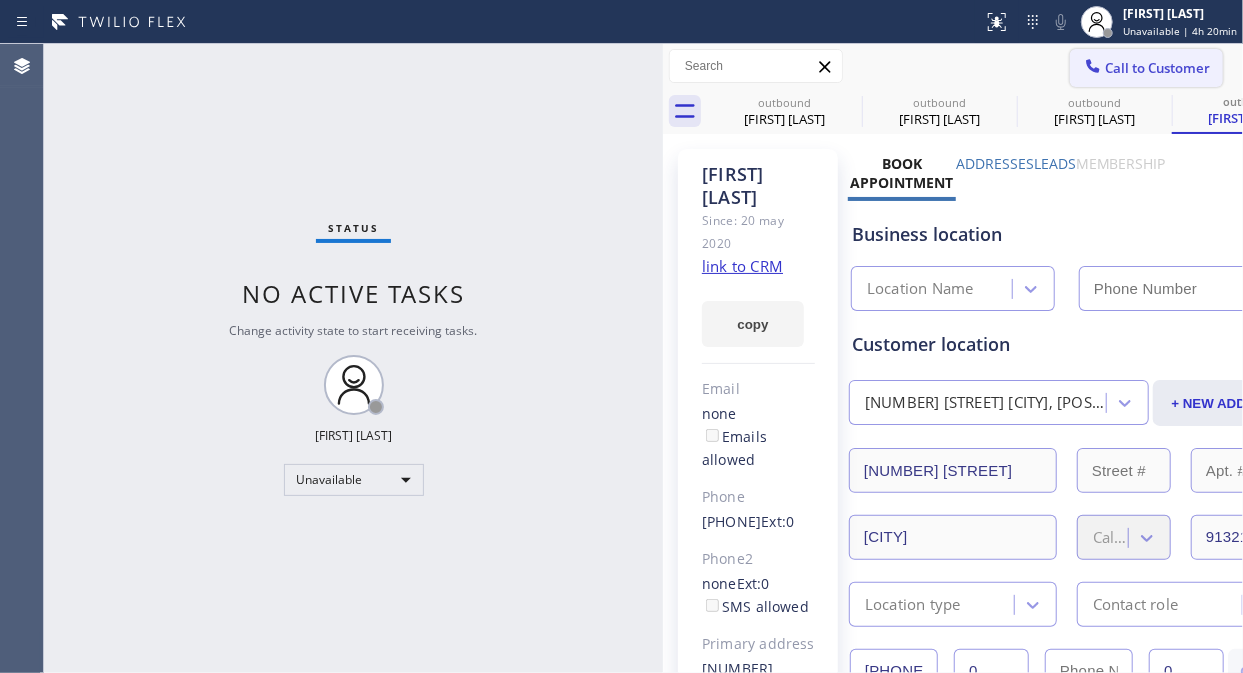 click on "Call to Customer" at bounding box center [1157, 68] 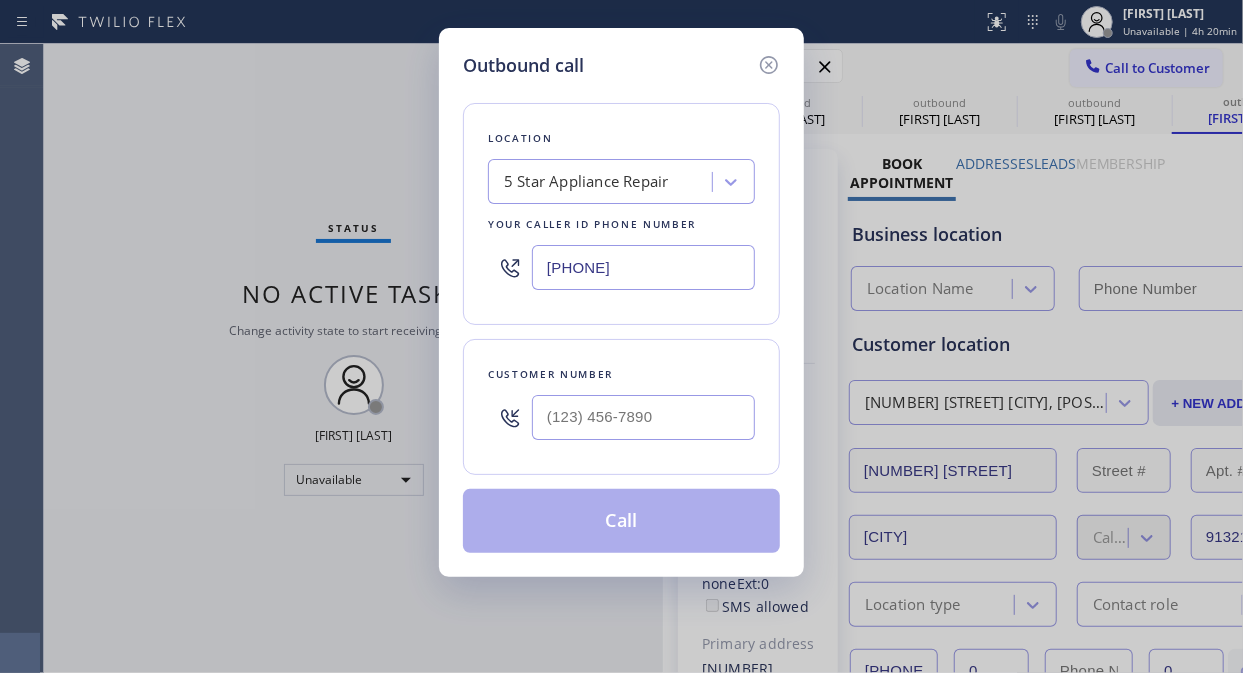 type on "[PHONE]" 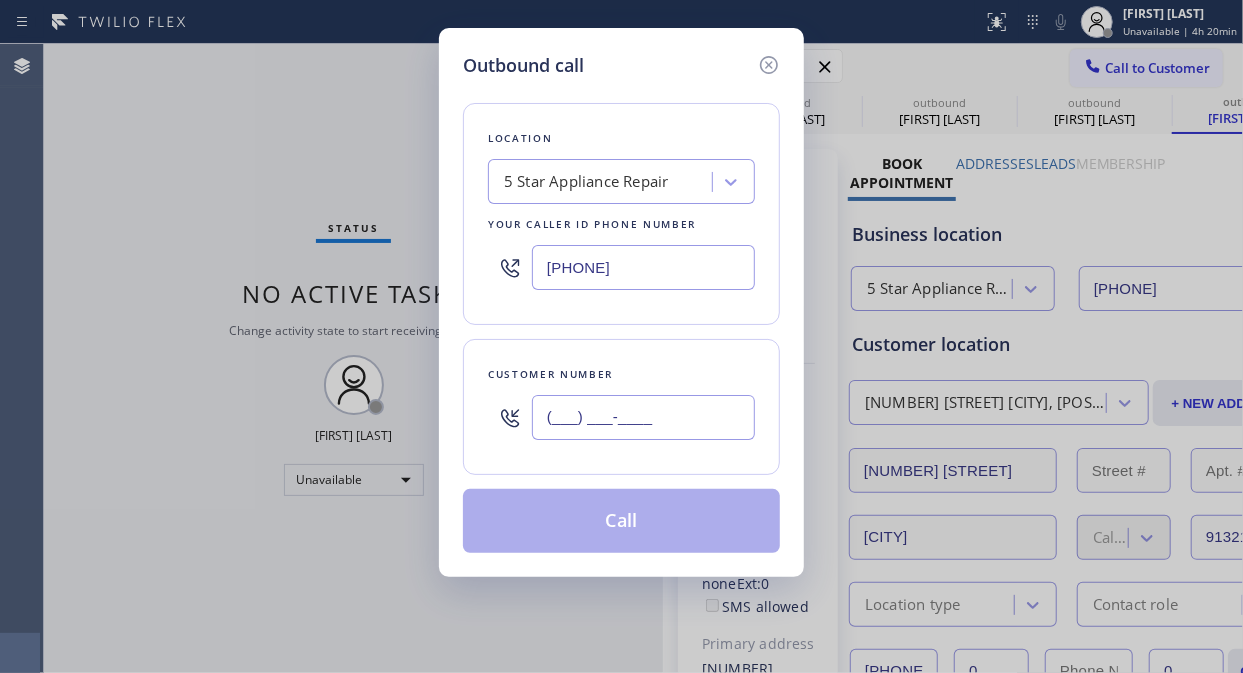 click on "(___) ___-____" at bounding box center (643, 417) 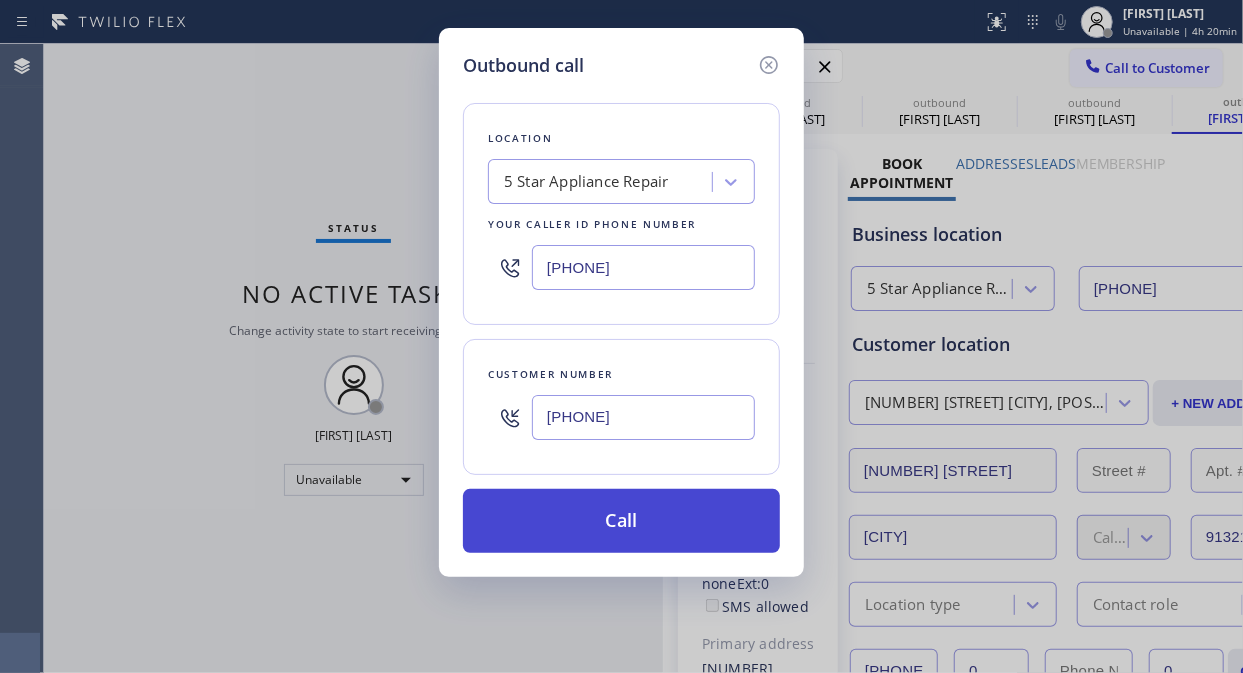 type on "[PHONE]" 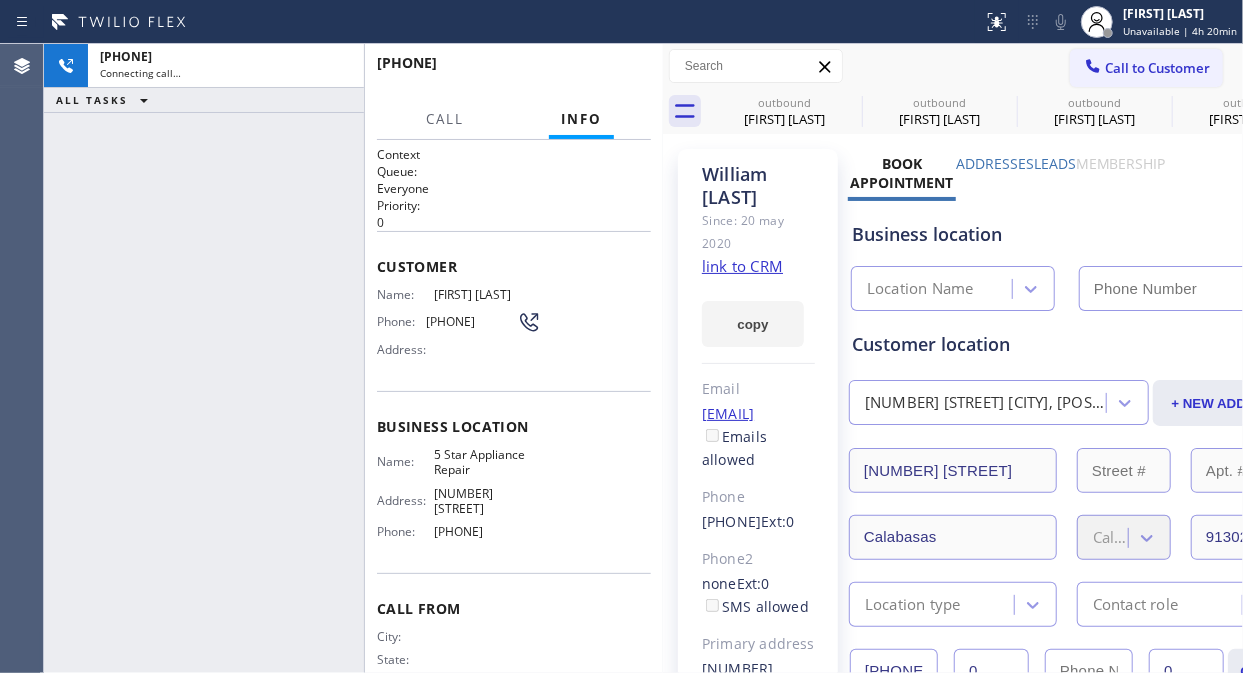 type on "[PHONE]" 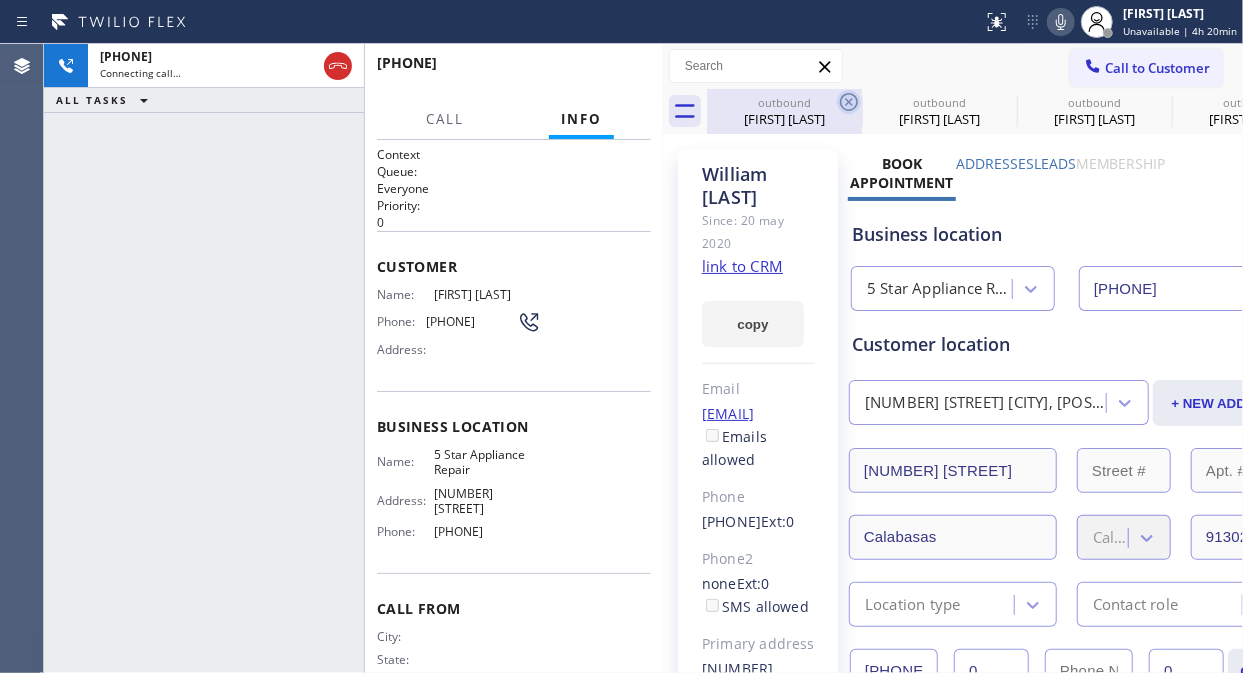 click 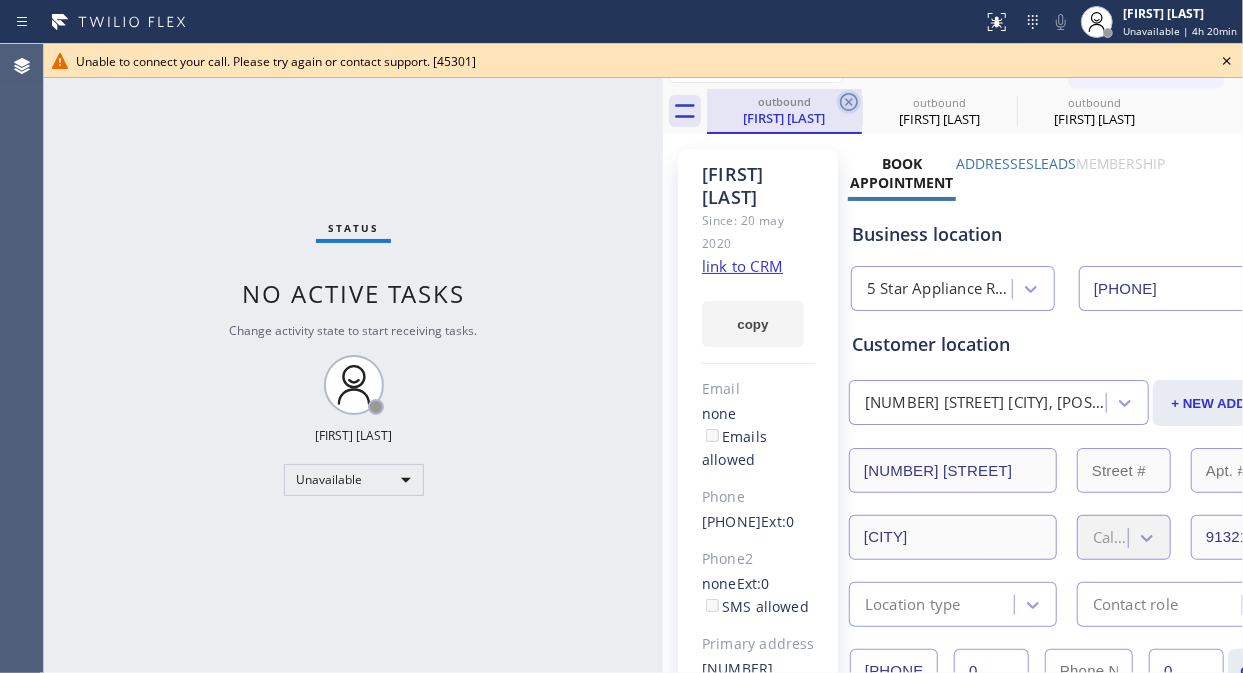 click 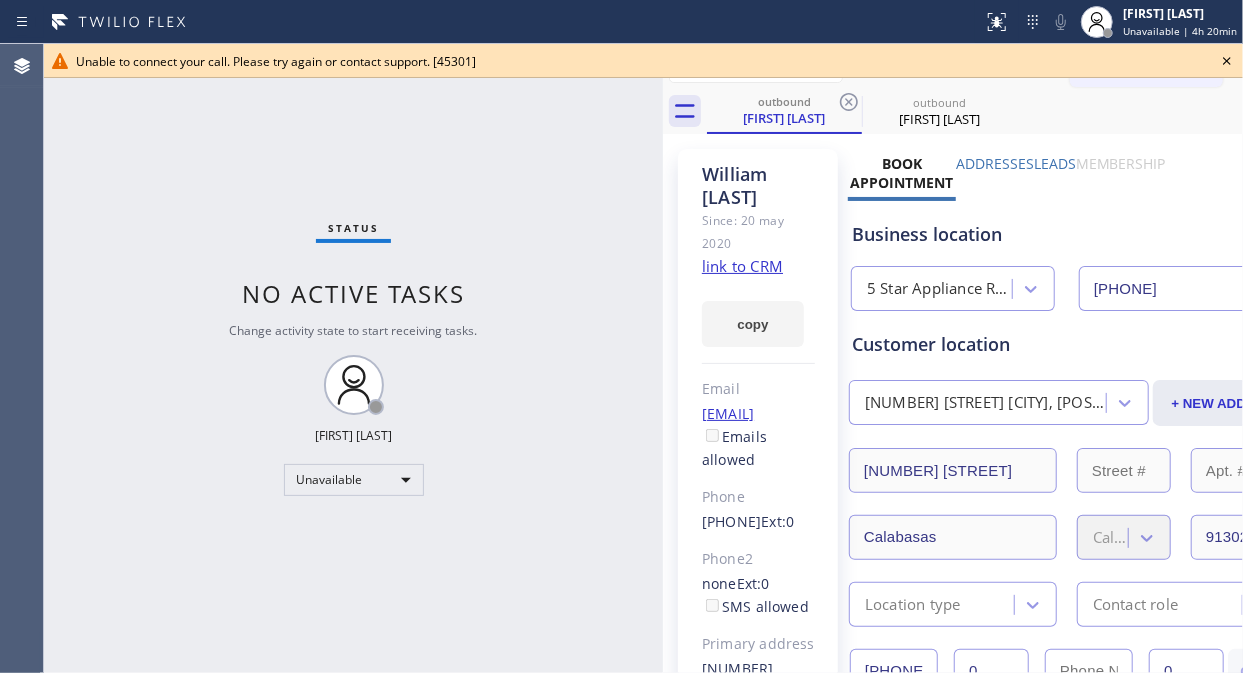 click 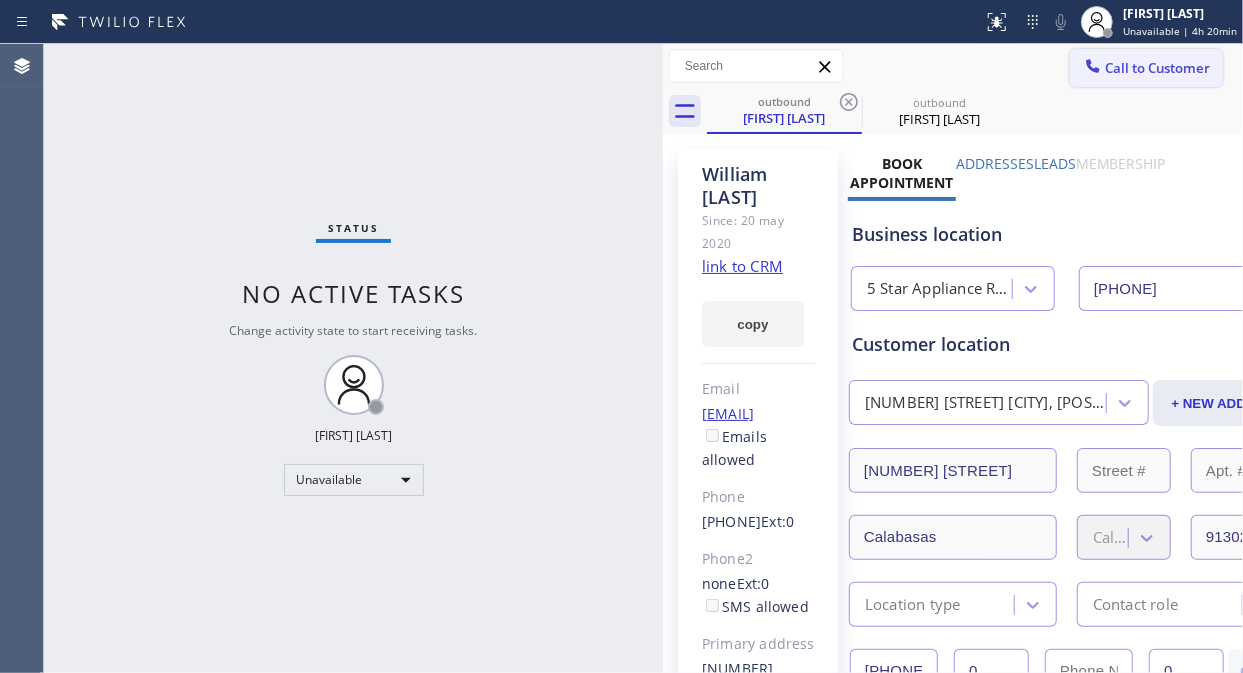 click on "Call to Customer" at bounding box center [1157, 68] 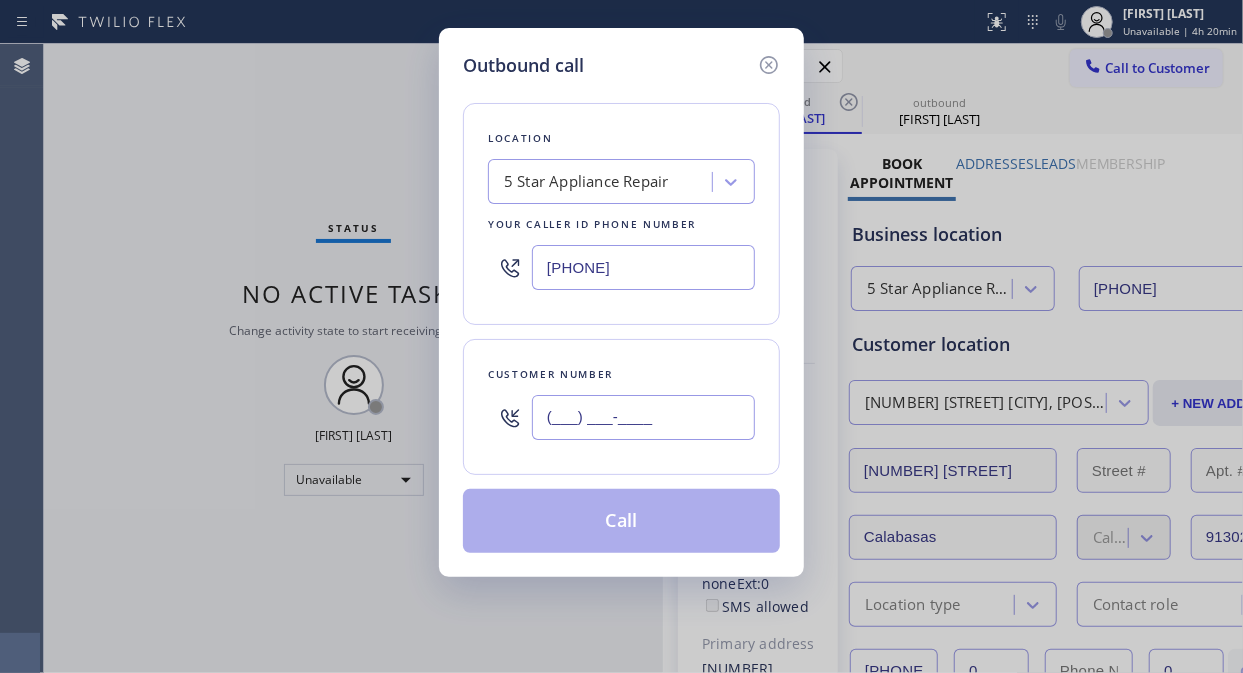 click on "(___) ___-____" at bounding box center [643, 417] 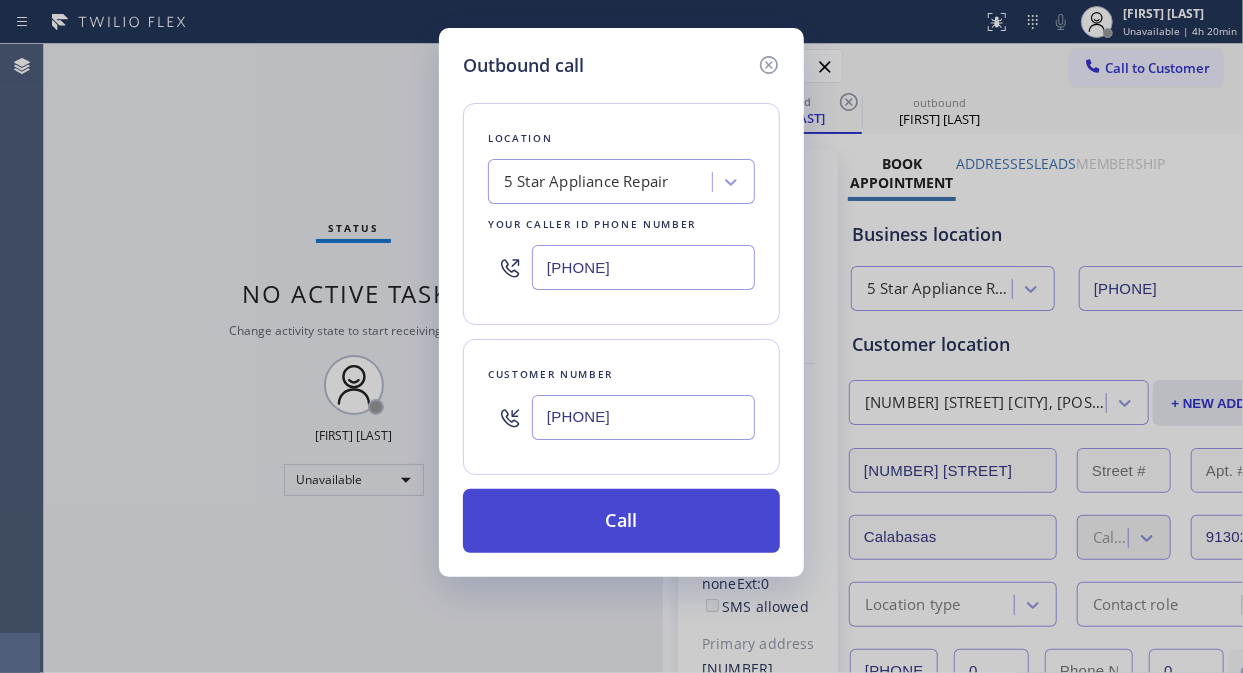 type on "[PHONE]" 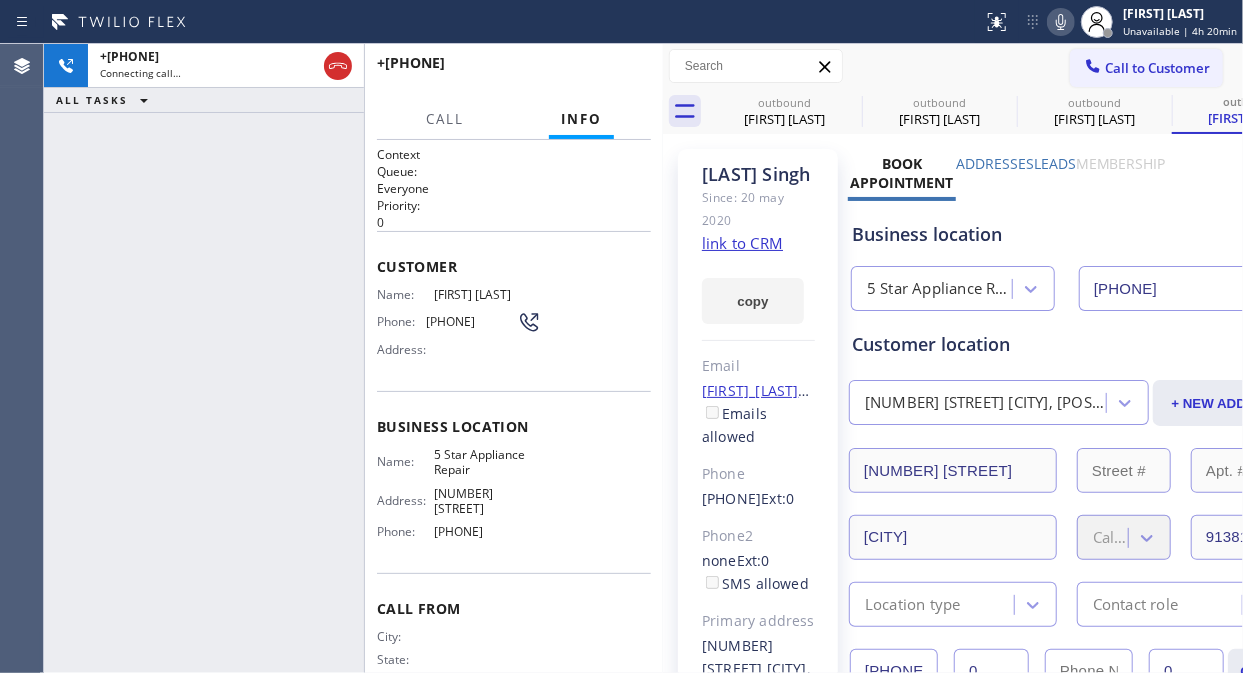 type on "[PHONE]" 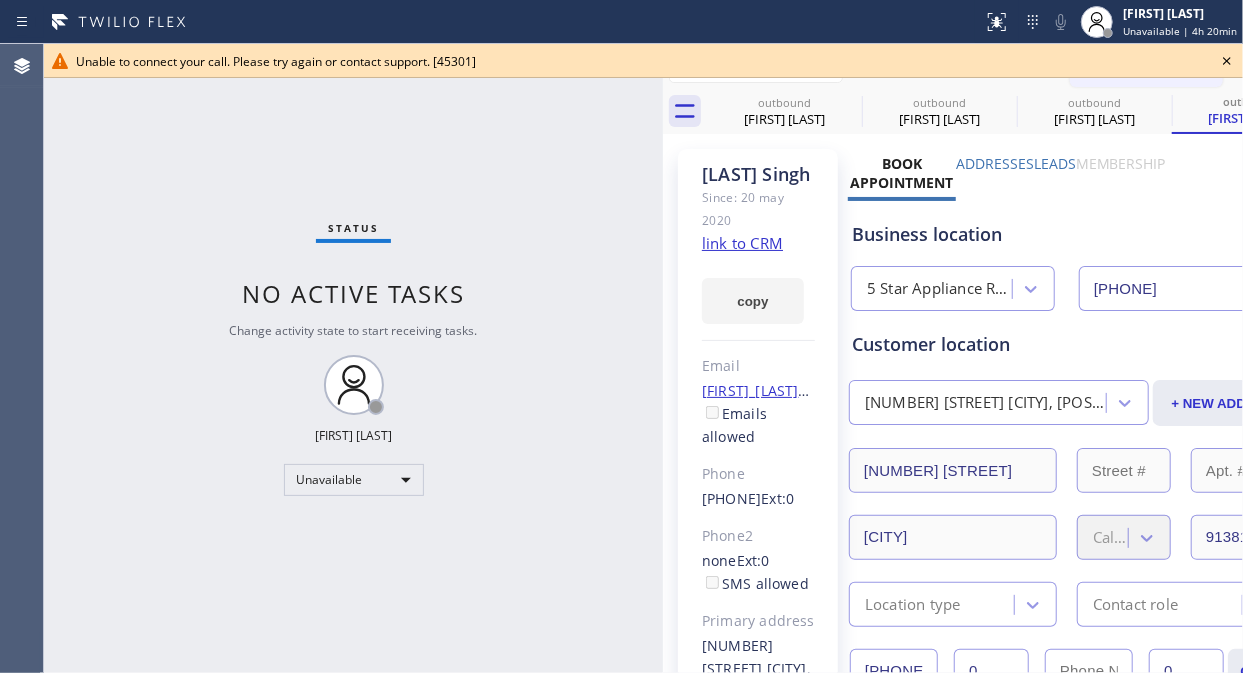 click 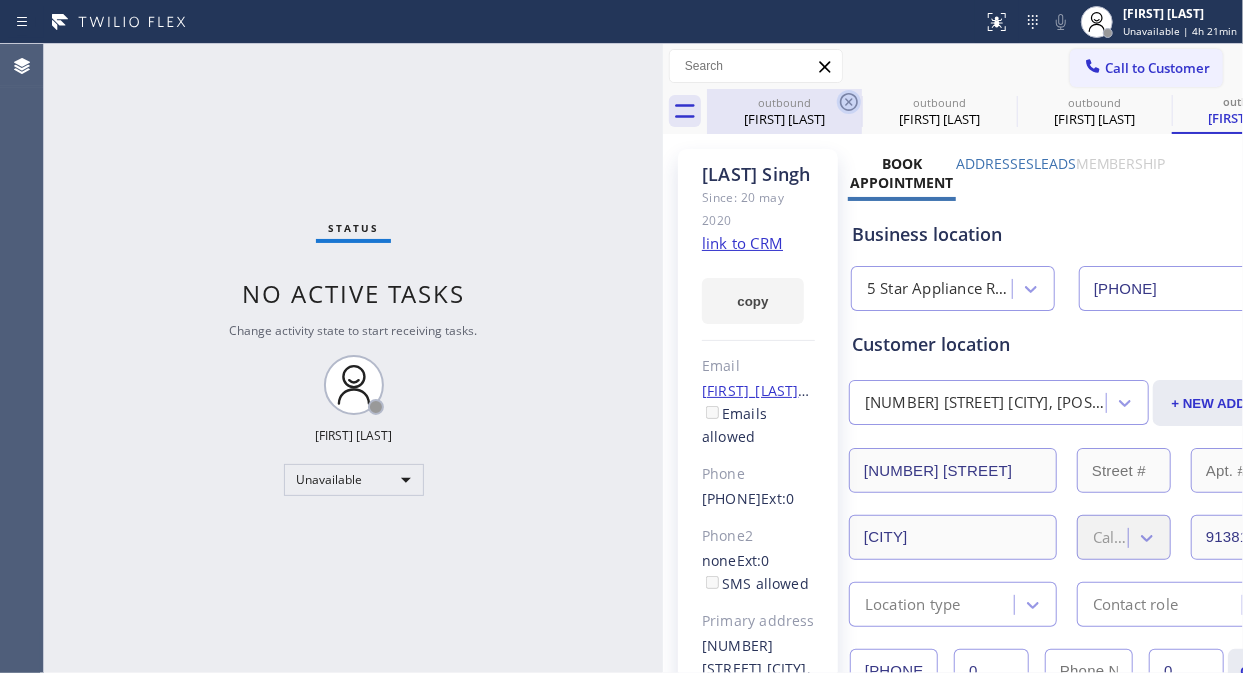 click 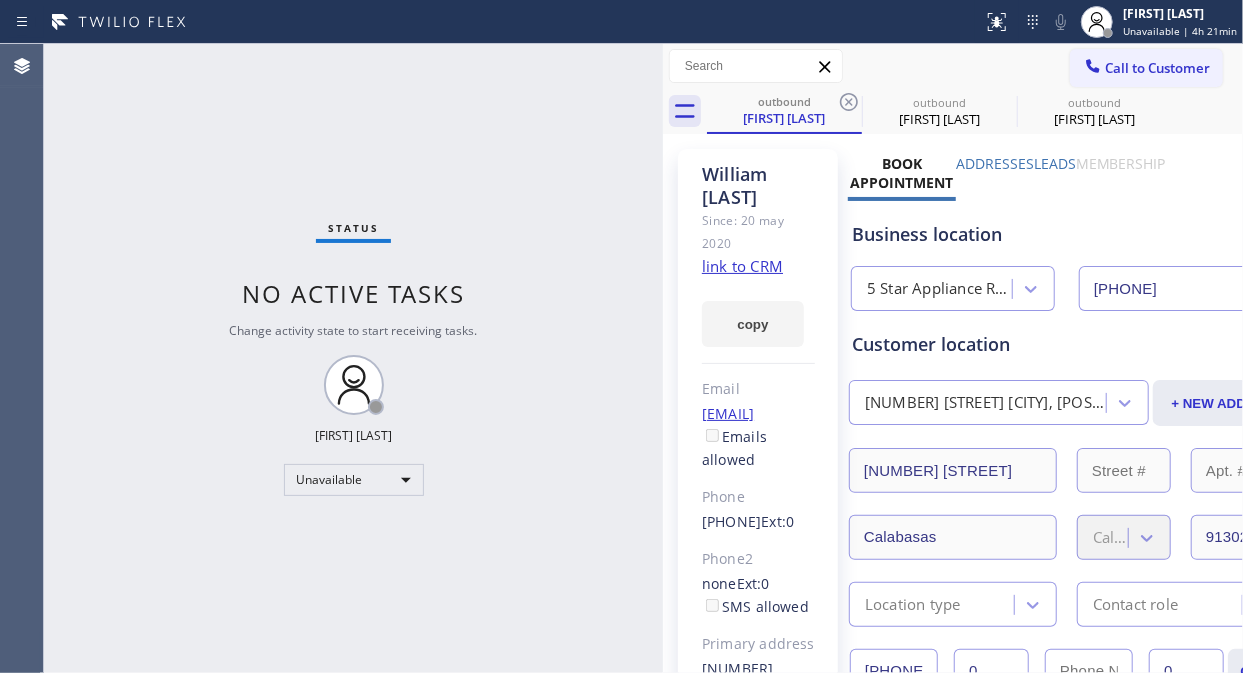 click 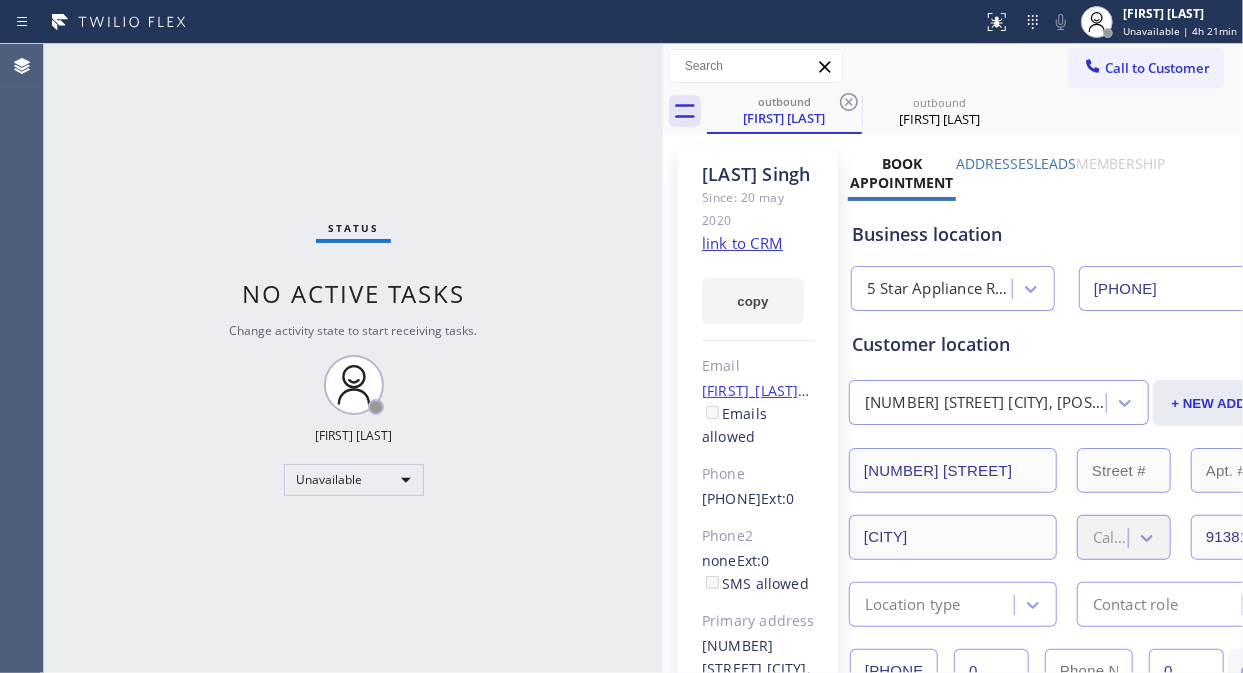 click 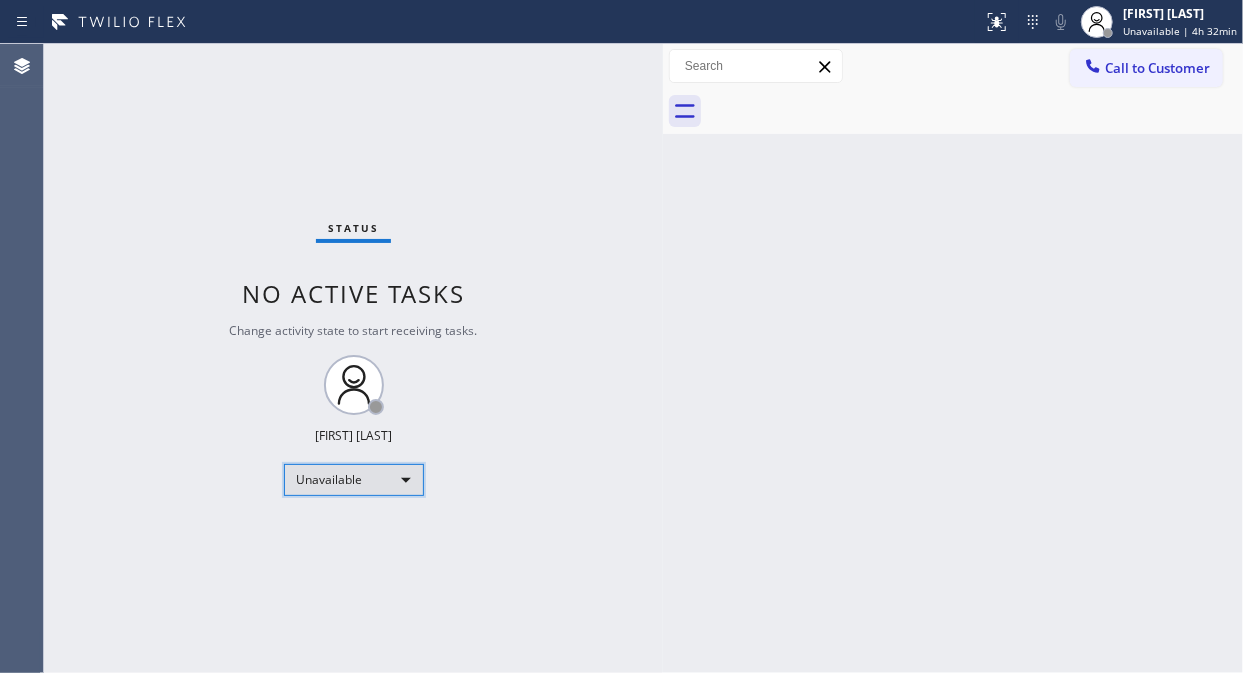 click on "Unavailable" at bounding box center [354, 480] 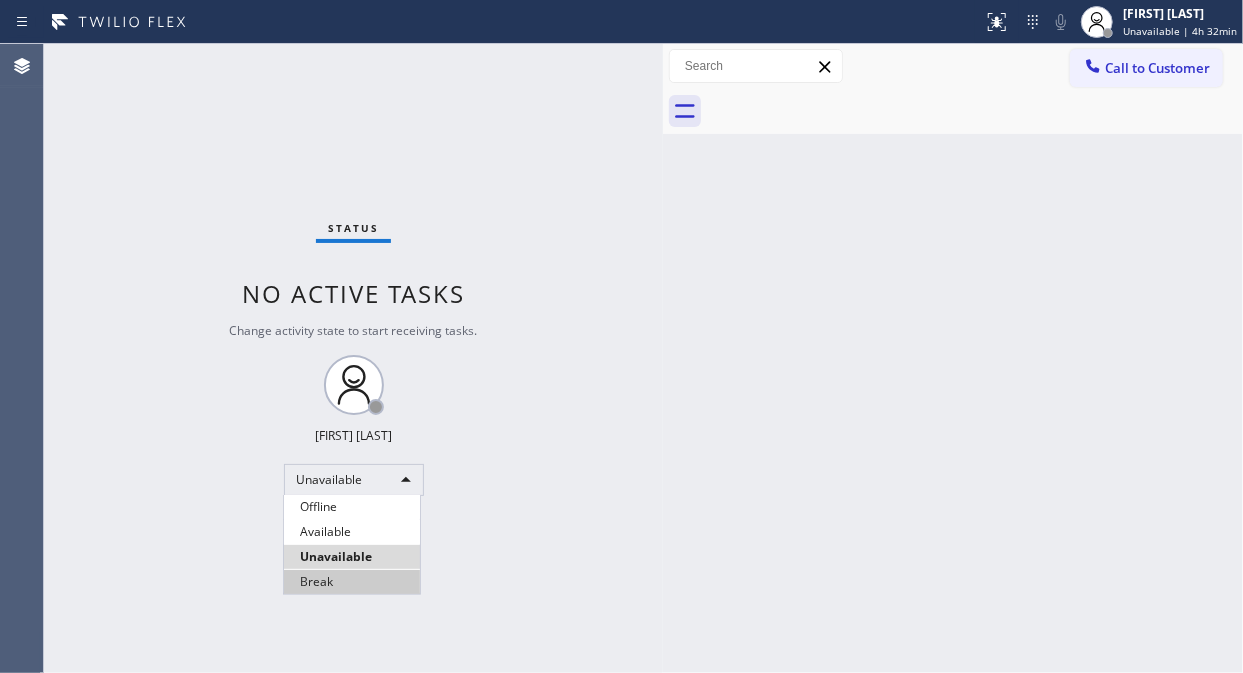 click on "Break" at bounding box center [352, 582] 